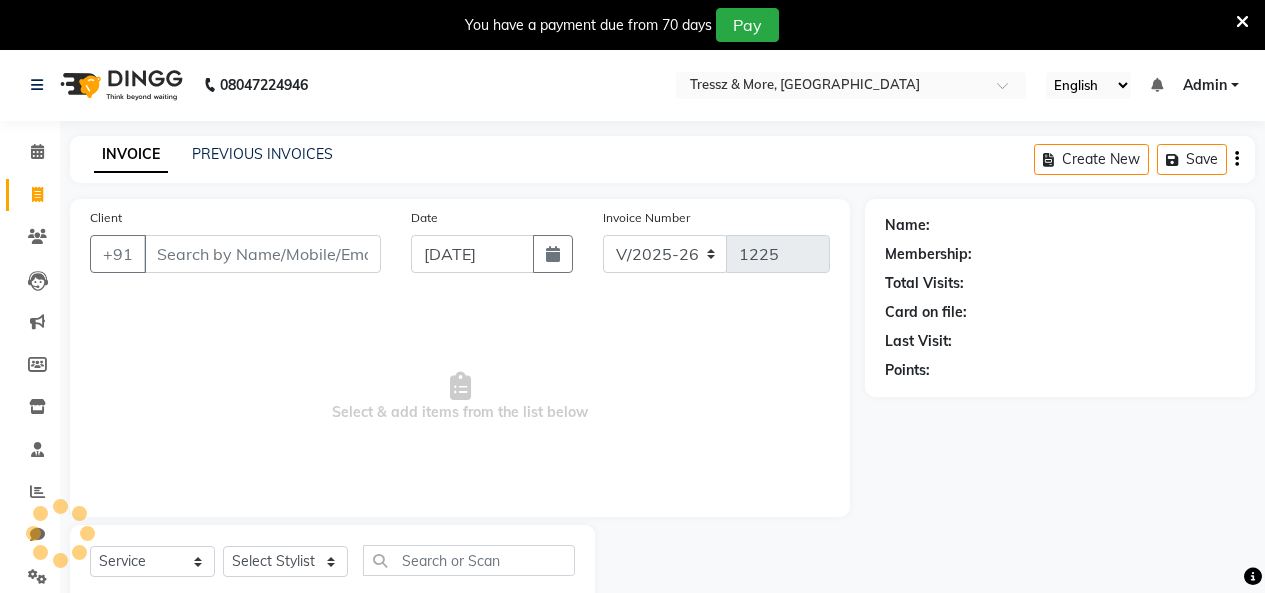 select on "3037" 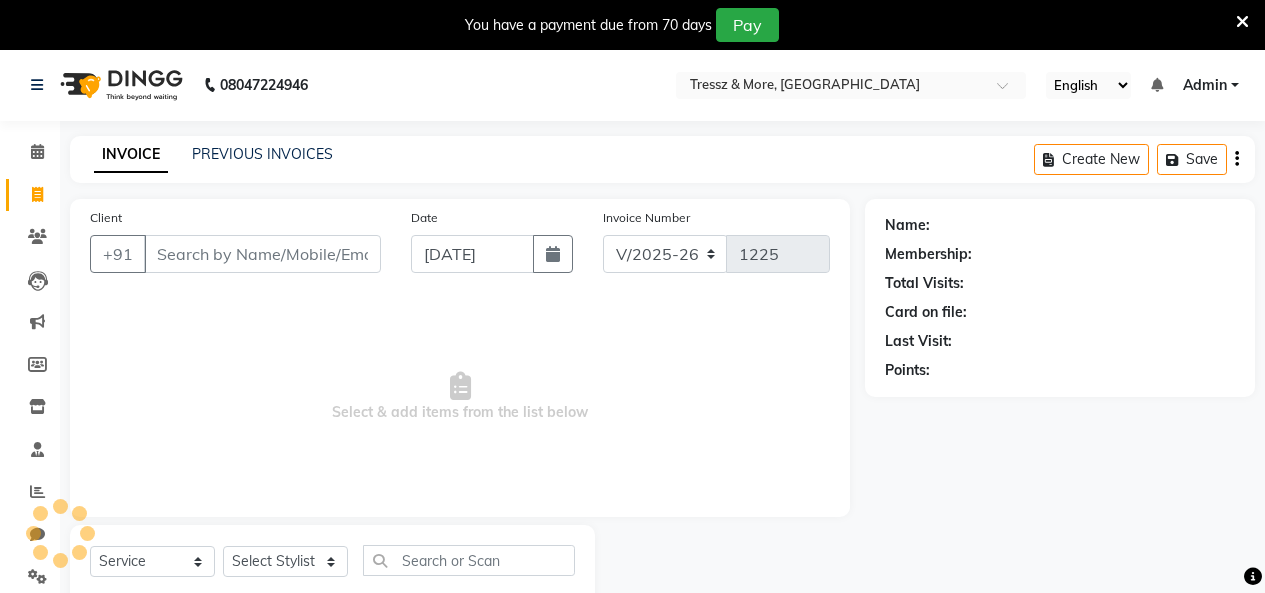 scroll, scrollTop: 0, scrollLeft: 0, axis: both 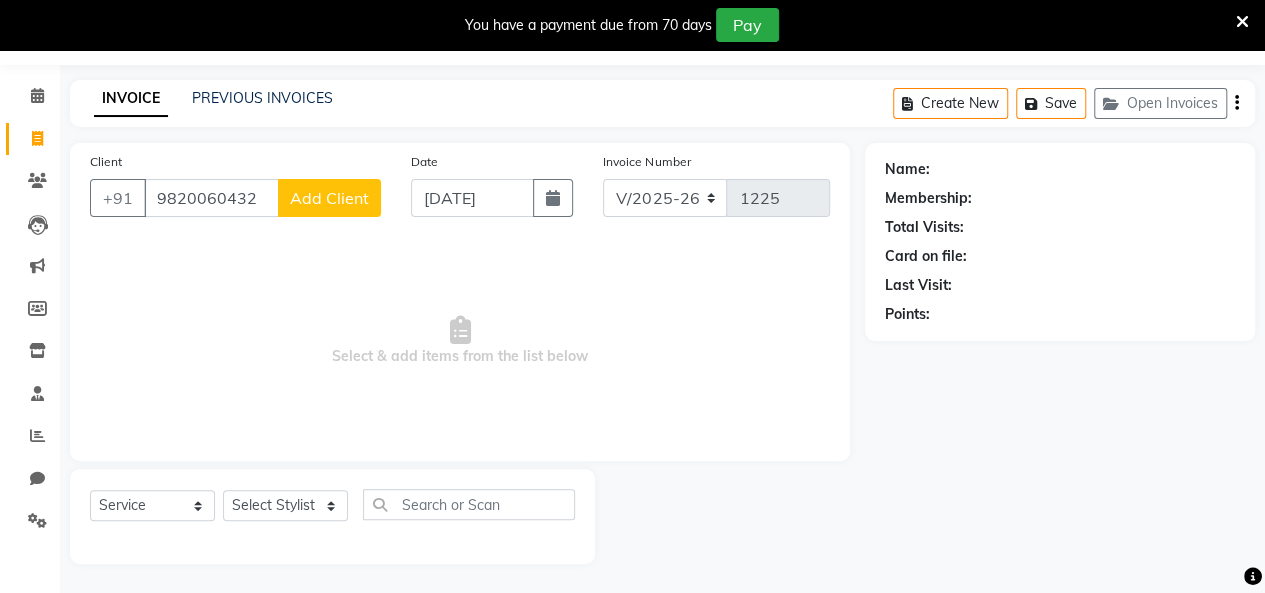 type on "9820060432" 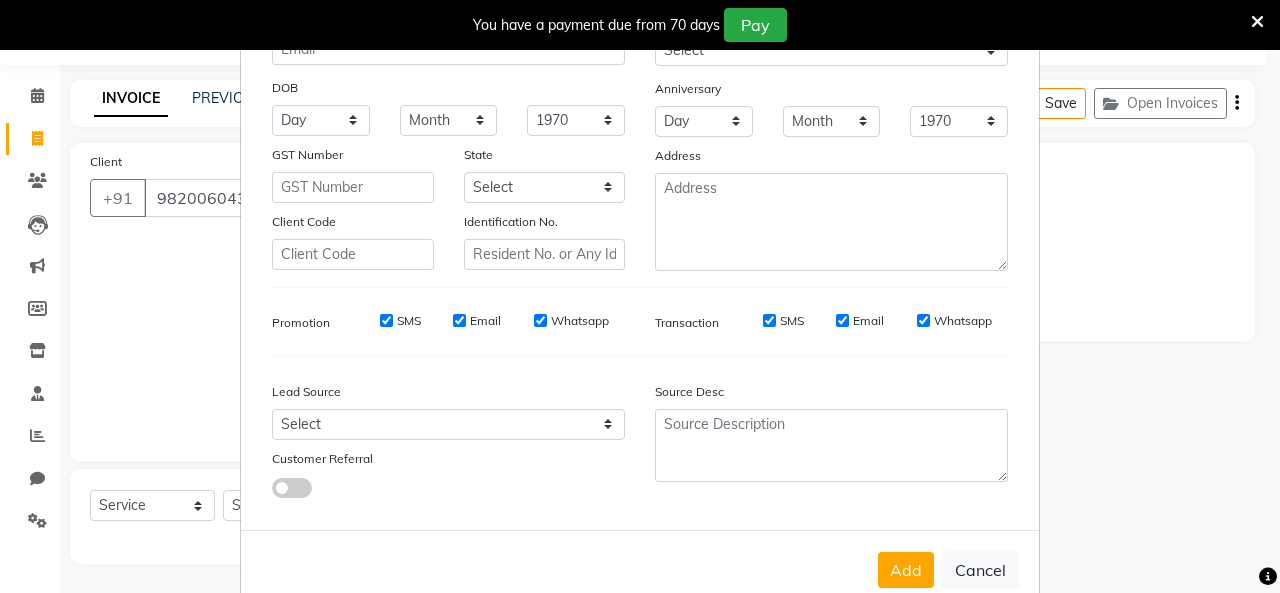 scroll, scrollTop: 252, scrollLeft: 0, axis: vertical 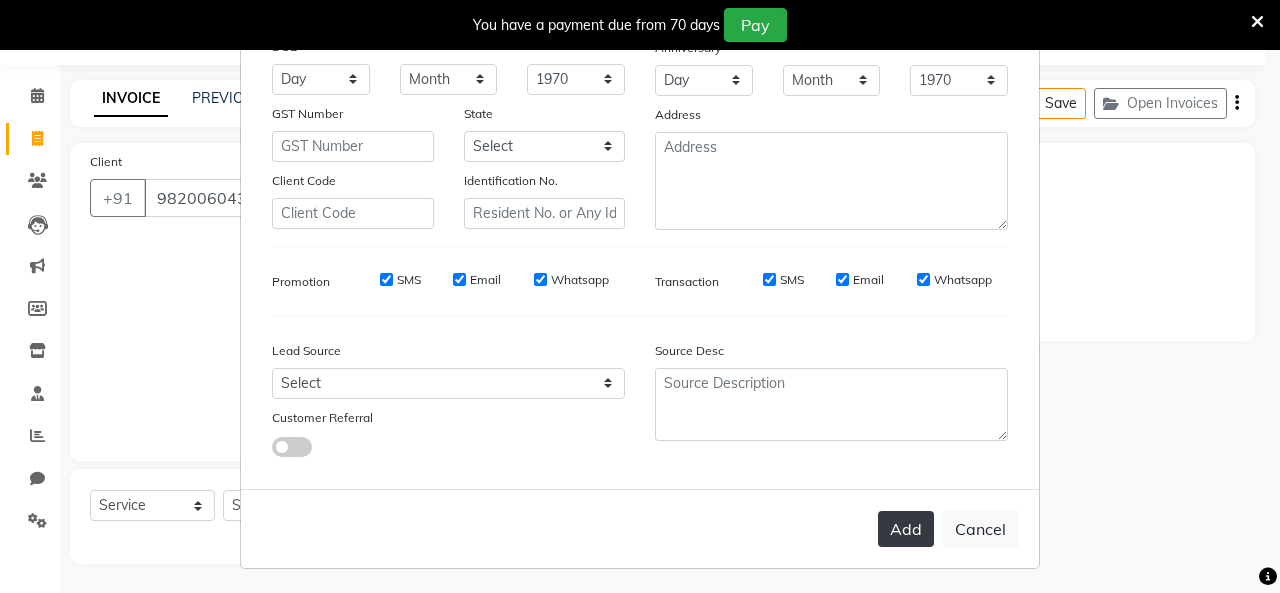 type on "Ranjit" 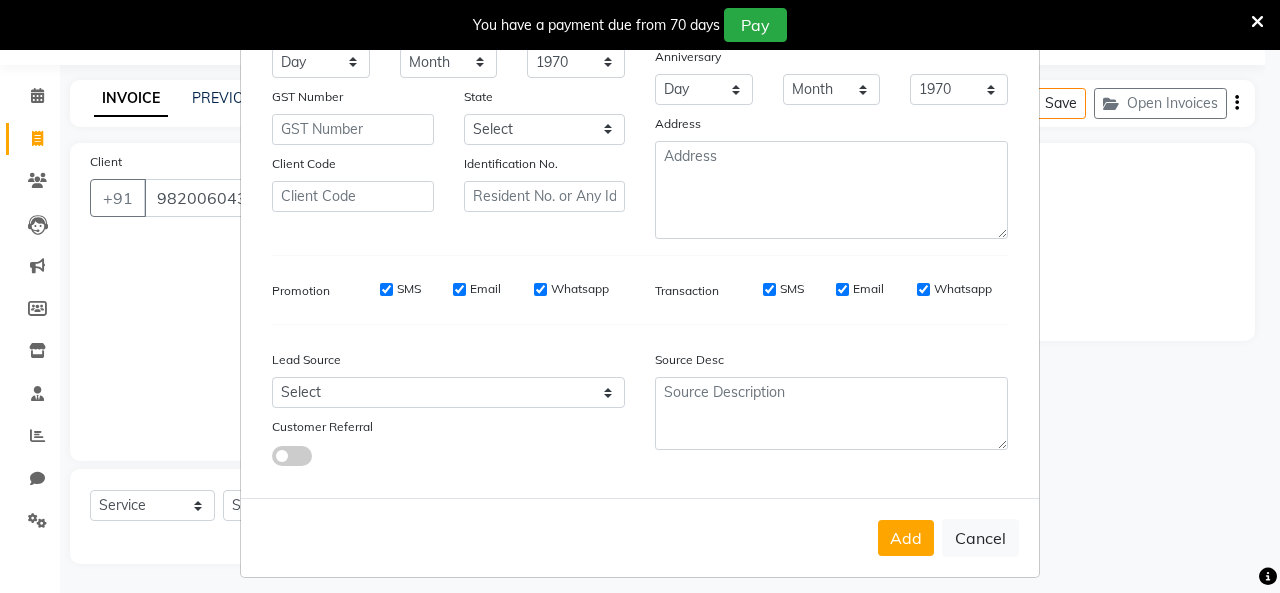 scroll, scrollTop: 278, scrollLeft: 0, axis: vertical 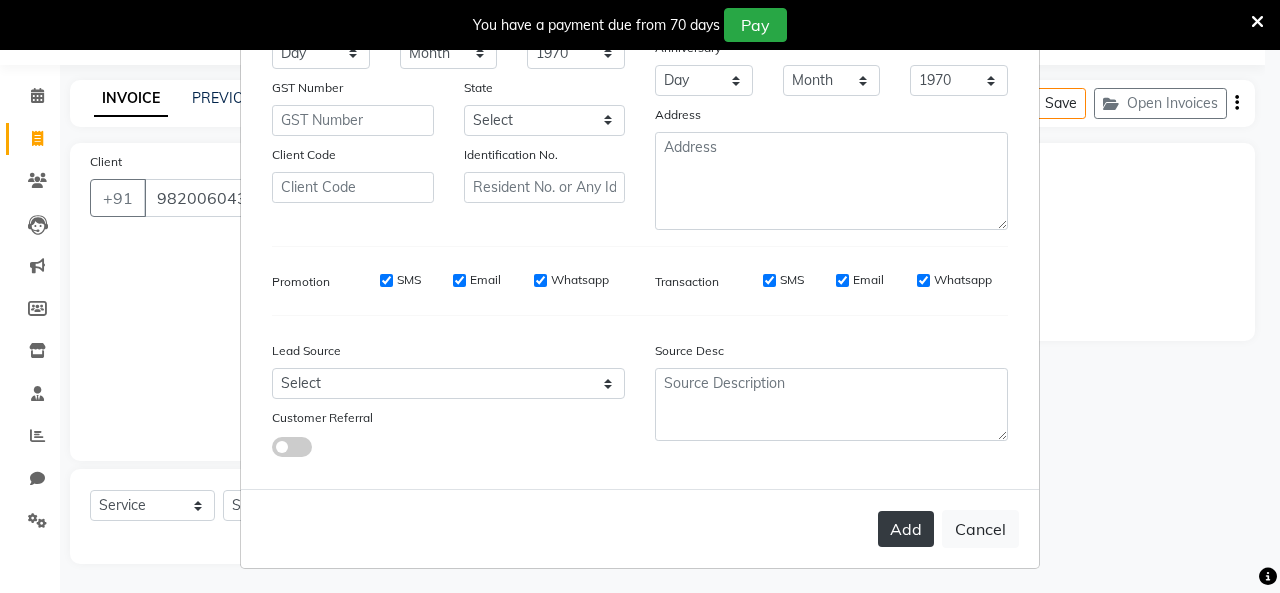 click on "Add" at bounding box center (906, 529) 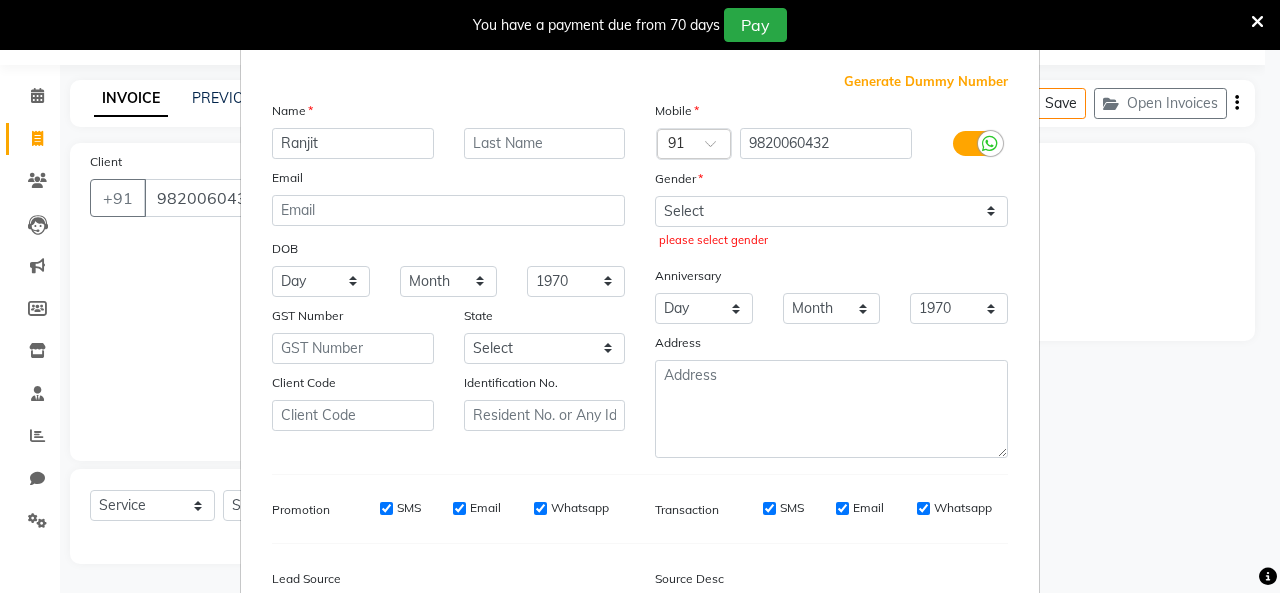 scroll, scrollTop: 0, scrollLeft: 0, axis: both 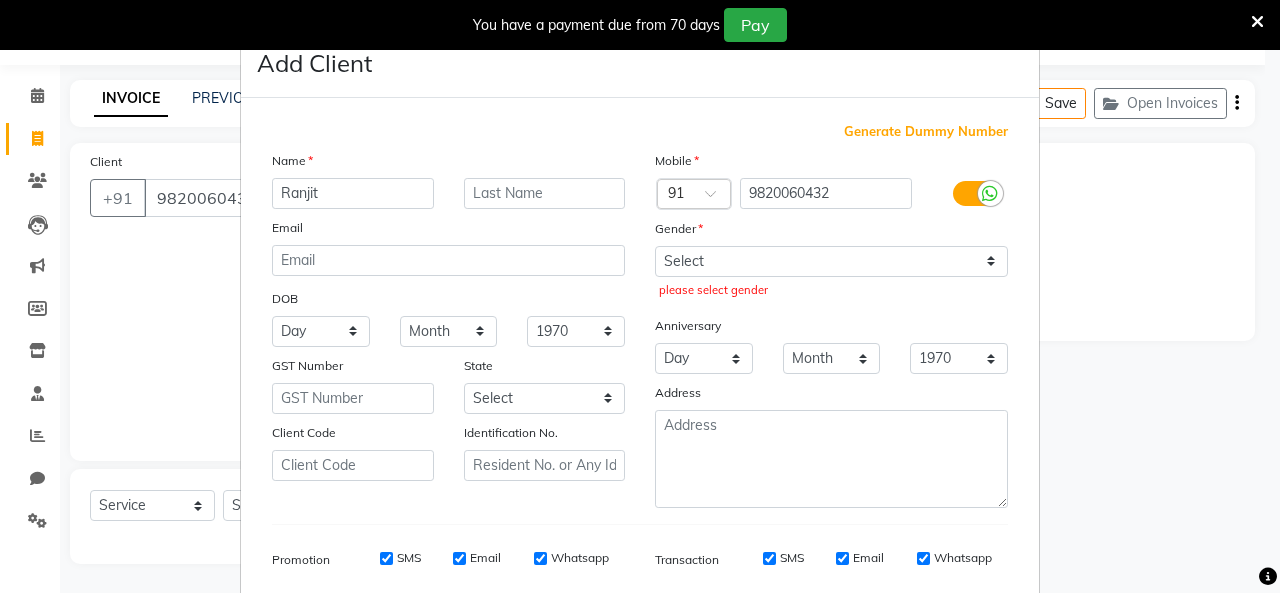 click on "please select gender" at bounding box center [831, 290] 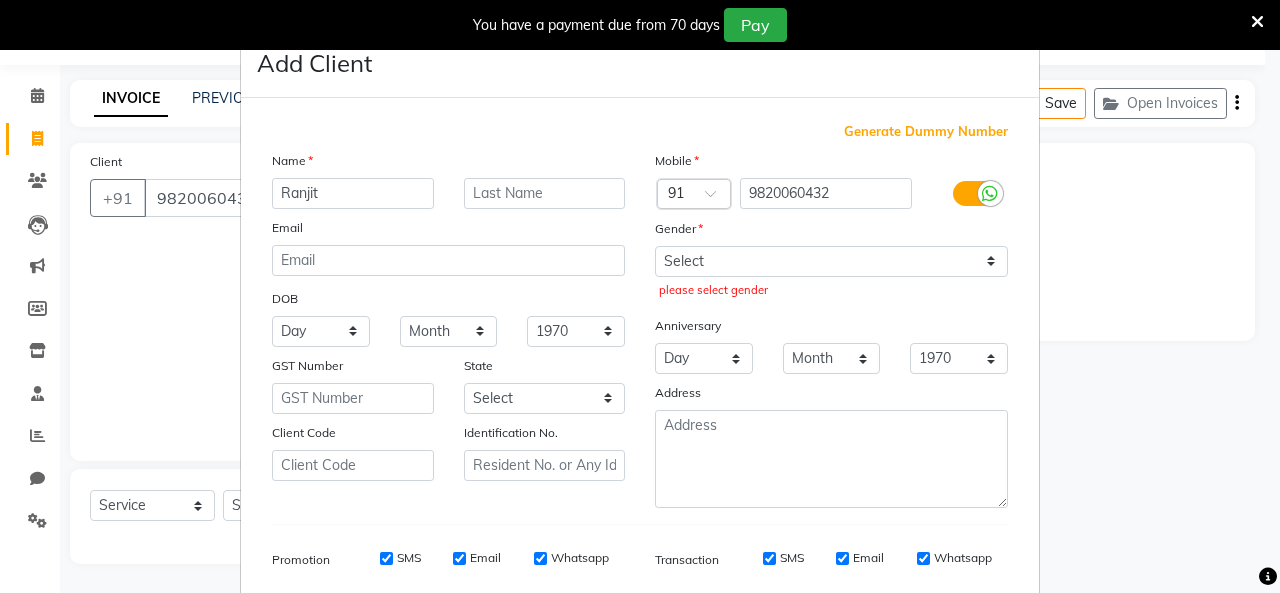 drag, startPoint x: 780, startPoint y: 305, endPoint x: 810, endPoint y: 299, distance: 30.594116 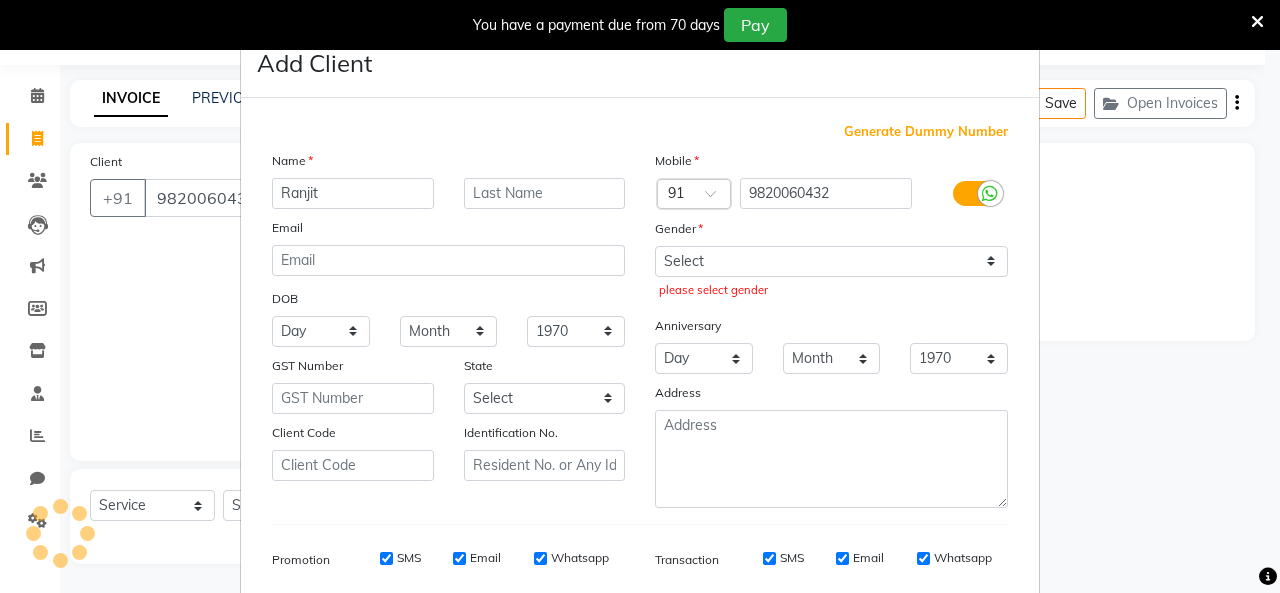 click on "please select gender" at bounding box center (831, 290) 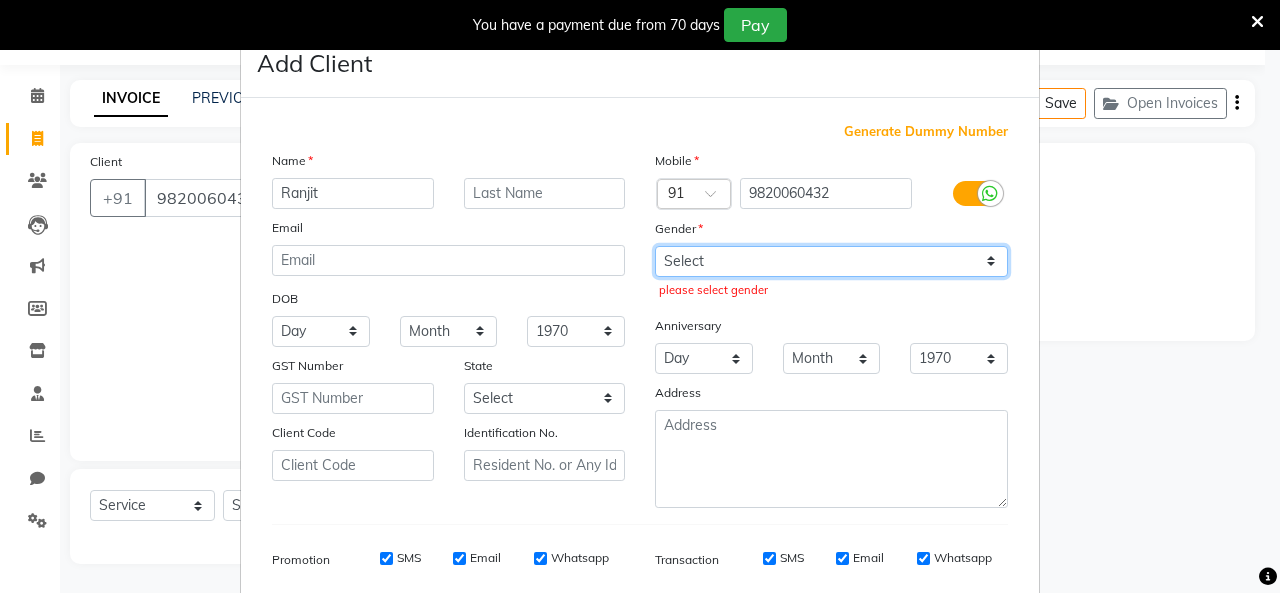click on "Select [DEMOGRAPHIC_DATA] [DEMOGRAPHIC_DATA] Other Prefer Not To Say" at bounding box center [831, 261] 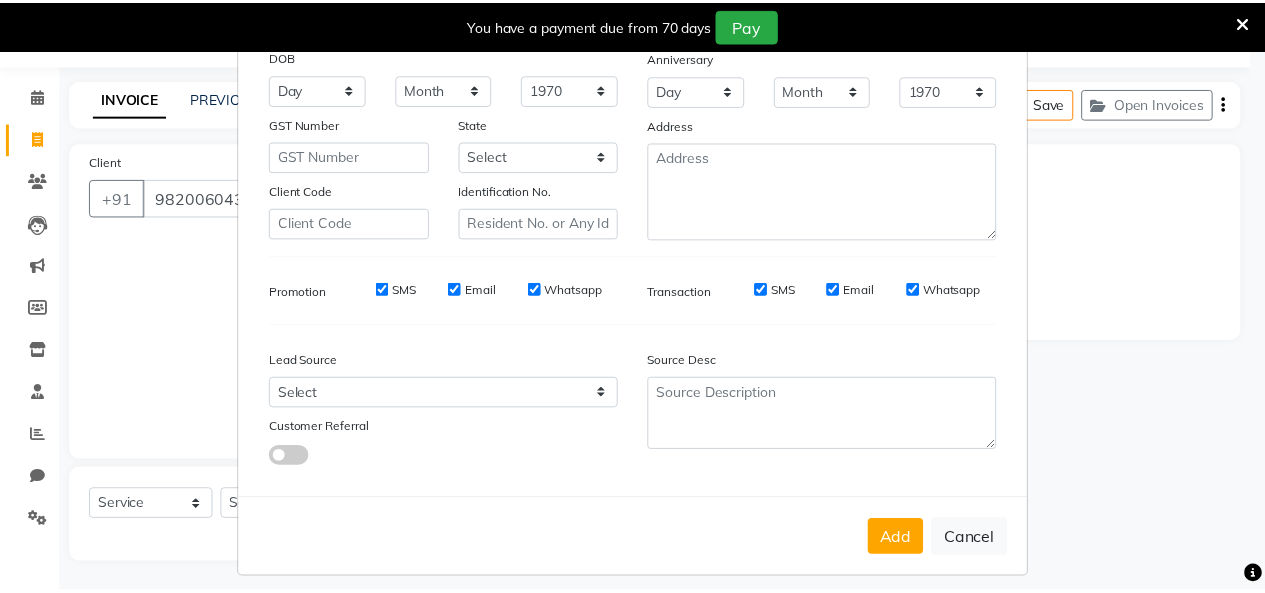 scroll, scrollTop: 252, scrollLeft: 0, axis: vertical 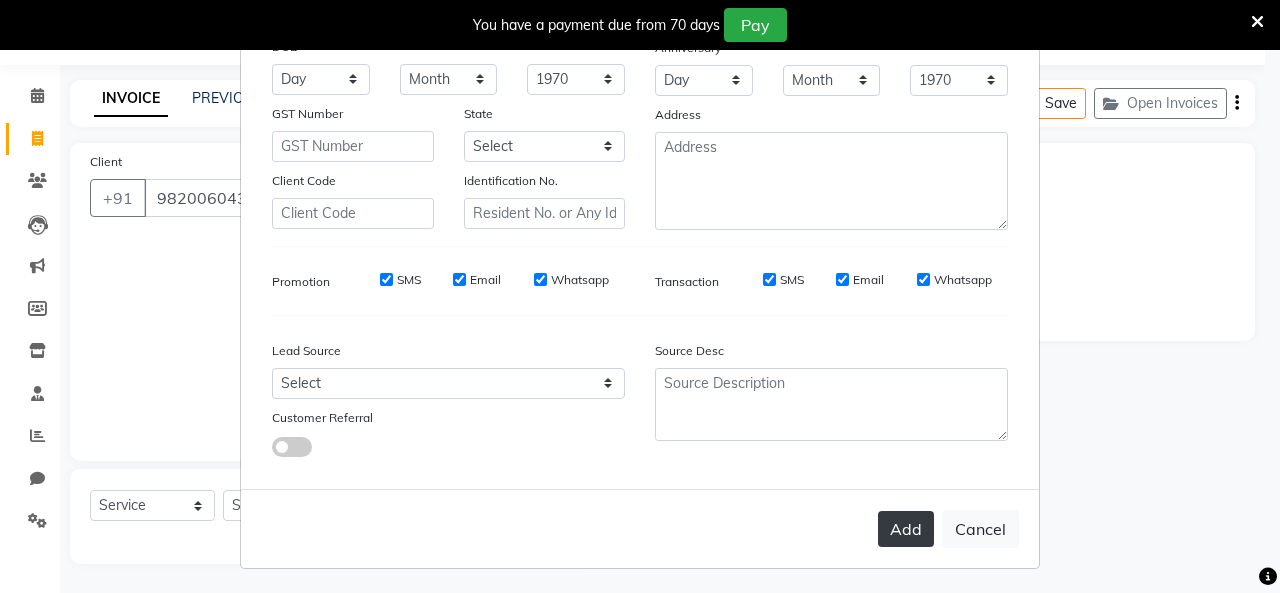 click on "Add" at bounding box center (906, 529) 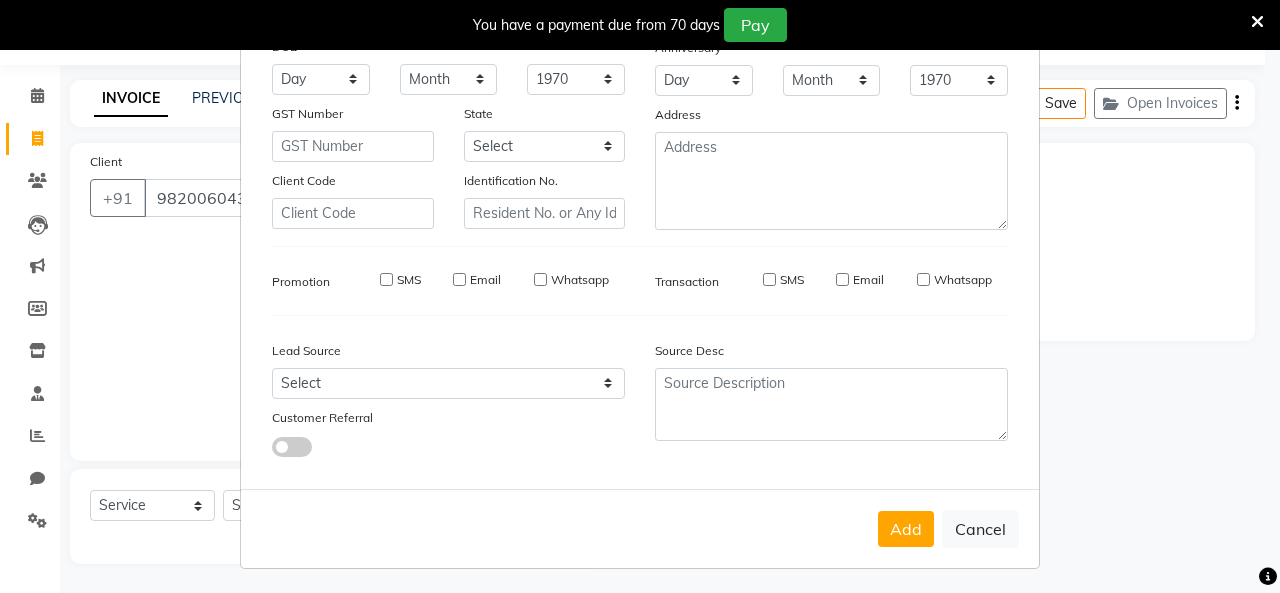 type 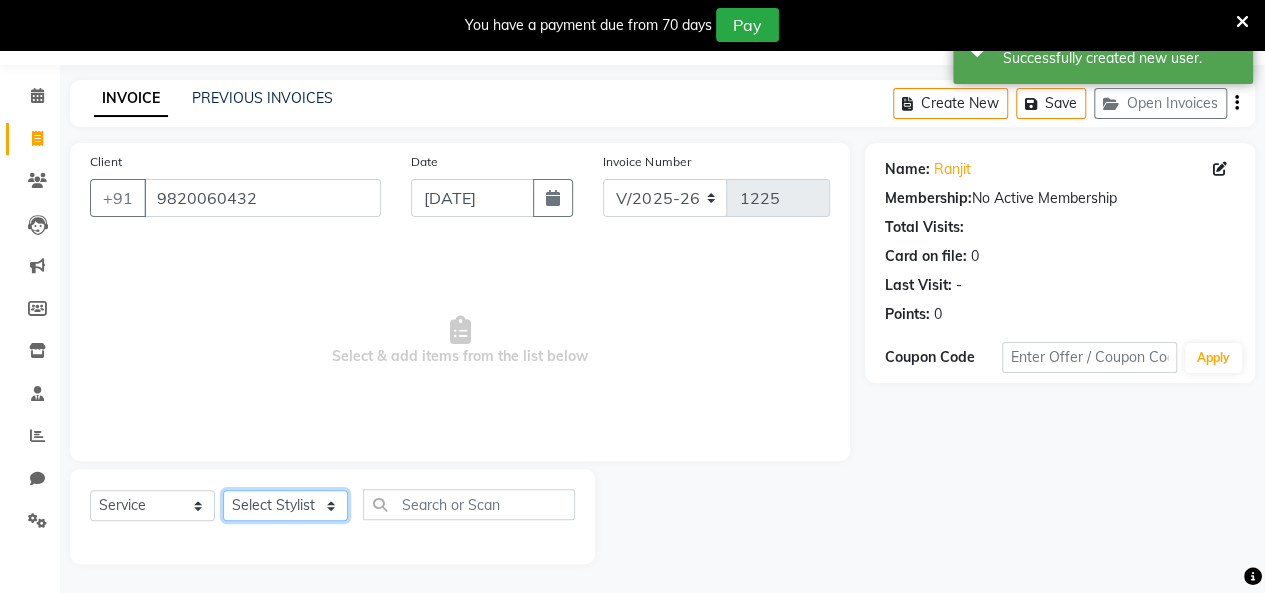 click on "Select Stylist [PERSON_NAME] [PERSON_NAME] [PERSON_NAME] [PERSON_NAME] [PERSON_NAME] [PERSON_NAME] [PERSON_NAME]  [PERSON_NAME] [PERSON_NAME] [PERSON_NAME] [PERSON_NAME]" 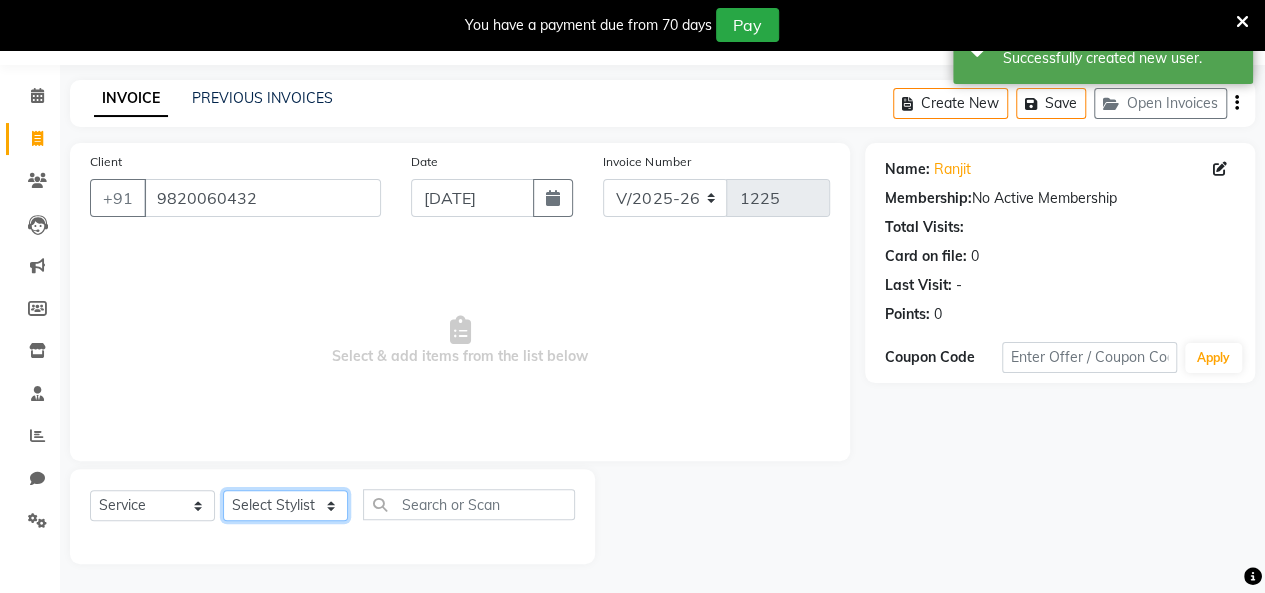 select on "72136" 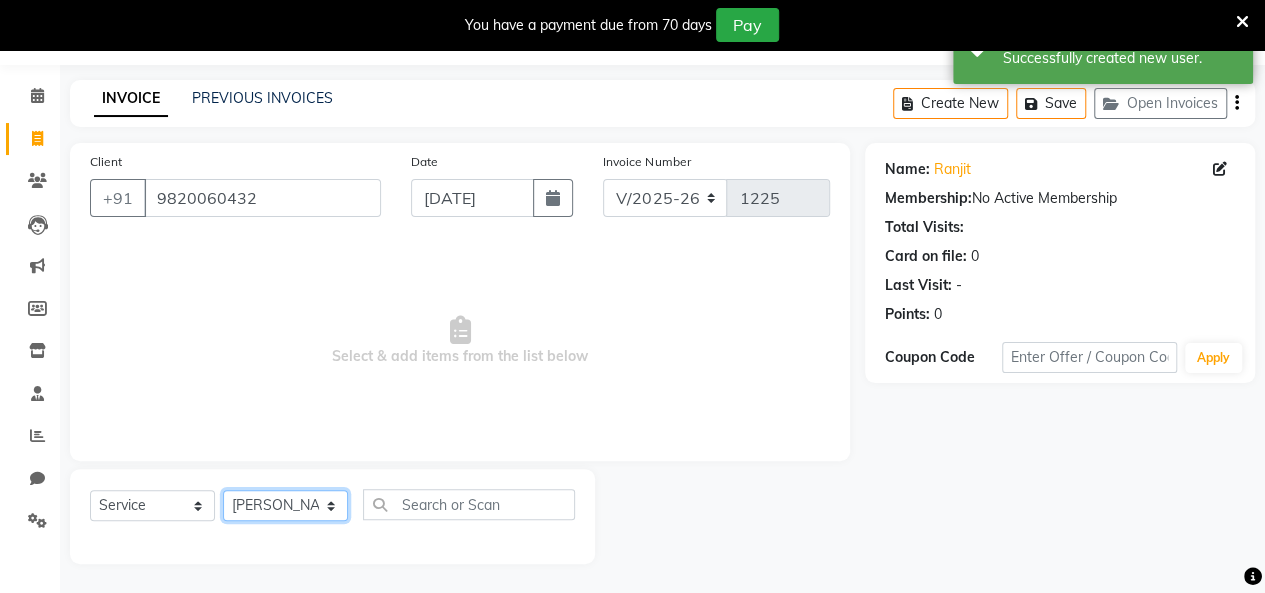 click on "Select Stylist [PERSON_NAME] [PERSON_NAME] [PERSON_NAME] [PERSON_NAME] [PERSON_NAME] [PERSON_NAME] [PERSON_NAME]  [PERSON_NAME] [PERSON_NAME] [PERSON_NAME] [PERSON_NAME]" 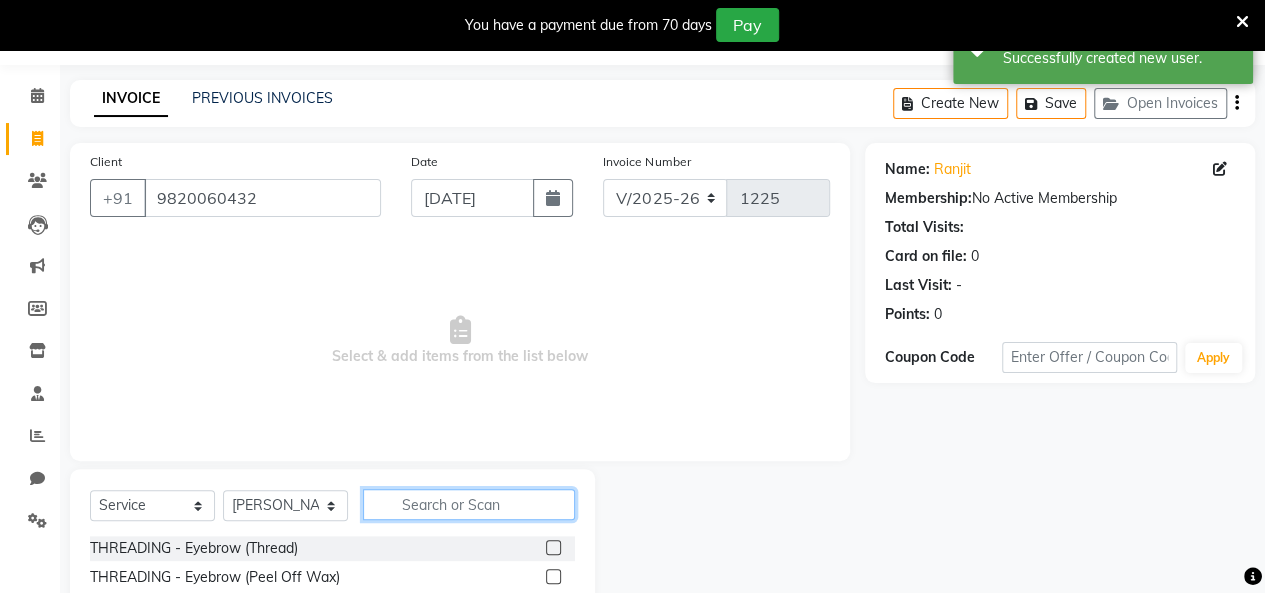 click 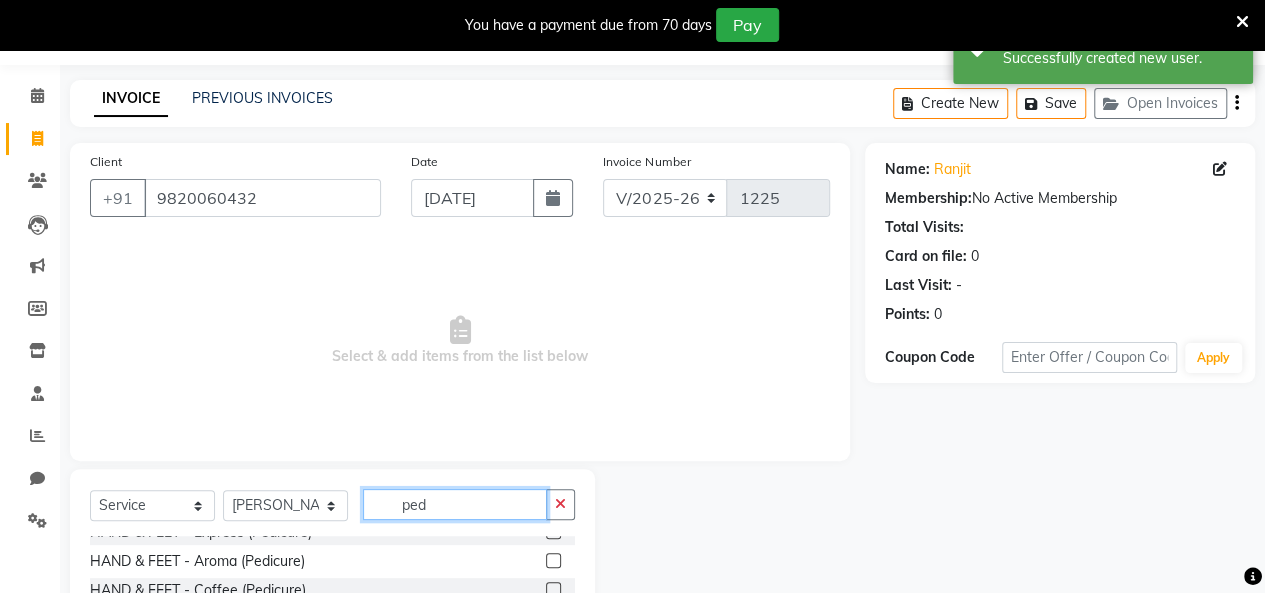 scroll, scrollTop: 32, scrollLeft: 0, axis: vertical 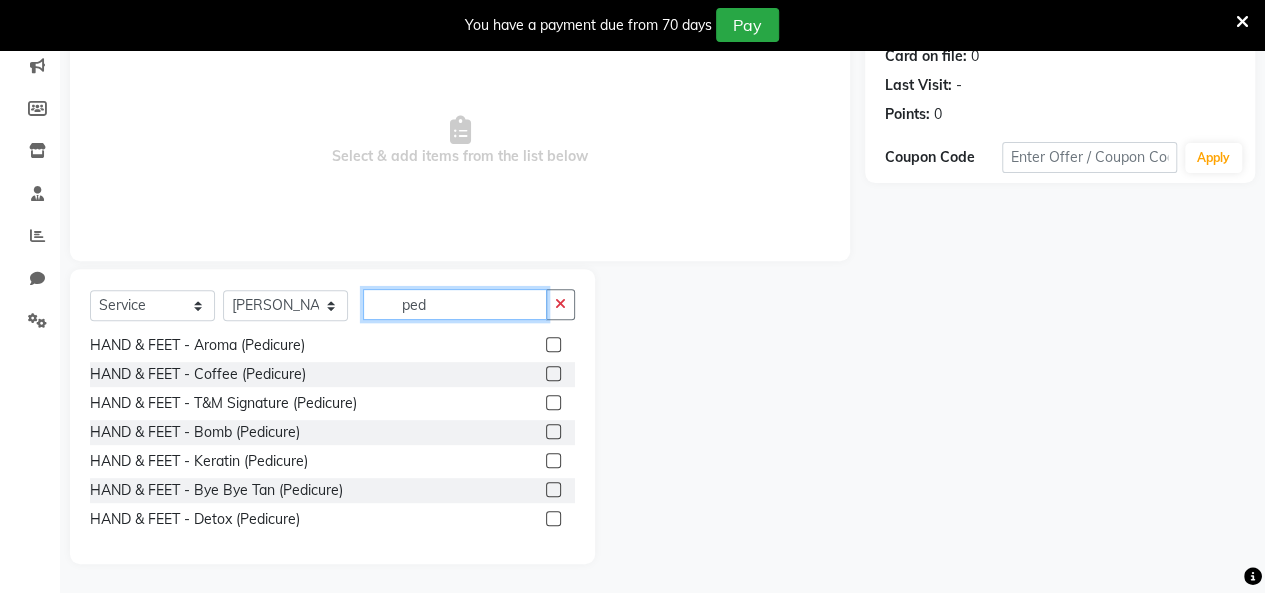 type on "ped" 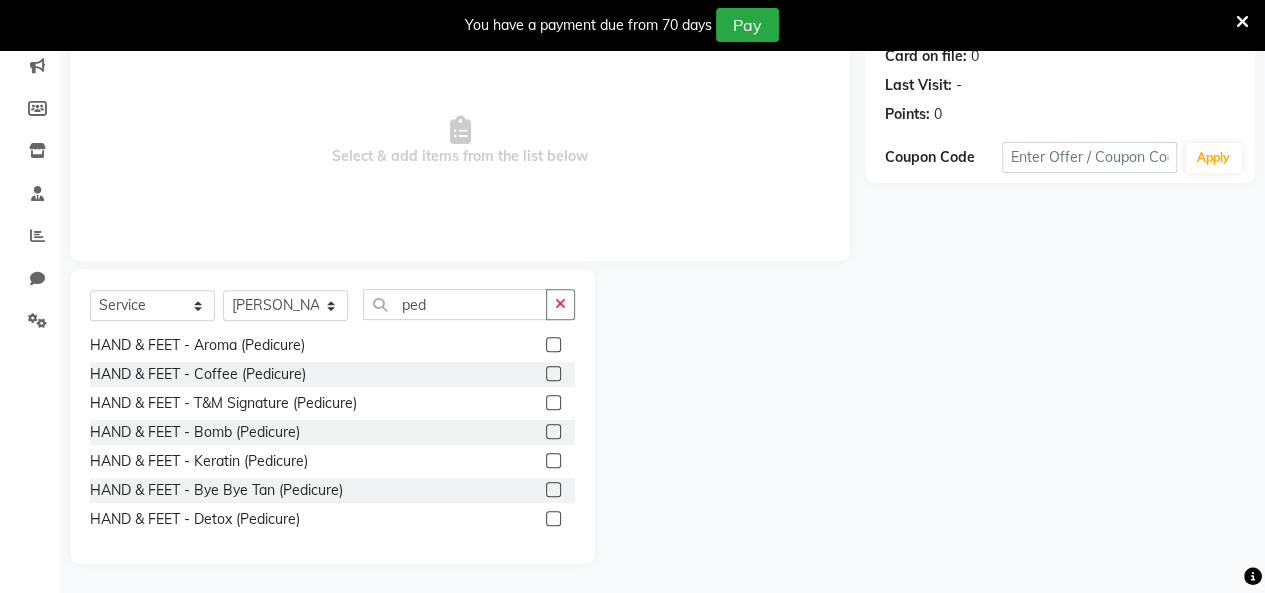 click 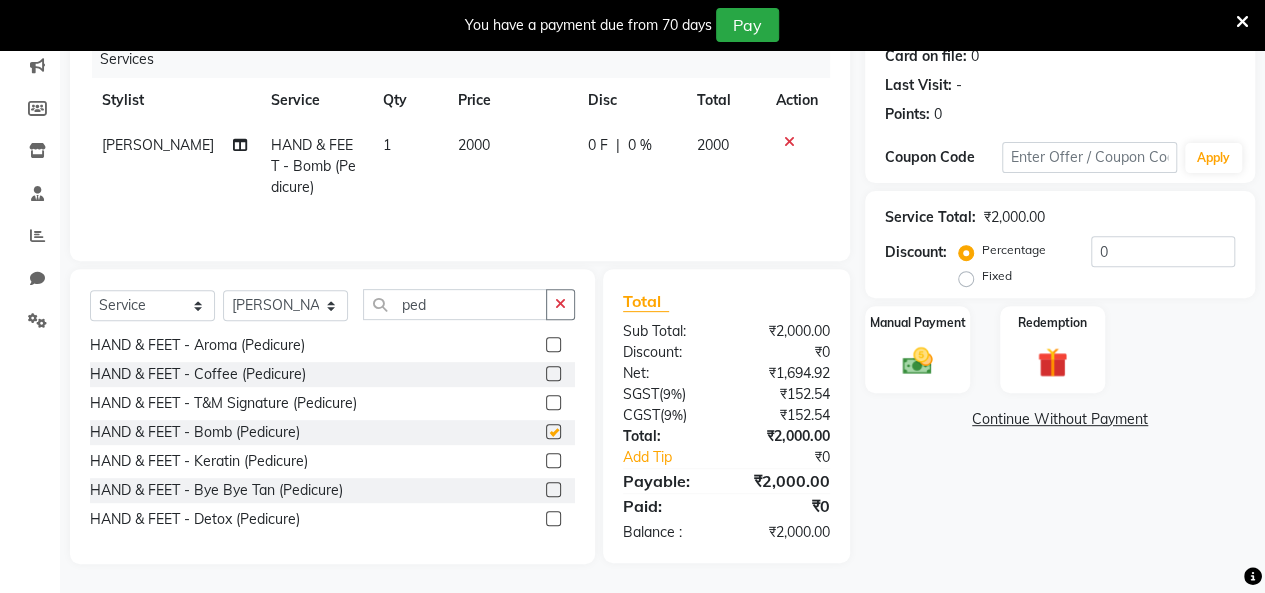 checkbox on "false" 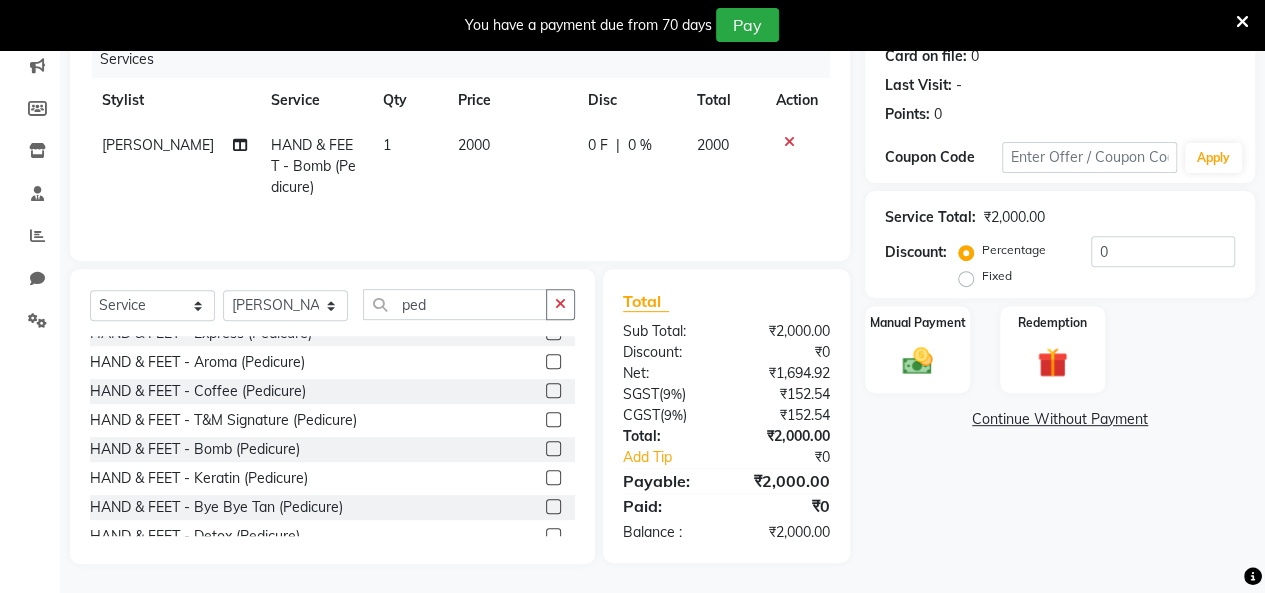 scroll, scrollTop: 0, scrollLeft: 0, axis: both 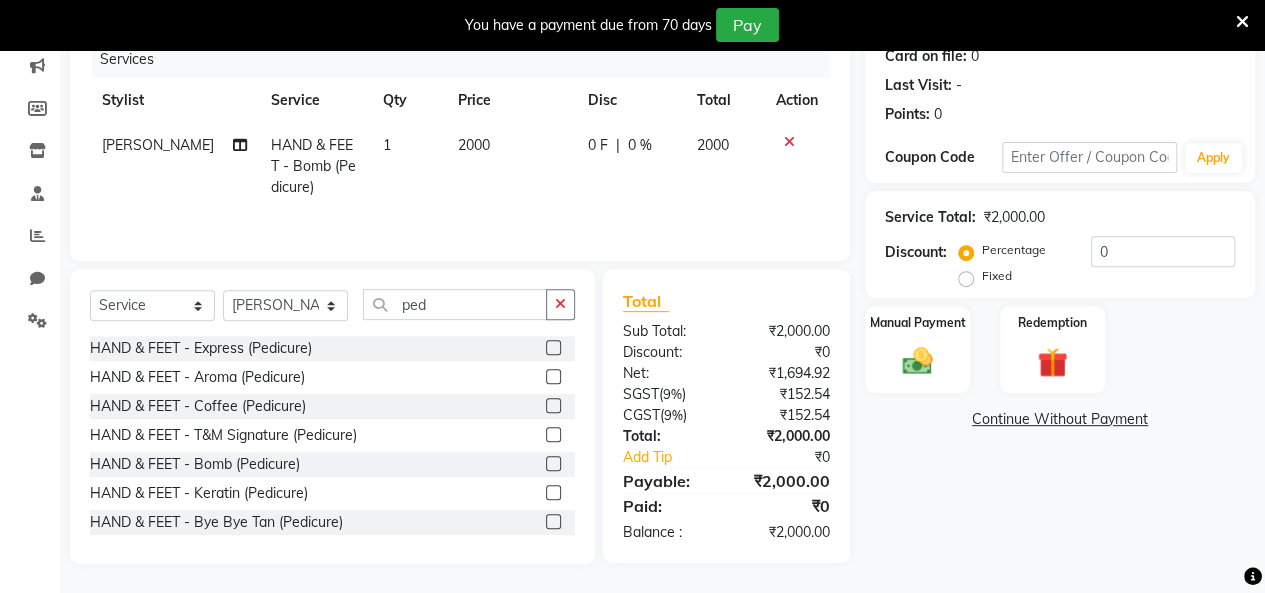 click on "2000" 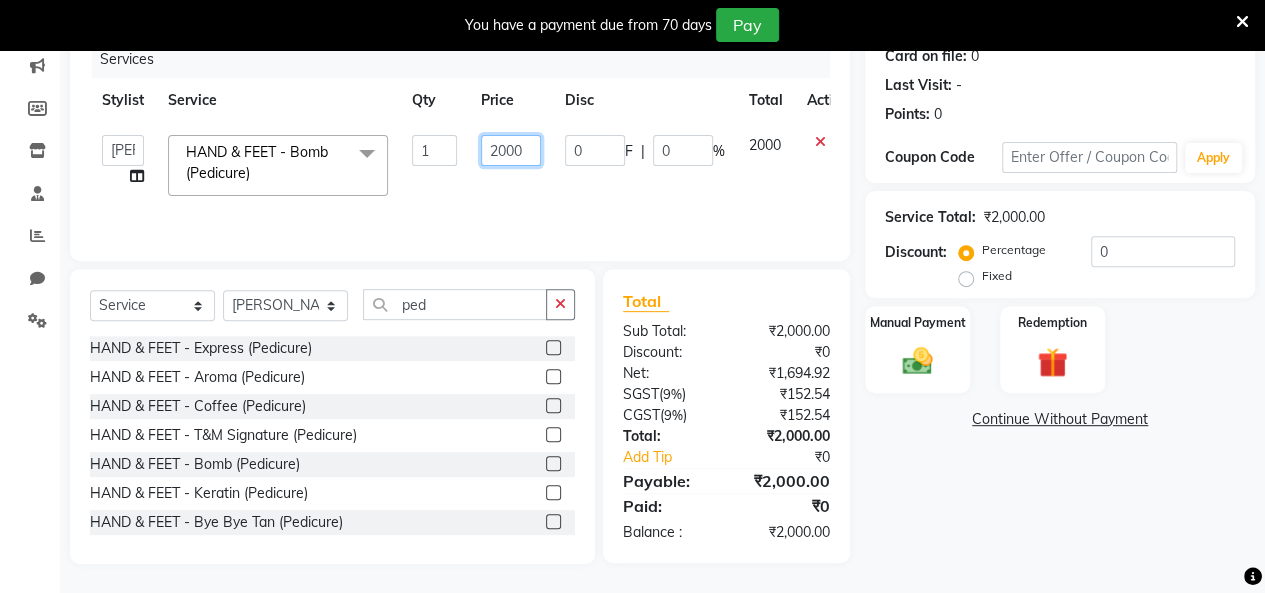 click on "2000" 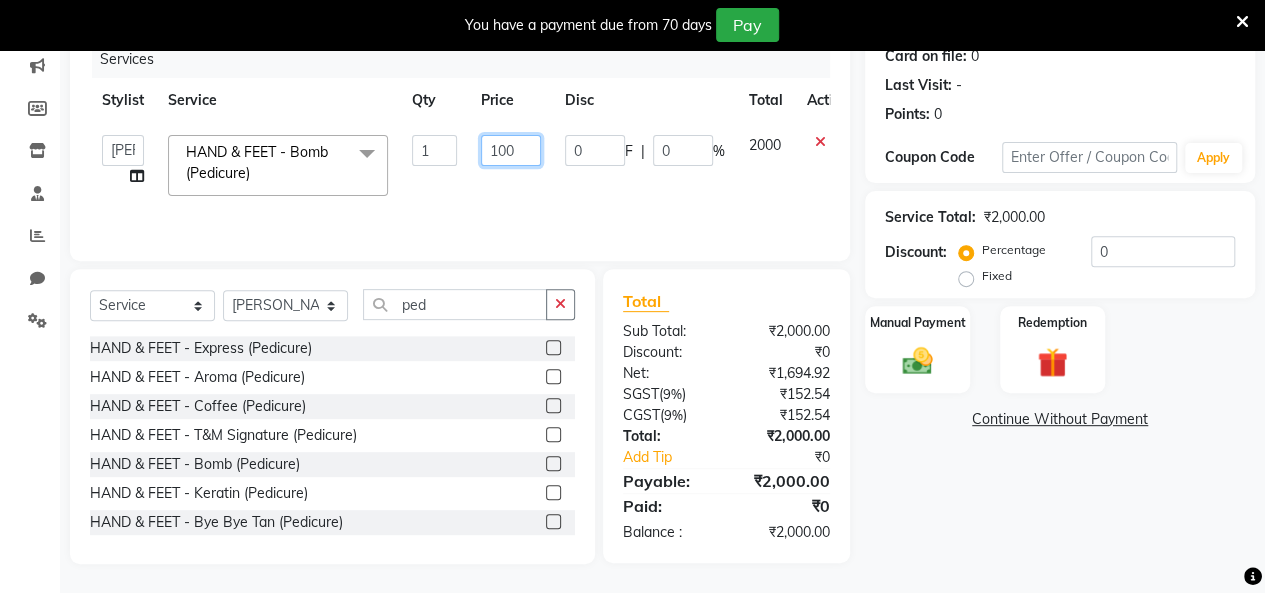 type on "1800" 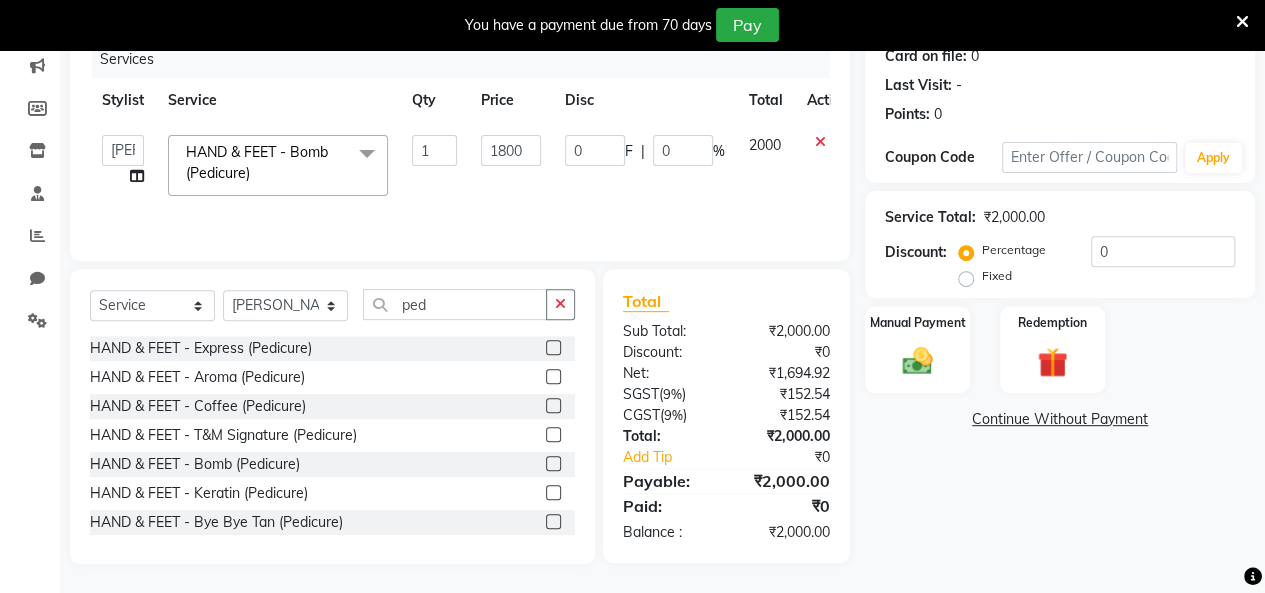 click on "1800" 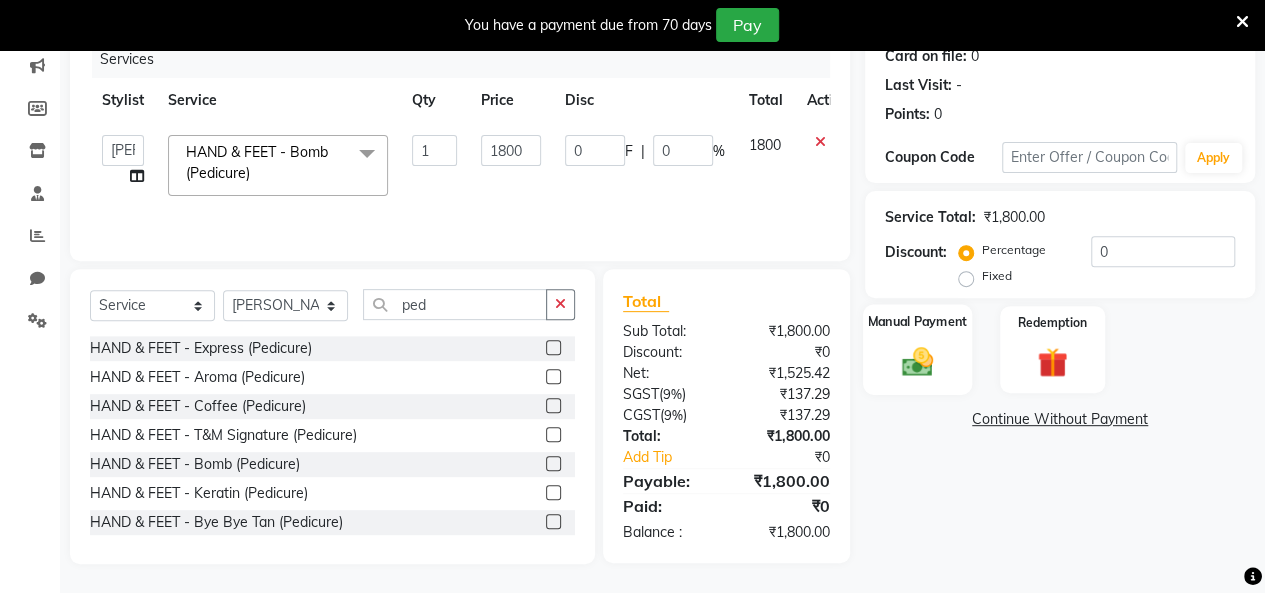 click 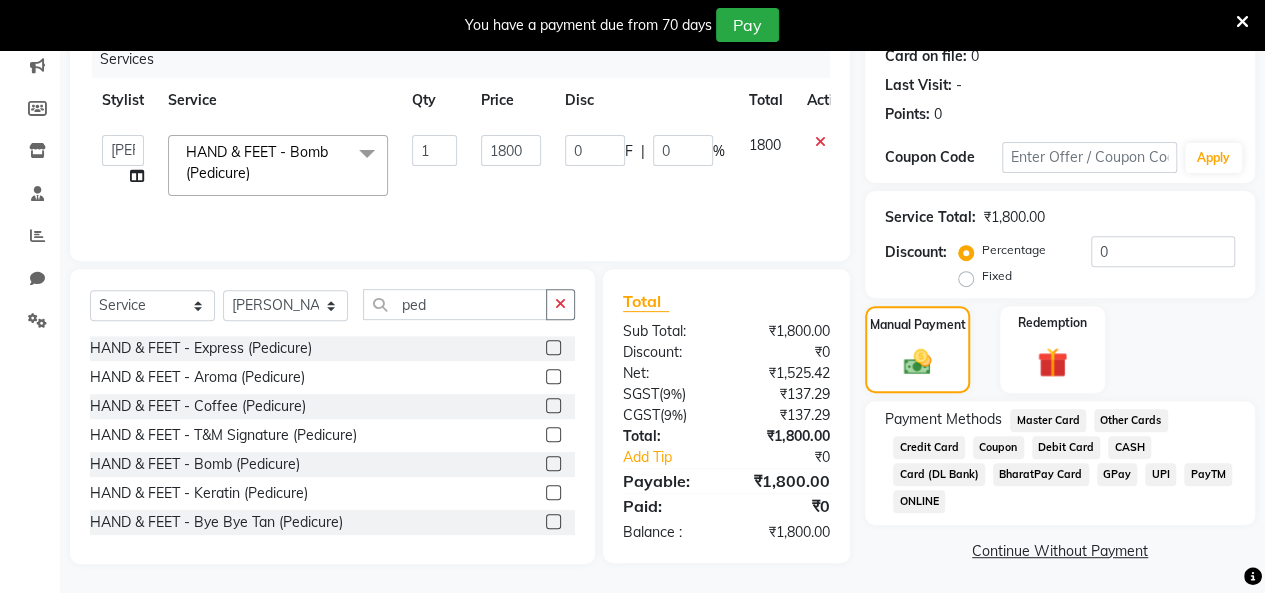 scroll, scrollTop: 259, scrollLeft: 0, axis: vertical 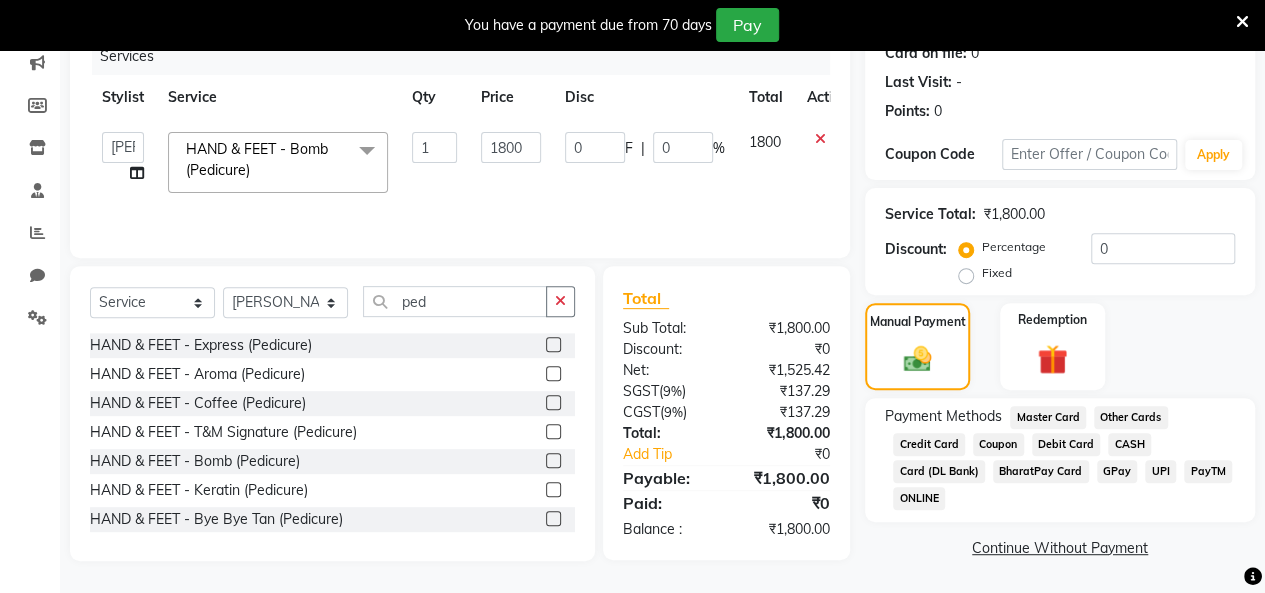 click on "GPay" 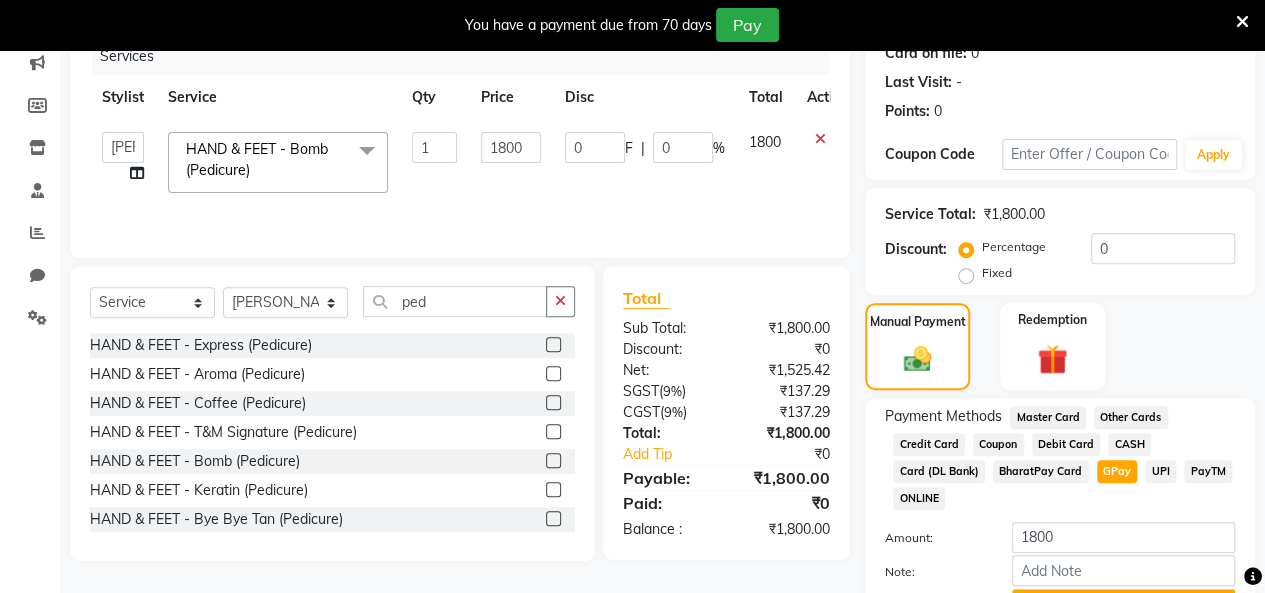 scroll, scrollTop: 364, scrollLeft: 0, axis: vertical 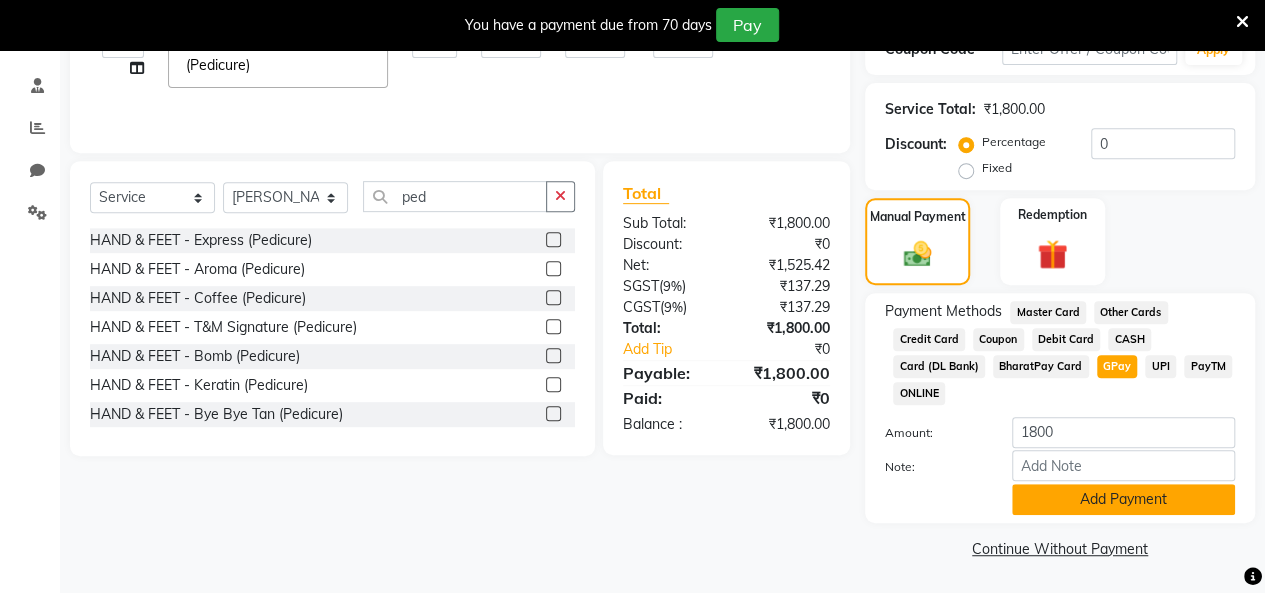 click on "Add Payment" 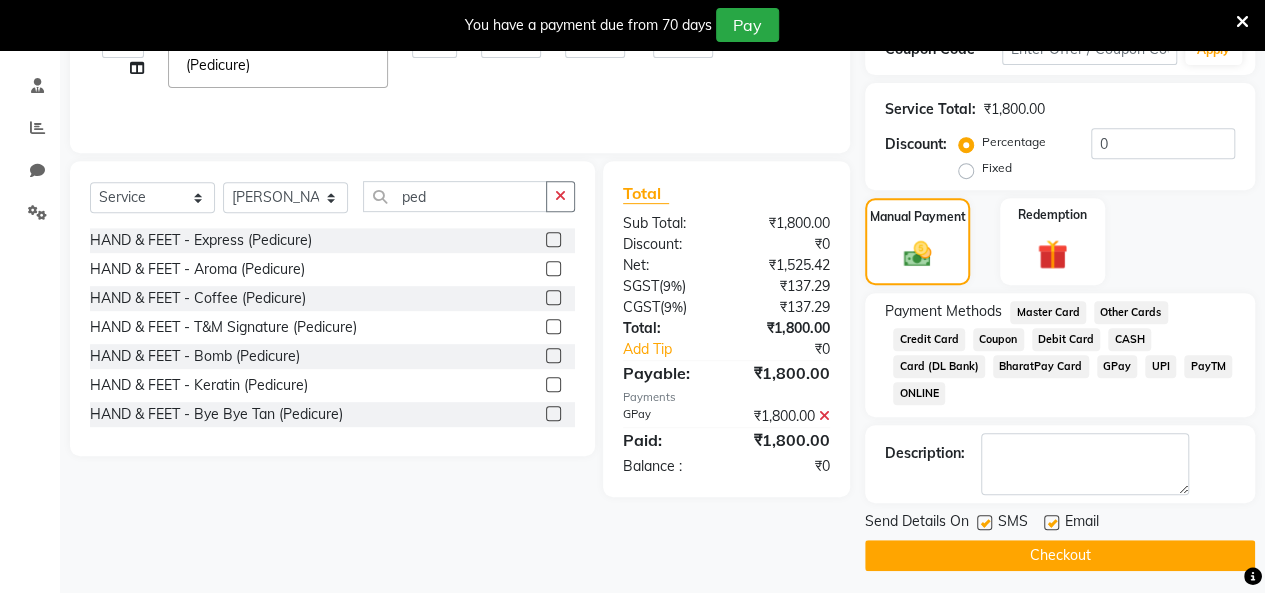 scroll, scrollTop: 370, scrollLeft: 0, axis: vertical 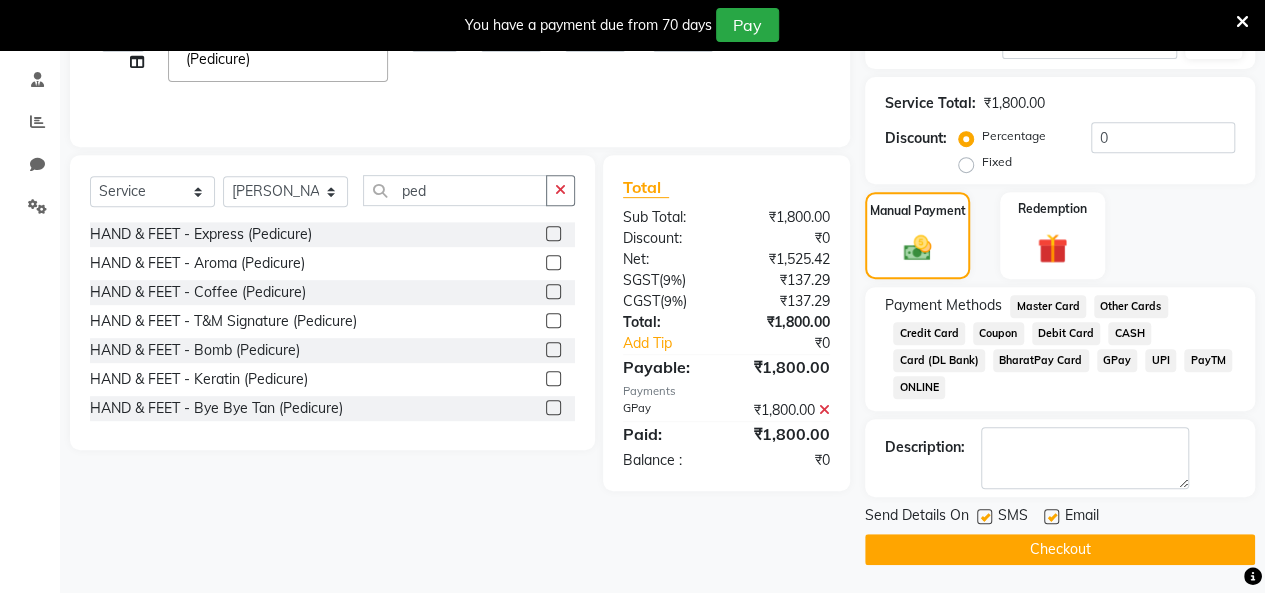 drag, startPoint x: 989, startPoint y: 513, endPoint x: 1014, endPoint y: 513, distance: 25 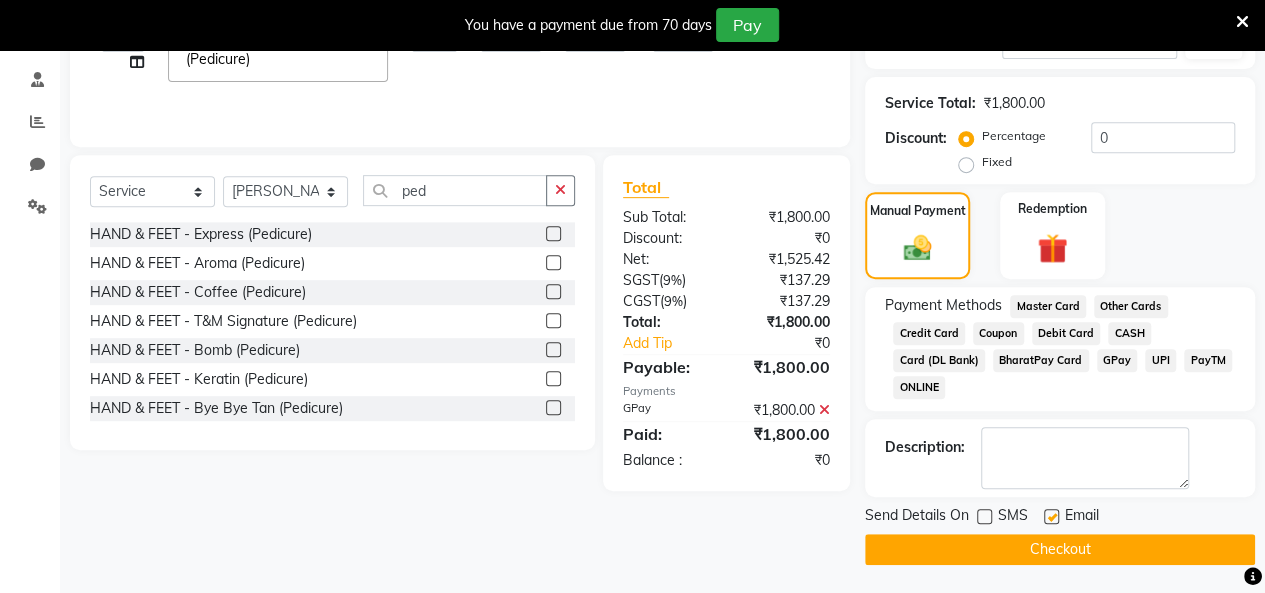 click 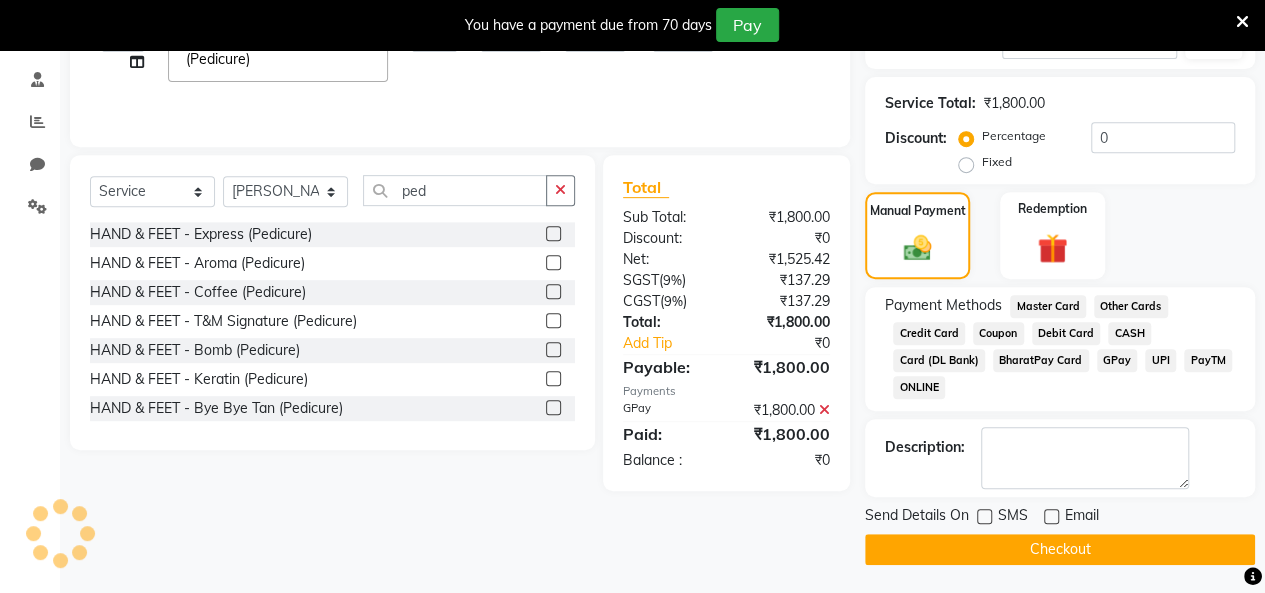 click on "Checkout" 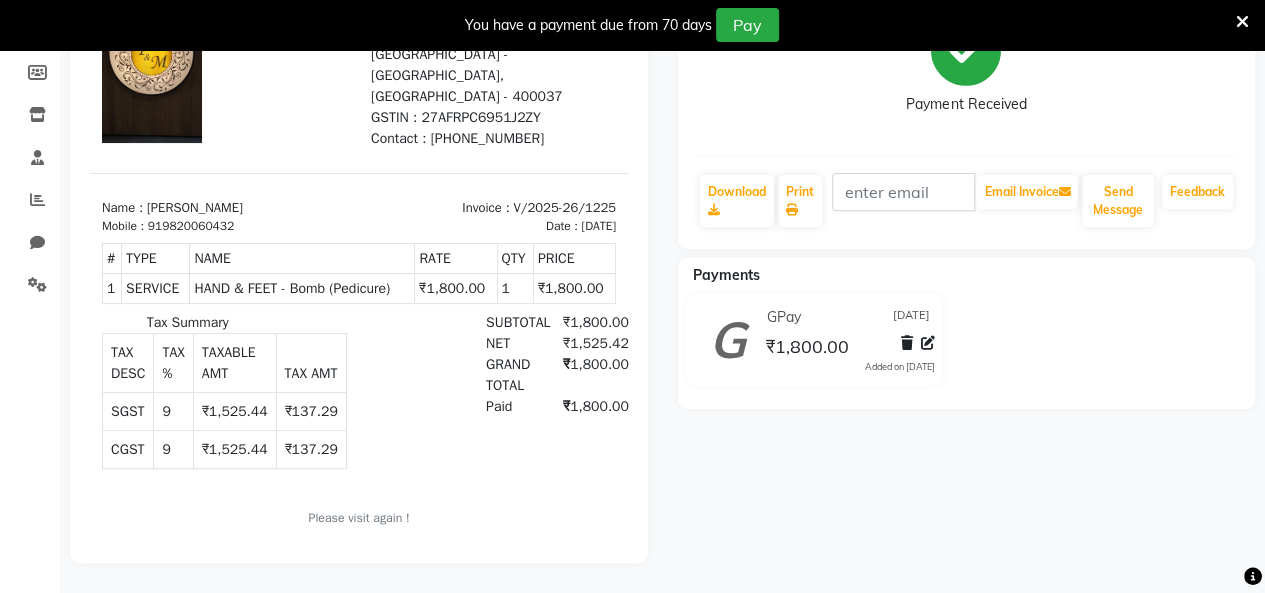 scroll, scrollTop: 0, scrollLeft: 0, axis: both 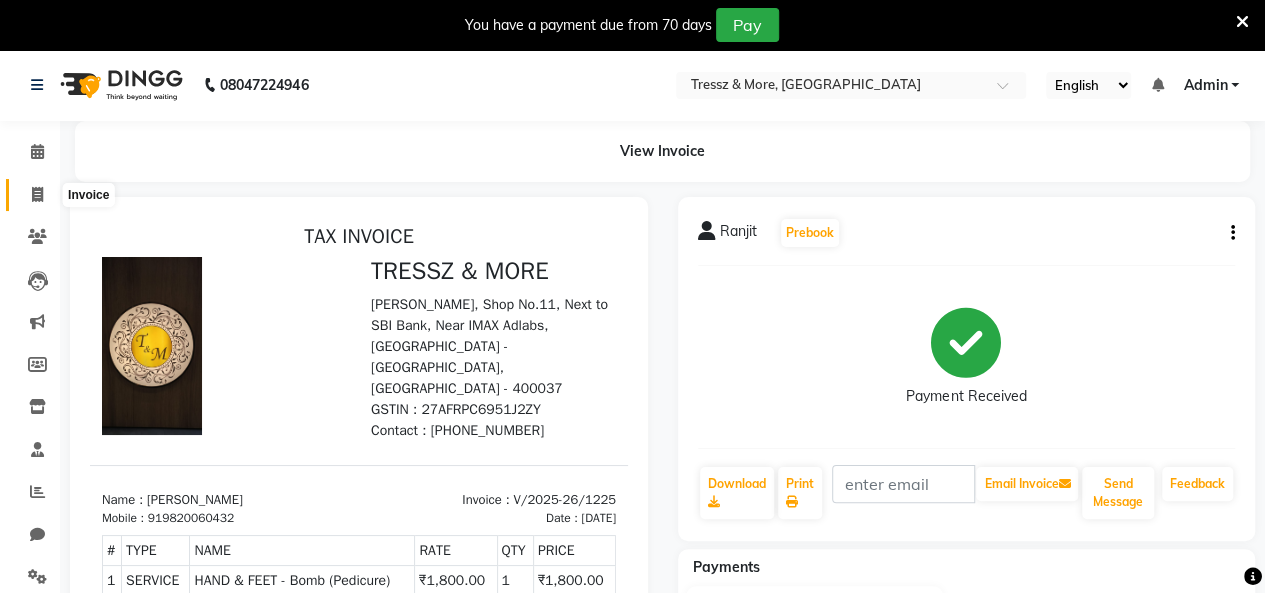click 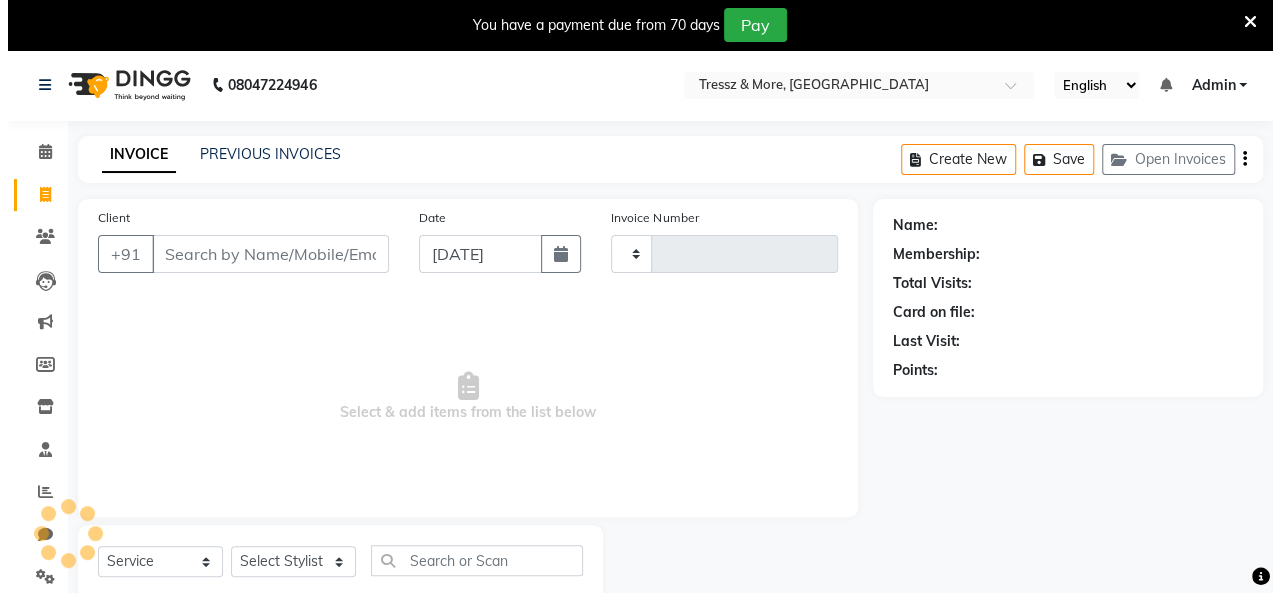scroll, scrollTop: 56, scrollLeft: 0, axis: vertical 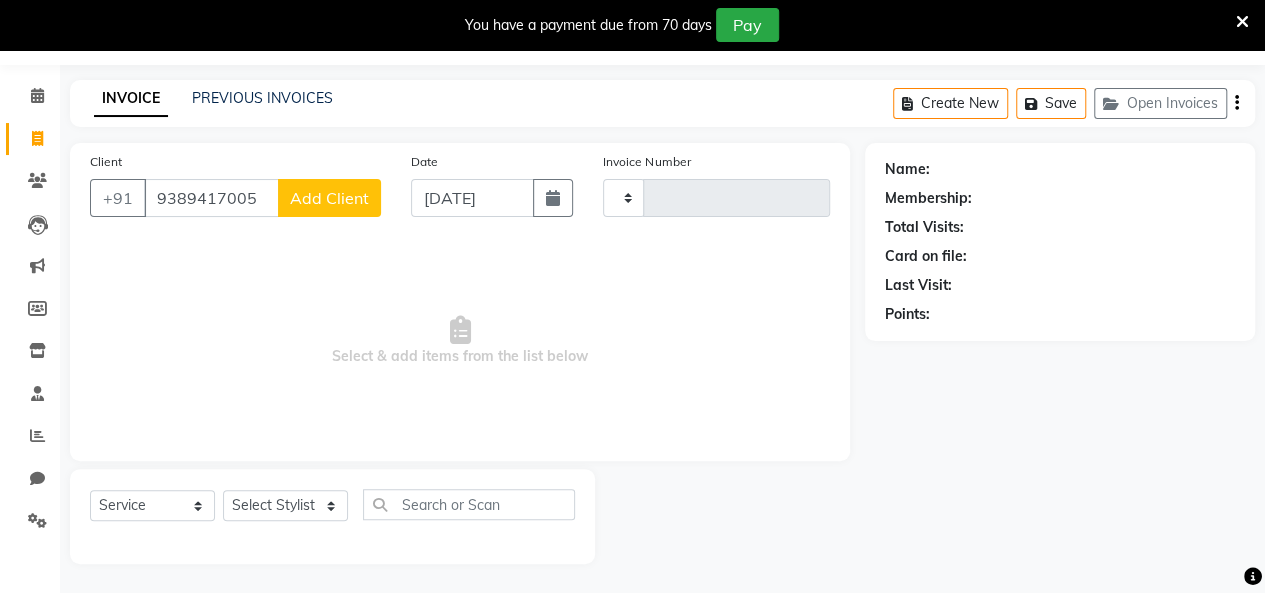 type on "9389417005" 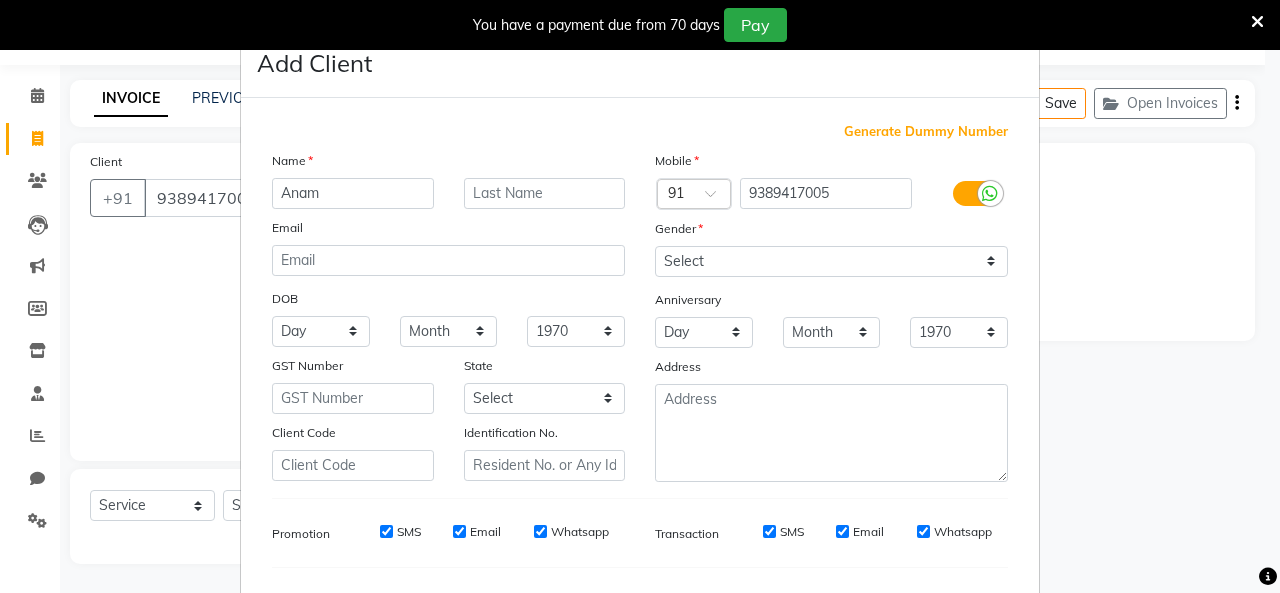 type on "Anam" 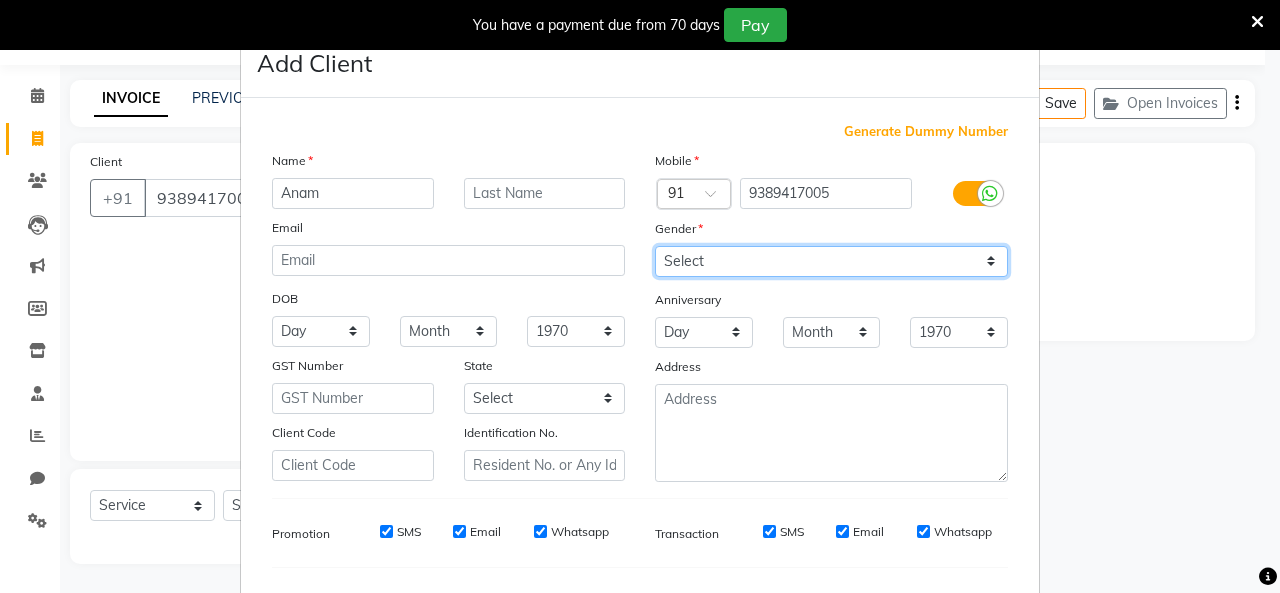 click on "Select [DEMOGRAPHIC_DATA] [DEMOGRAPHIC_DATA] Other Prefer Not To Say" at bounding box center [831, 261] 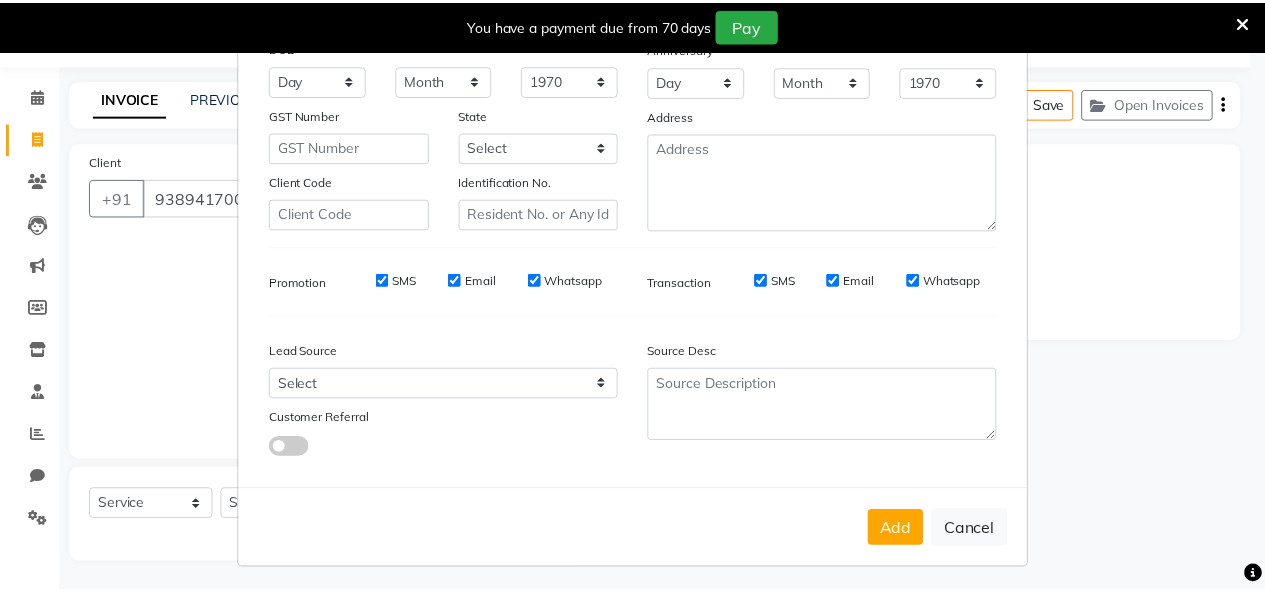 scroll, scrollTop: 252, scrollLeft: 0, axis: vertical 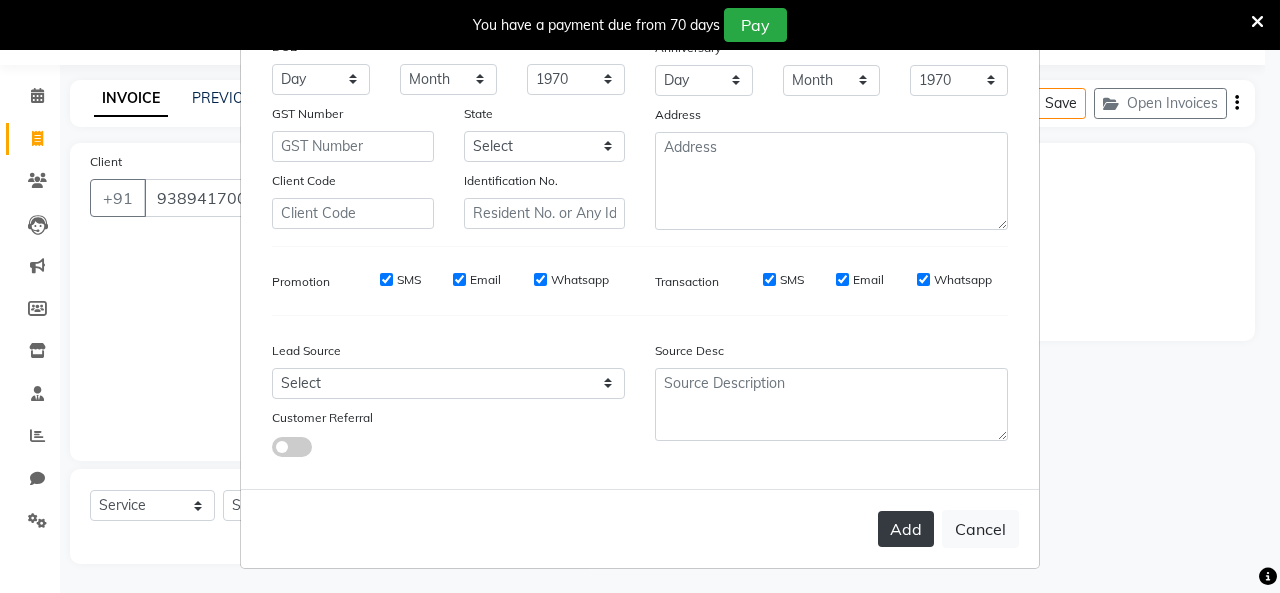 click on "Add" at bounding box center [906, 529] 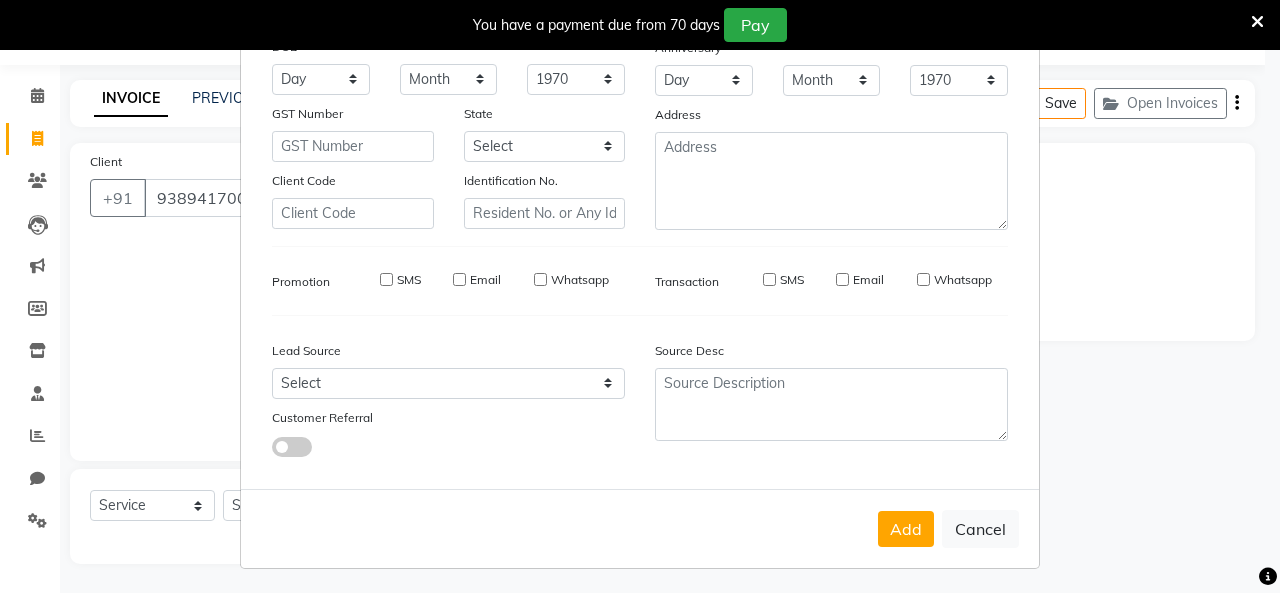 type 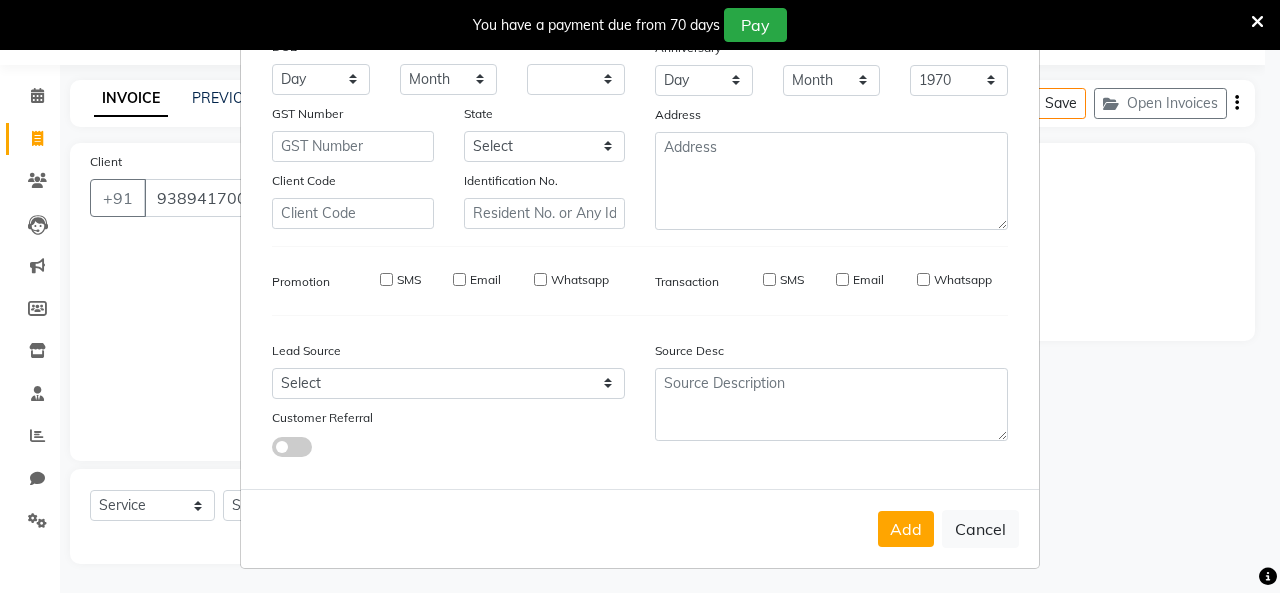 select 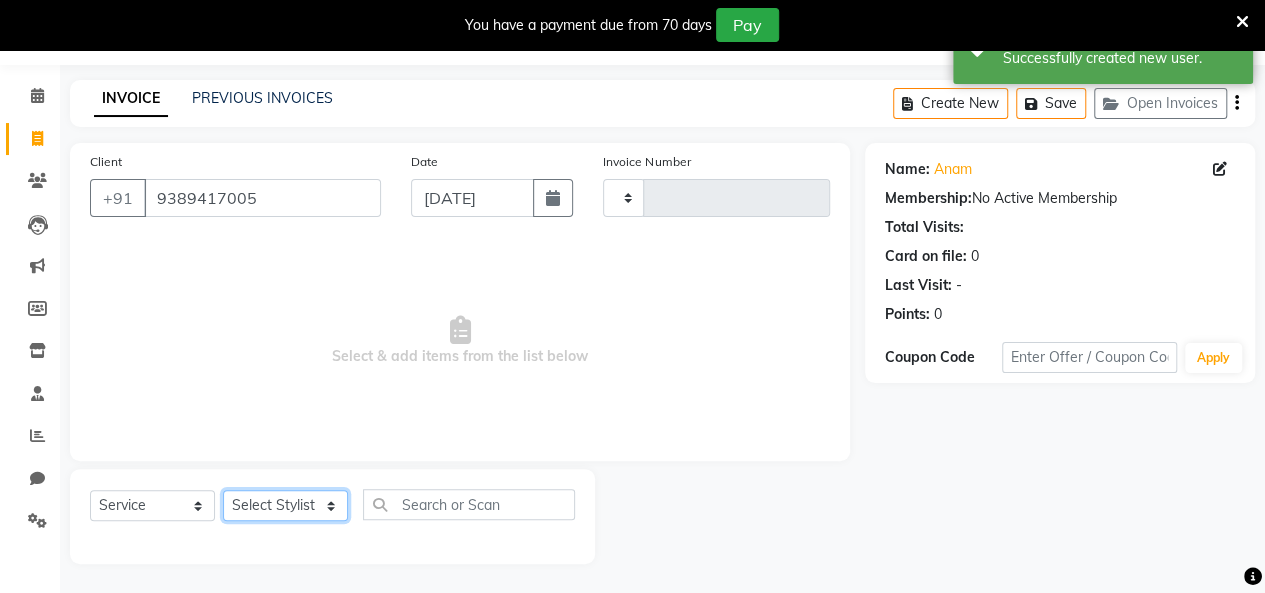 click on "Select Stylist [PERSON_NAME] [PERSON_NAME] [PERSON_NAME] [PERSON_NAME] [PERSON_NAME] [PERSON_NAME] [PERSON_NAME]  [PERSON_NAME] [PERSON_NAME] [PERSON_NAME] [PERSON_NAME]" 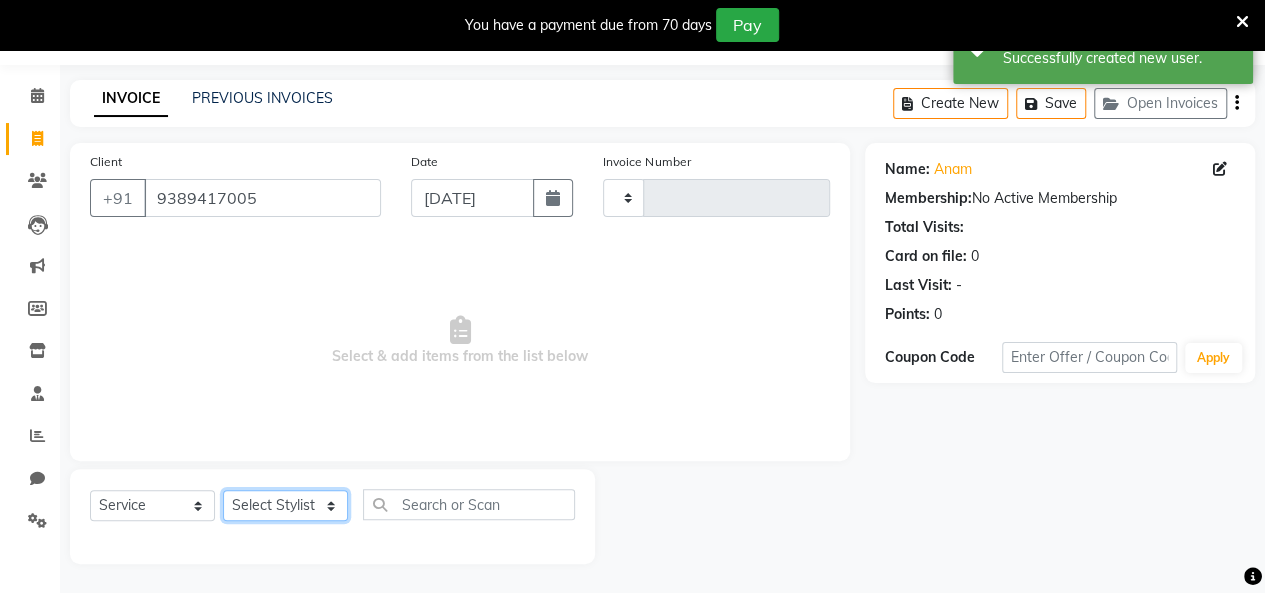 select on "83989" 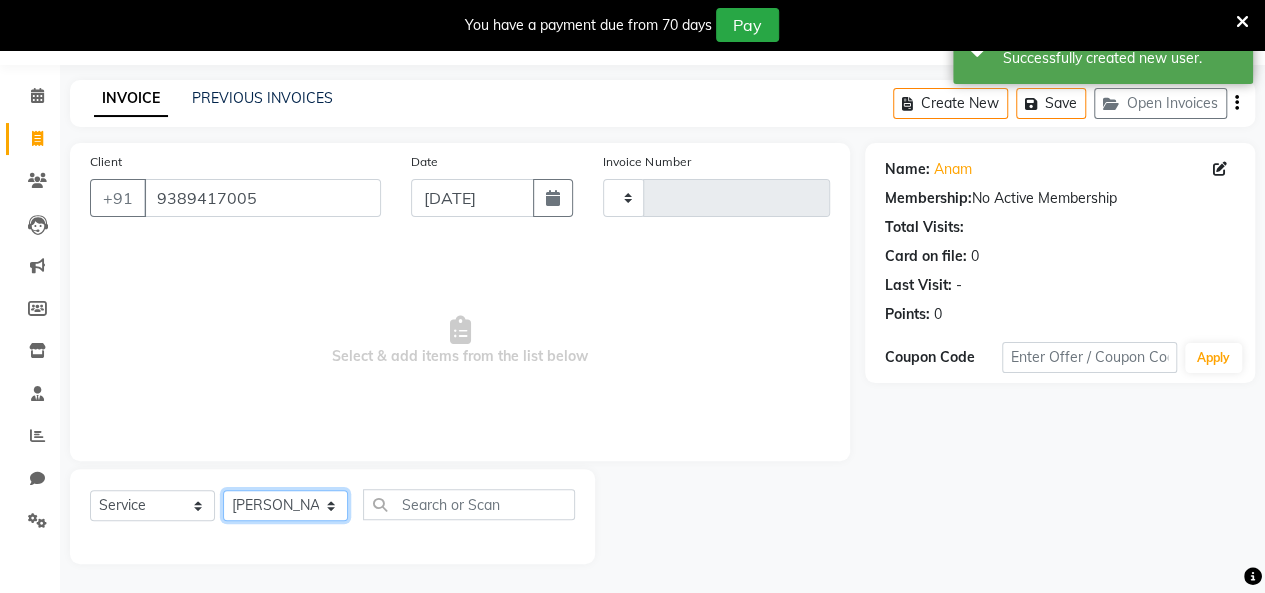 click on "Select Stylist [PERSON_NAME] [PERSON_NAME] [PERSON_NAME] [PERSON_NAME] [PERSON_NAME] [PERSON_NAME] [PERSON_NAME]  [PERSON_NAME] [PERSON_NAME] [PERSON_NAME] [PERSON_NAME]" 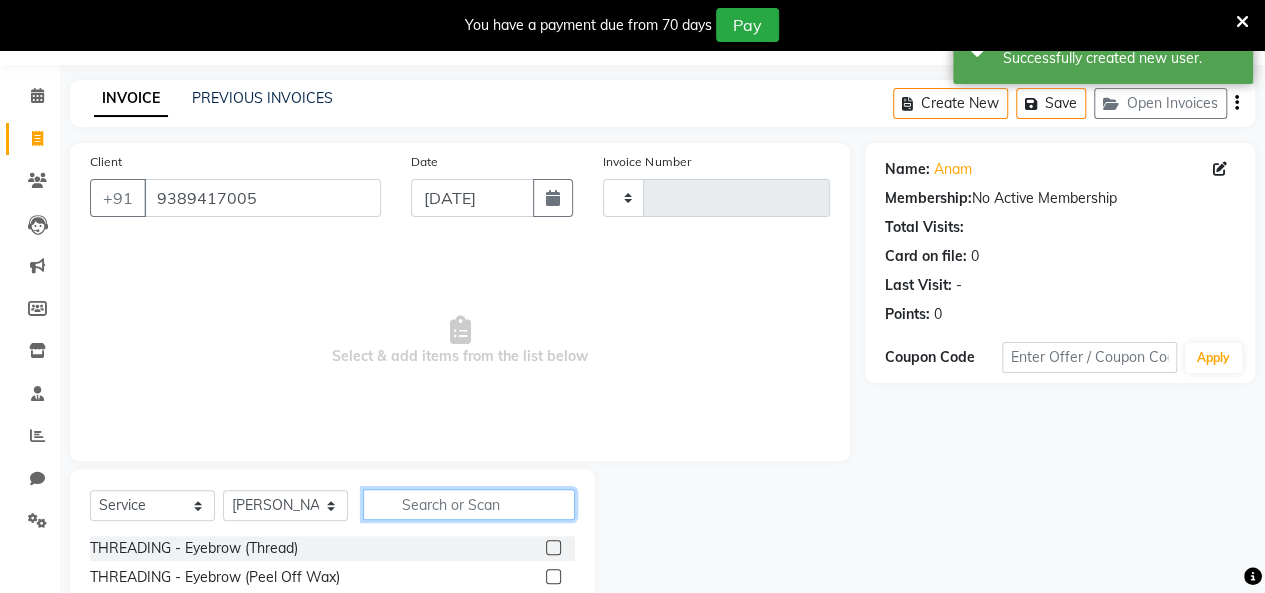 click 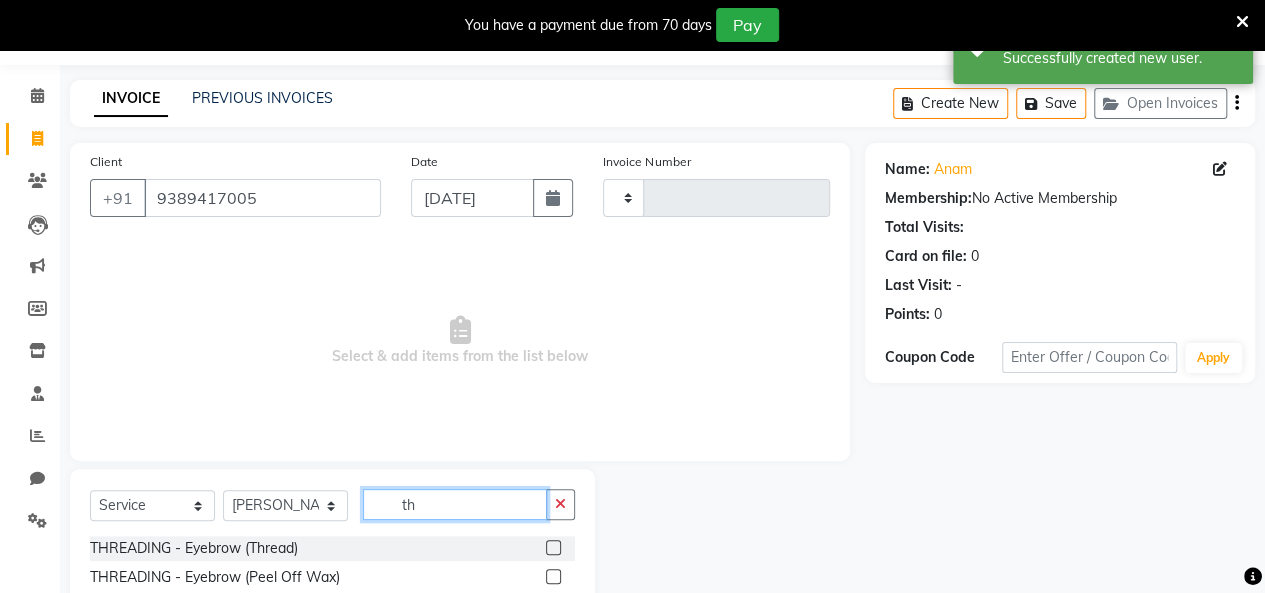 type on "th" 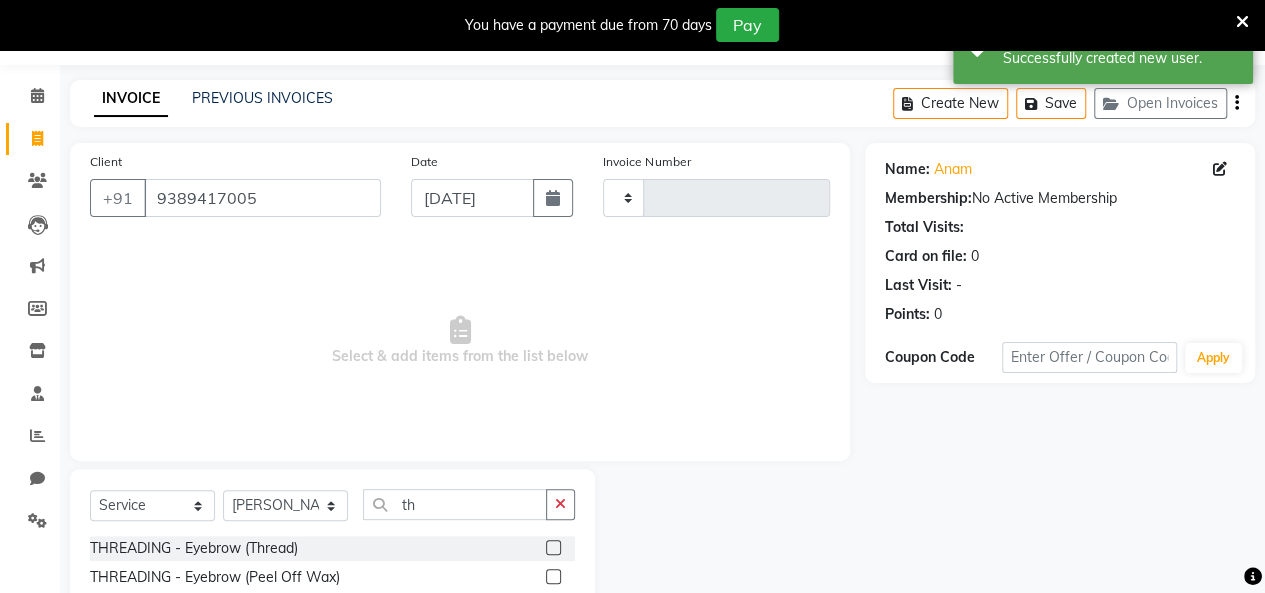 drag, startPoint x: 538, startPoint y: 543, endPoint x: 528, endPoint y: 540, distance: 10.440307 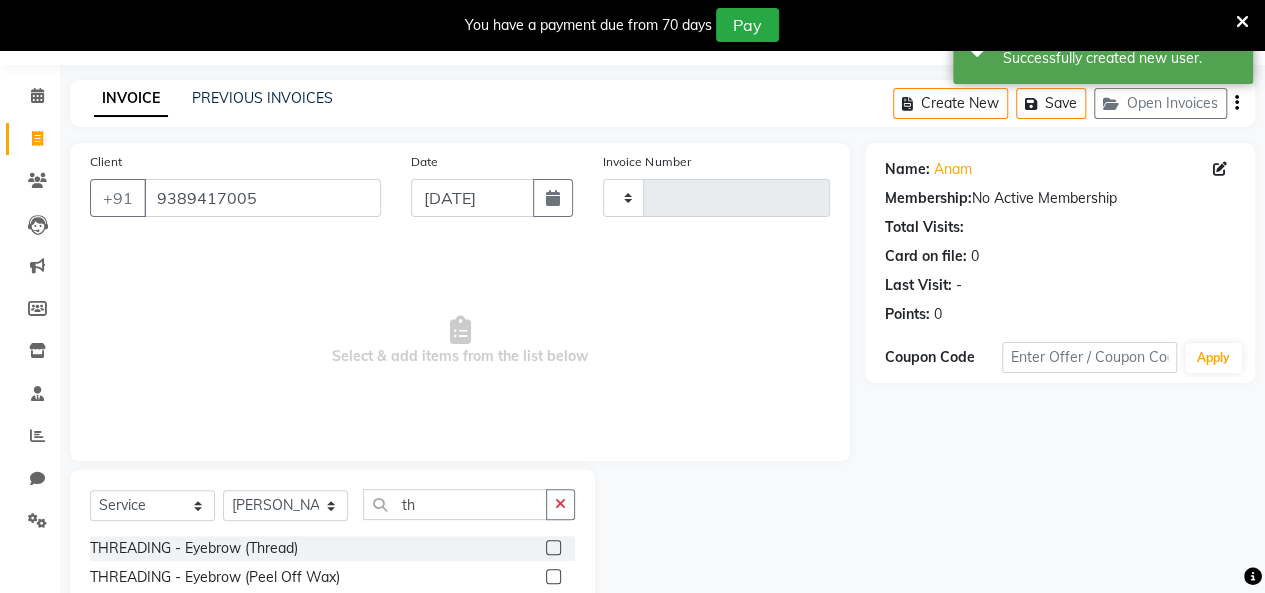 click 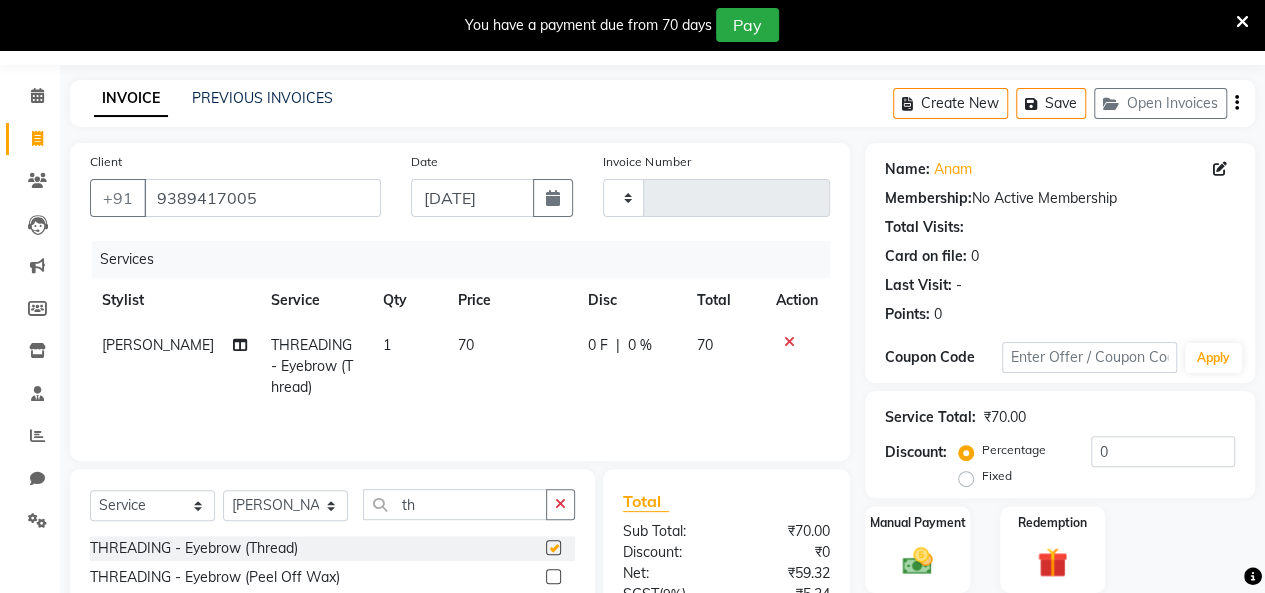 checkbox on "false" 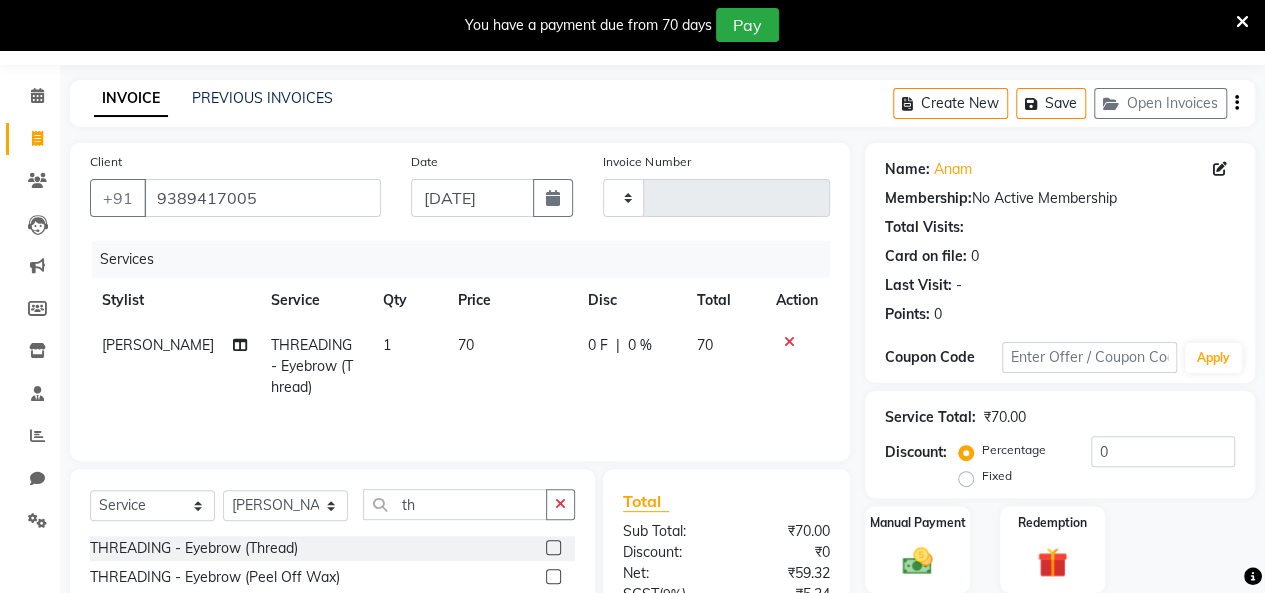 scroll, scrollTop: 156, scrollLeft: 0, axis: vertical 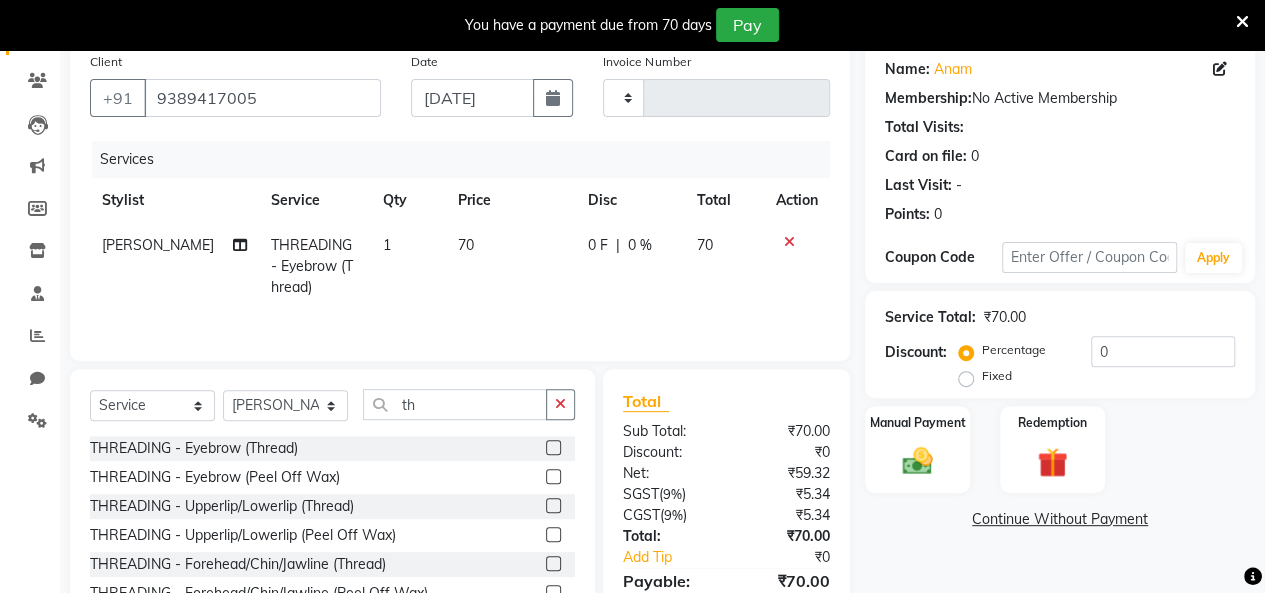 click 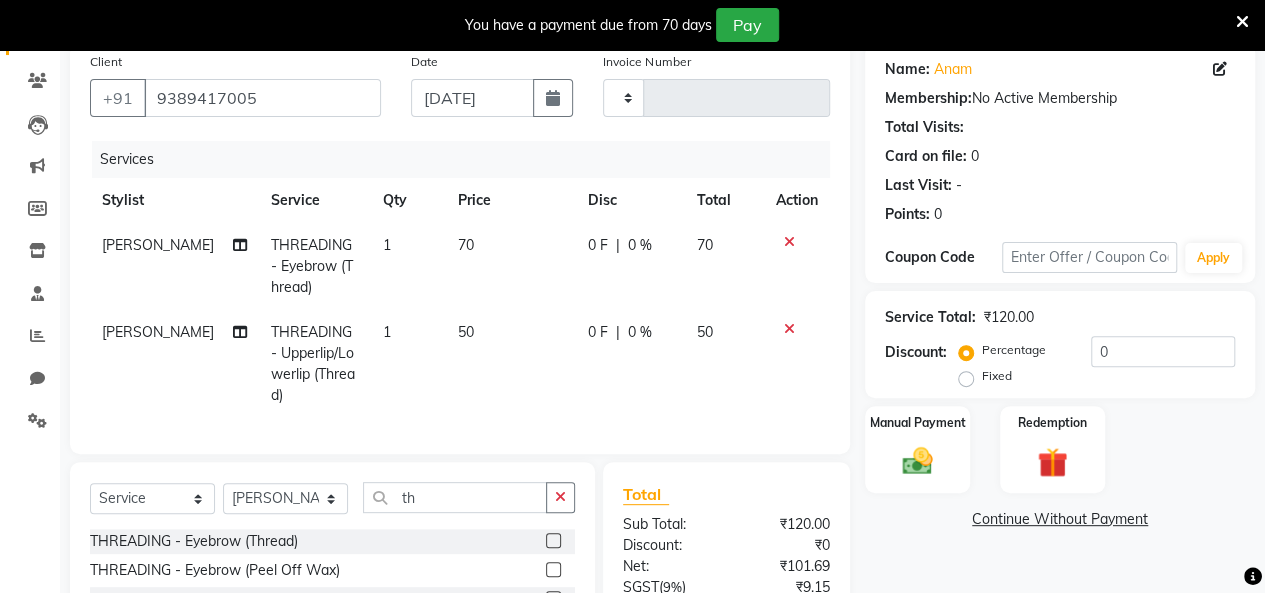 checkbox on "false" 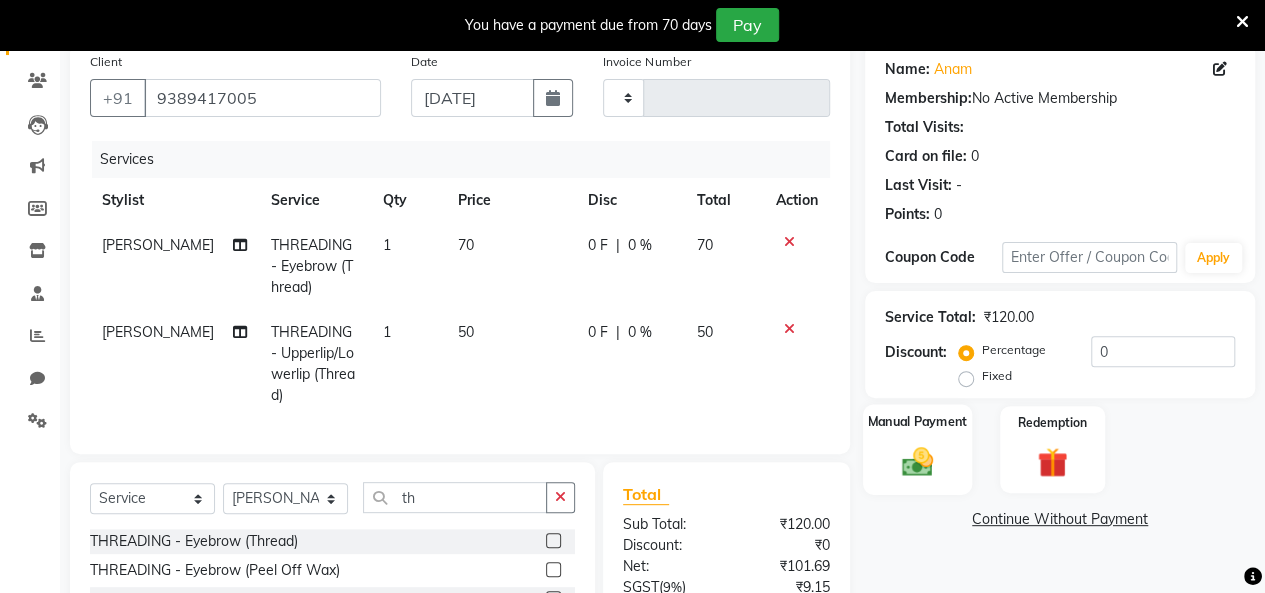 scroll, scrollTop: 256, scrollLeft: 0, axis: vertical 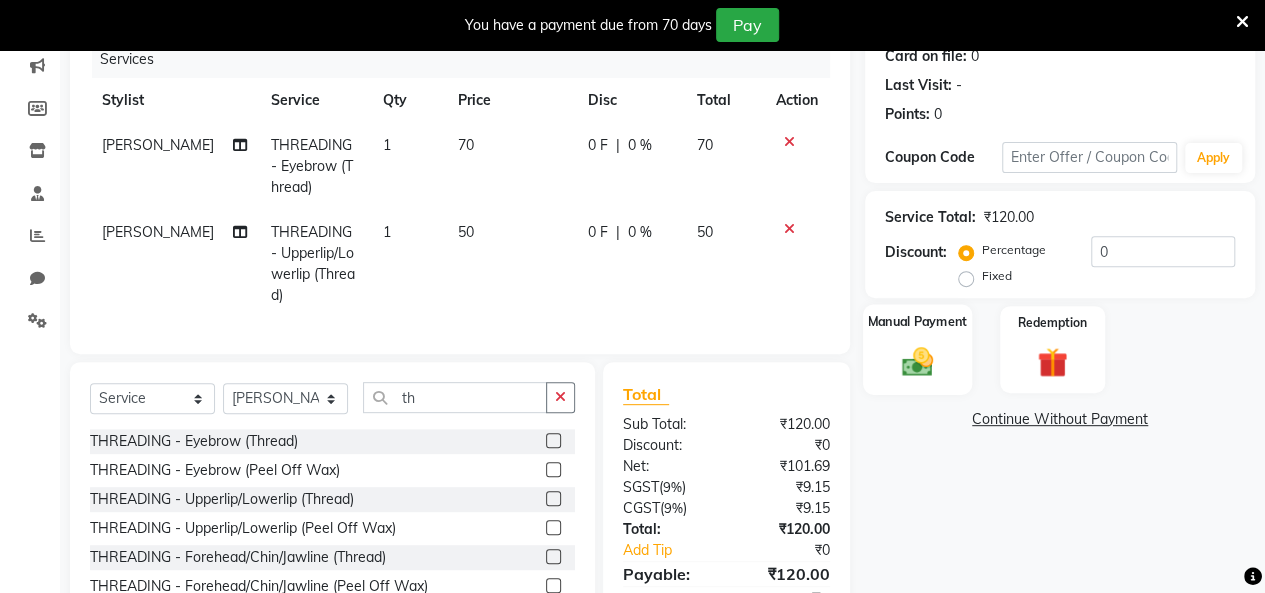click 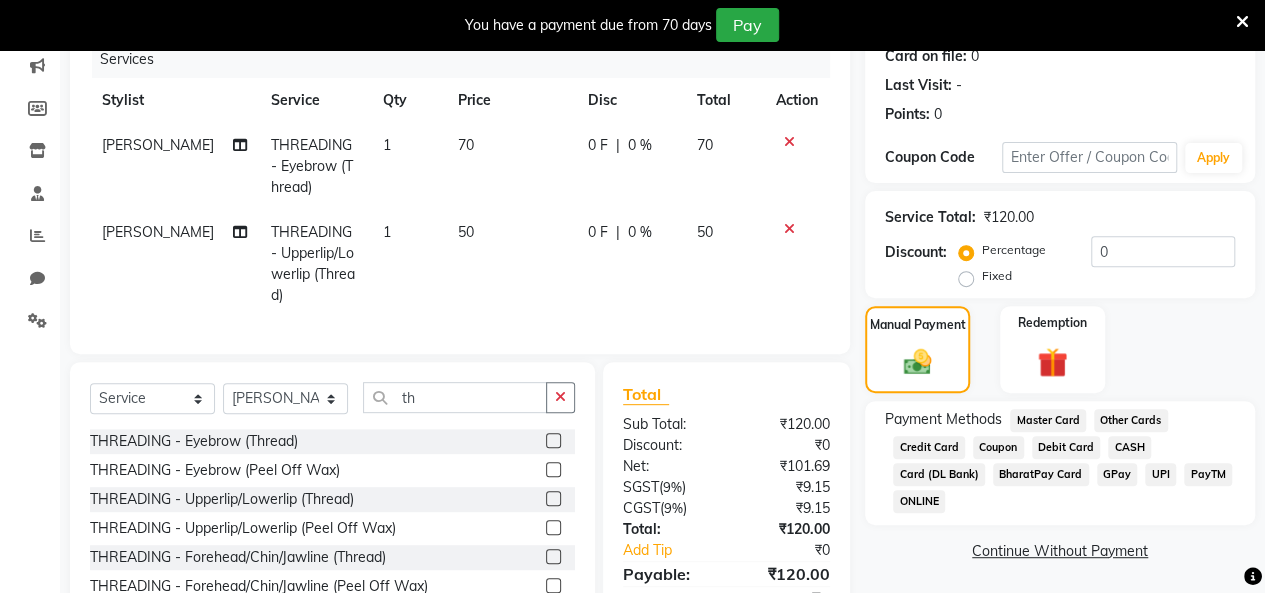 click on "GPay" 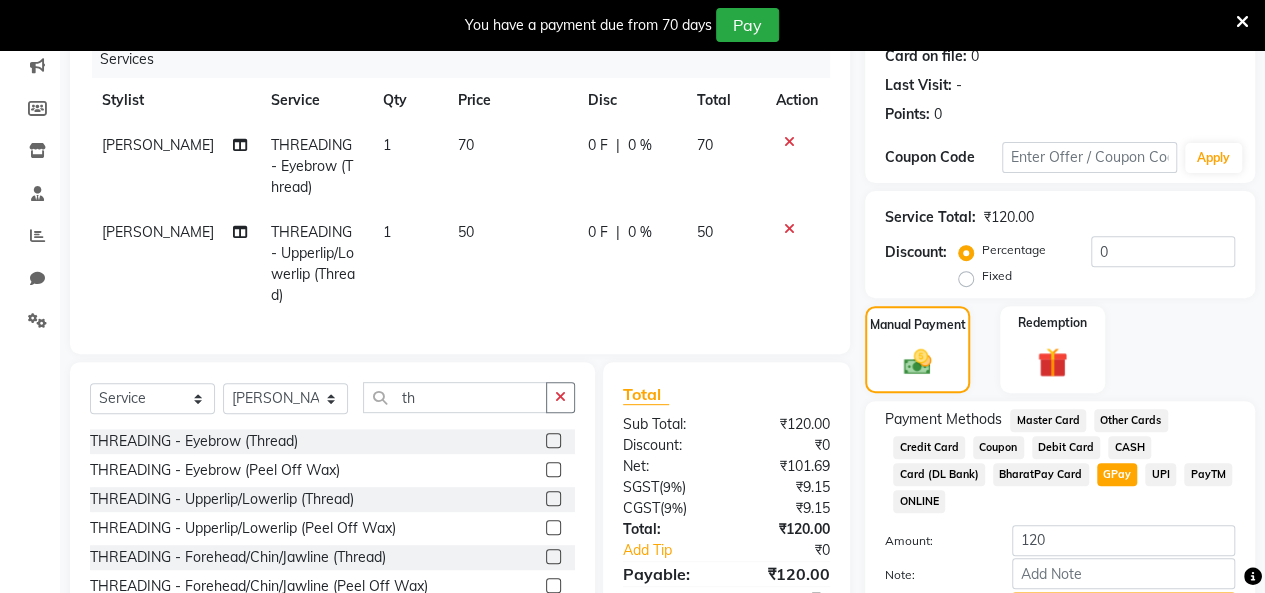 scroll, scrollTop: 364, scrollLeft: 0, axis: vertical 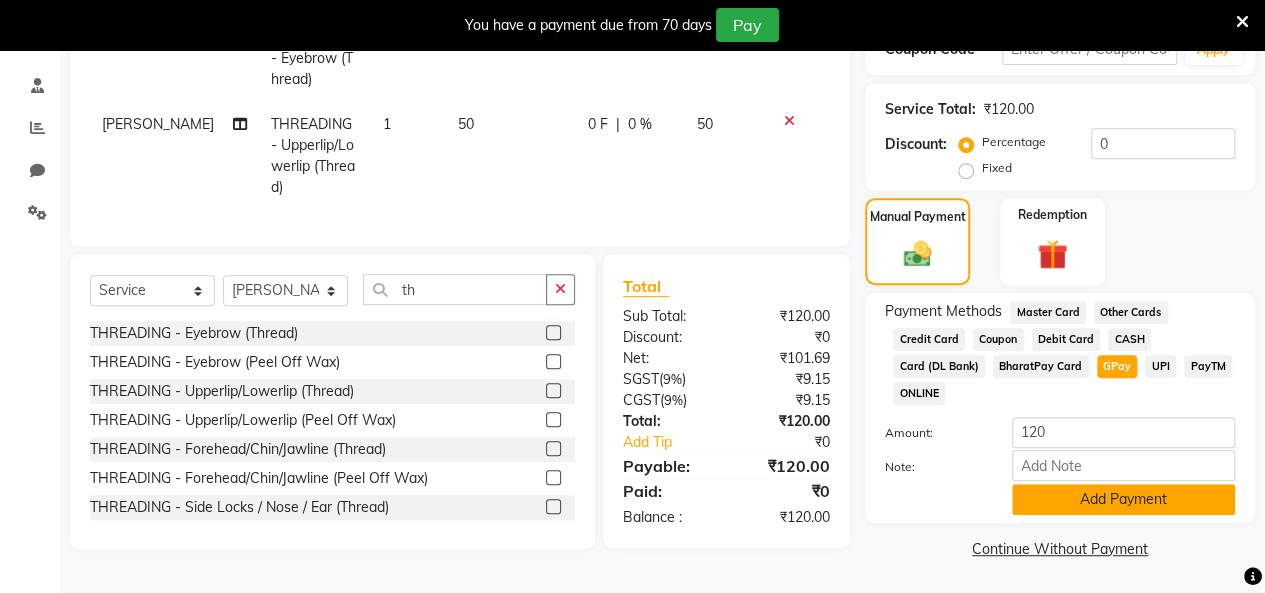 click on "Add Payment" 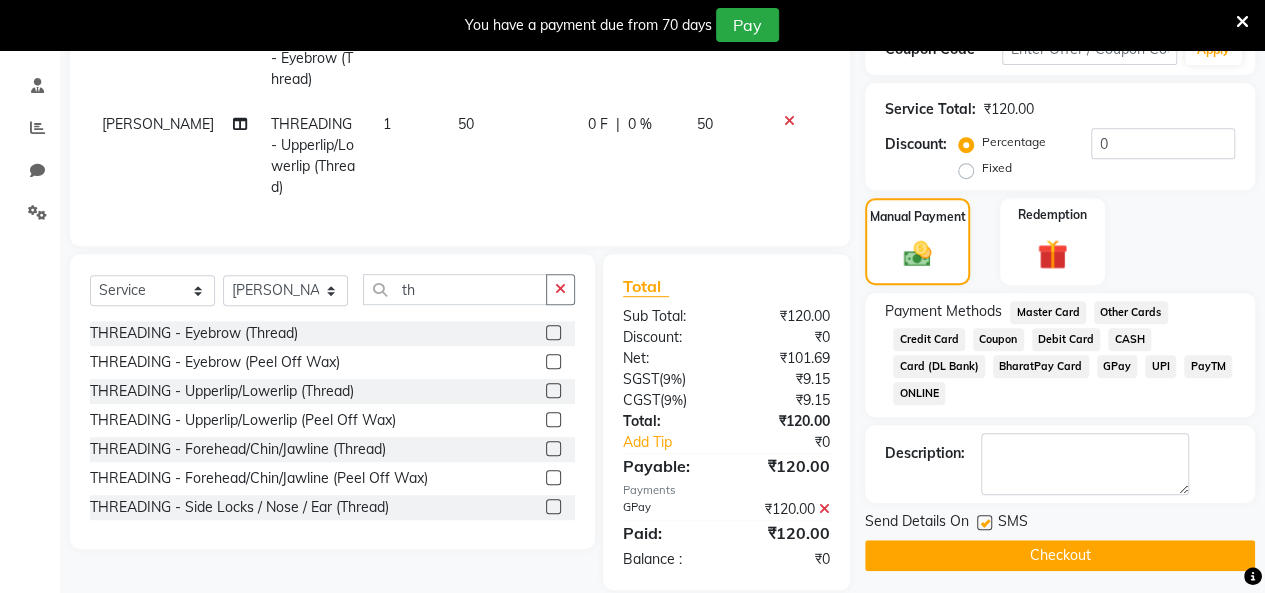 scroll, scrollTop: 383, scrollLeft: 0, axis: vertical 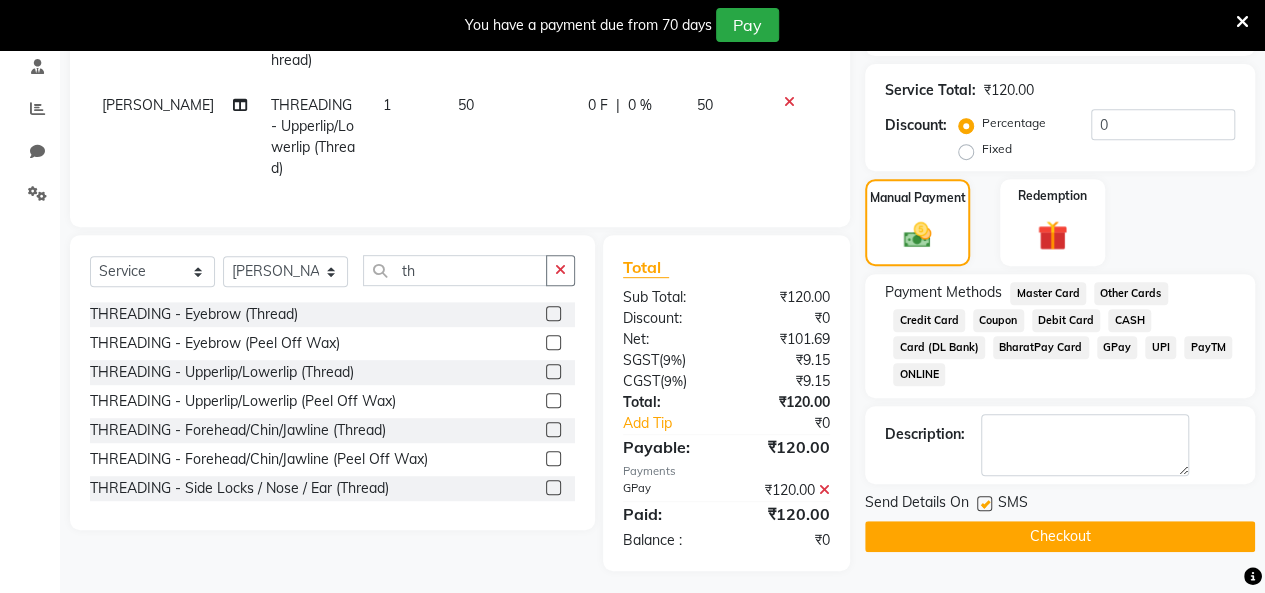 click 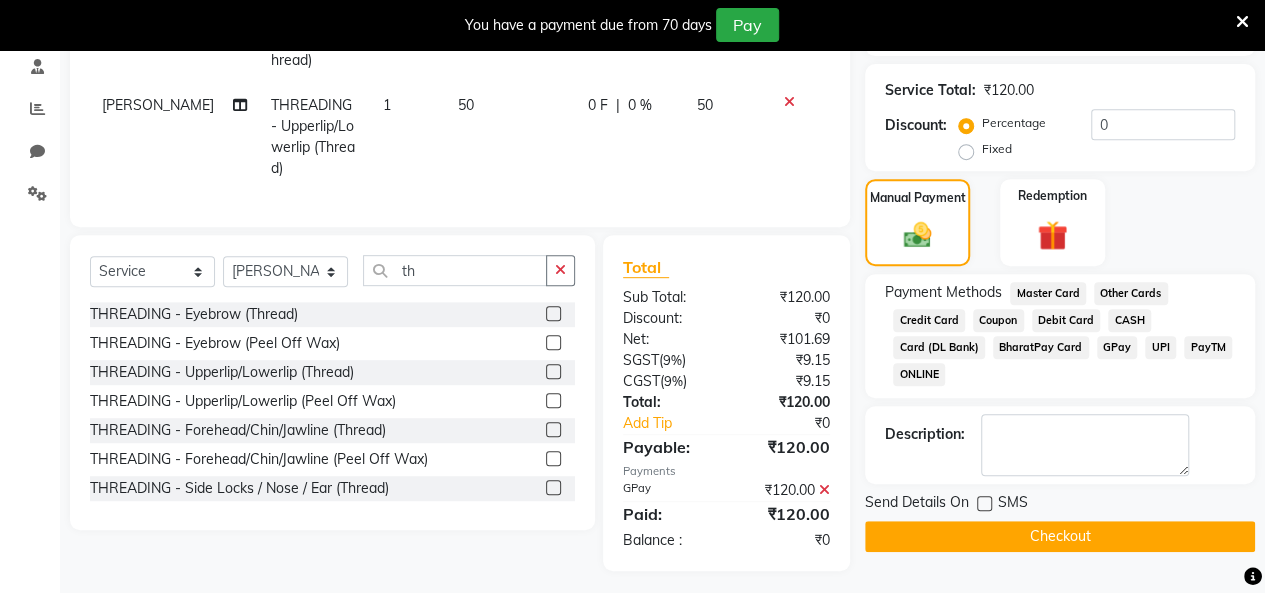 click on "Checkout" 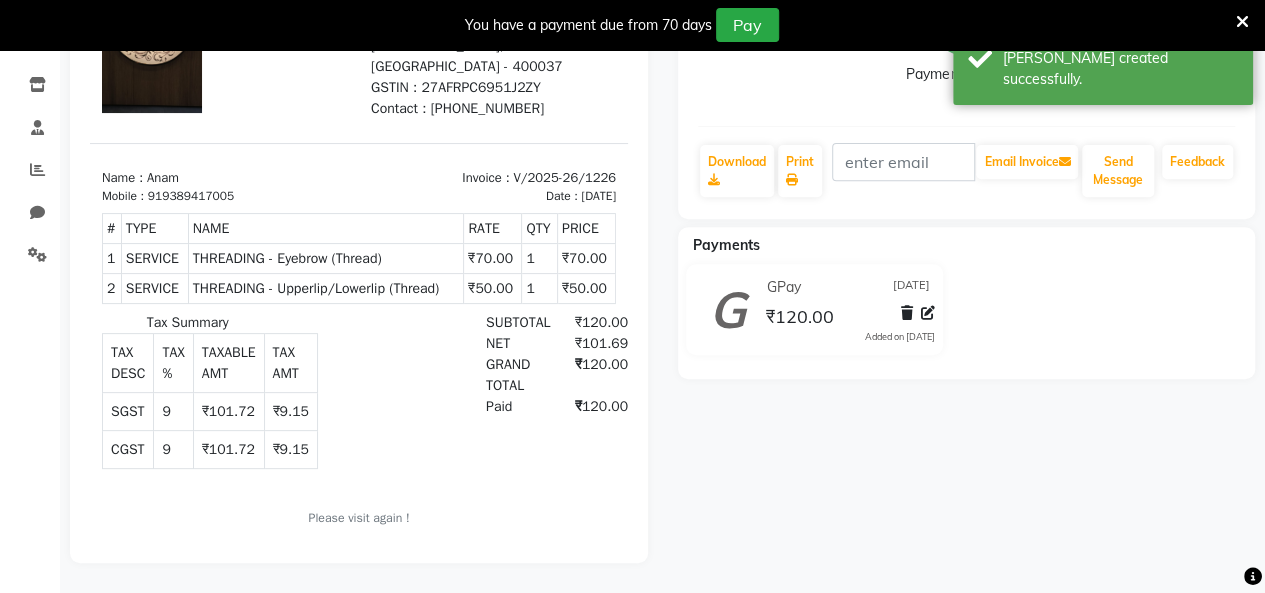 scroll, scrollTop: 0, scrollLeft: 0, axis: both 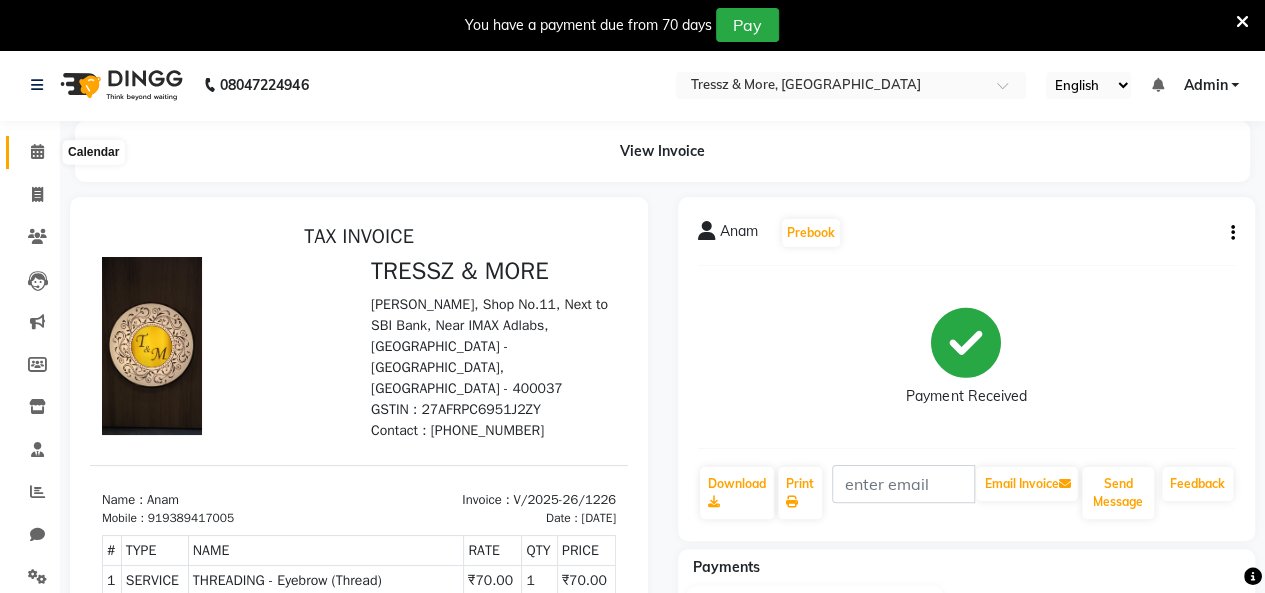 click 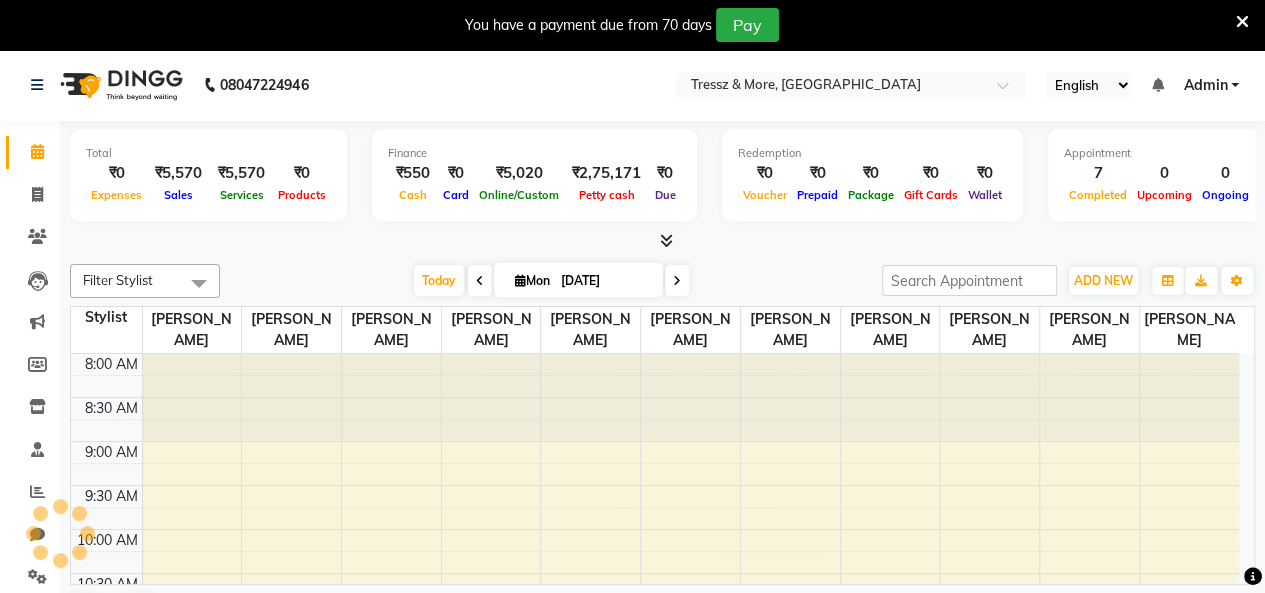 scroll, scrollTop: 608, scrollLeft: 0, axis: vertical 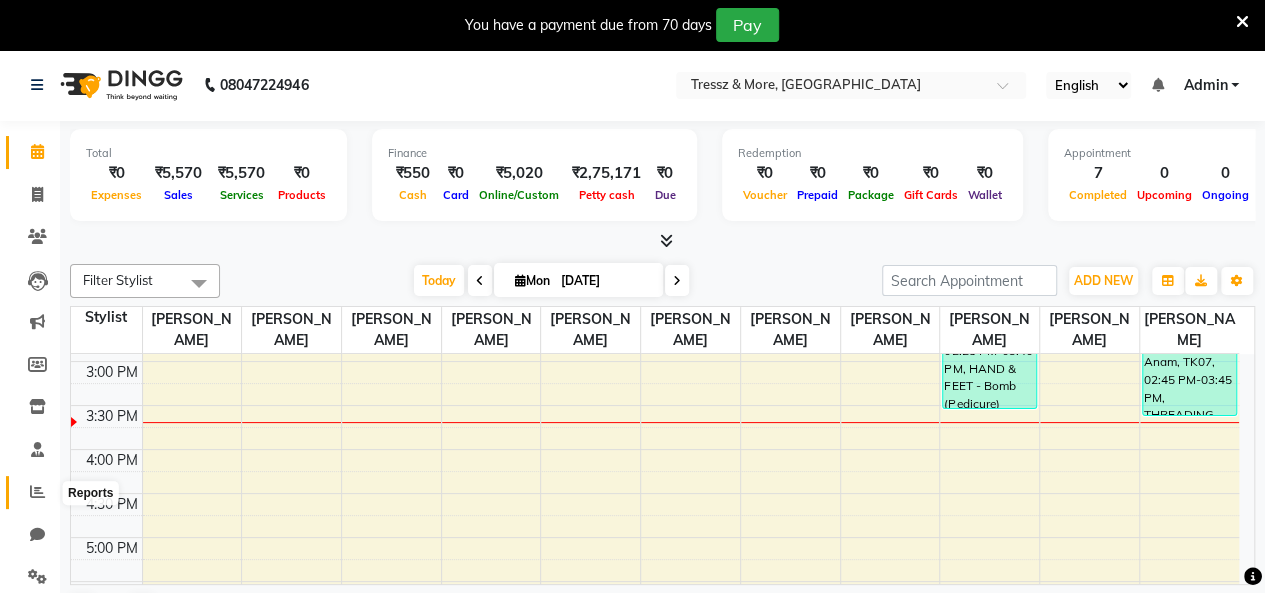 drag, startPoint x: 42, startPoint y: 486, endPoint x: 106, endPoint y: 506, distance: 67.052216 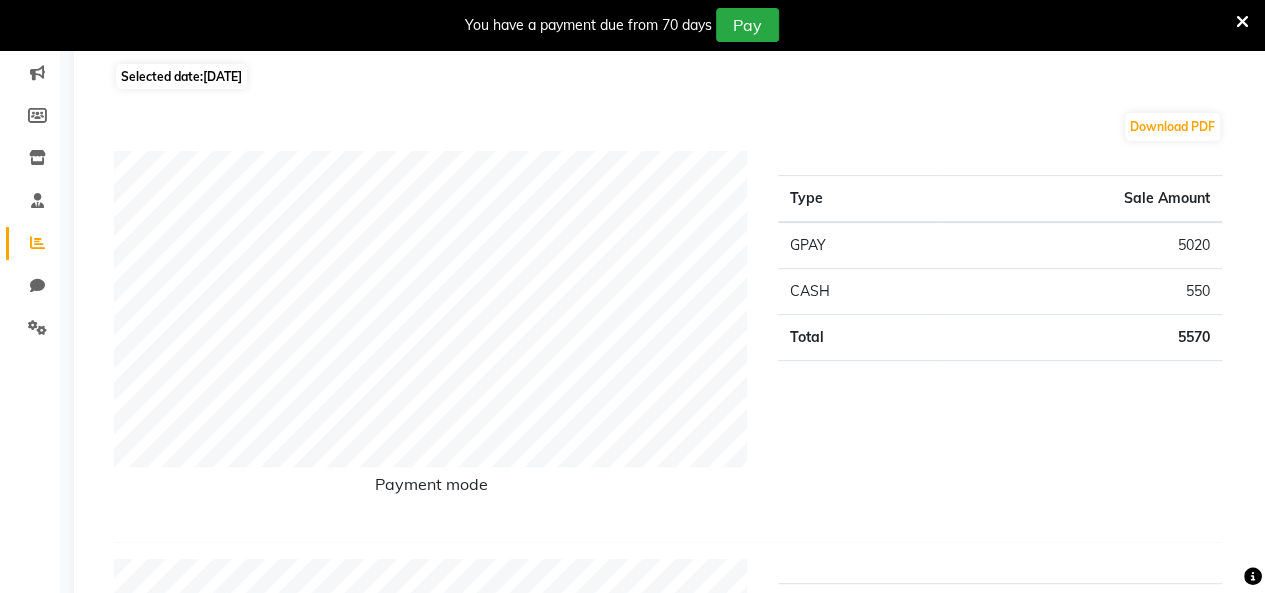 scroll, scrollTop: 0, scrollLeft: 0, axis: both 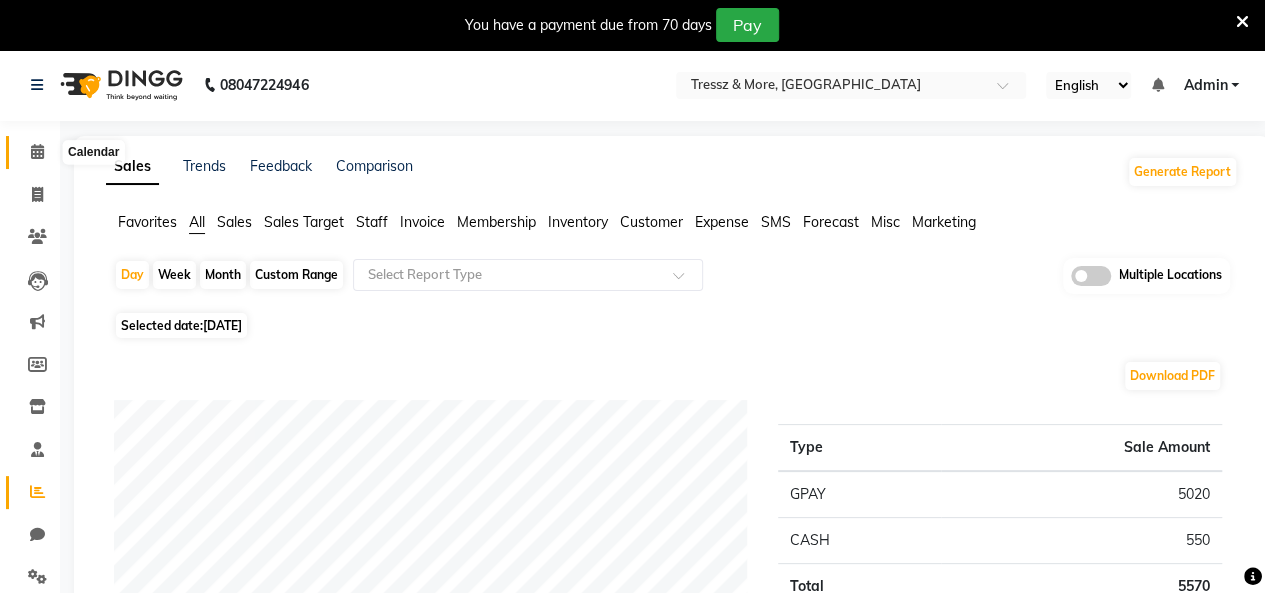 click 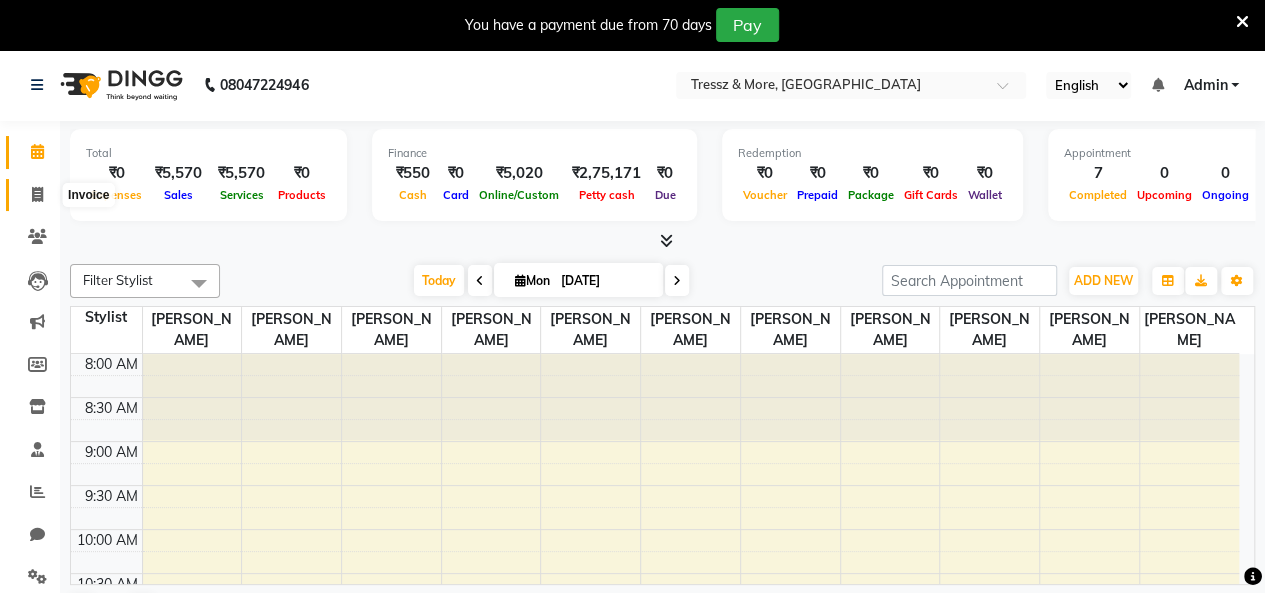 click 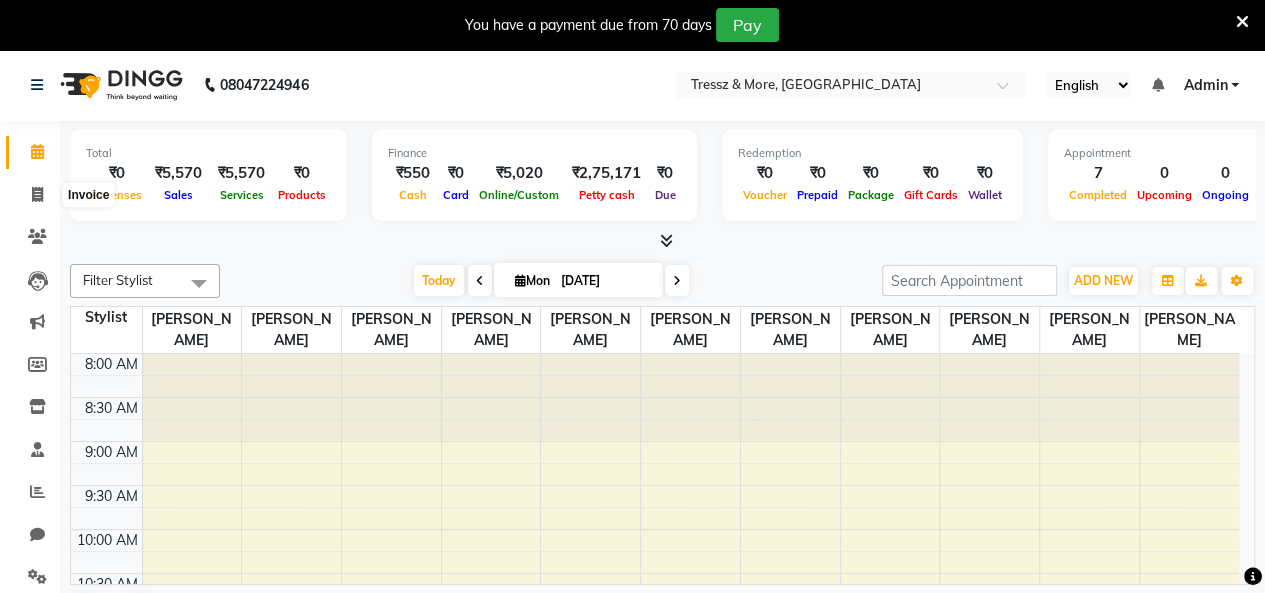 select on "service" 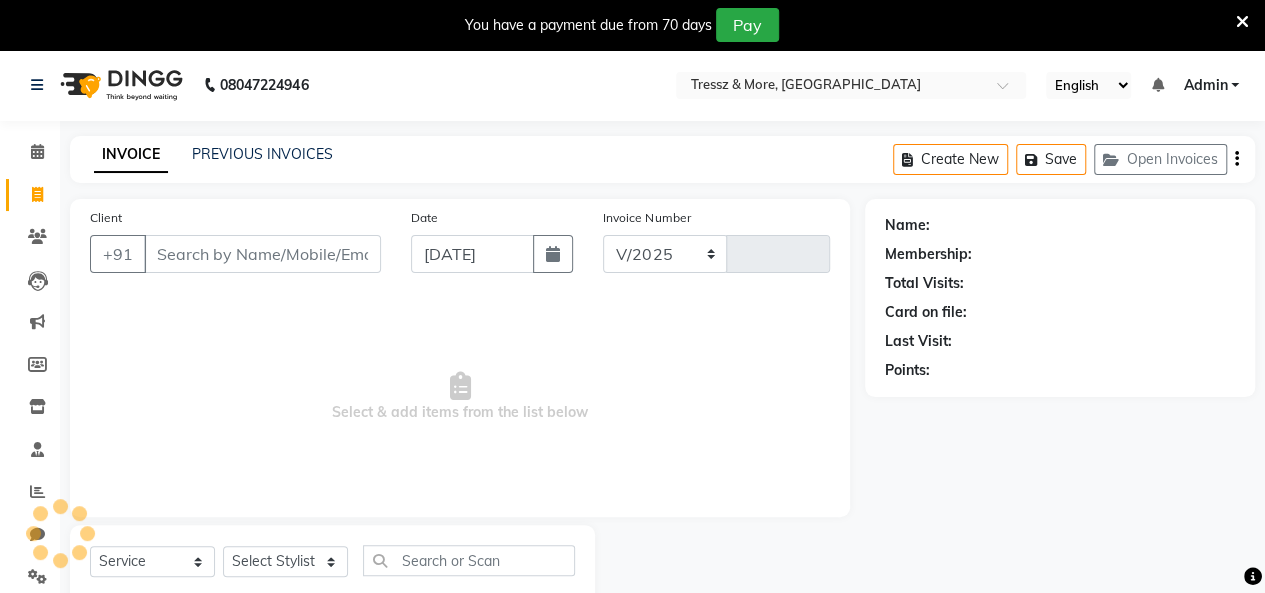 select on "3037" 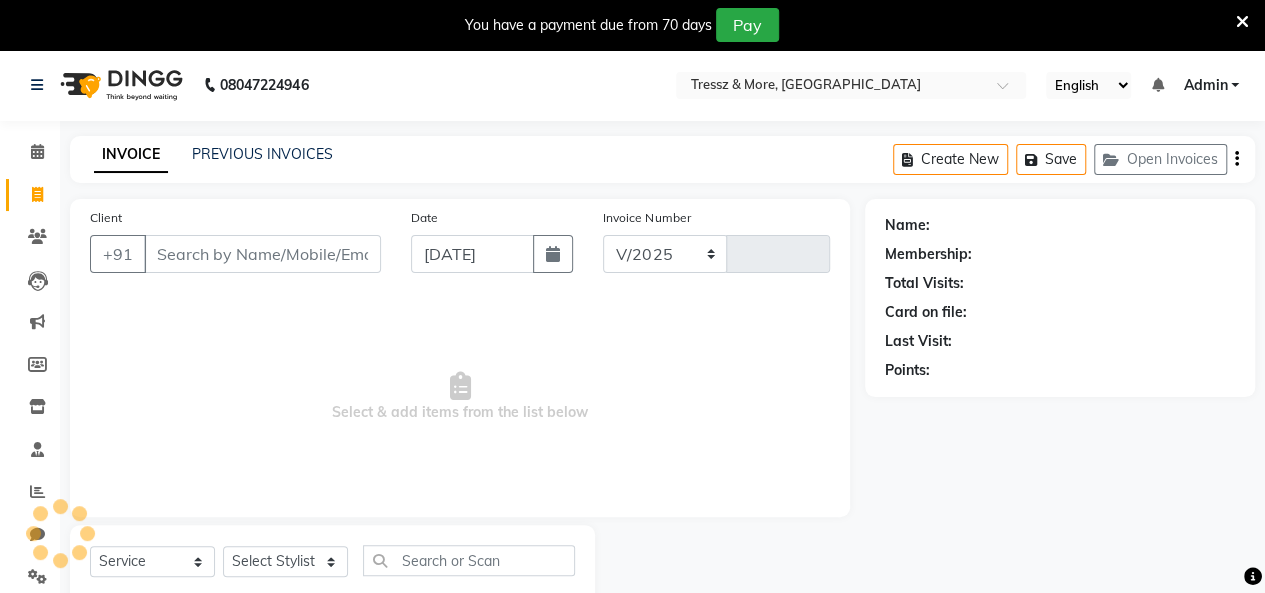 type on "1227" 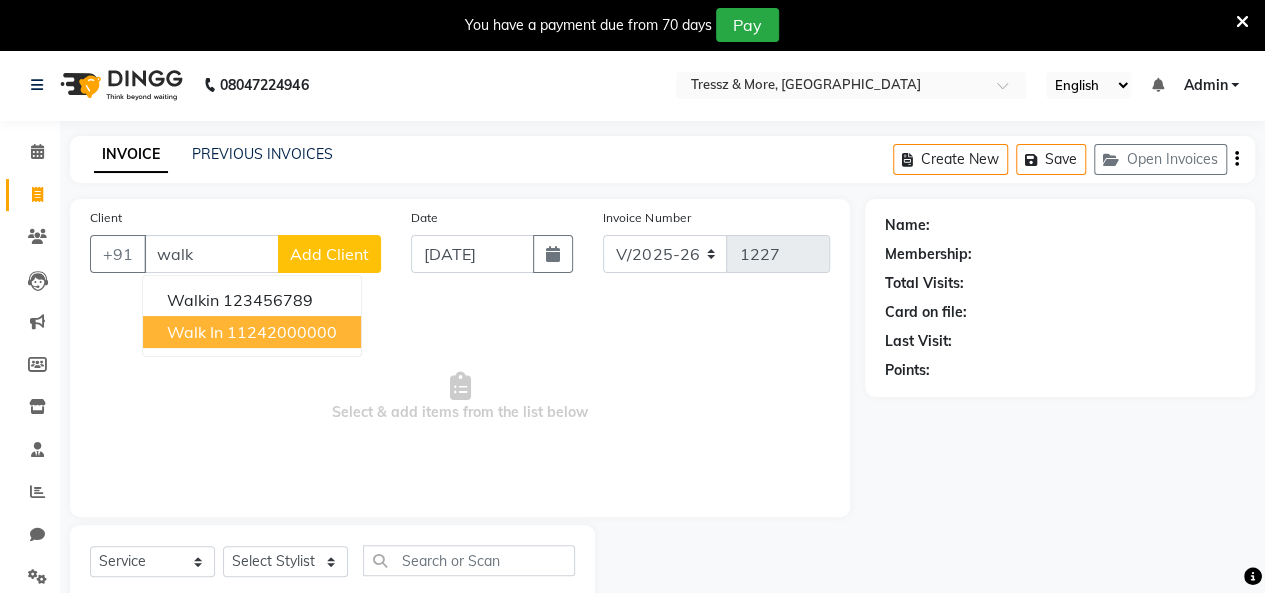 click on "11242000000" at bounding box center [282, 332] 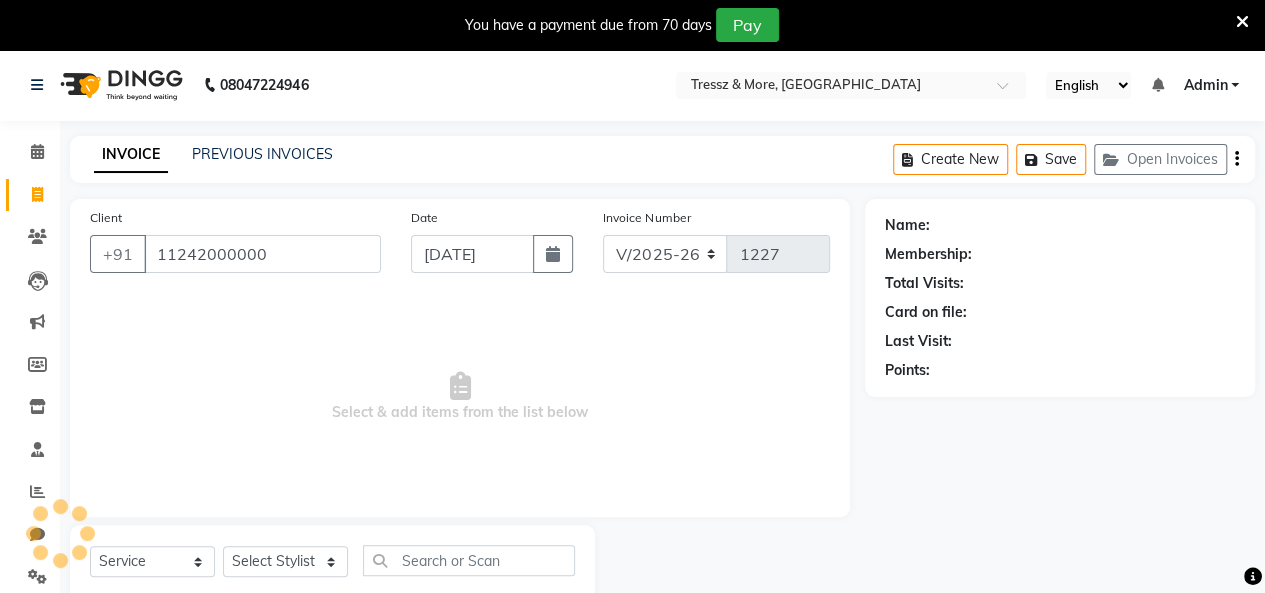 type on "11242000000" 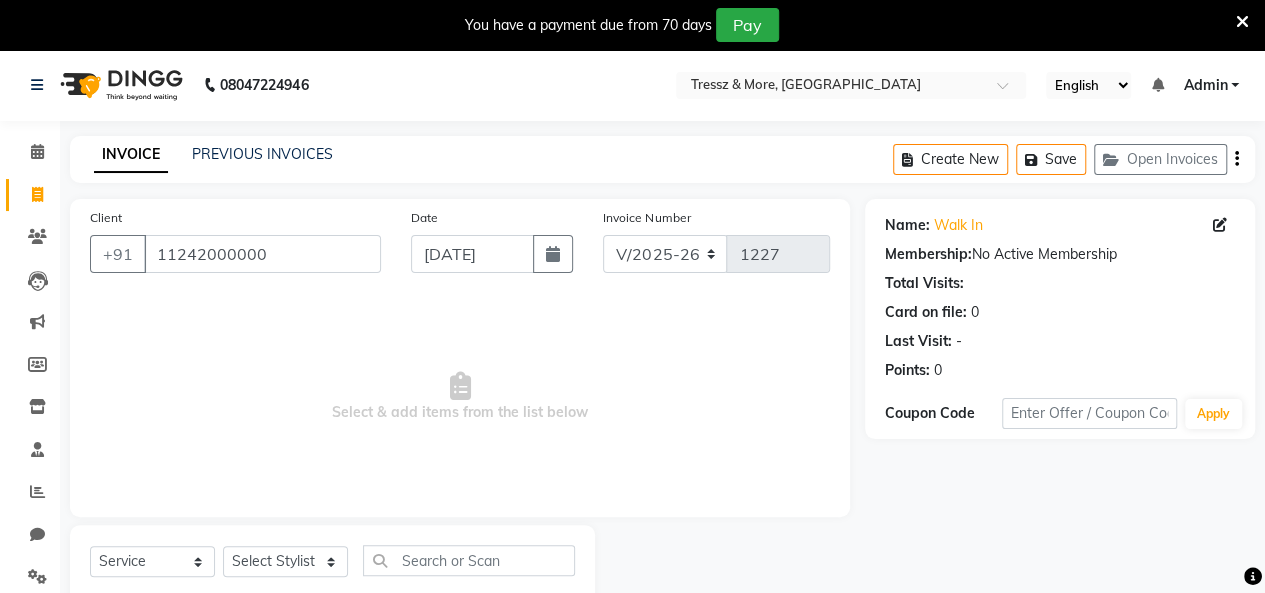 scroll, scrollTop: 56, scrollLeft: 0, axis: vertical 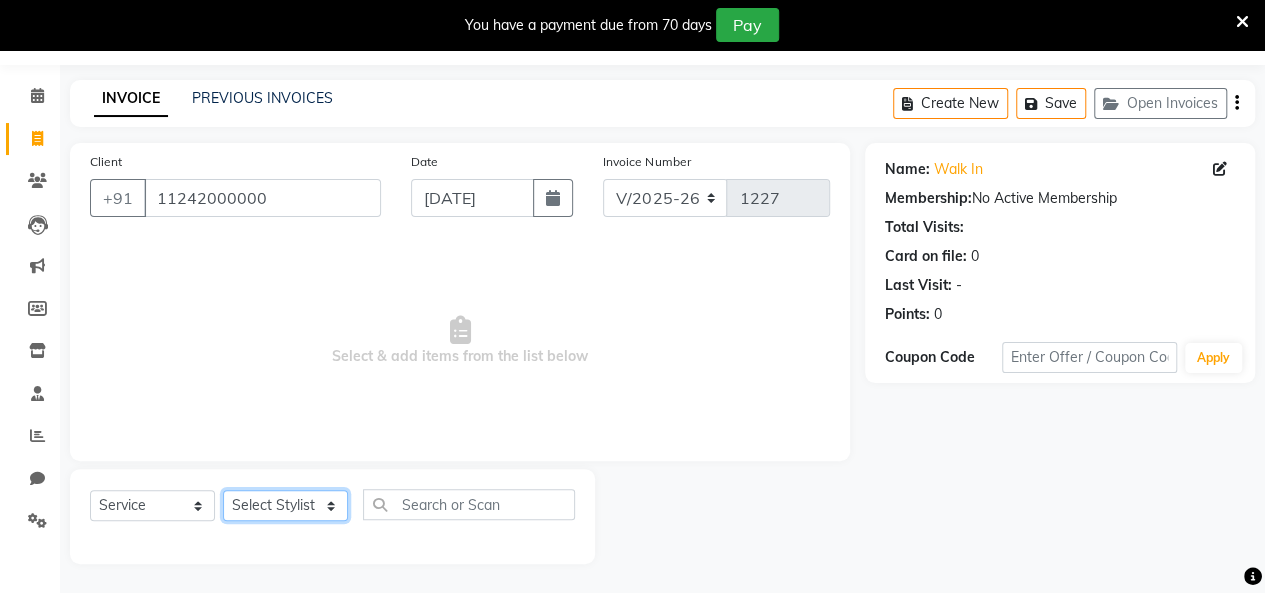 click on "Select Stylist [PERSON_NAME] [PERSON_NAME] [PERSON_NAME] [PERSON_NAME] [PERSON_NAME] [PERSON_NAME] [PERSON_NAME]  [PERSON_NAME] [PERSON_NAME] [PERSON_NAME] [PERSON_NAME]" 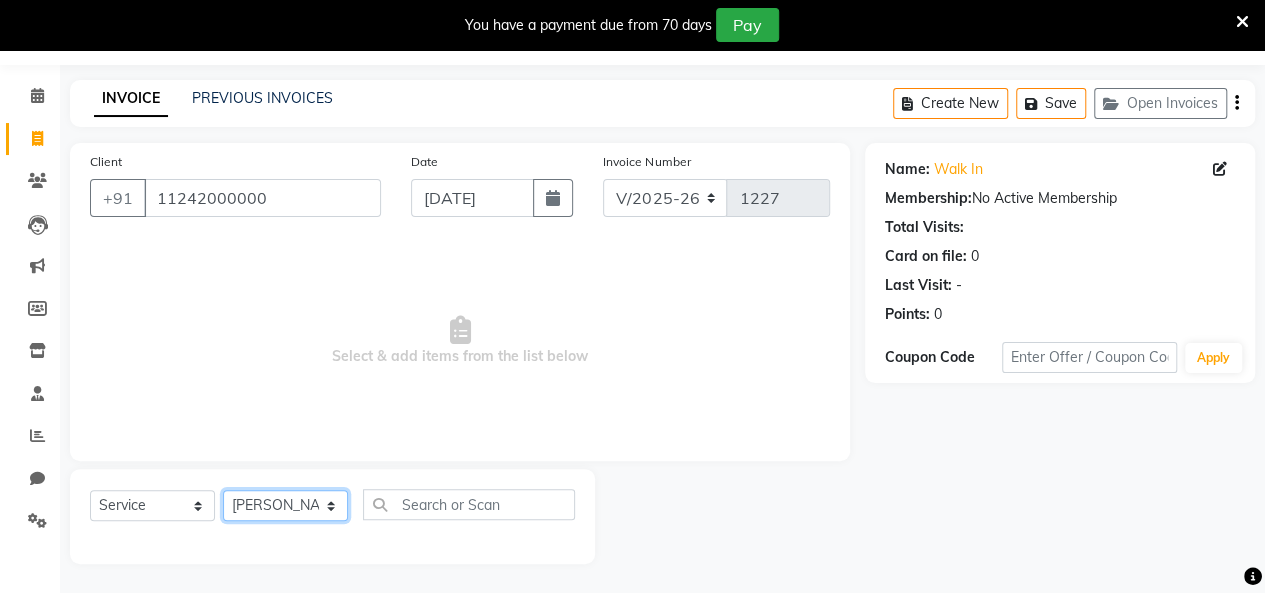 click on "Select Stylist [PERSON_NAME] [PERSON_NAME] [PERSON_NAME] [PERSON_NAME] [PERSON_NAME] [PERSON_NAME] [PERSON_NAME]  [PERSON_NAME] [PERSON_NAME] [PERSON_NAME] [PERSON_NAME]" 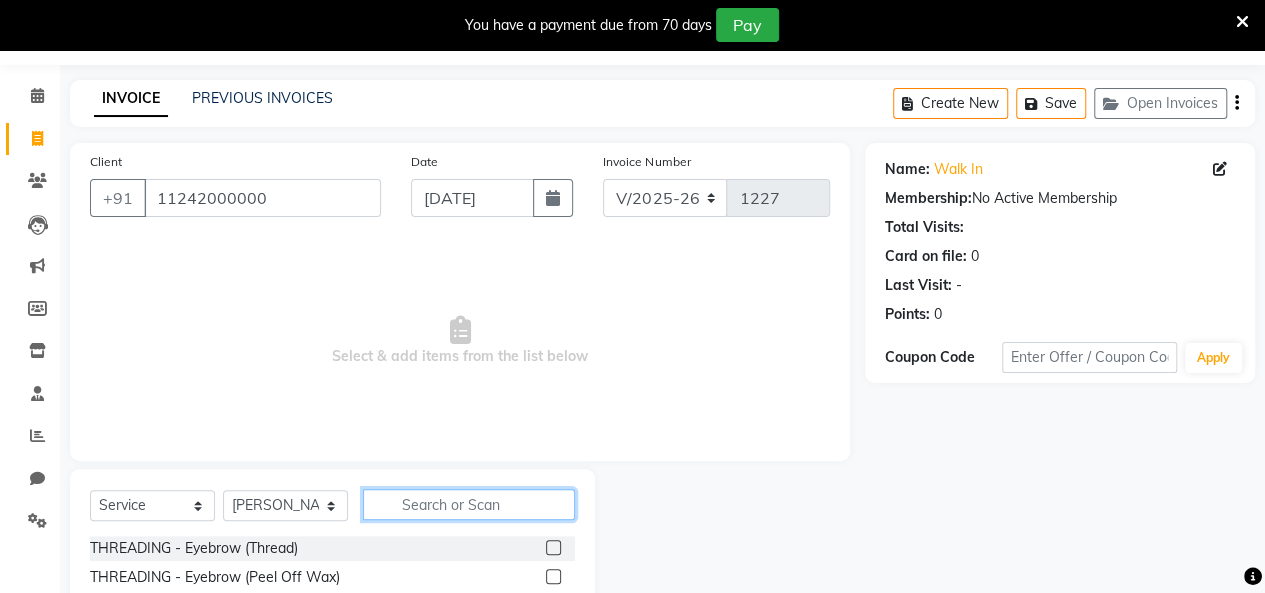 click 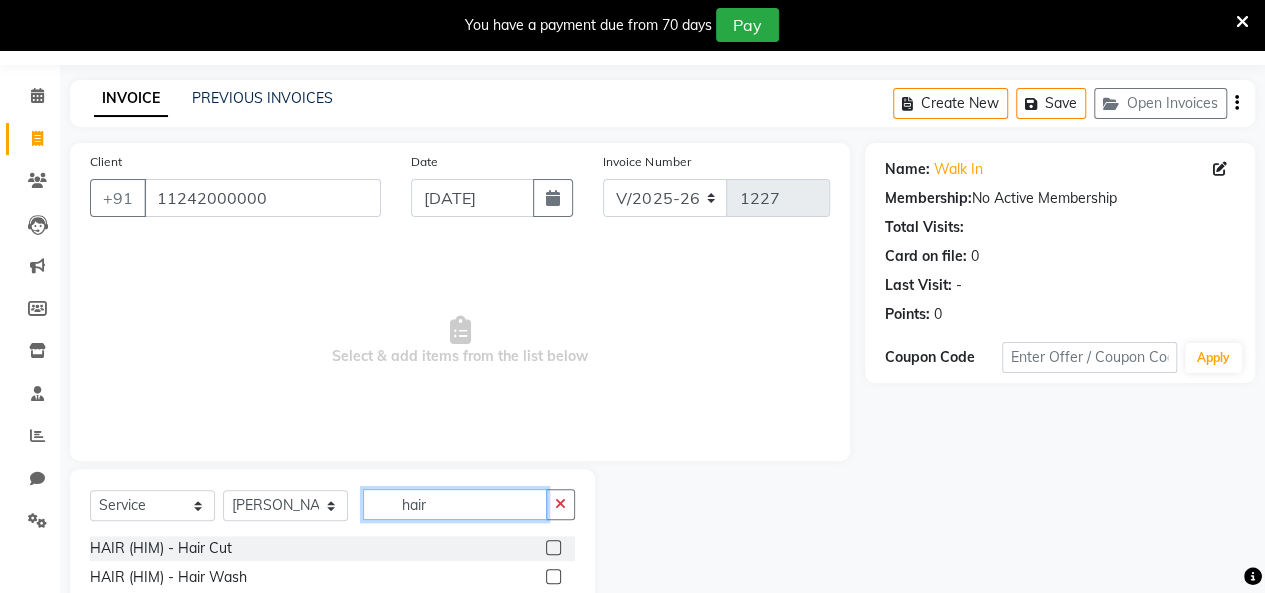 type on "hair" 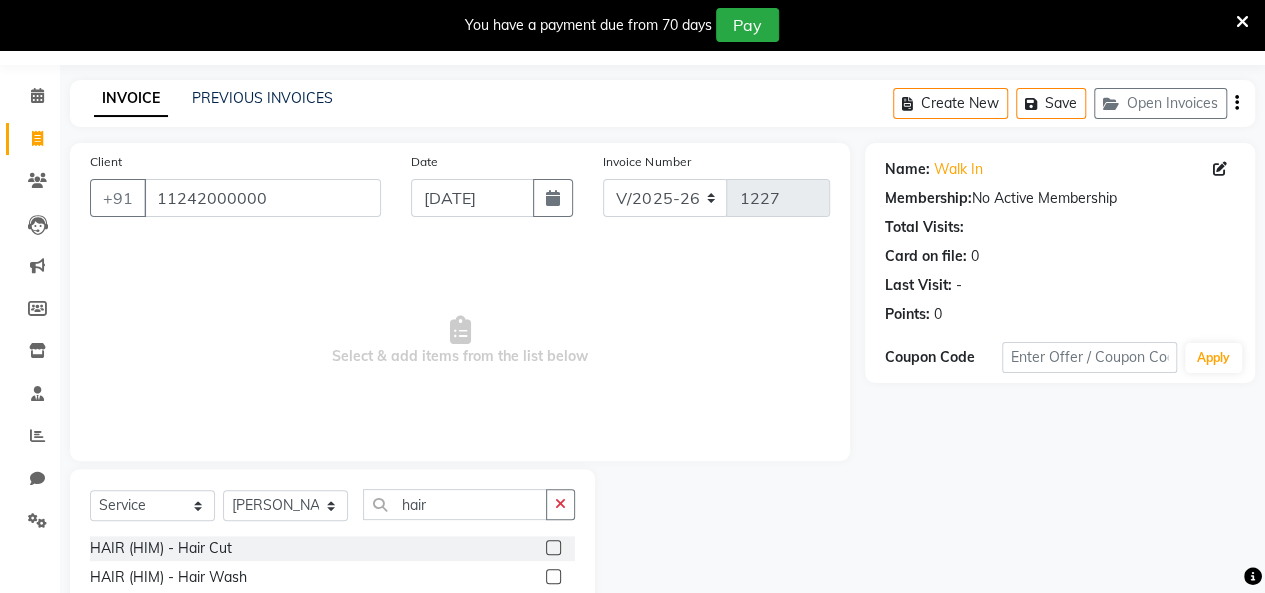 click 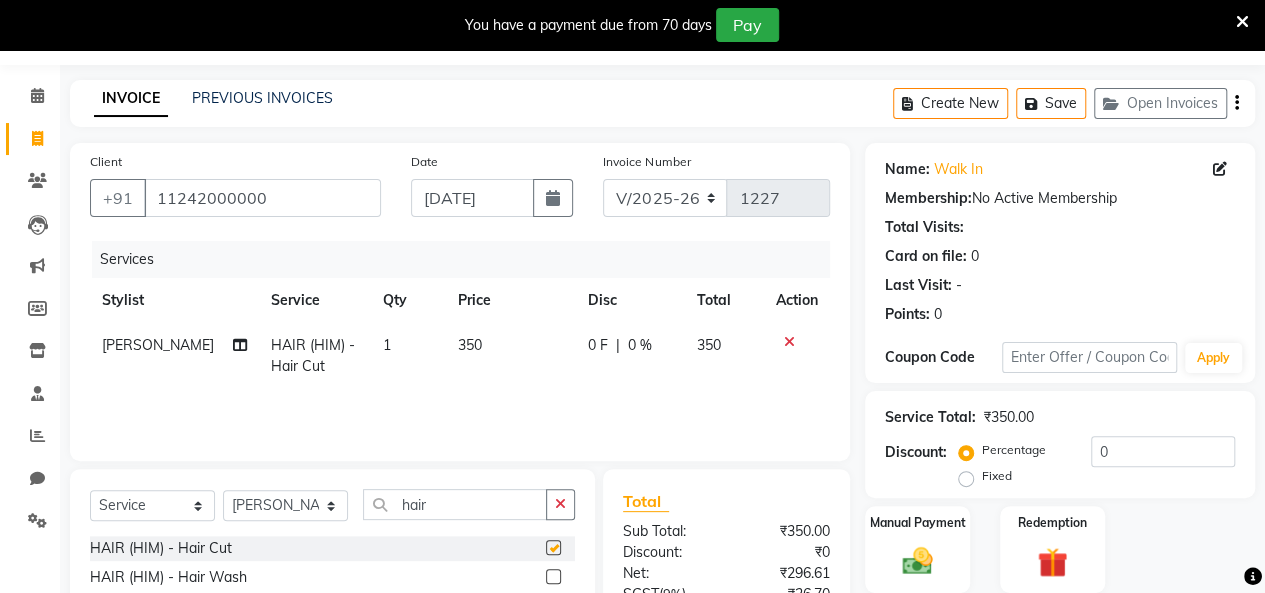 checkbox on "false" 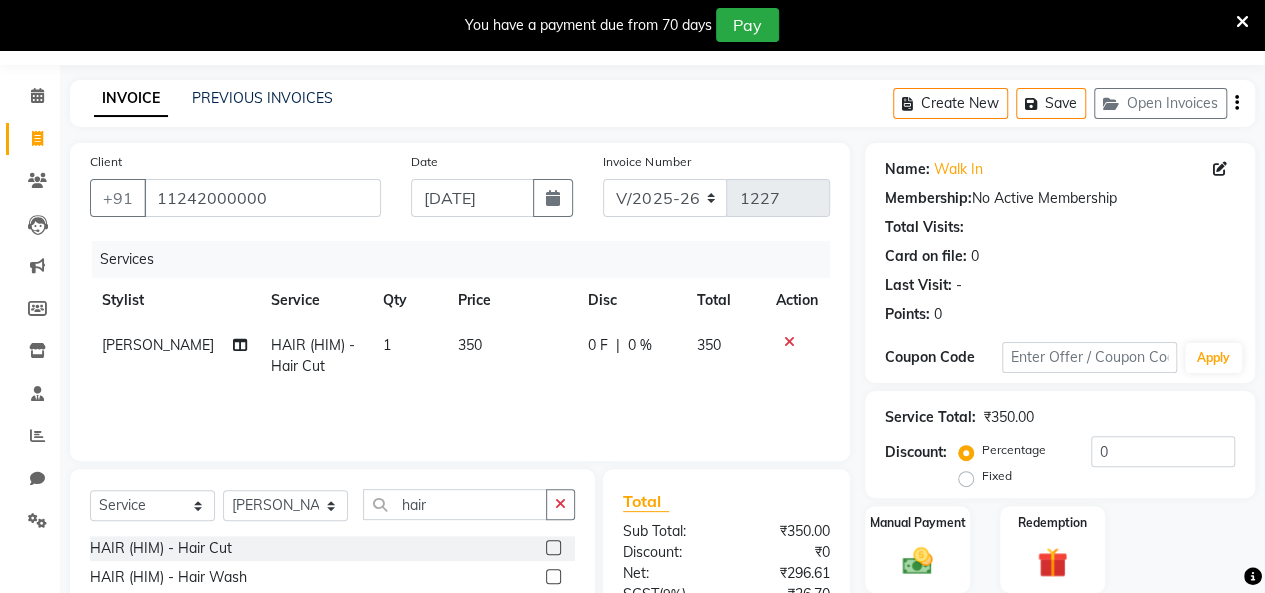 scroll, scrollTop: 156, scrollLeft: 0, axis: vertical 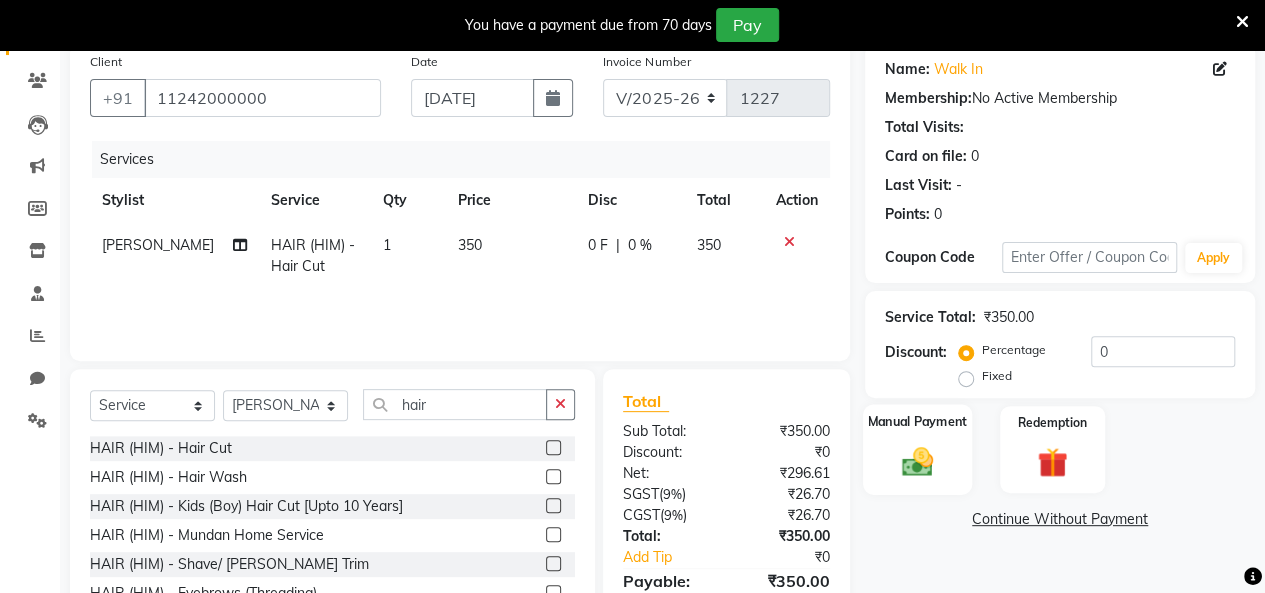 click 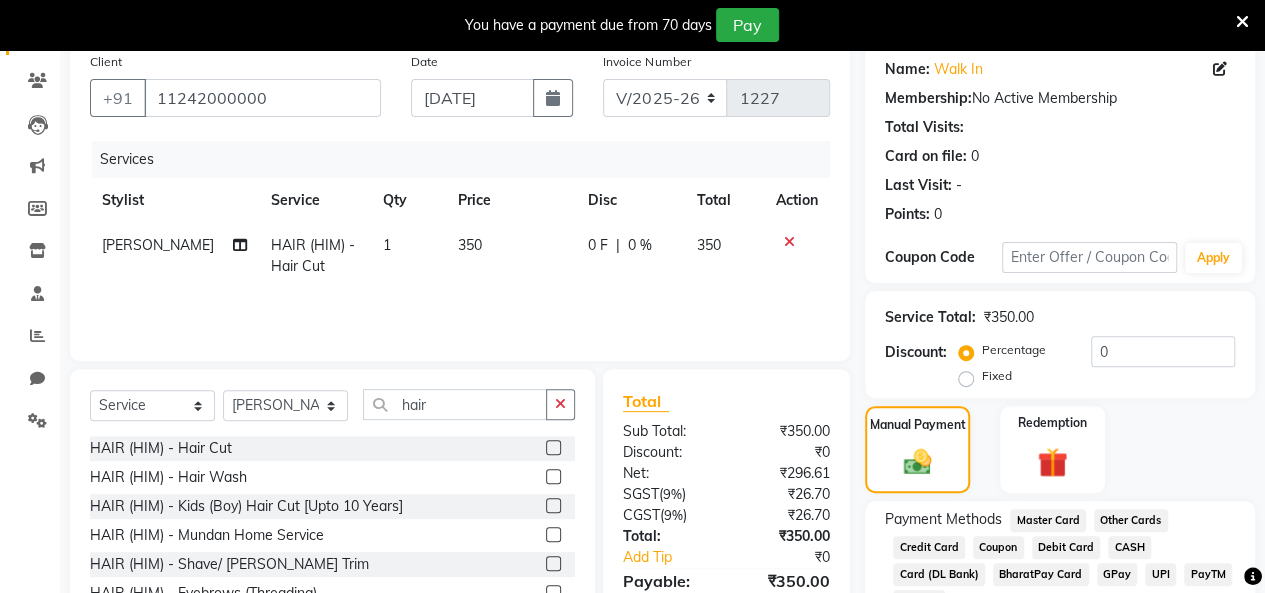 click on "CASH" 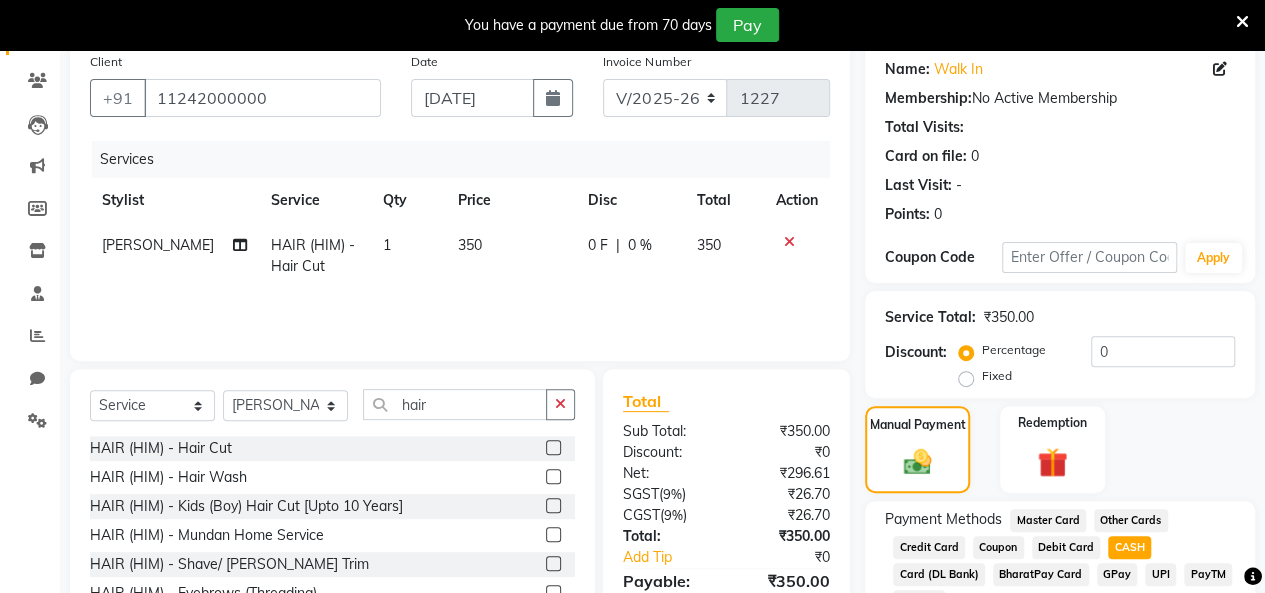 scroll, scrollTop: 364, scrollLeft: 0, axis: vertical 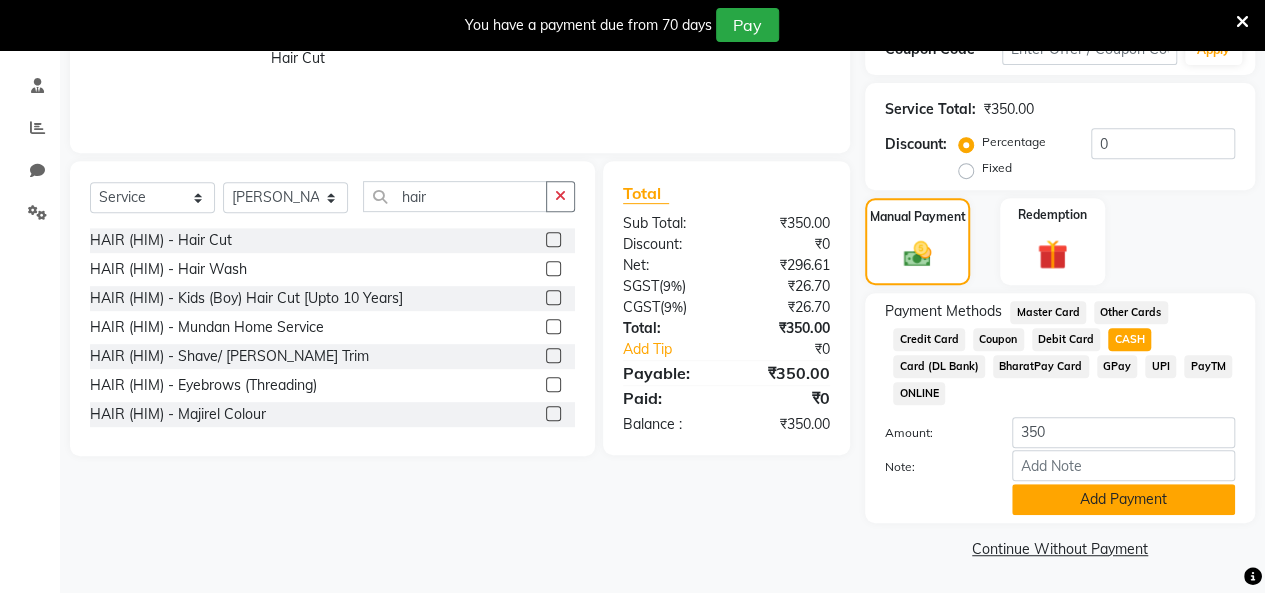 click on "Add Payment" 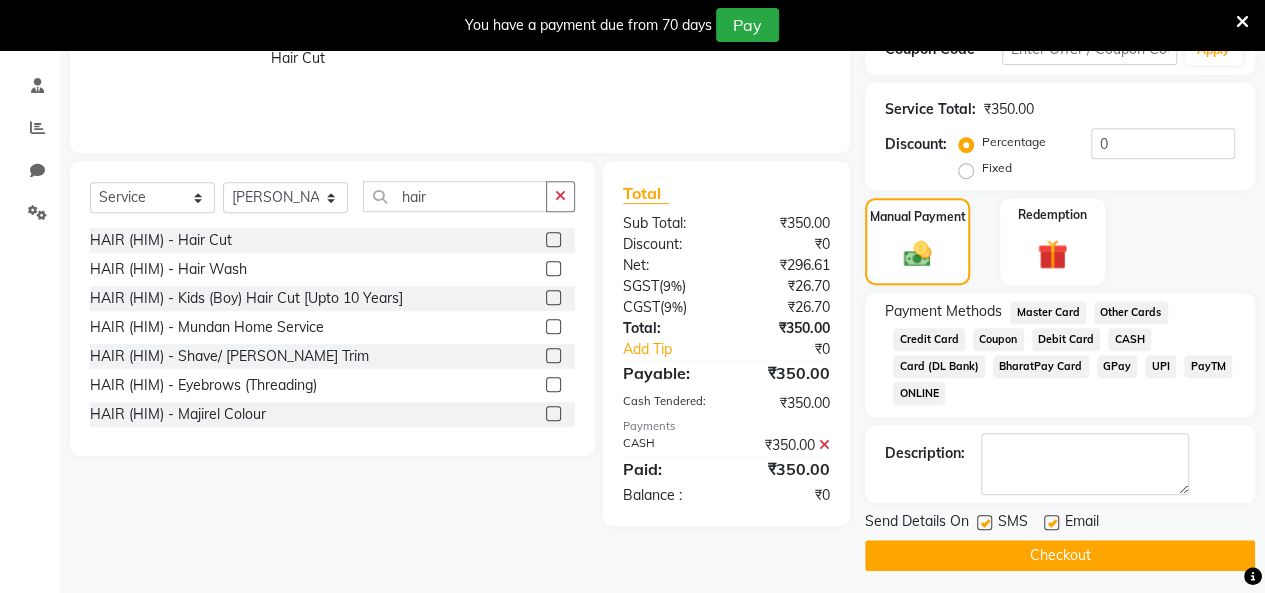 scroll, scrollTop: 370, scrollLeft: 0, axis: vertical 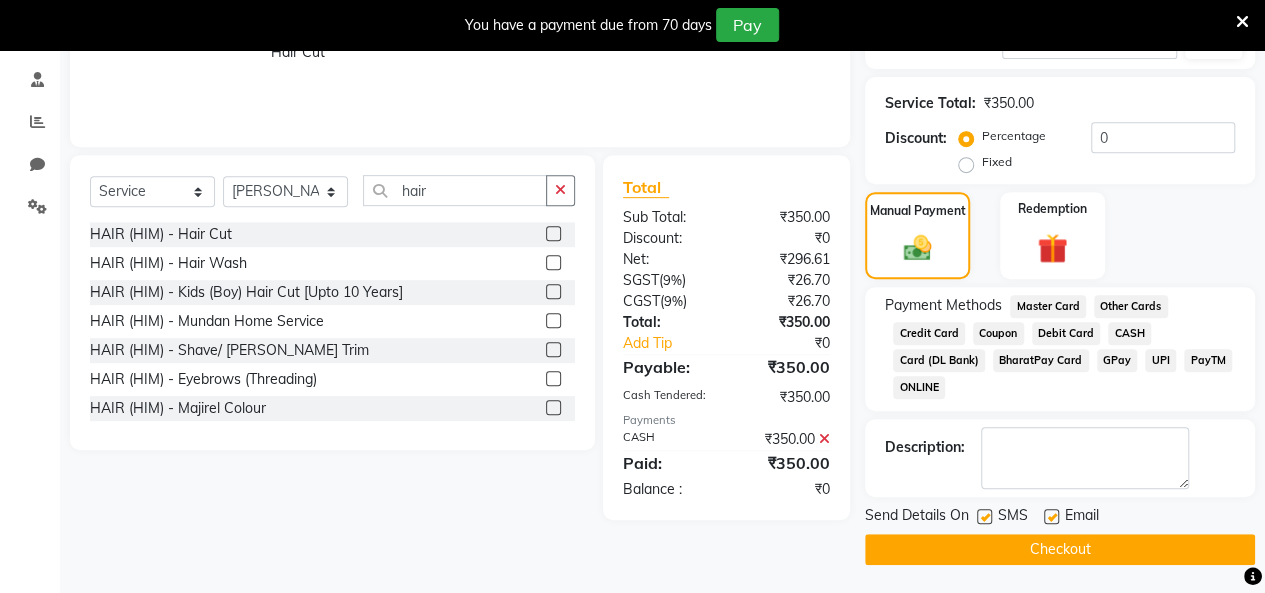click 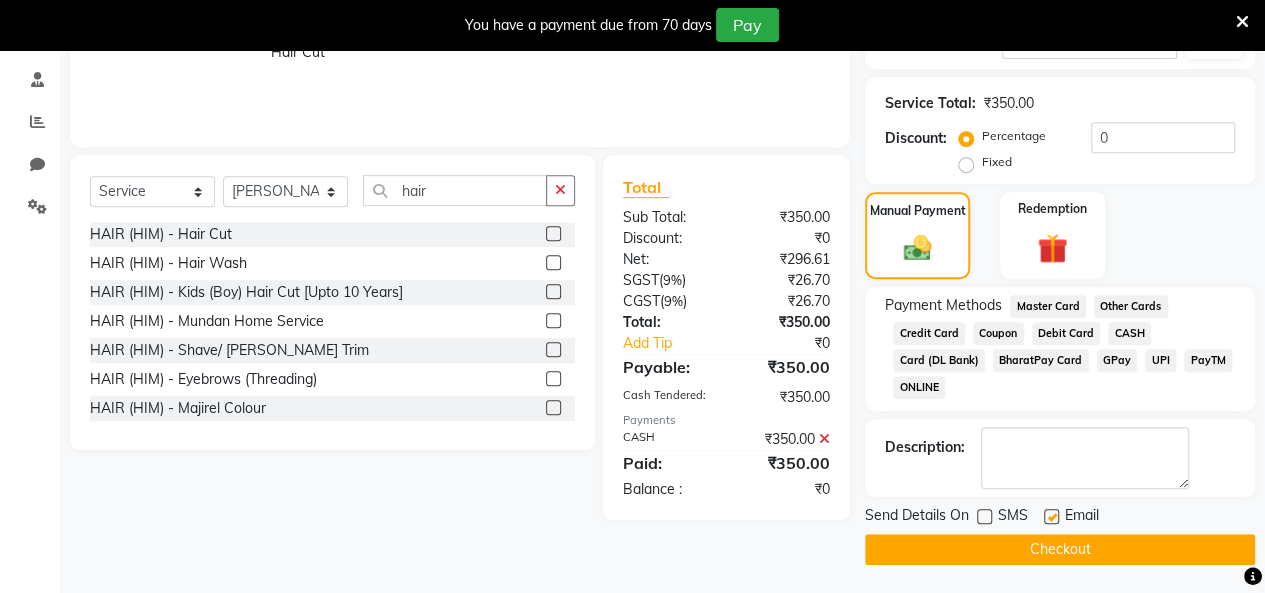 click 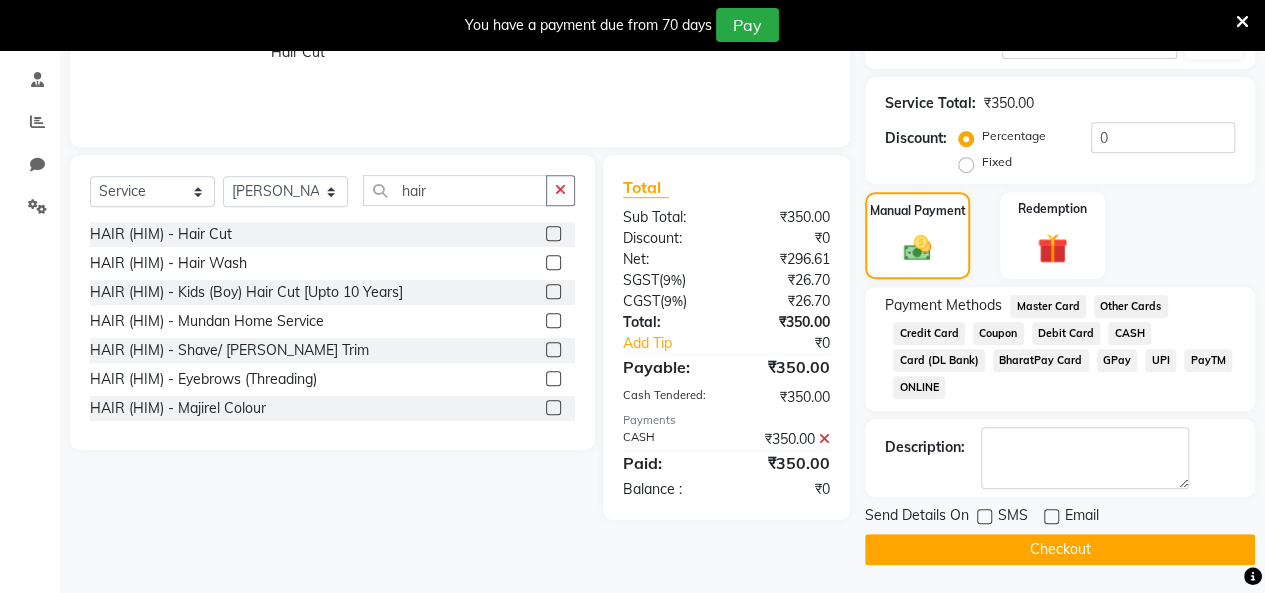 click on "Checkout" 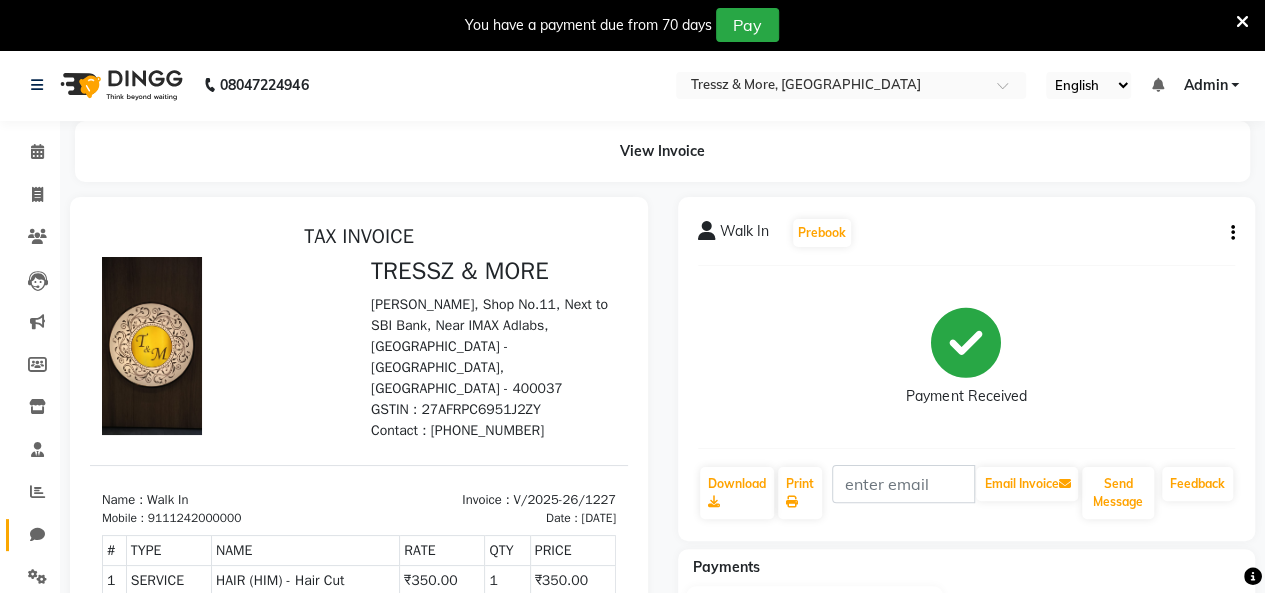 scroll, scrollTop: 100, scrollLeft: 0, axis: vertical 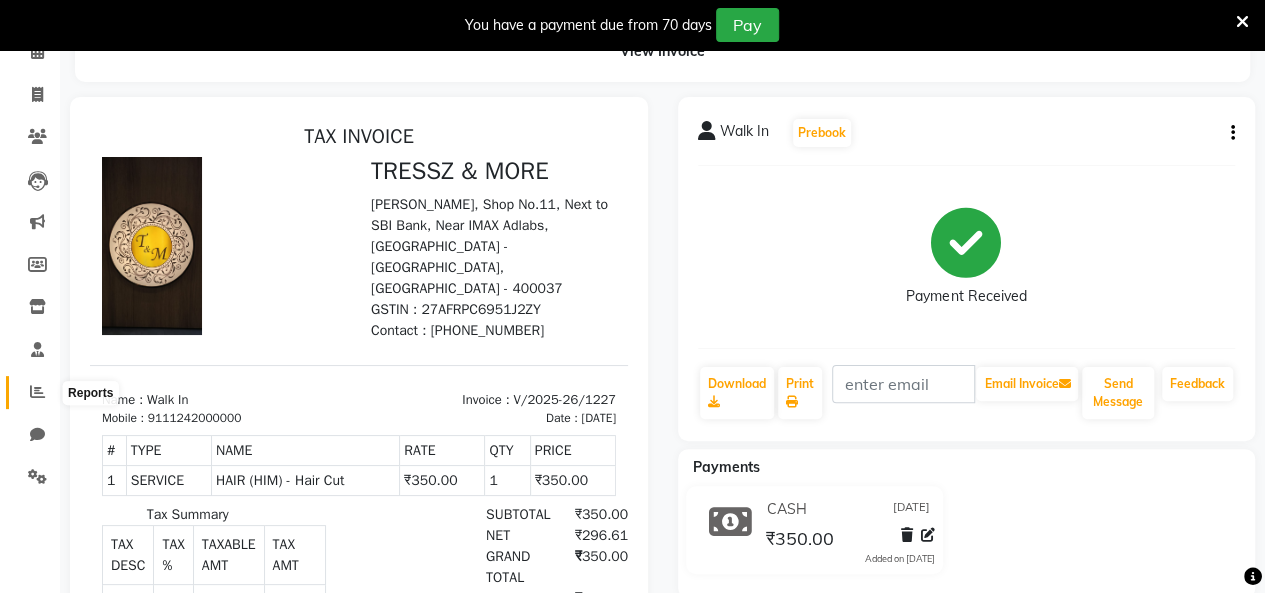 click 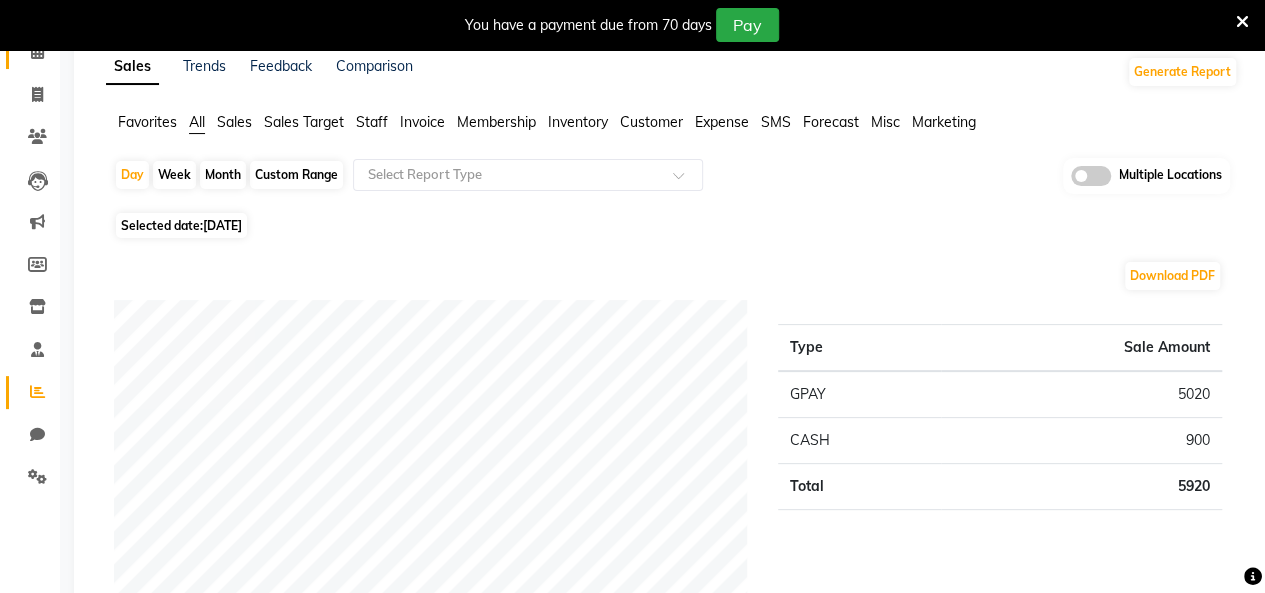 scroll, scrollTop: 0, scrollLeft: 0, axis: both 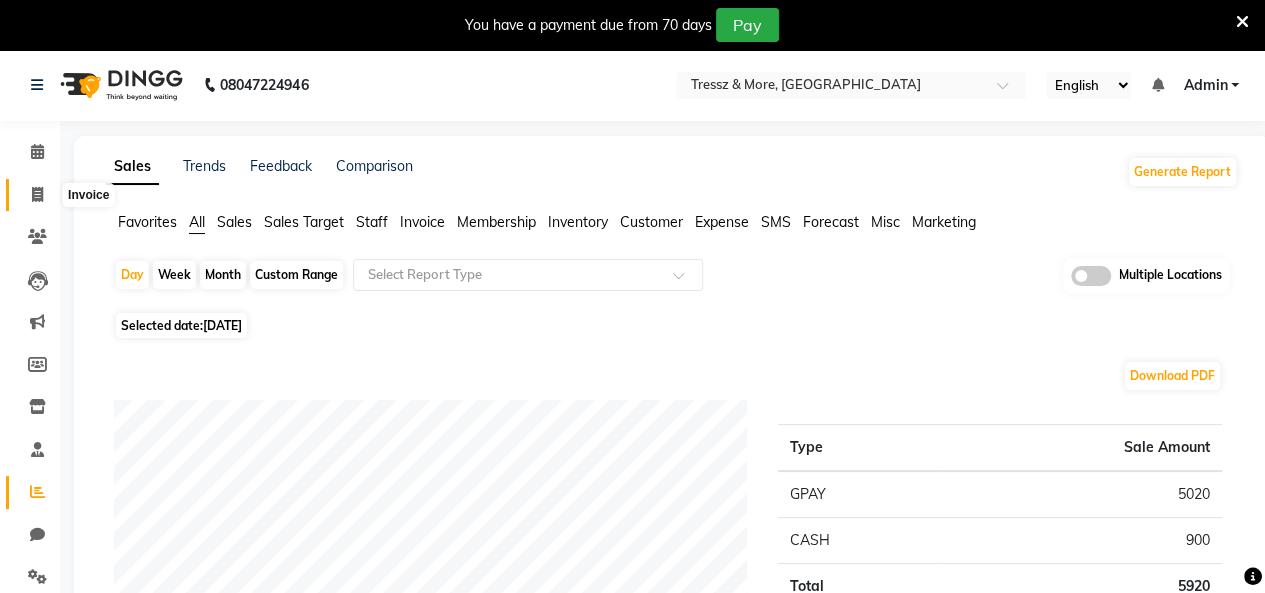 click 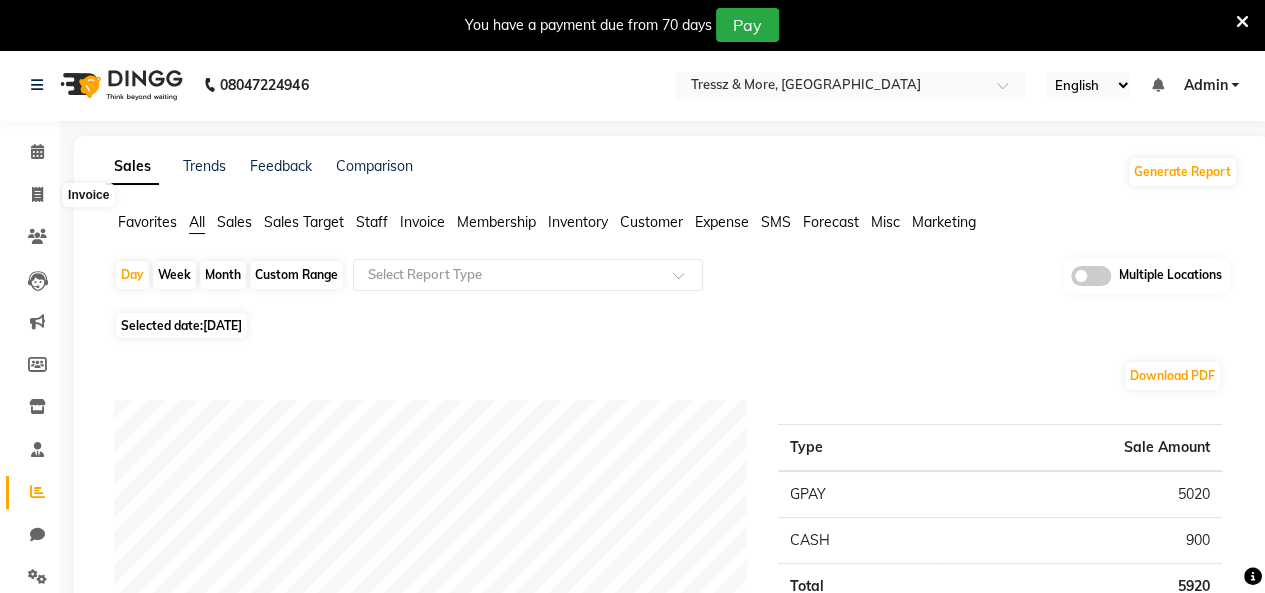 select on "service" 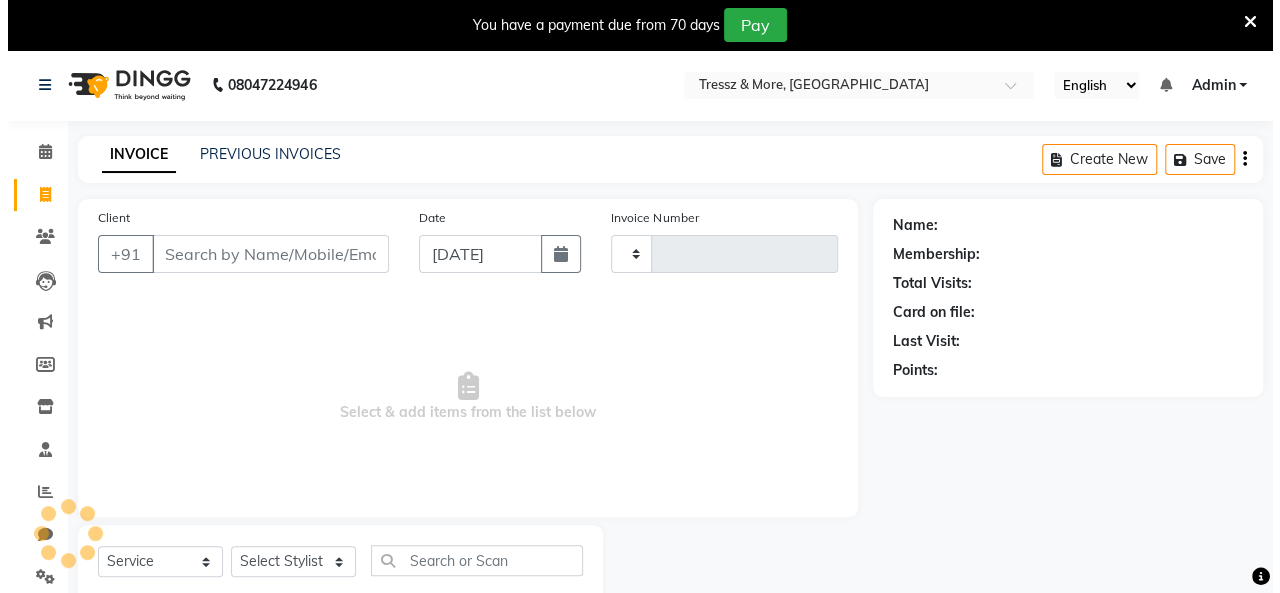 scroll, scrollTop: 56, scrollLeft: 0, axis: vertical 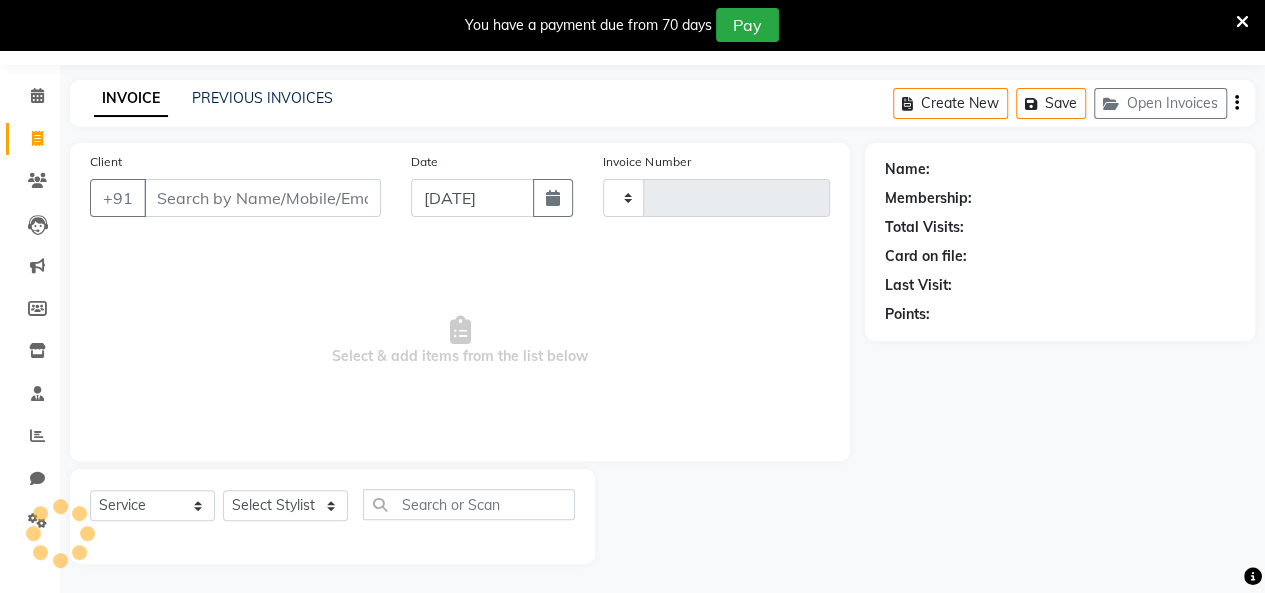 type on "1228" 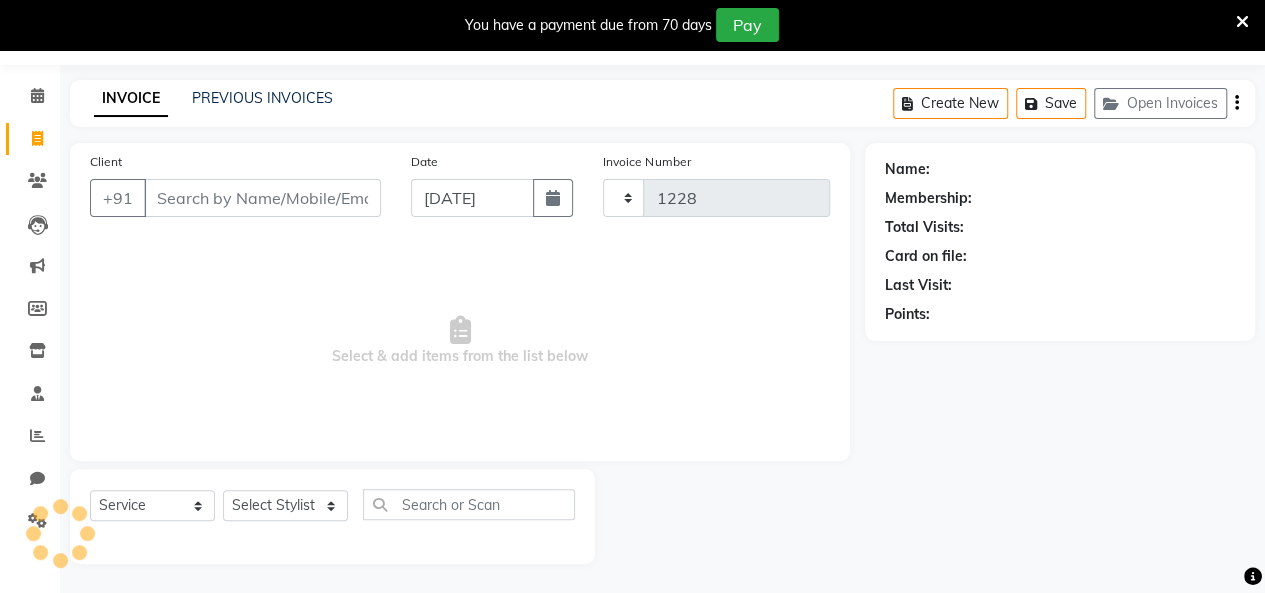 select on "3037" 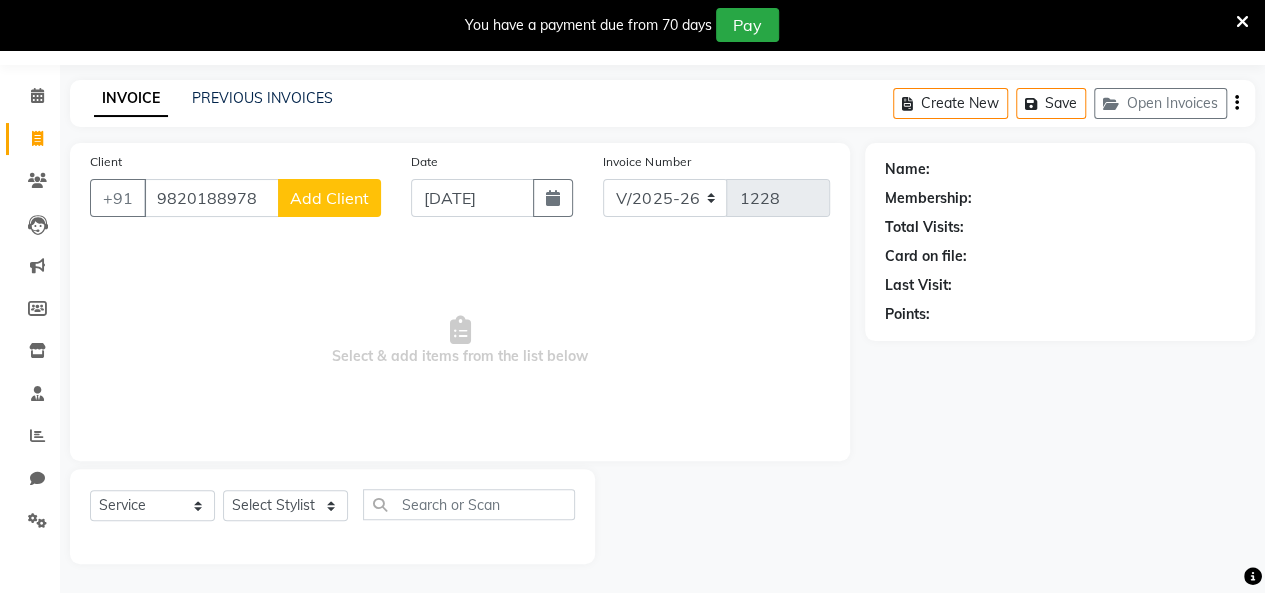 type on "9820188978" 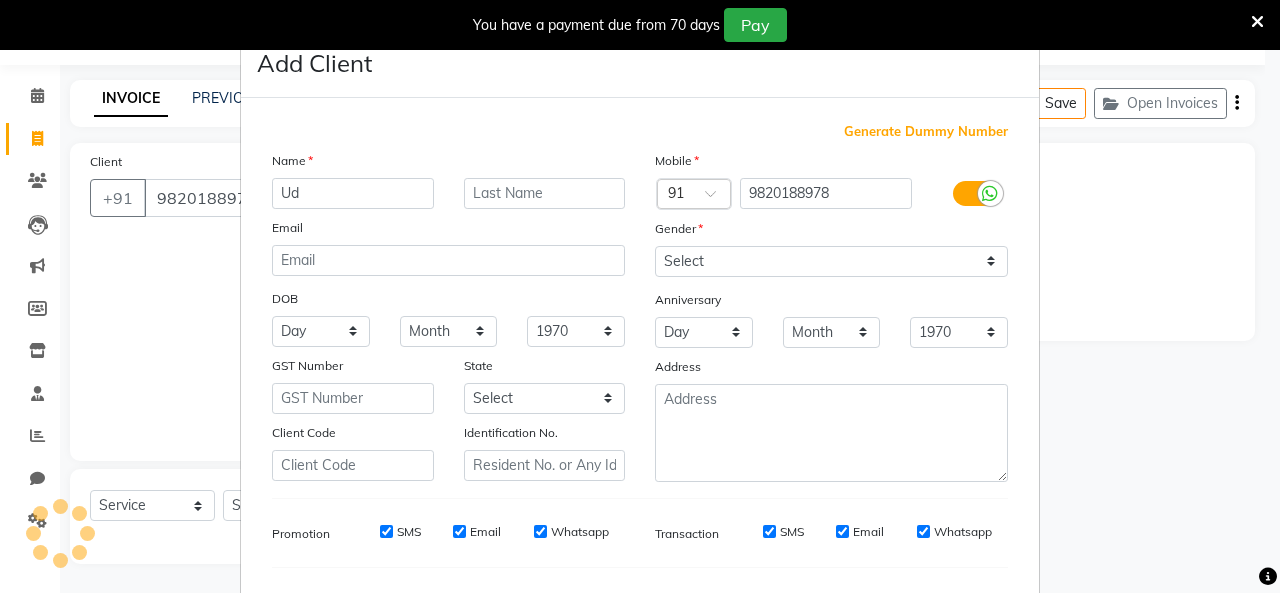 type on "U" 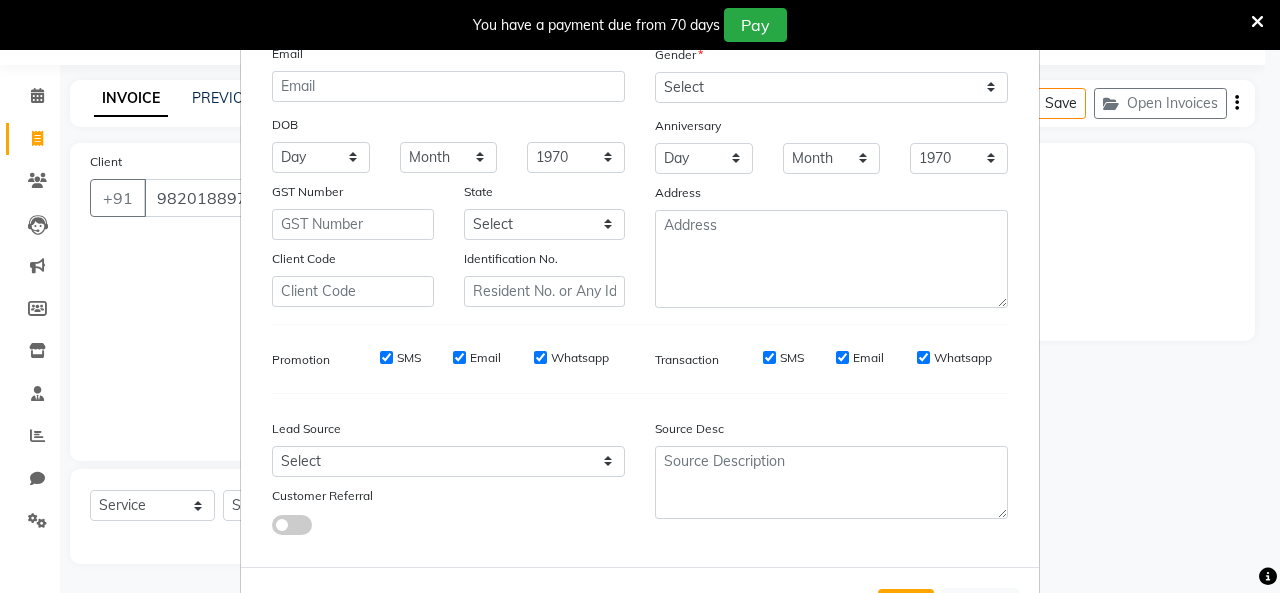 scroll, scrollTop: 100, scrollLeft: 0, axis: vertical 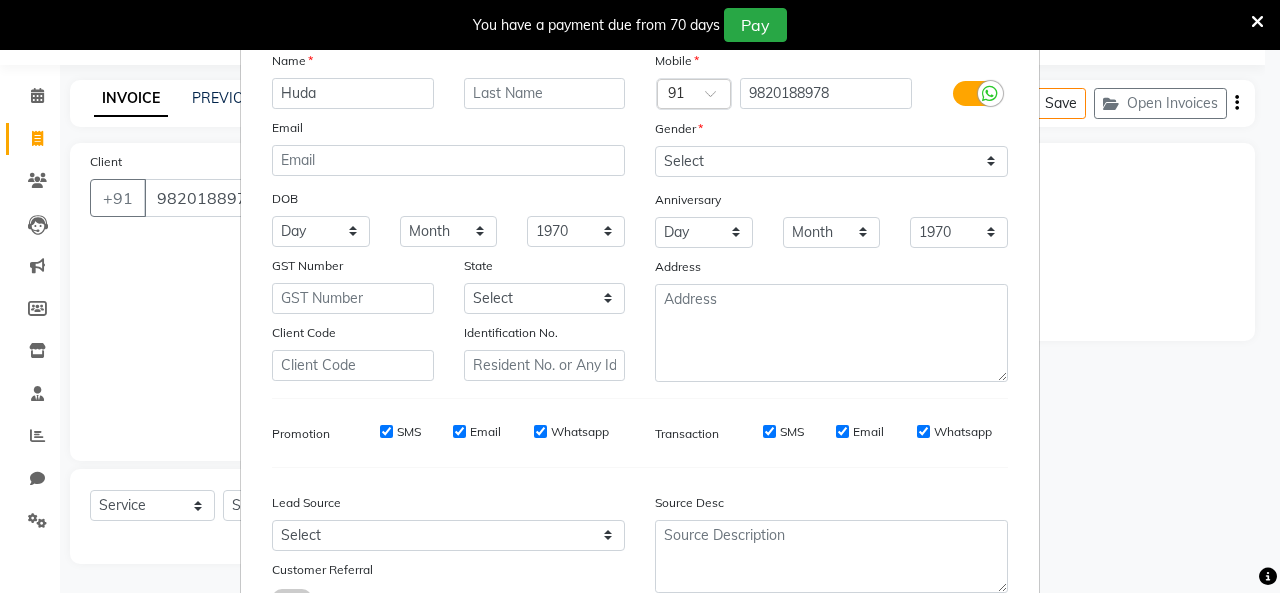type on "Huda" 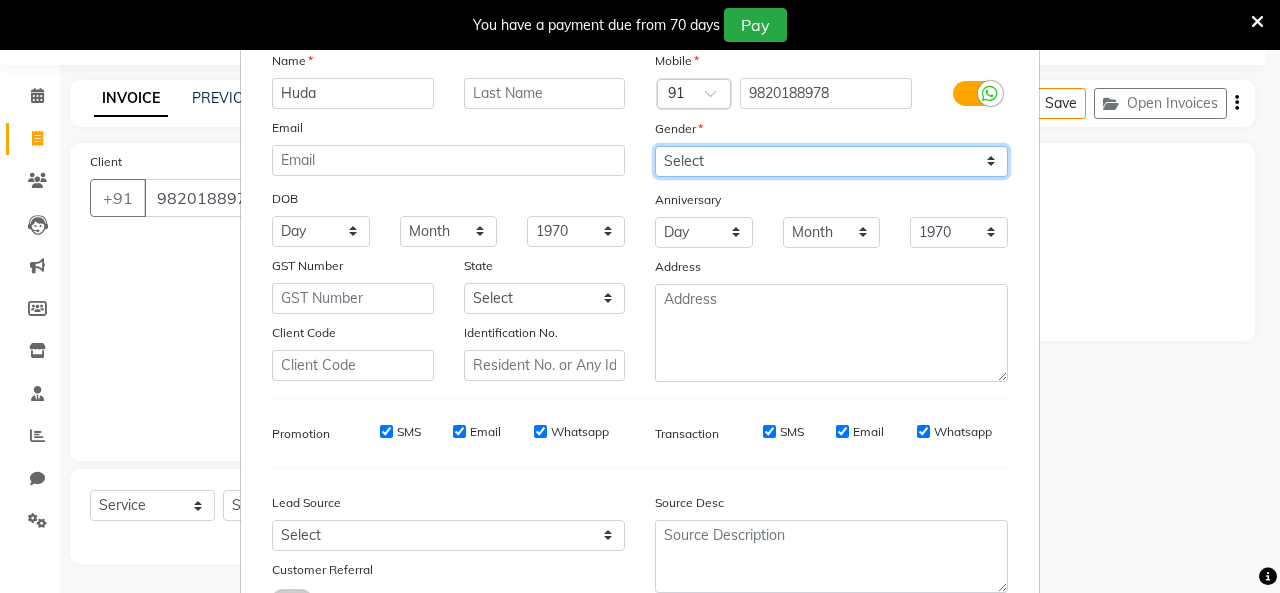 click on "Select [DEMOGRAPHIC_DATA] [DEMOGRAPHIC_DATA] Other Prefer Not To Say" at bounding box center (831, 161) 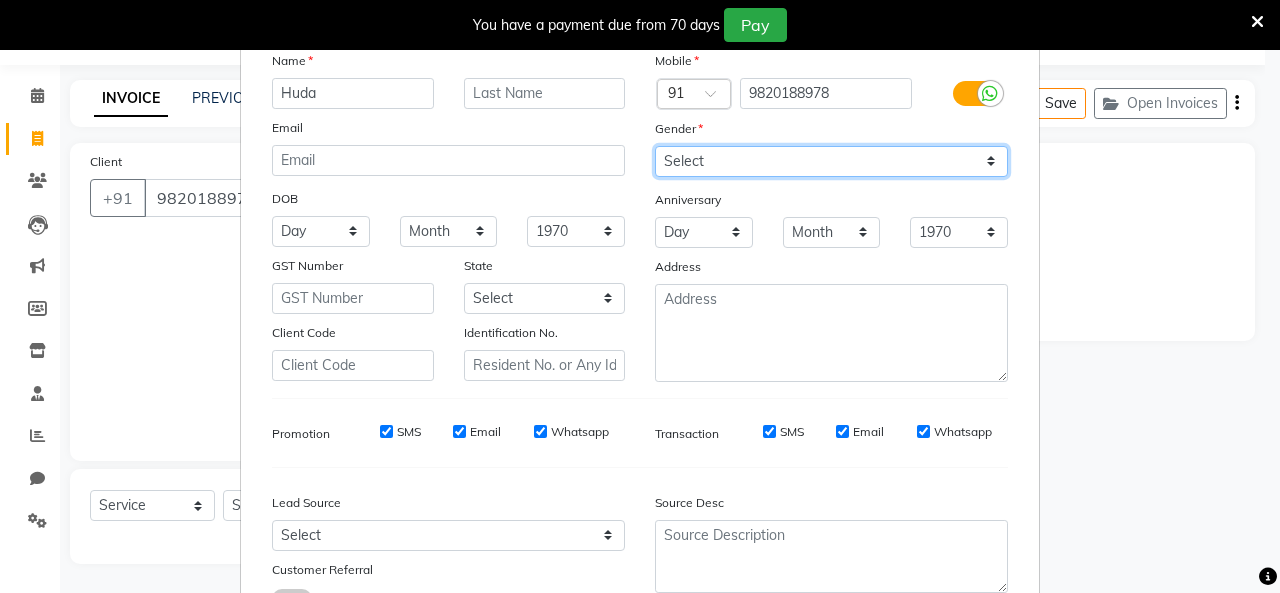 select on "[DEMOGRAPHIC_DATA]" 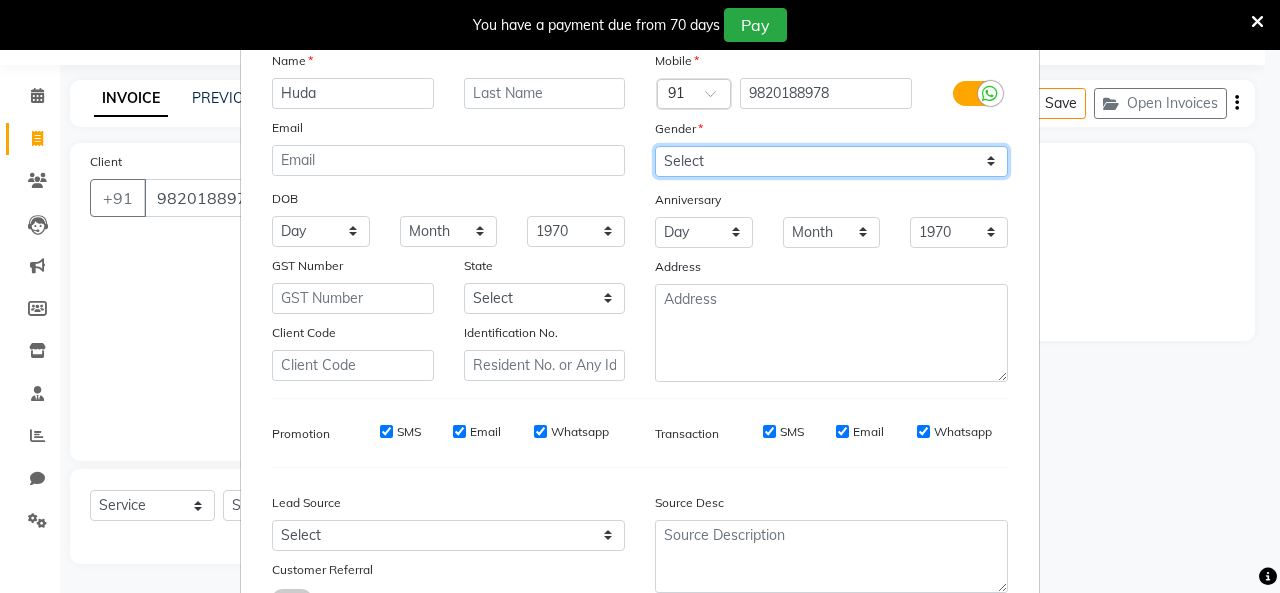 click on "Select [DEMOGRAPHIC_DATA] [DEMOGRAPHIC_DATA] Other Prefer Not To Say" at bounding box center (831, 161) 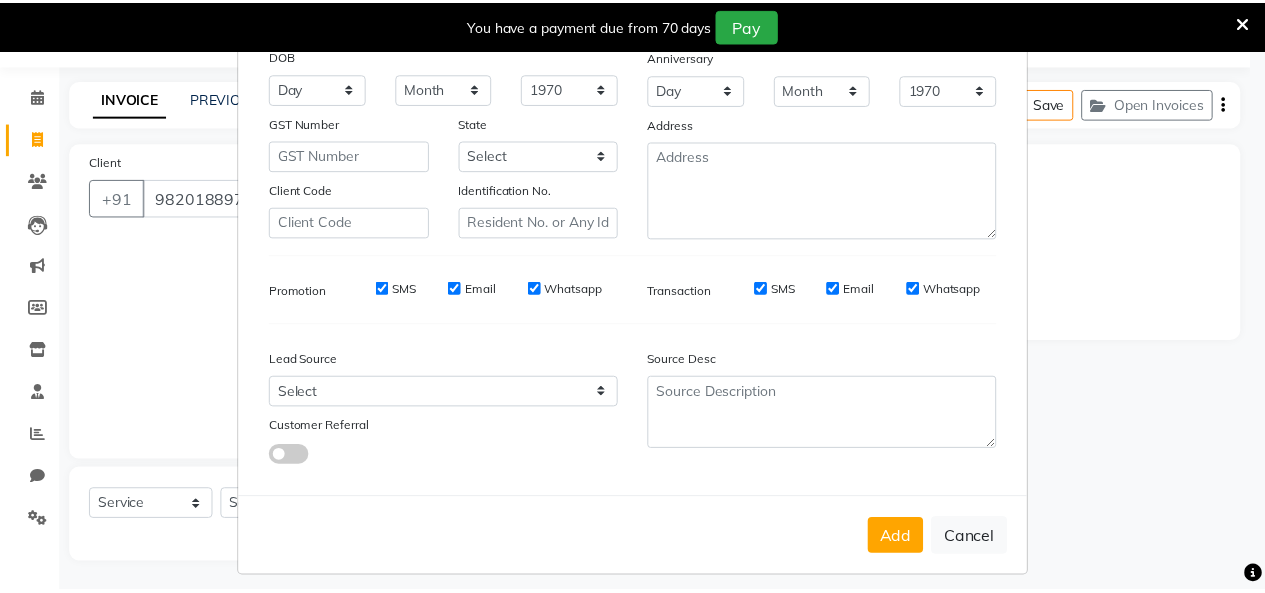 scroll, scrollTop: 252, scrollLeft: 0, axis: vertical 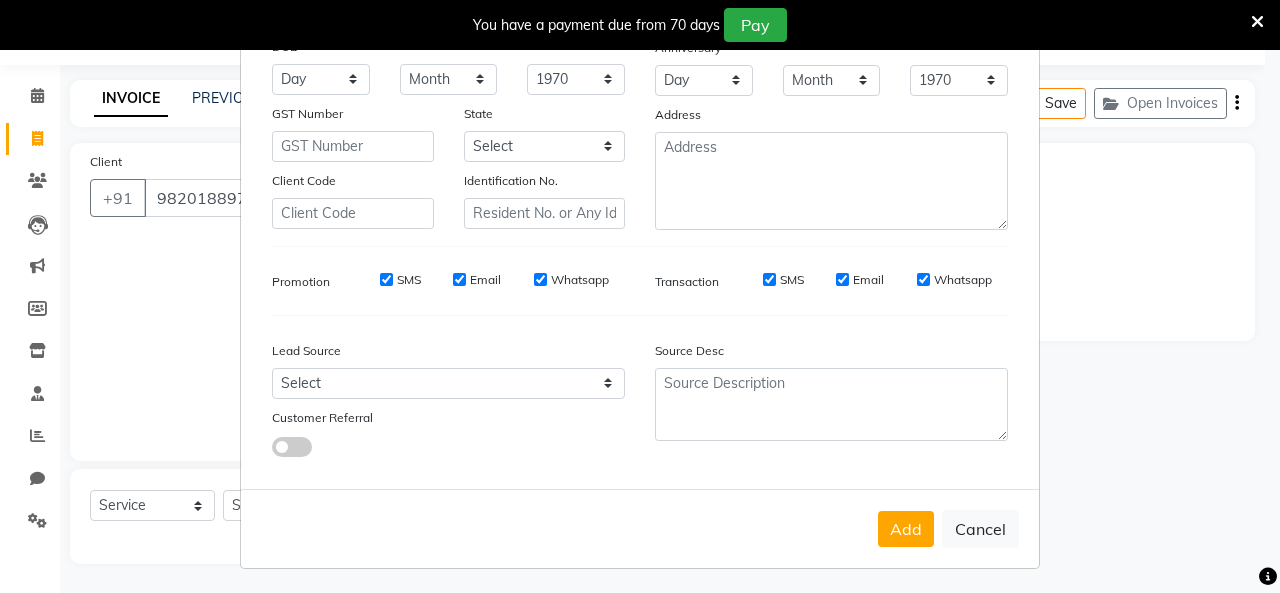 drag, startPoint x: 892, startPoint y: 517, endPoint x: 860, endPoint y: 467, distance: 59.36329 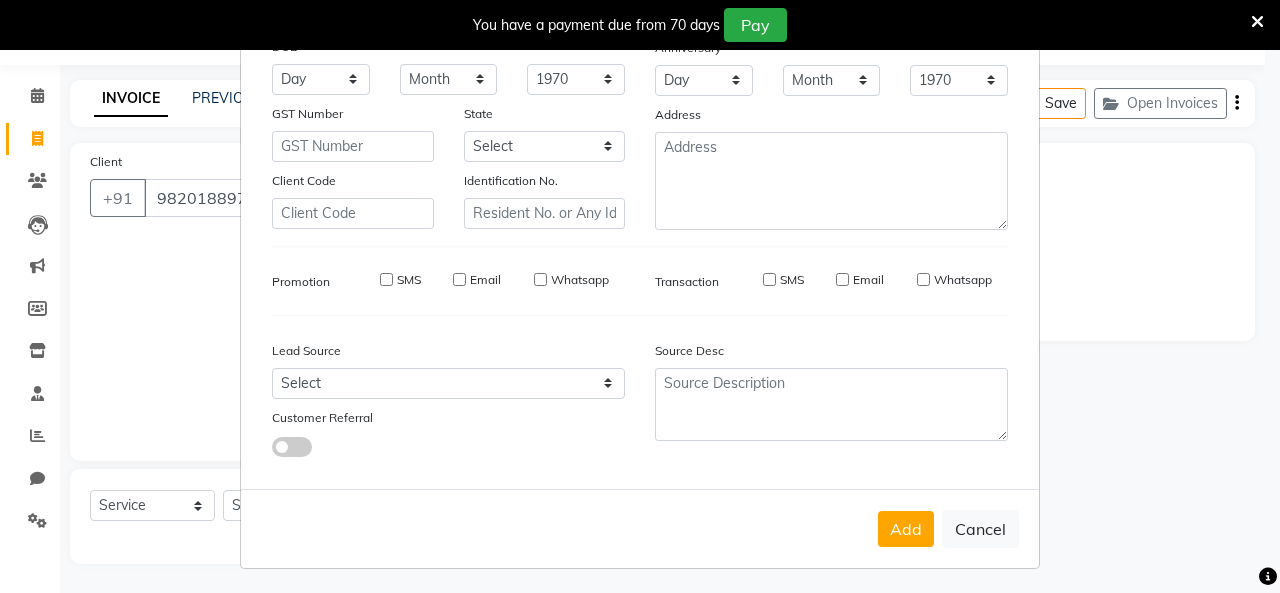 type 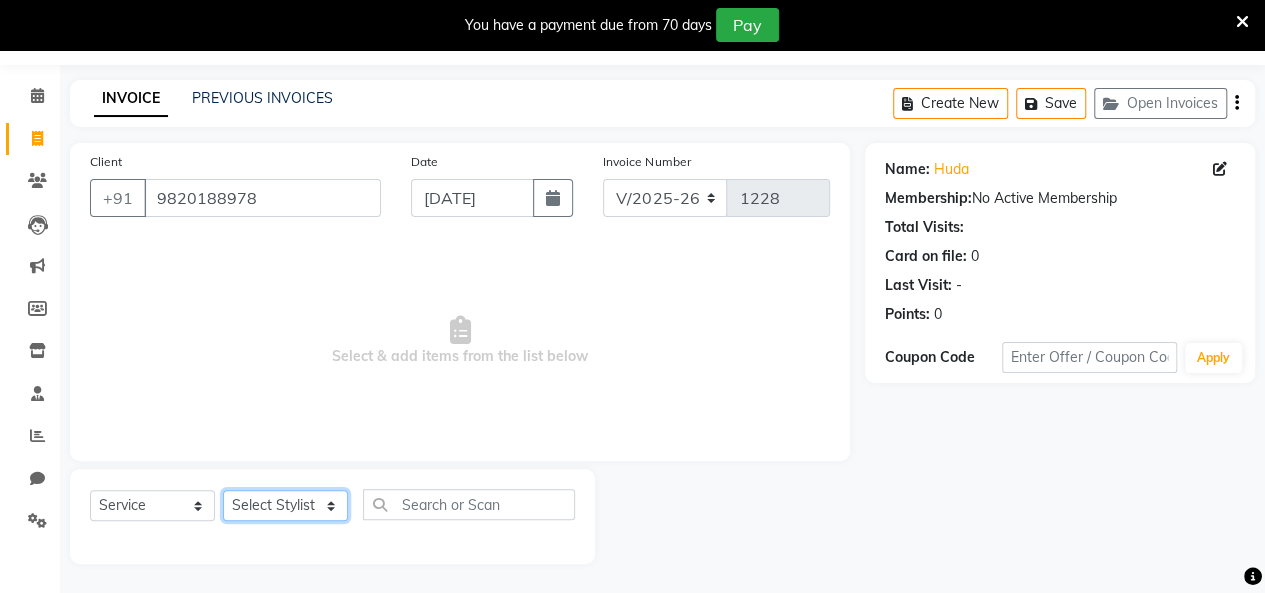 click on "Select Stylist [PERSON_NAME] [PERSON_NAME] [PERSON_NAME] [PERSON_NAME] [PERSON_NAME] [PERSON_NAME] [PERSON_NAME]  [PERSON_NAME] [PERSON_NAME] [PERSON_NAME] [PERSON_NAME]" 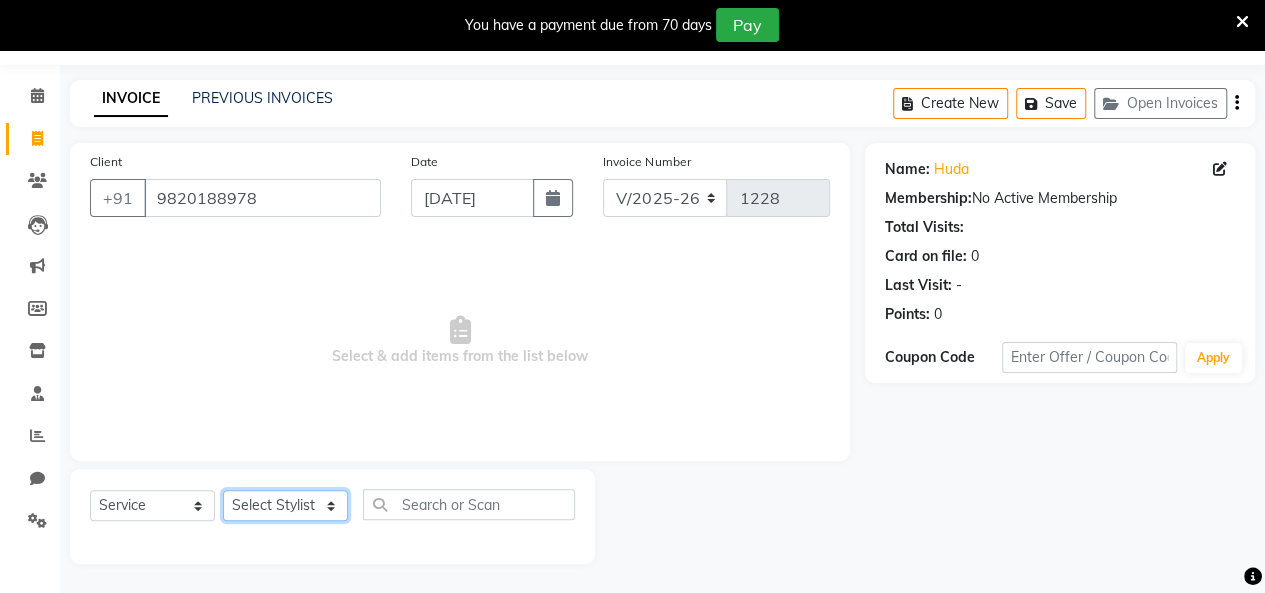 select on "72136" 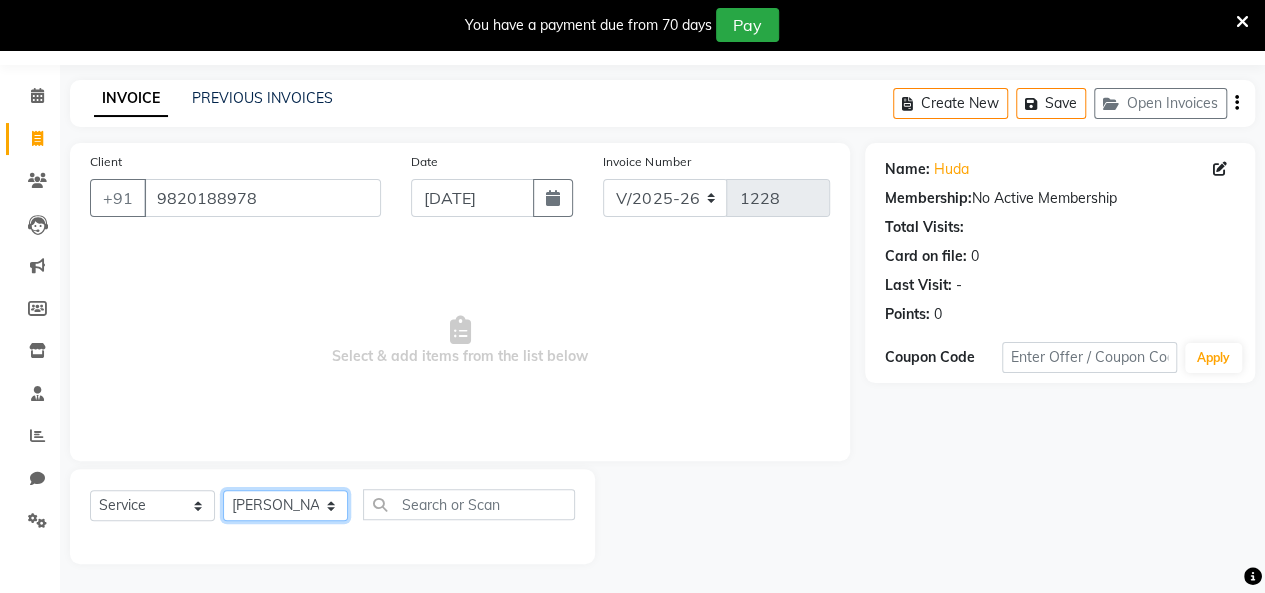 click on "Select Stylist [PERSON_NAME] [PERSON_NAME] [PERSON_NAME] [PERSON_NAME] [PERSON_NAME] [PERSON_NAME] [PERSON_NAME]  [PERSON_NAME] [PERSON_NAME] [PERSON_NAME] [PERSON_NAME]" 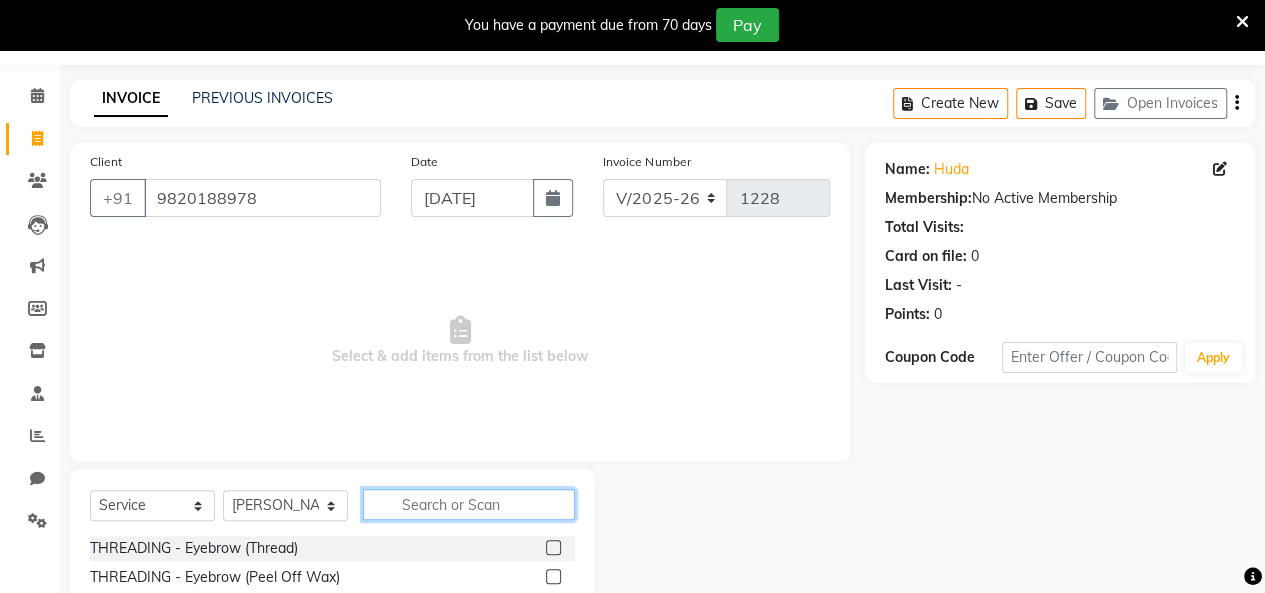 click 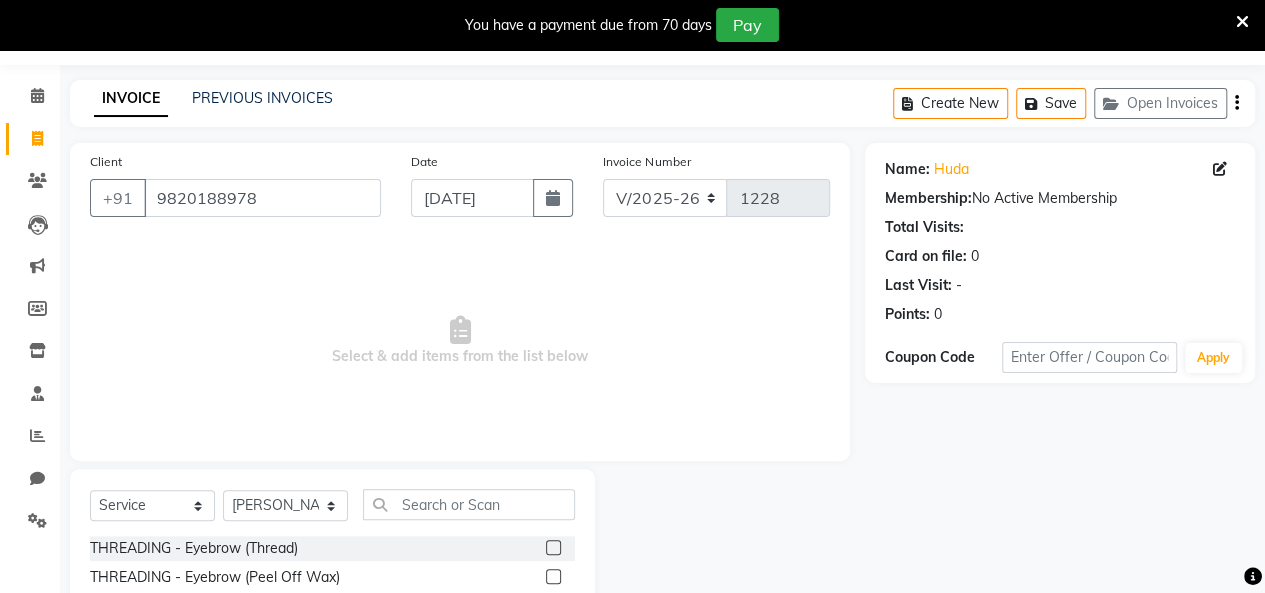 click 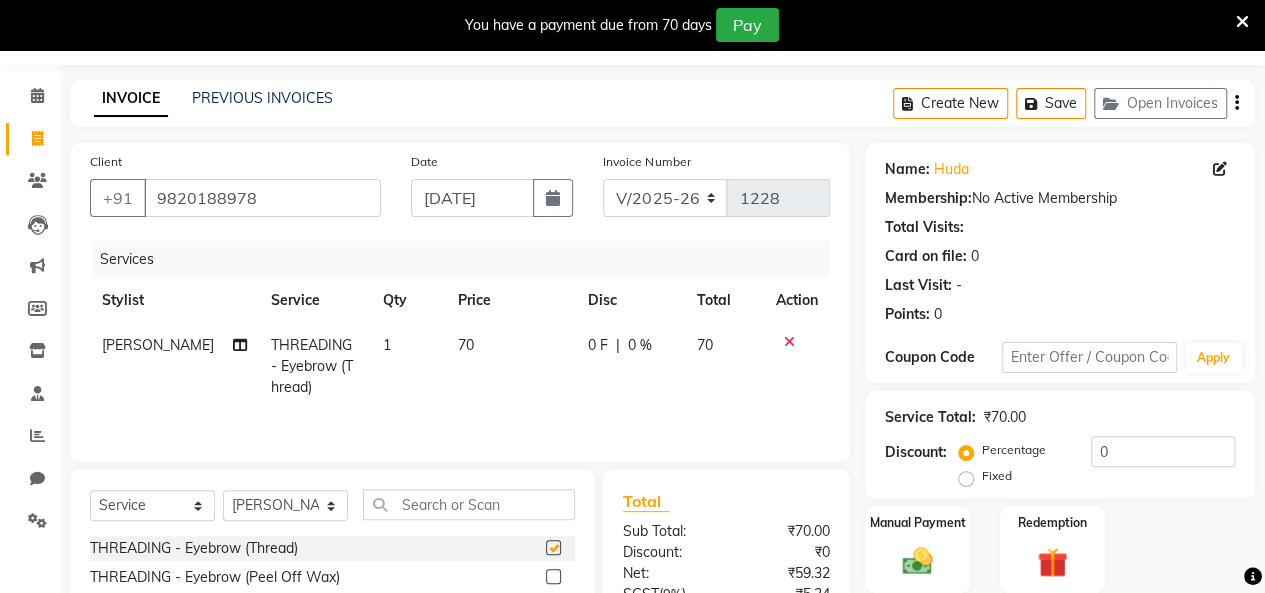 checkbox on "false" 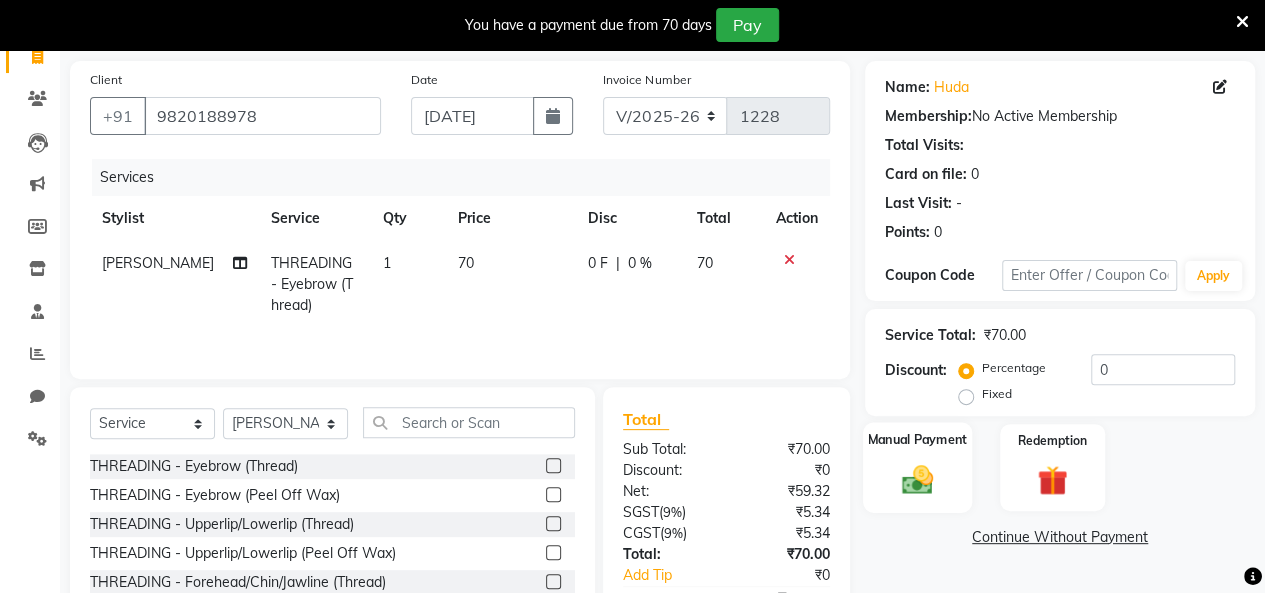 scroll, scrollTop: 156, scrollLeft: 0, axis: vertical 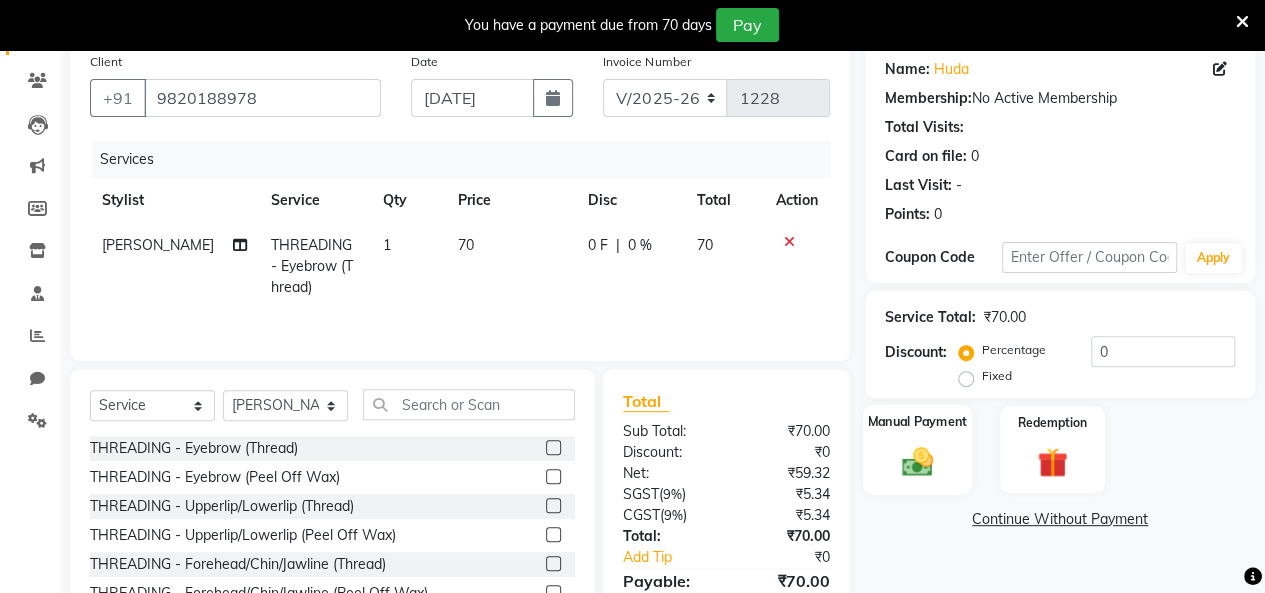 click 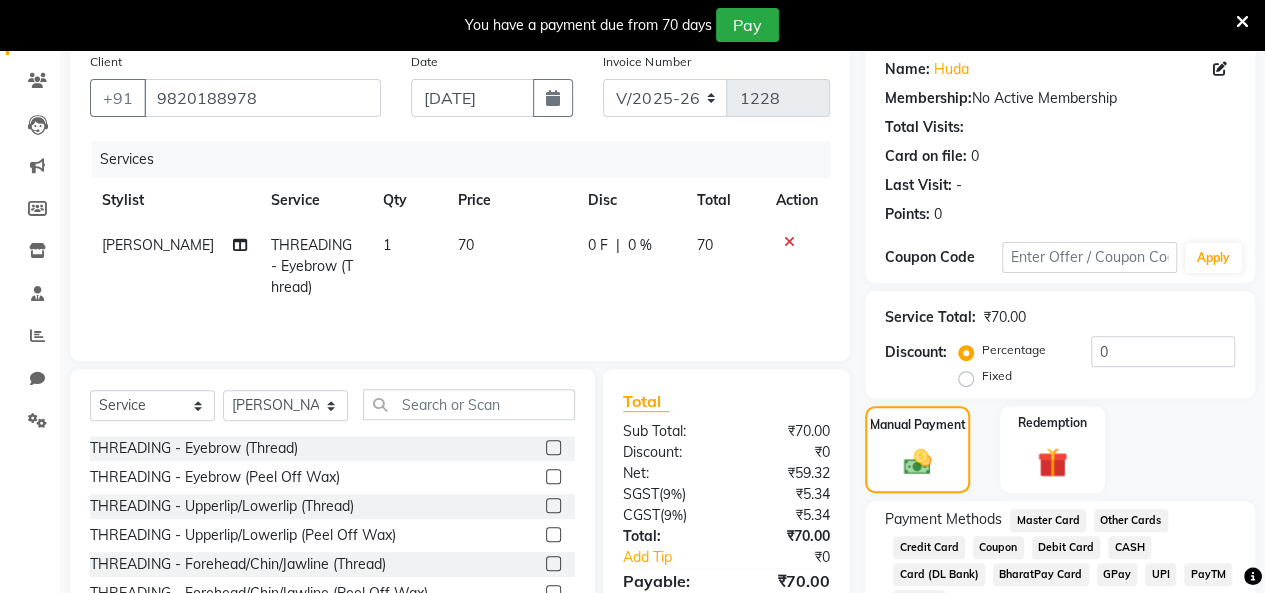 click on "CASH" 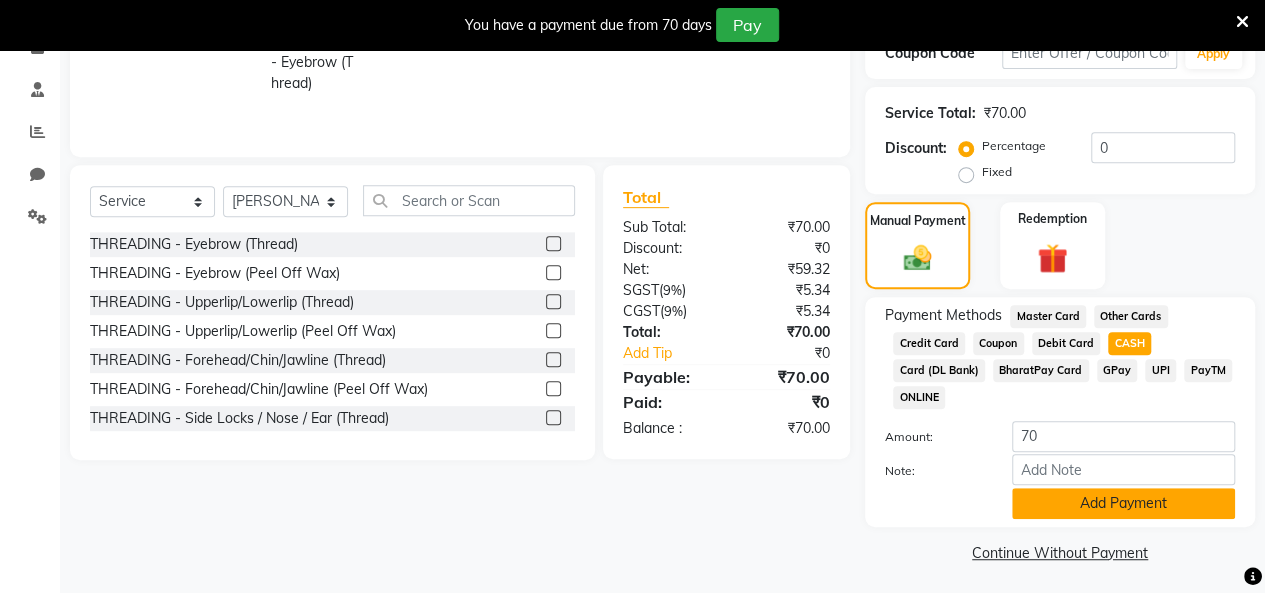 scroll, scrollTop: 364, scrollLeft: 0, axis: vertical 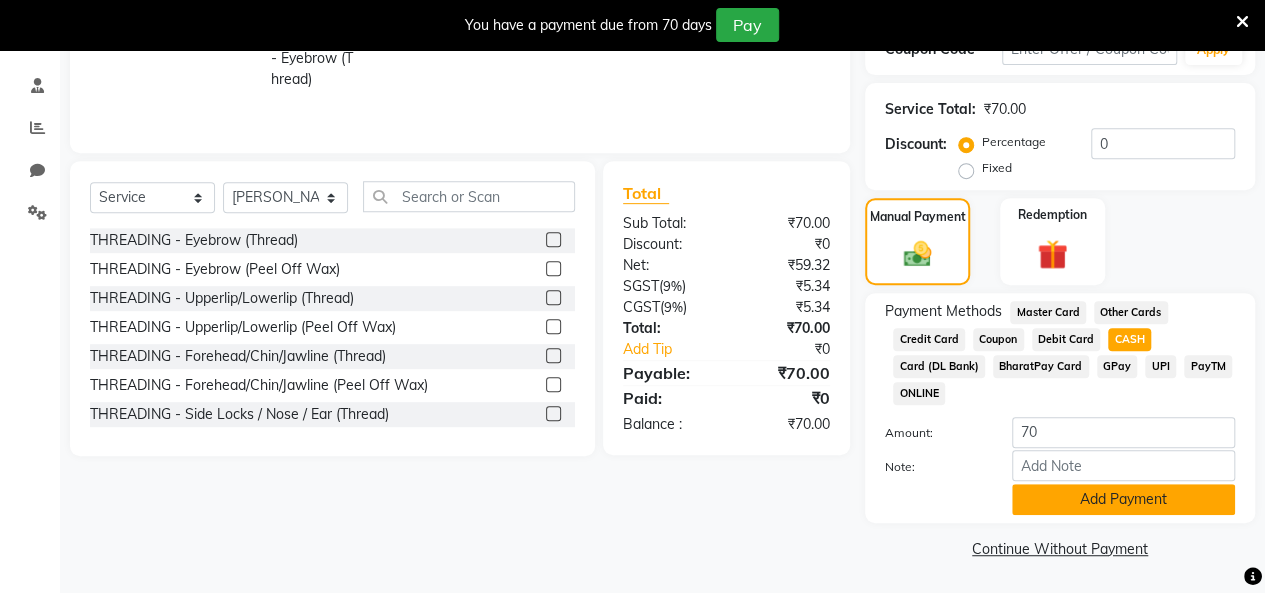 click on "Add Payment" 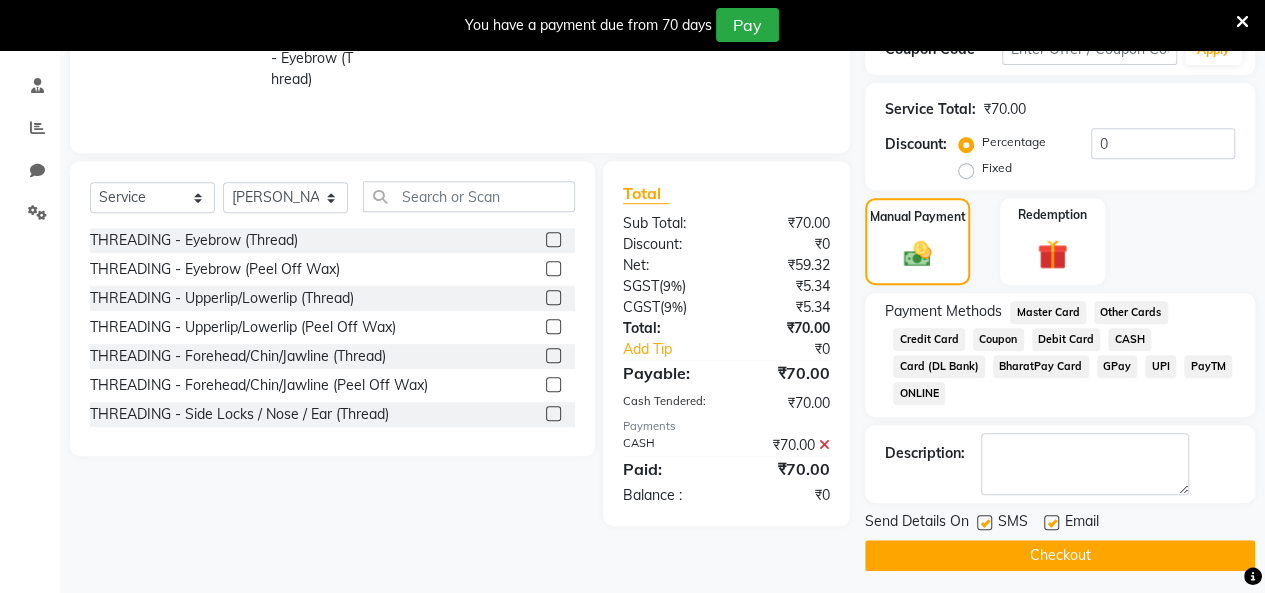 scroll, scrollTop: 370, scrollLeft: 0, axis: vertical 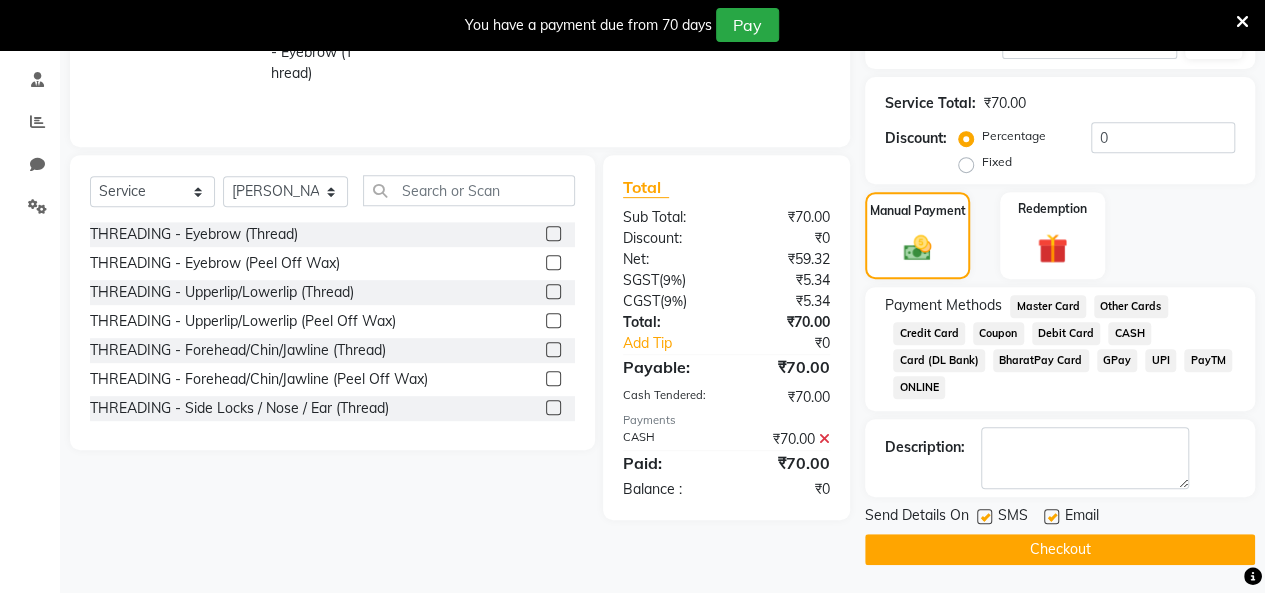 click 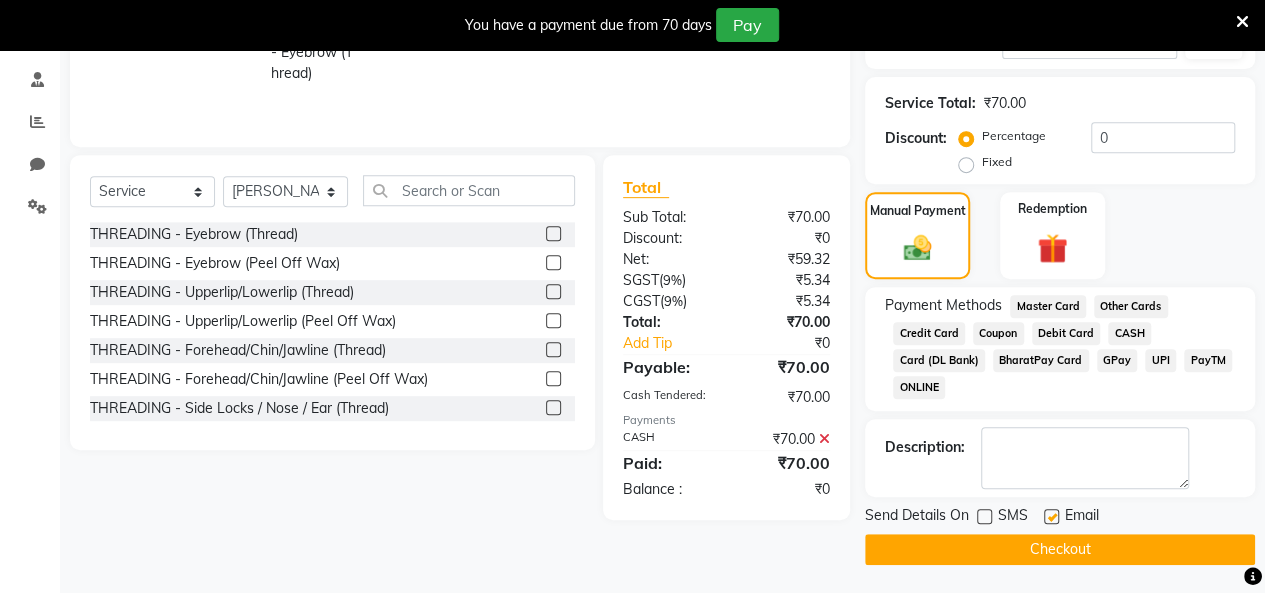 click 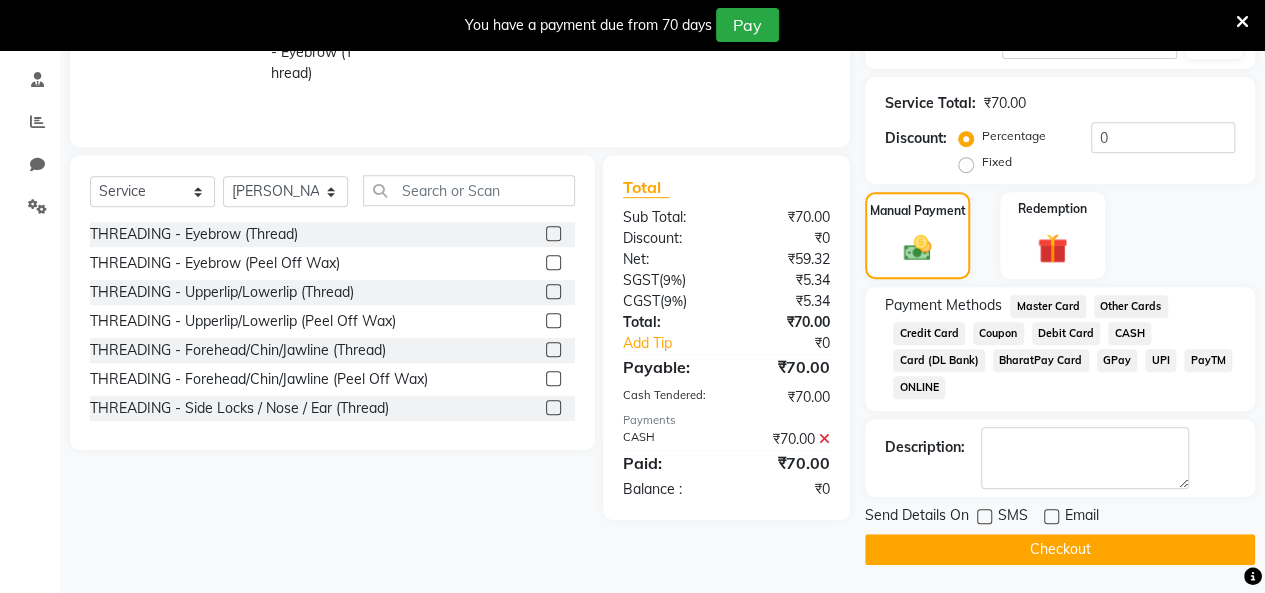 click on "Checkout" 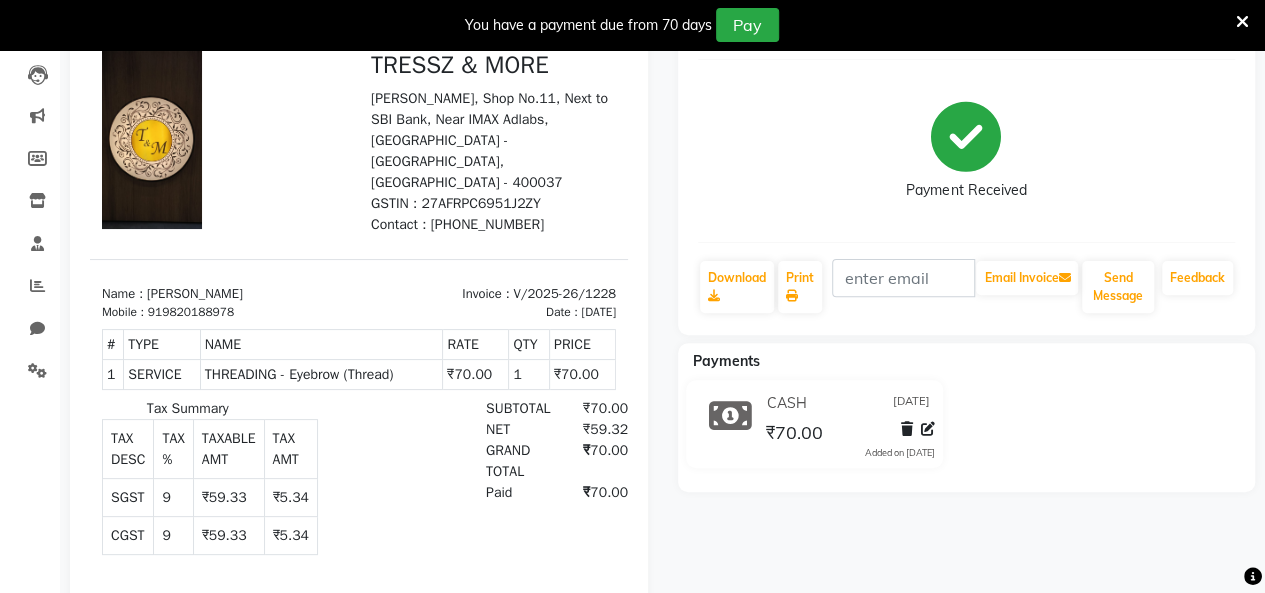 scroll, scrollTop: 0, scrollLeft: 0, axis: both 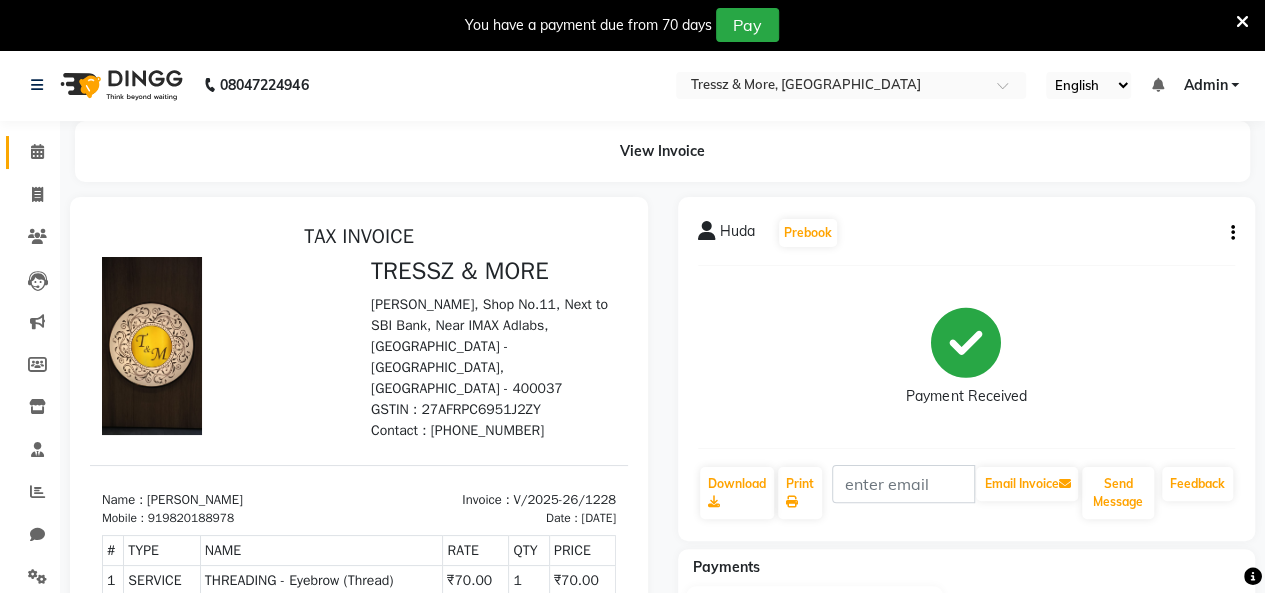 click 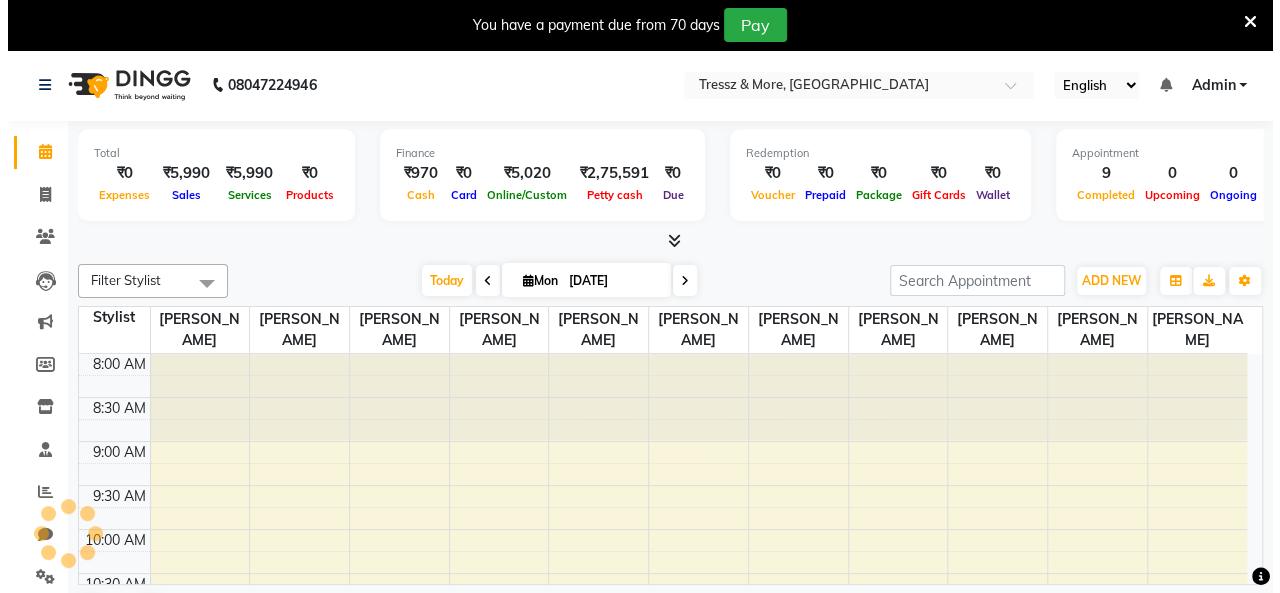 scroll, scrollTop: 695, scrollLeft: 0, axis: vertical 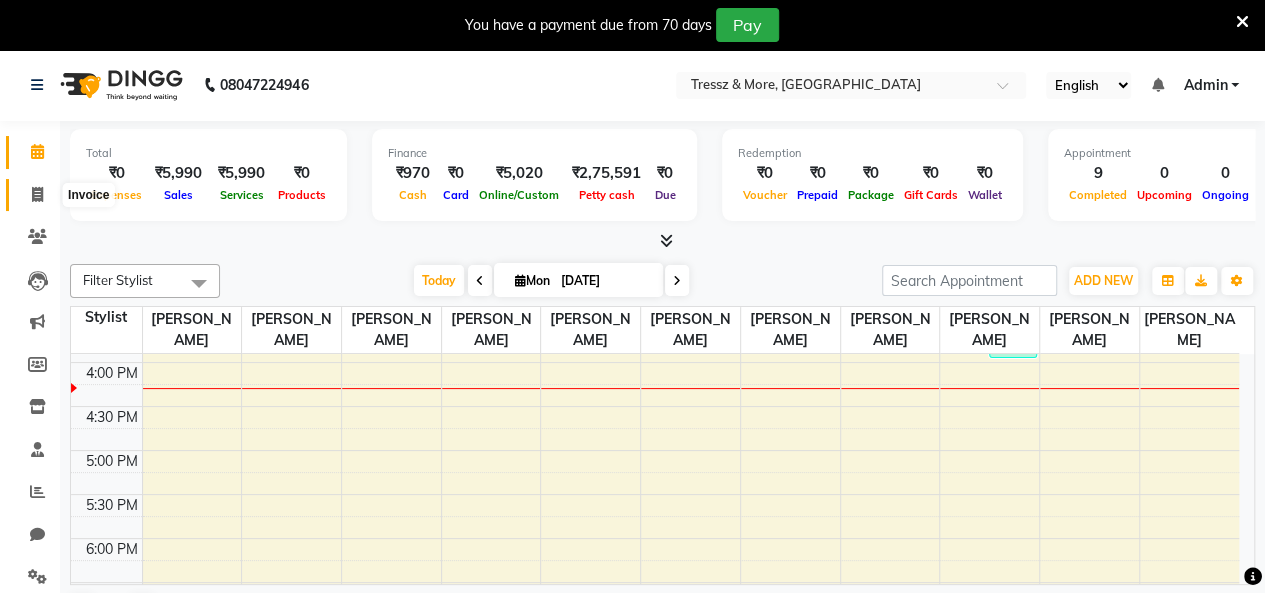 click 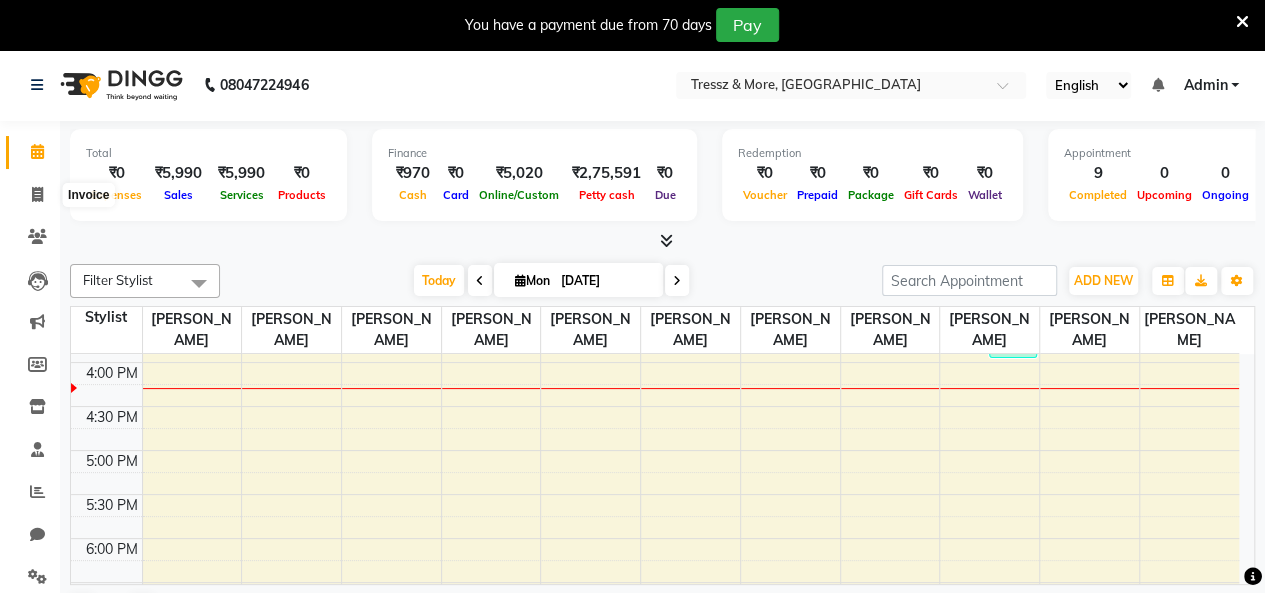 select on "service" 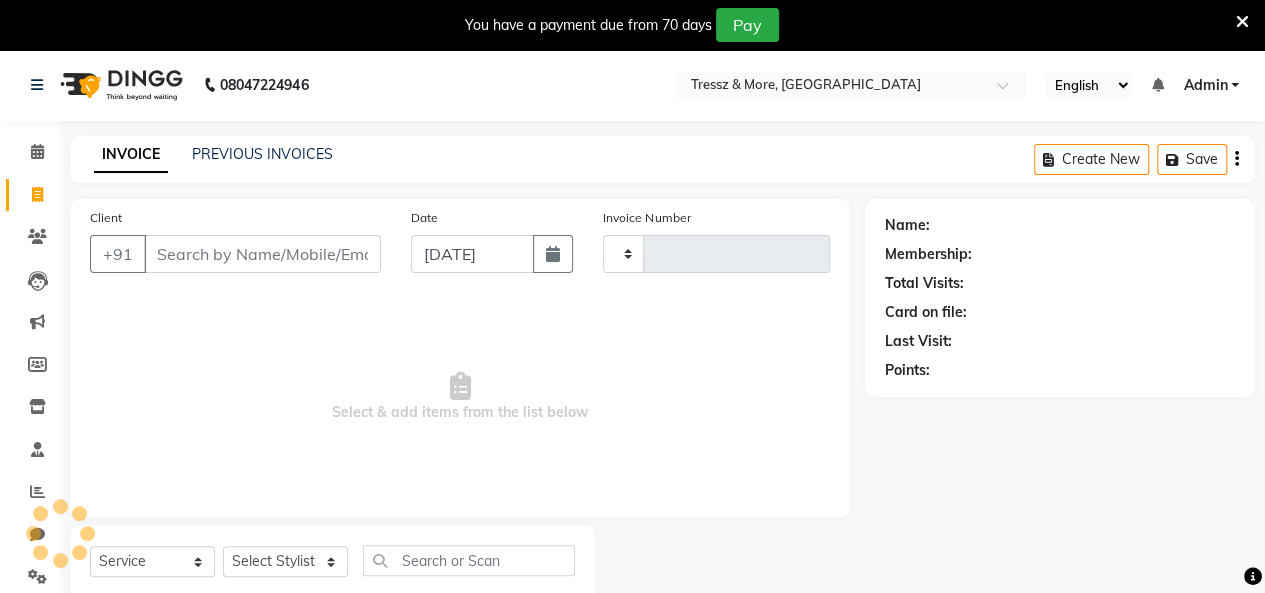 type on "1229" 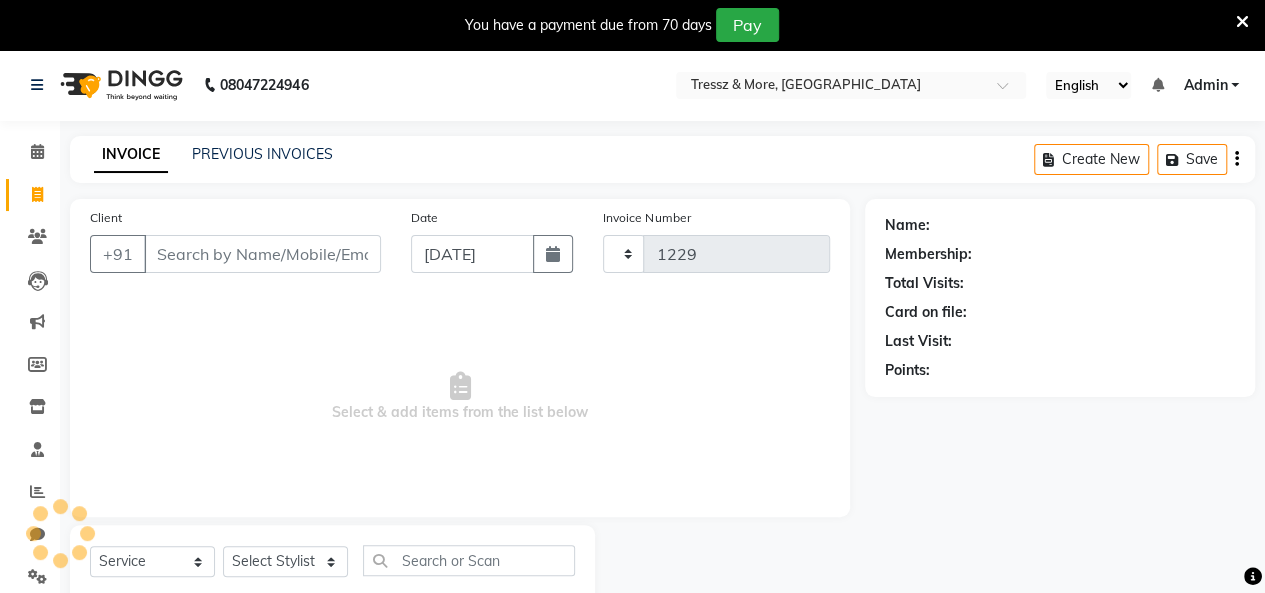 select on "3037" 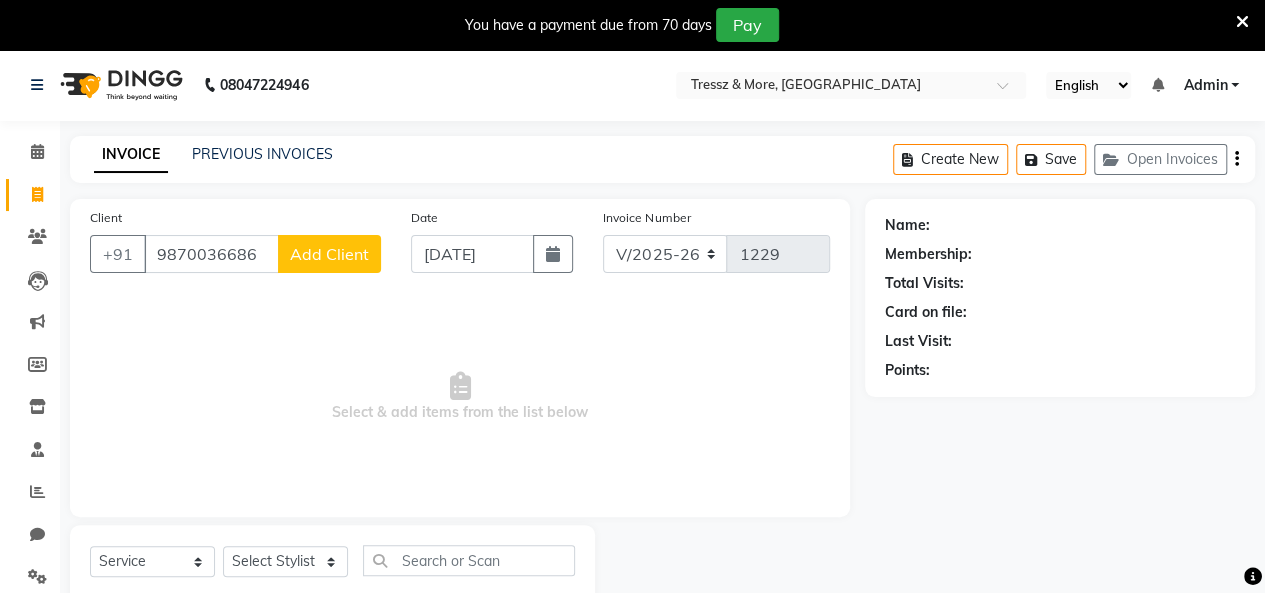 type on "9870036686" 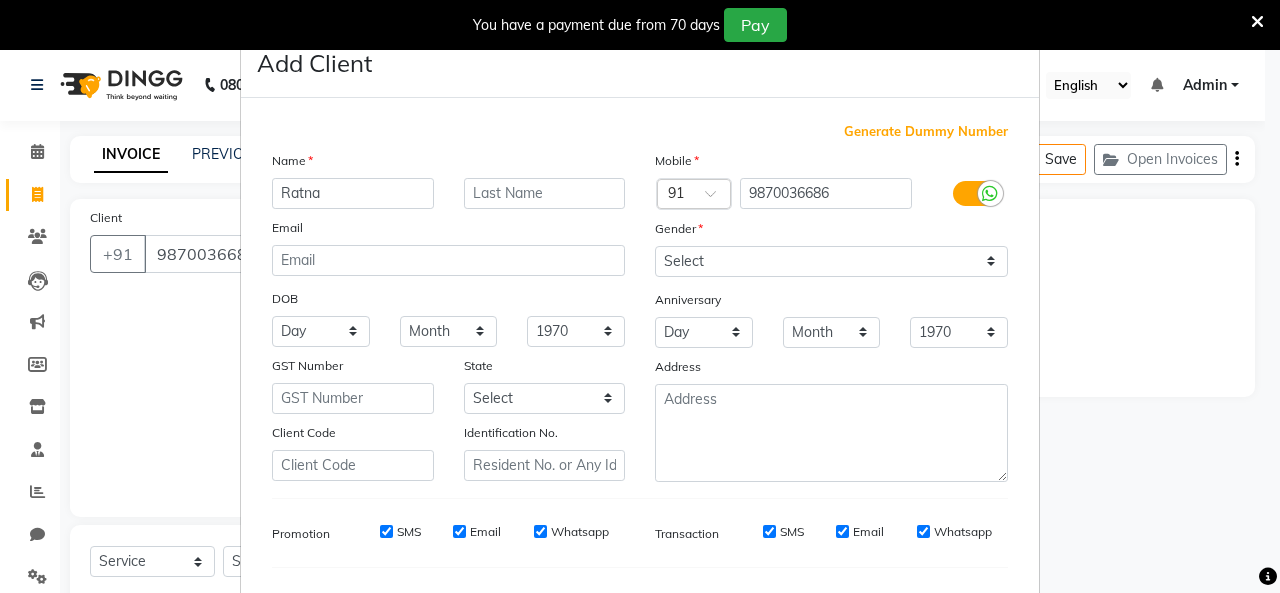 type on "Ratna" 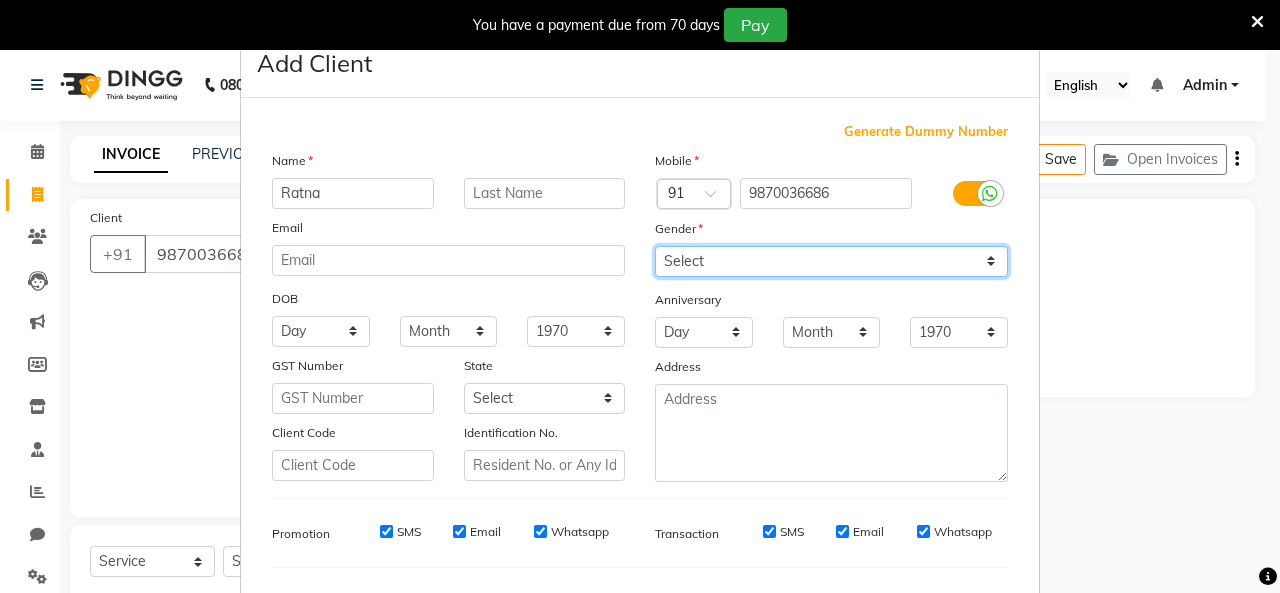 click on "Select [DEMOGRAPHIC_DATA] [DEMOGRAPHIC_DATA] Other Prefer Not To Say" at bounding box center [831, 261] 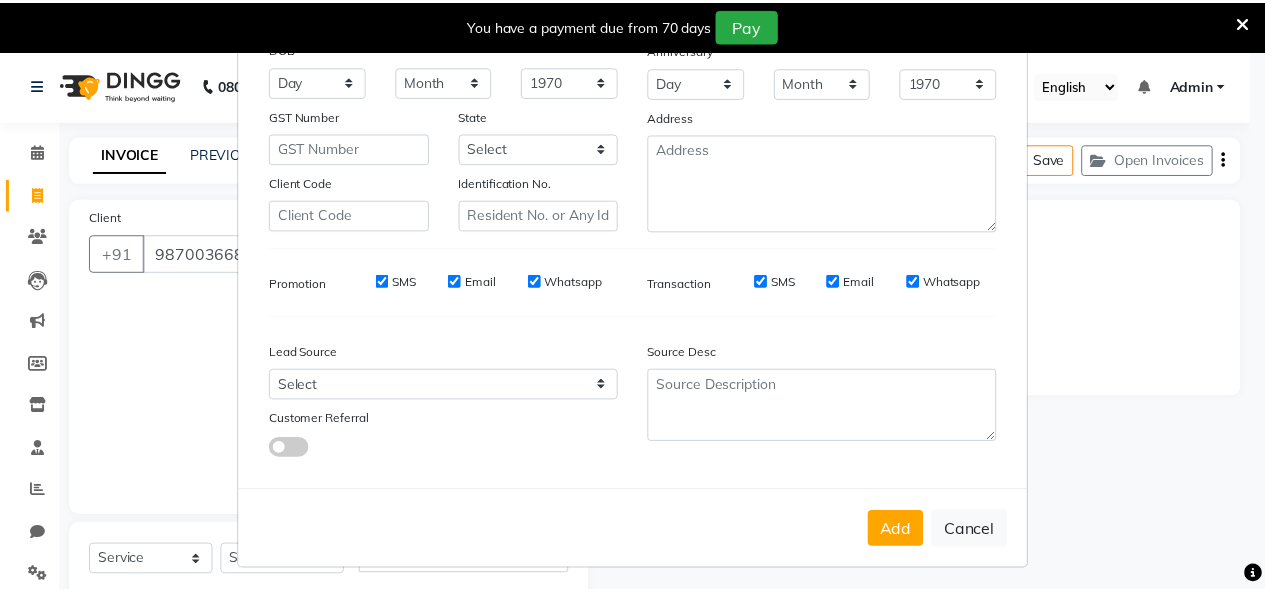 scroll, scrollTop: 252, scrollLeft: 0, axis: vertical 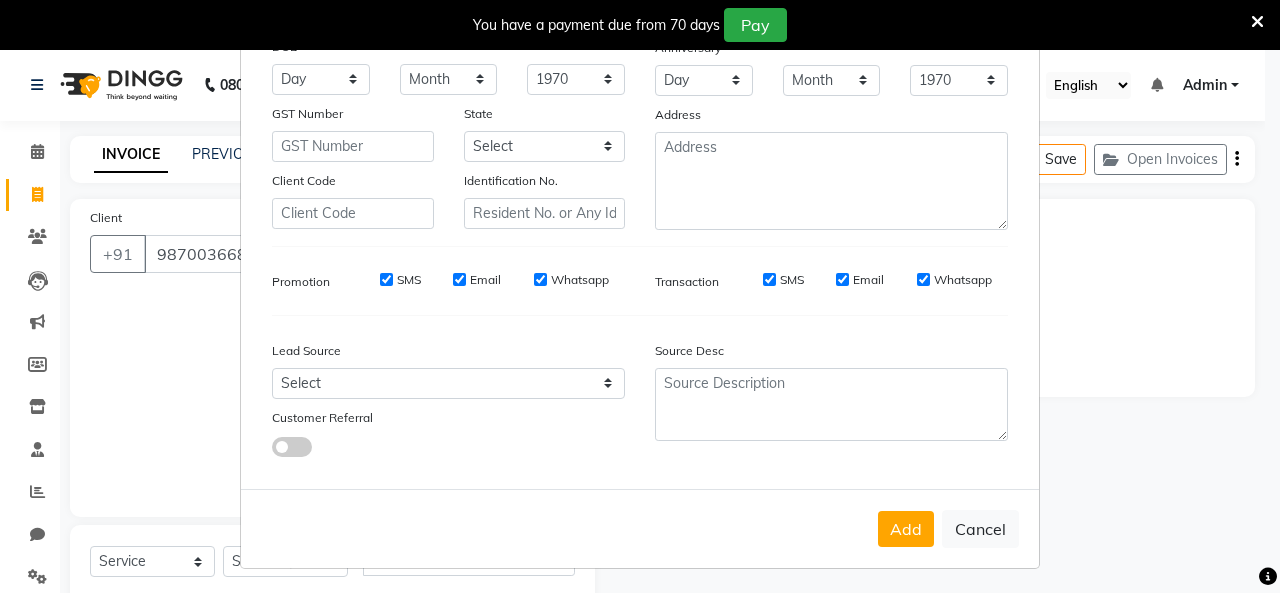 click on "SMS" at bounding box center [769, 280] 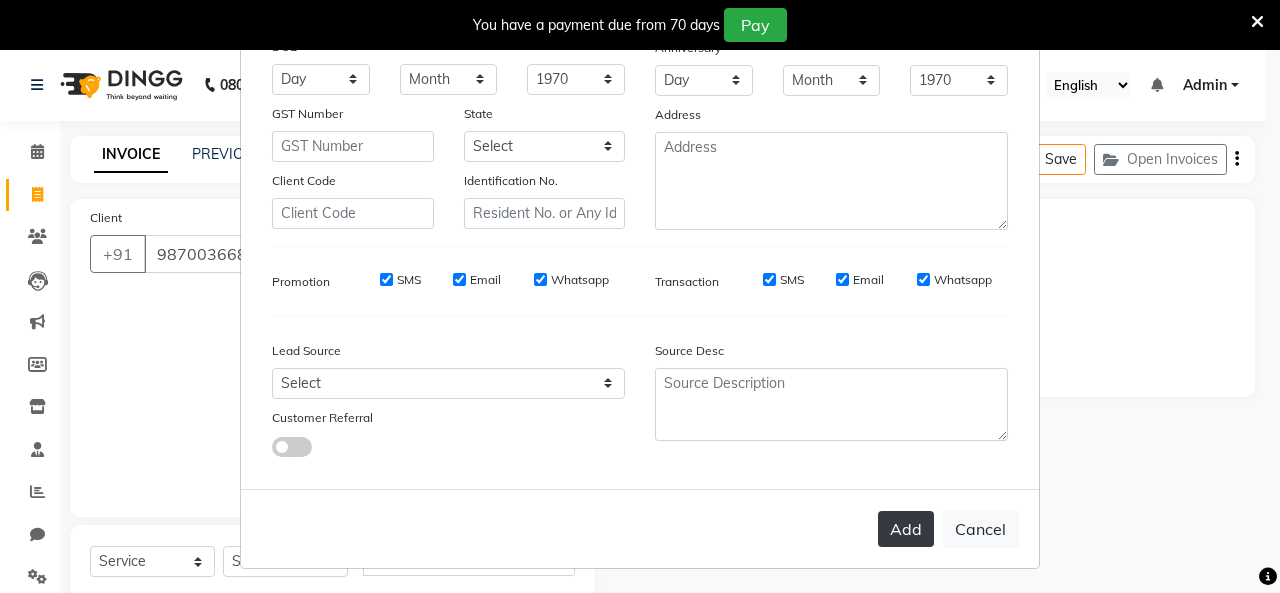 click on "Add" at bounding box center [906, 529] 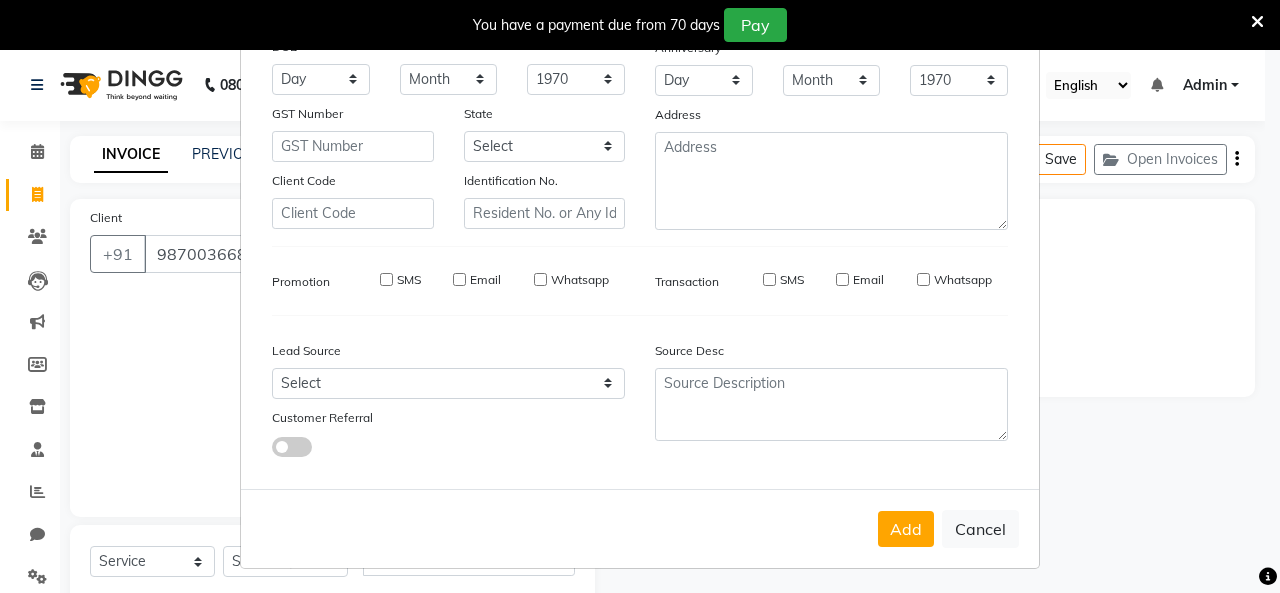 type 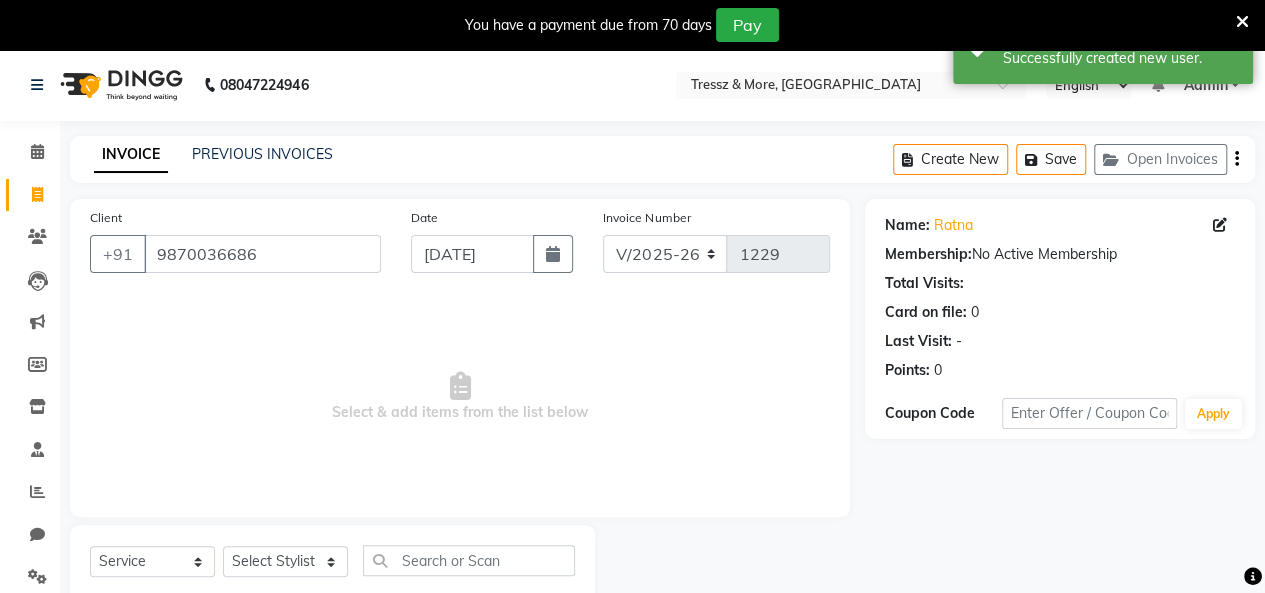 scroll, scrollTop: 56, scrollLeft: 0, axis: vertical 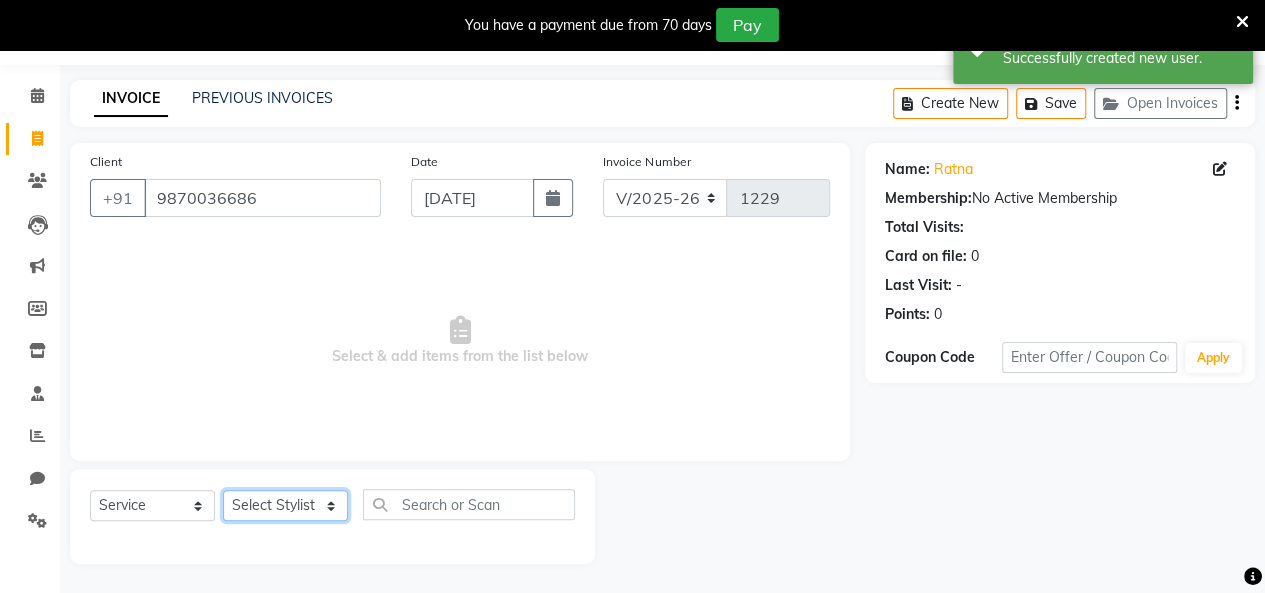 click on "Select Stylist [PERSON_NAME] [PERSON_NAME] [PERSON_NAME] [PERSON_NAME] [PERSON_NAME] [PERSON_NAME] [PERSON_NAME]  [PERSON_NAME] [PERSON_NAME] [PERSON_NAME] [PERSON_NAME]" 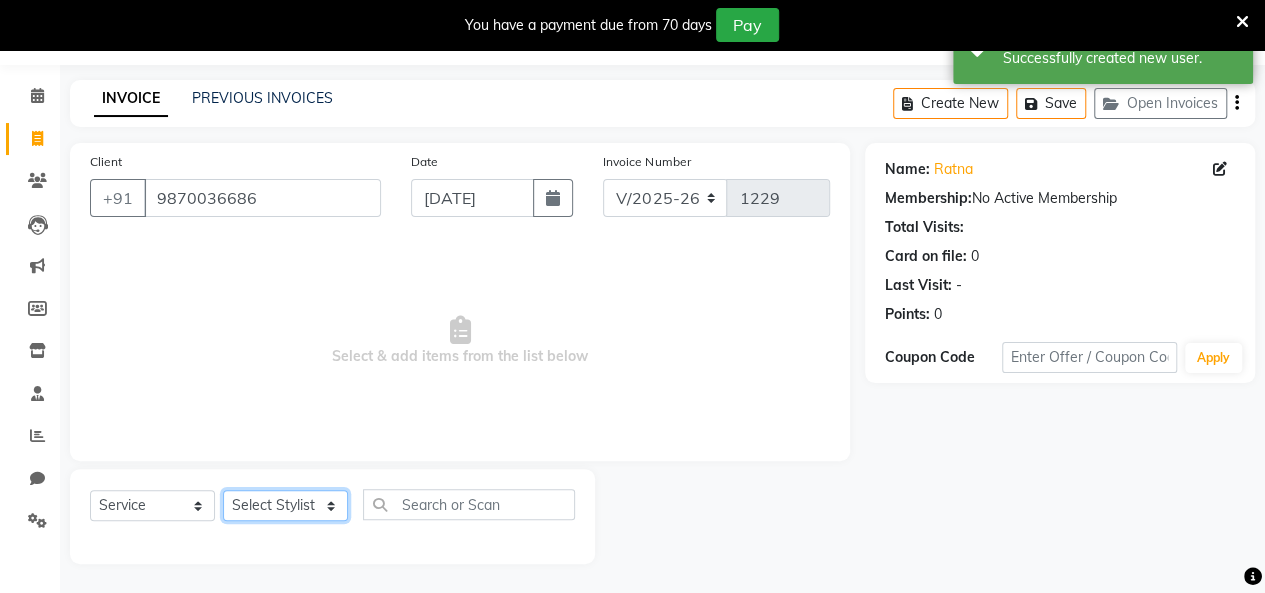 select on "13463" 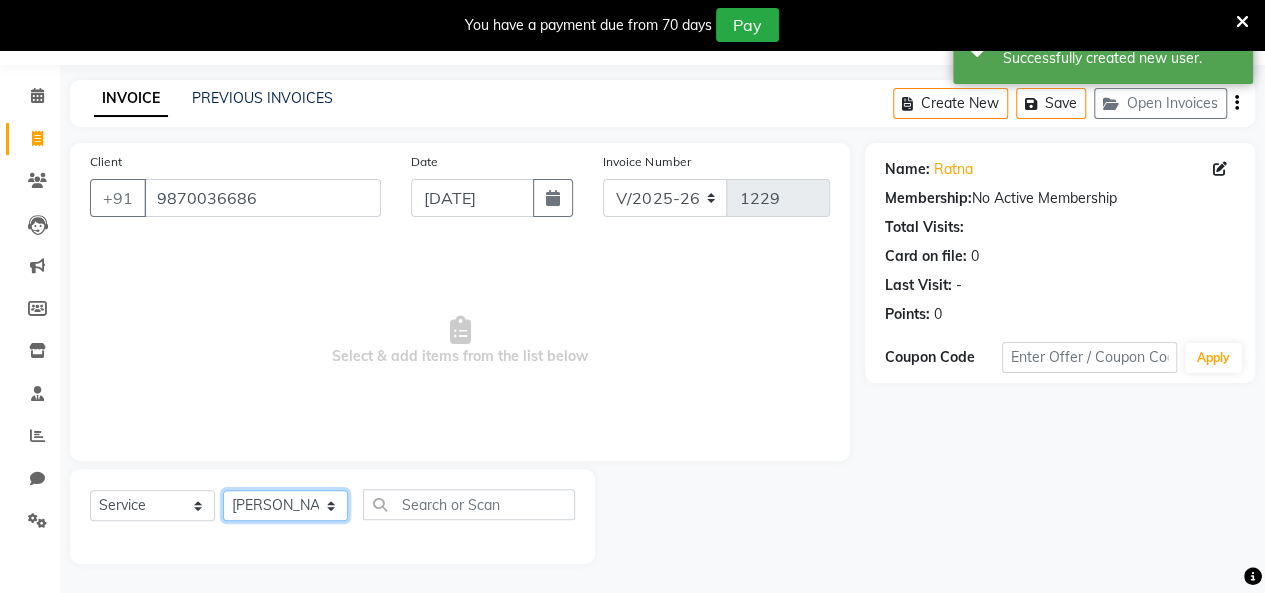 click on "Select Stylist [PERSON_NAME] [PERSON_NAME] [PERSON_NAME] [PERSON_NAME] [PERSON_NAME] [PERSON_NAME] [PERSON_NAME]  [PERSON_NAME] [PERSON_NAME] [PERSON_NAME] [PERSON_NAME]" 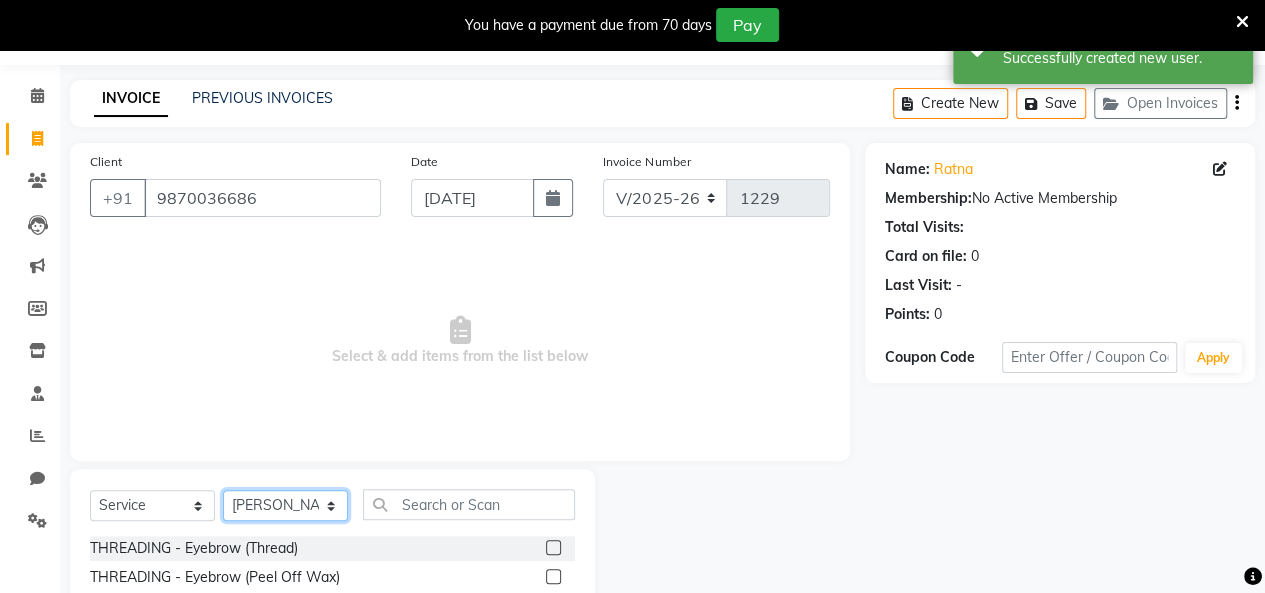 scroll, scrollTop: 156, scrollLeft: 0, axis: vertical 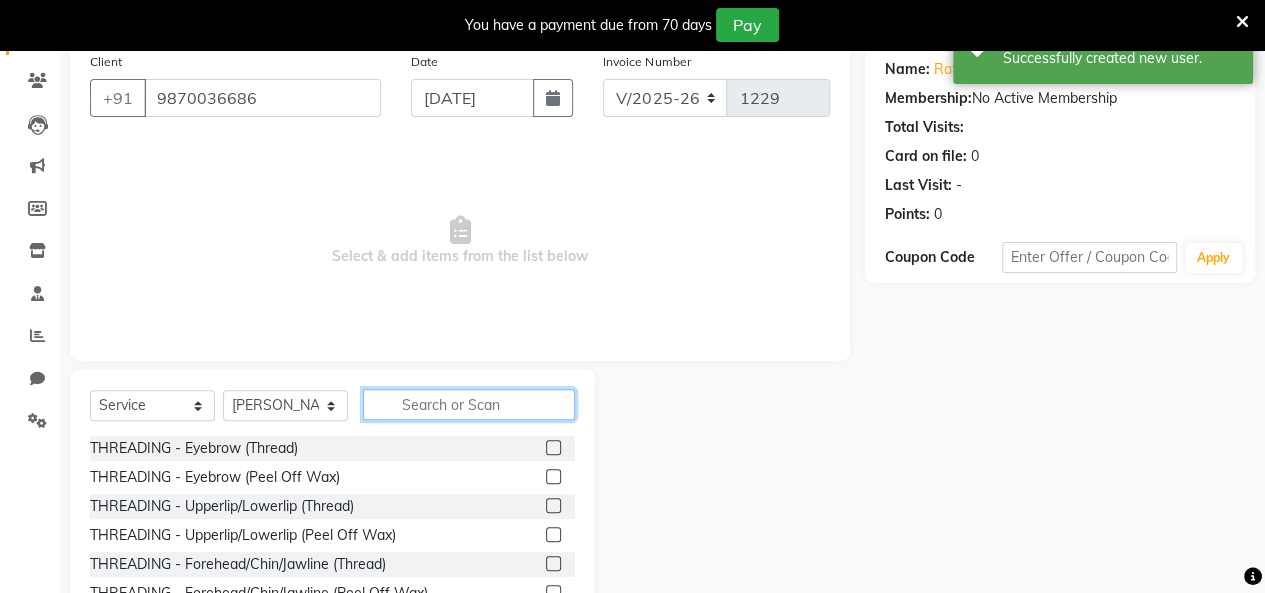 click 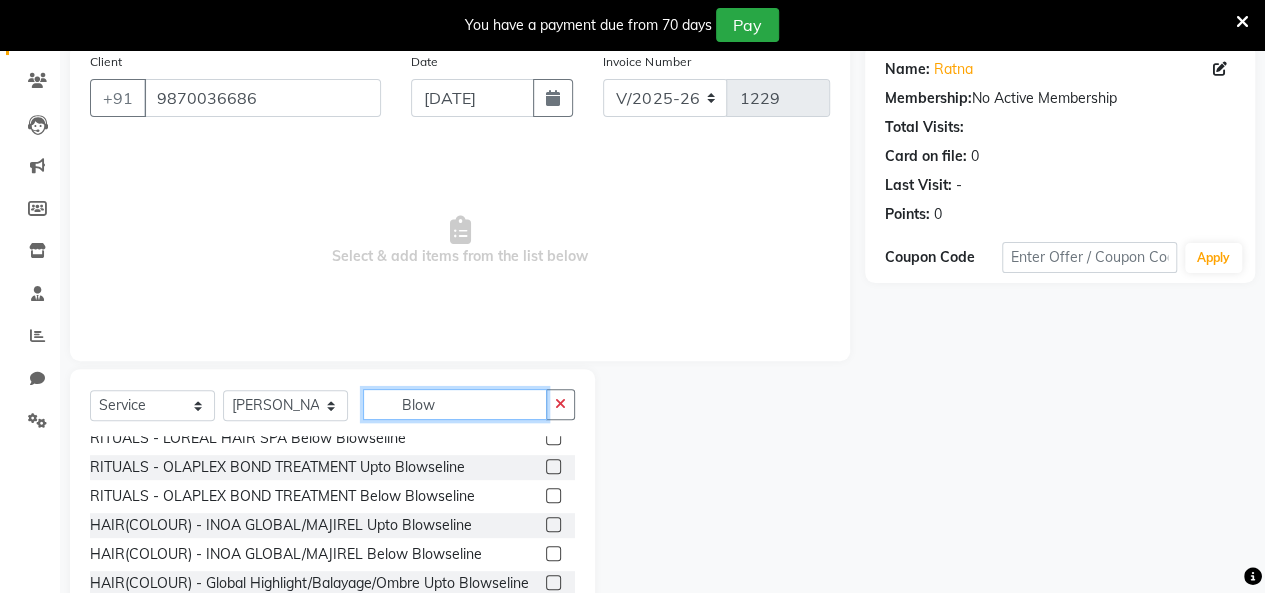 scroll, scrollTop: 0, scrollLeft: 0, axis: both 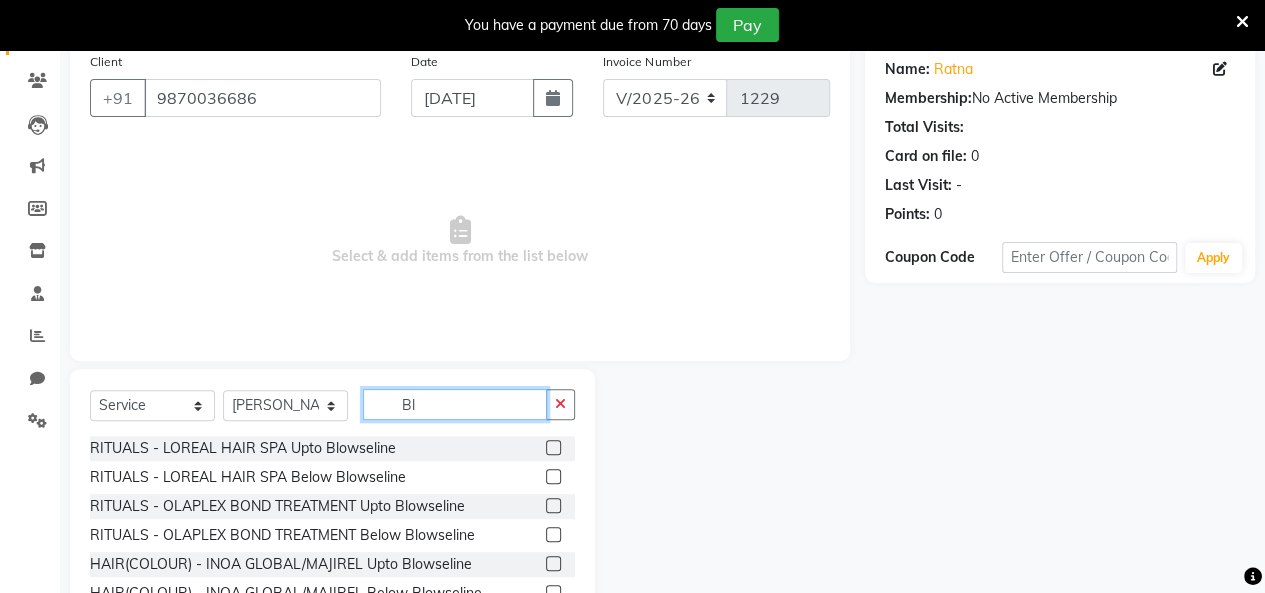 type on "B" 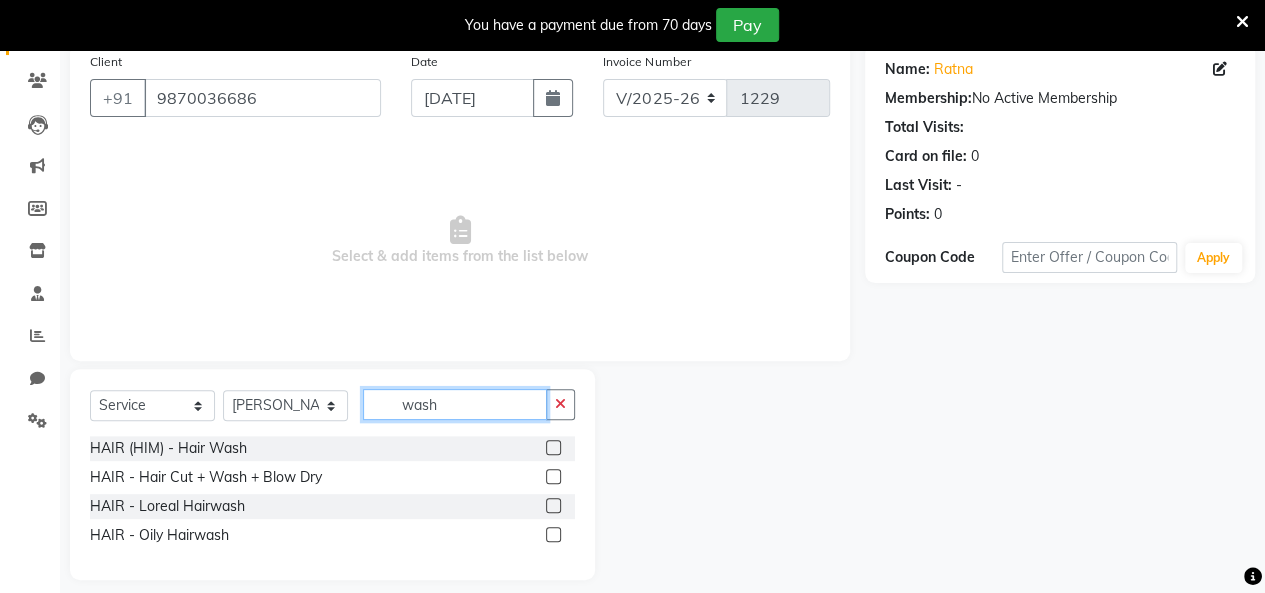 type on "wash" 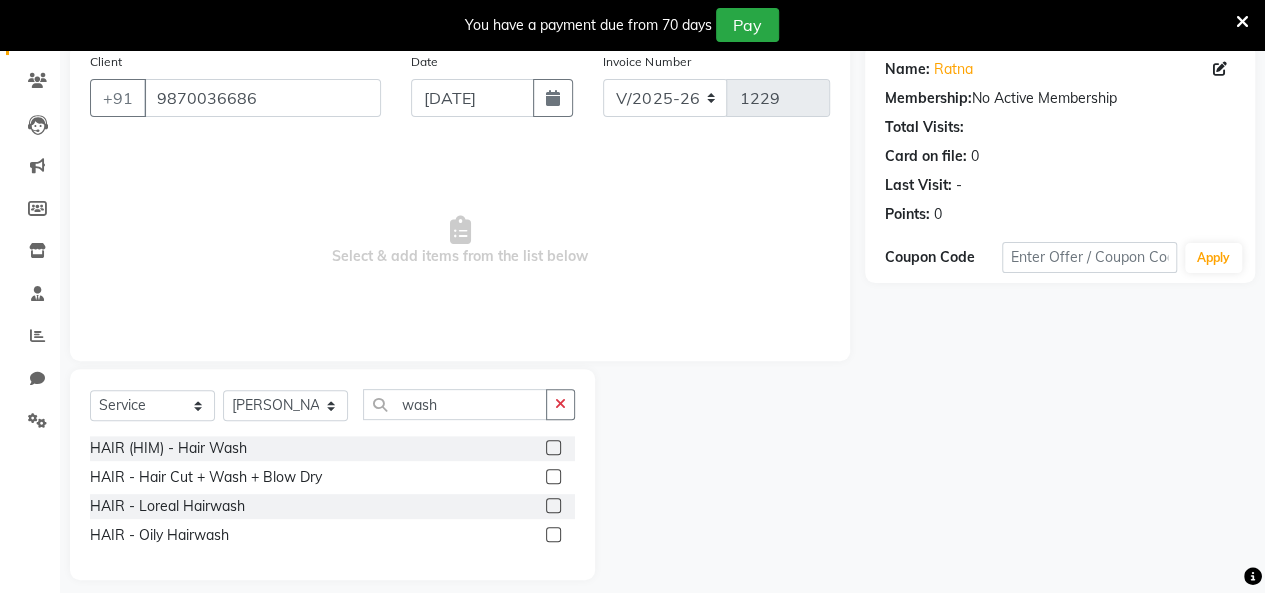 click 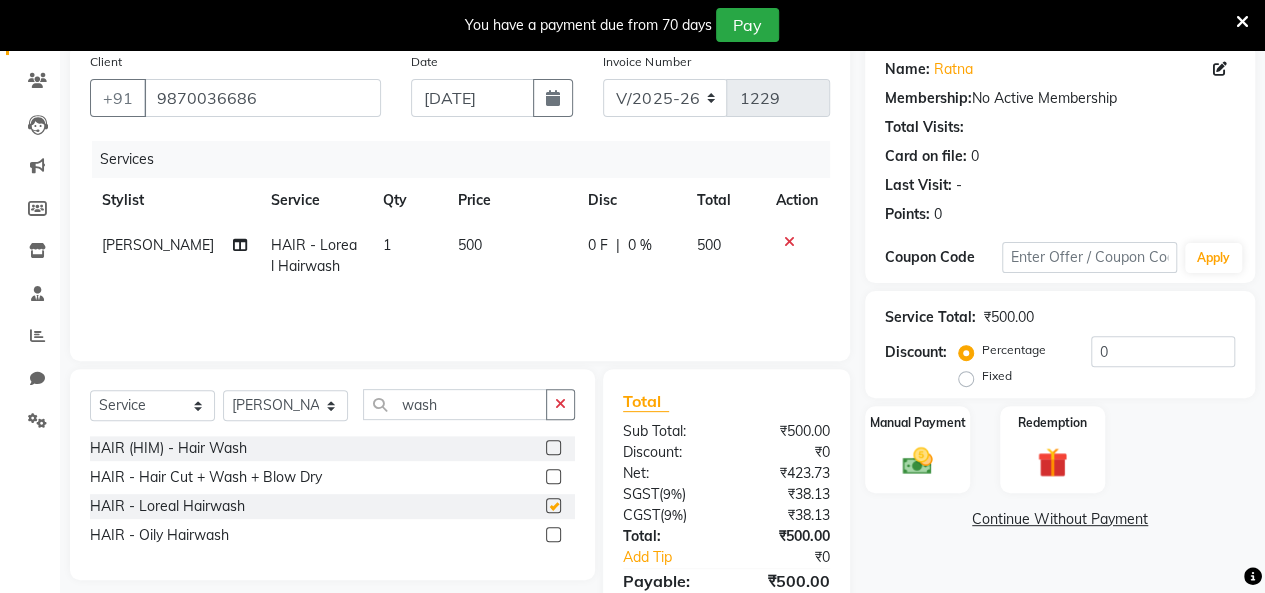checkbox on "false" 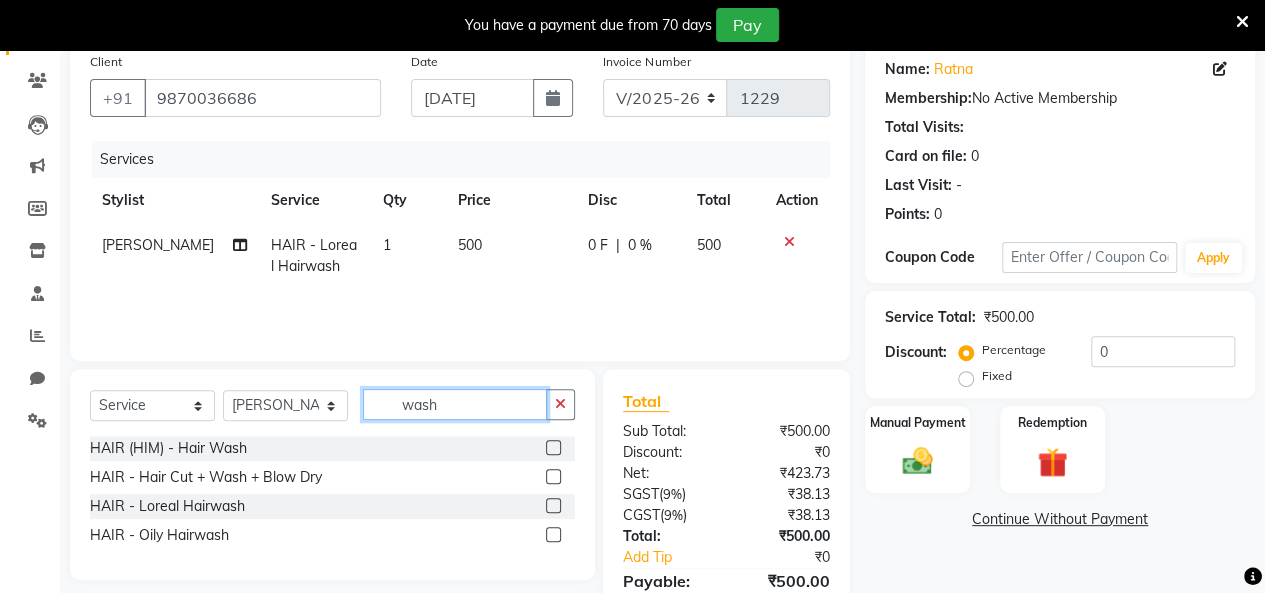 click on "wash" 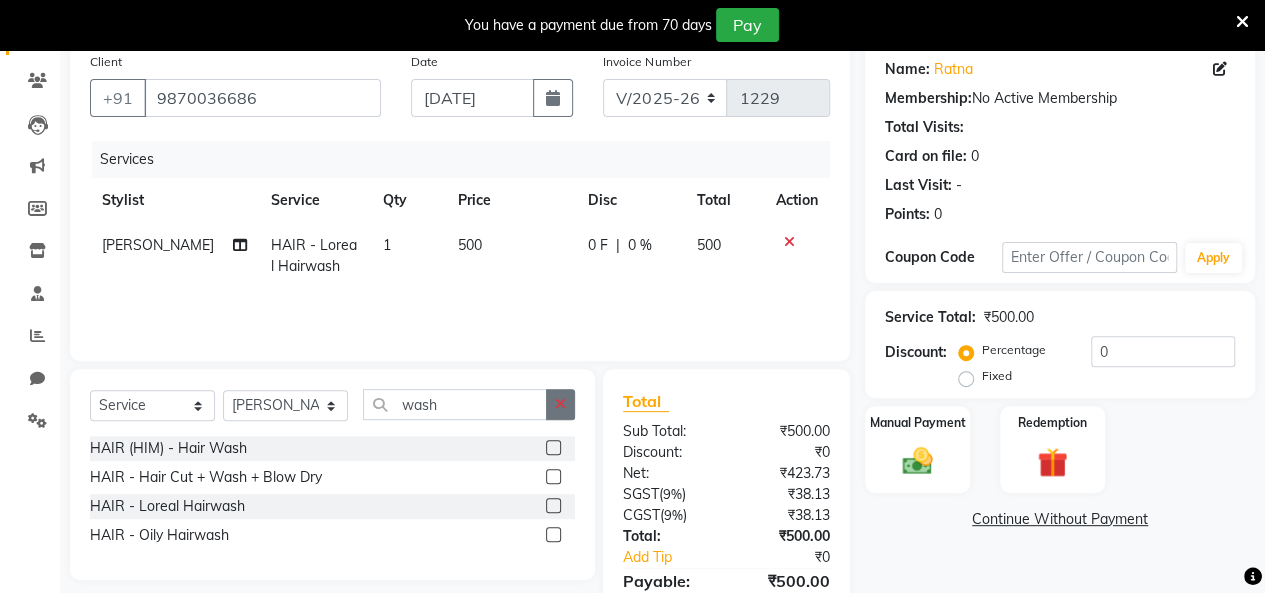 click 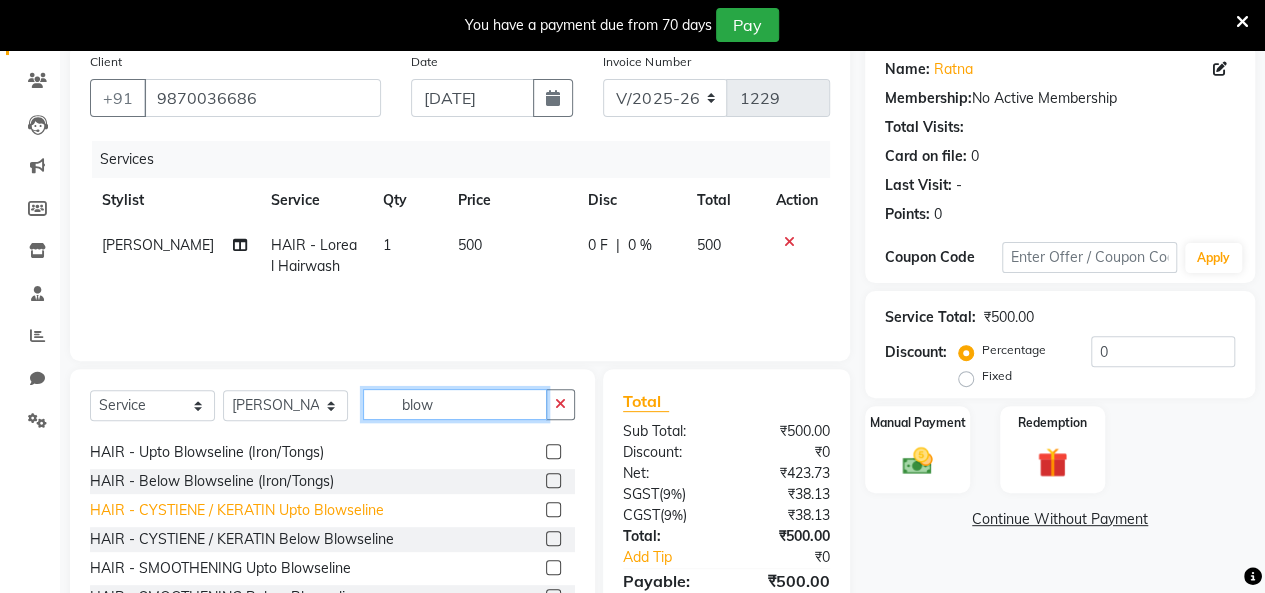 scroll, scrollTop: 484, scrollLeft: 0, axis: vertical 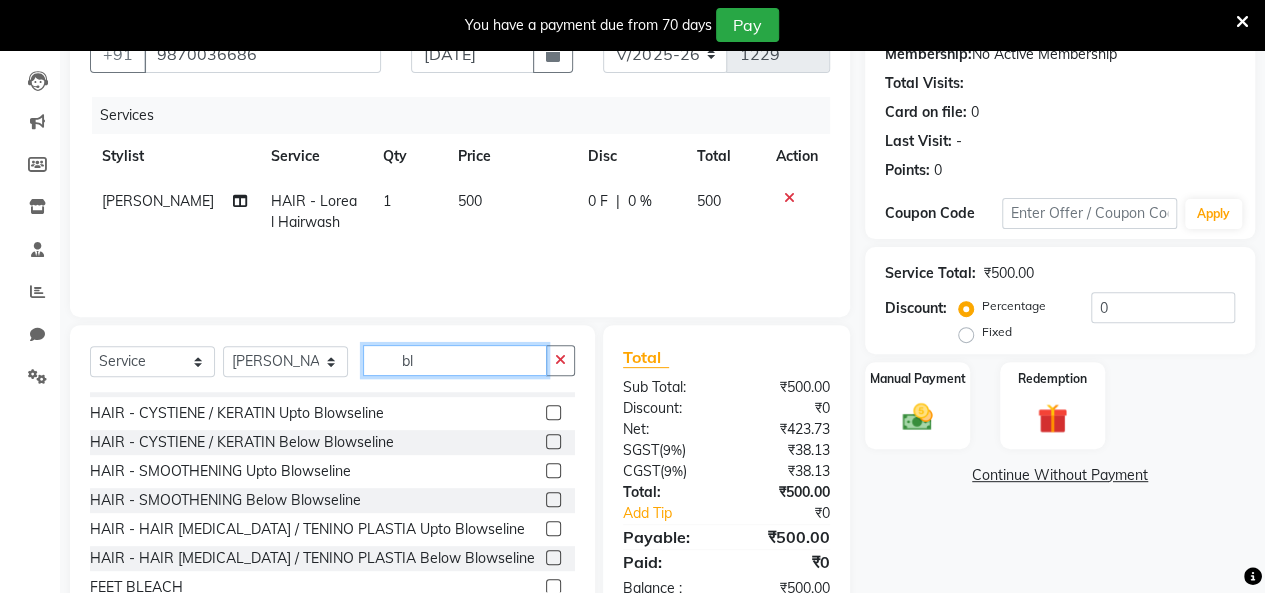 type on "b" 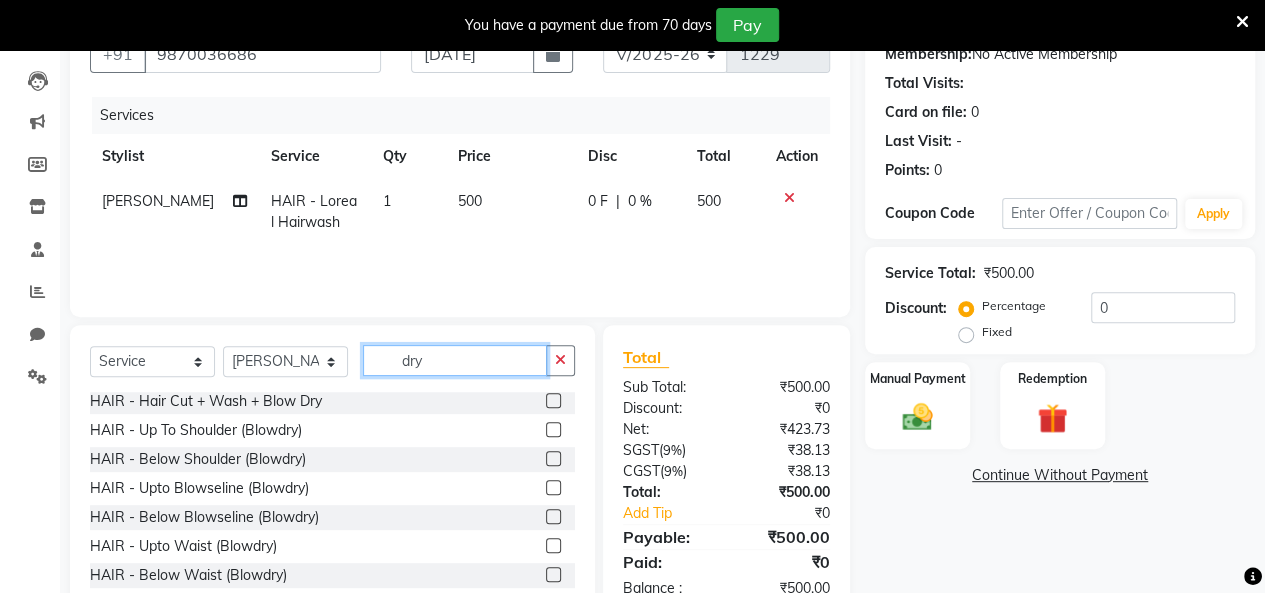 scroll, scrollTop: 32, scrollLeft: 0, axis: vertical 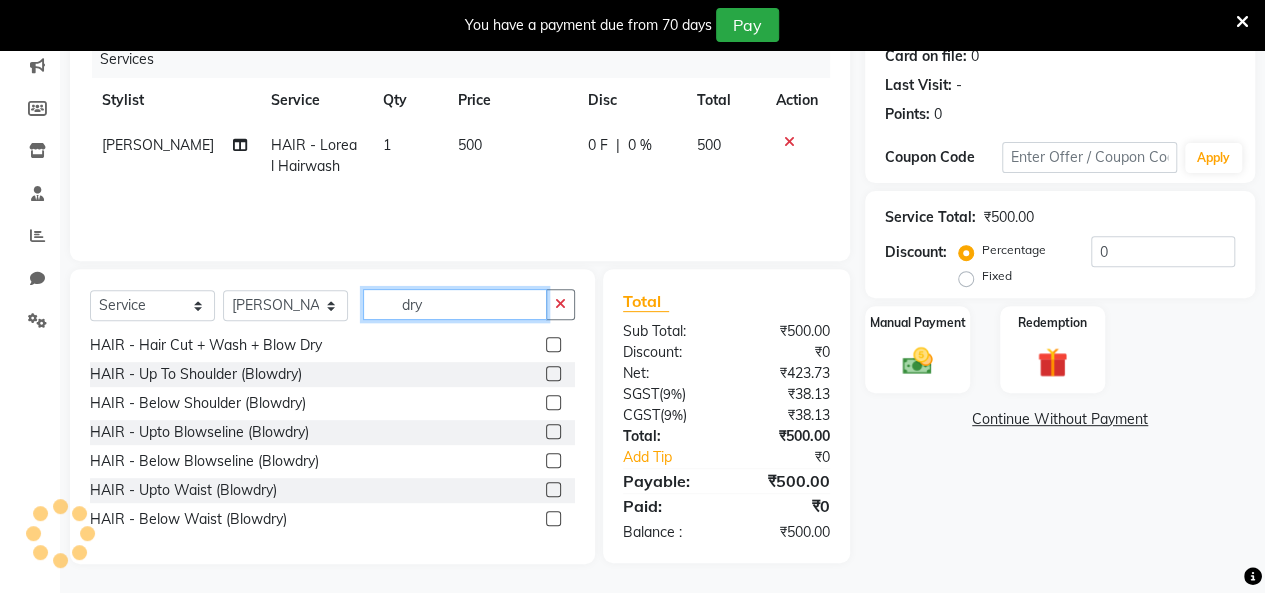 type on "dry" 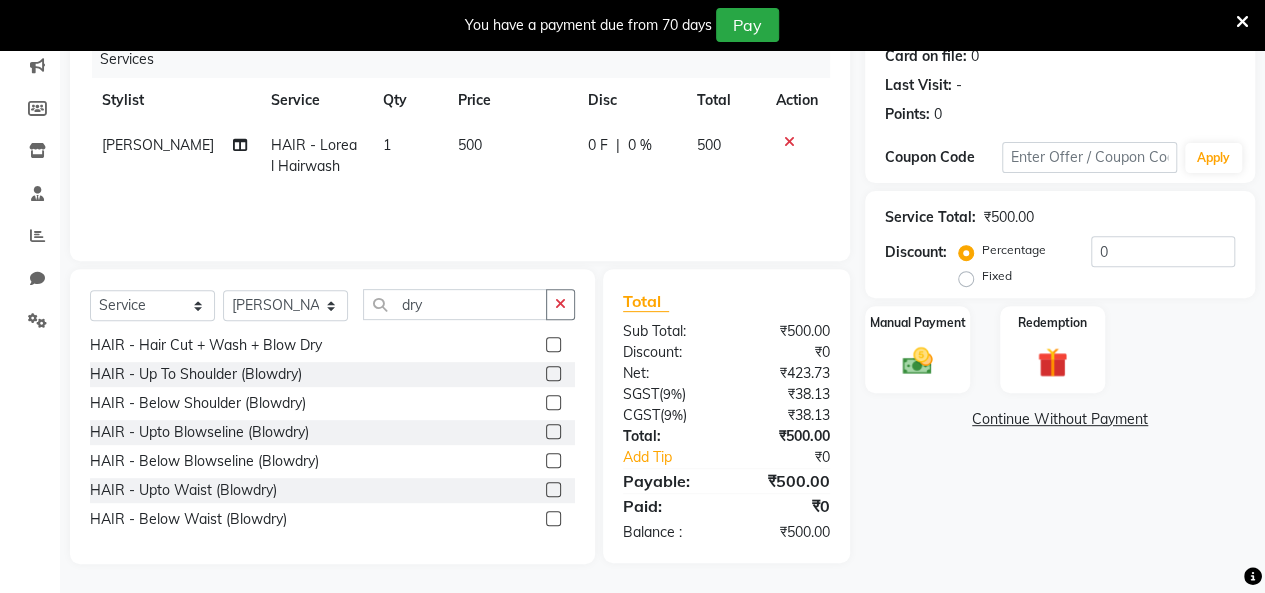 click 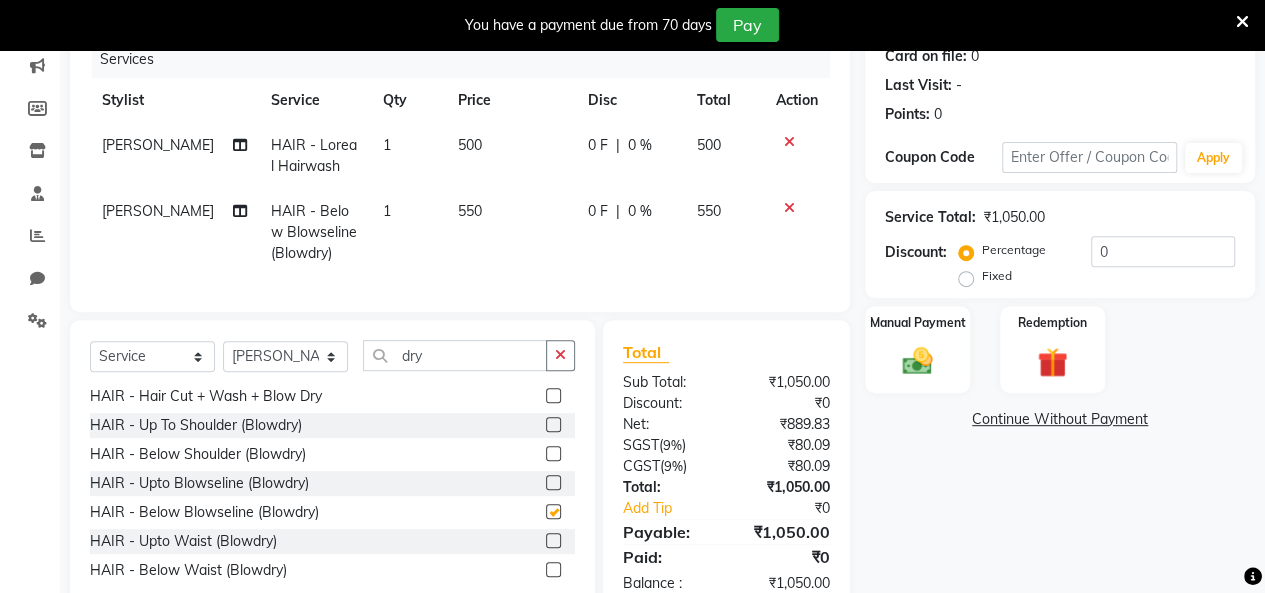 checkbox on "false" 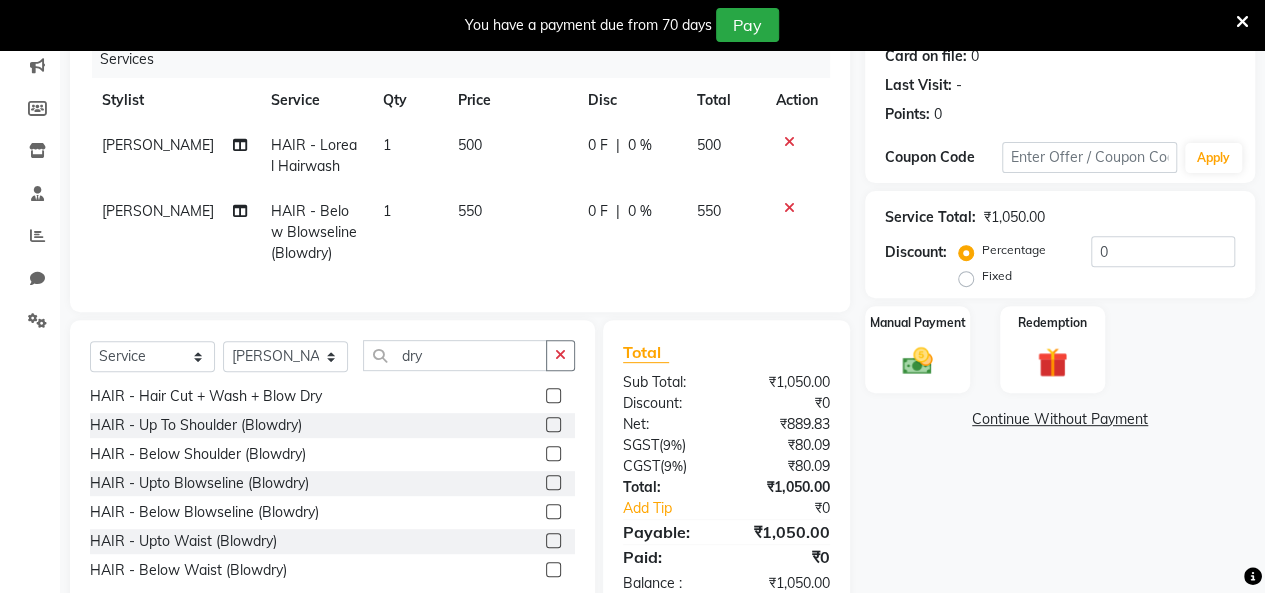 click on "550" 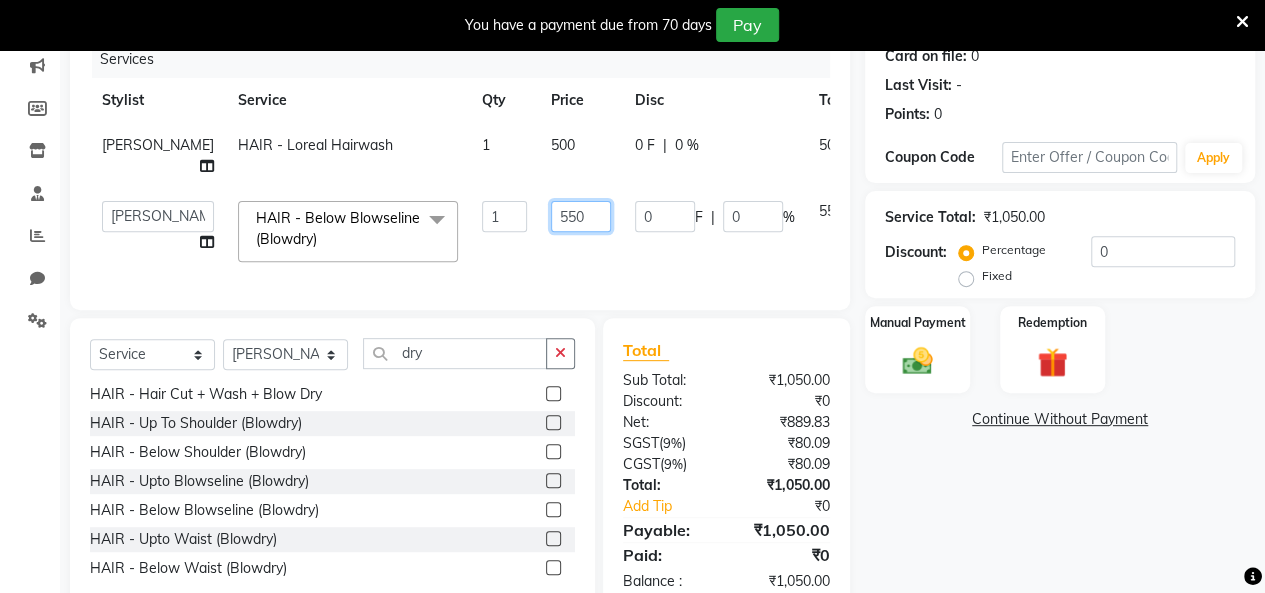 click on "550" 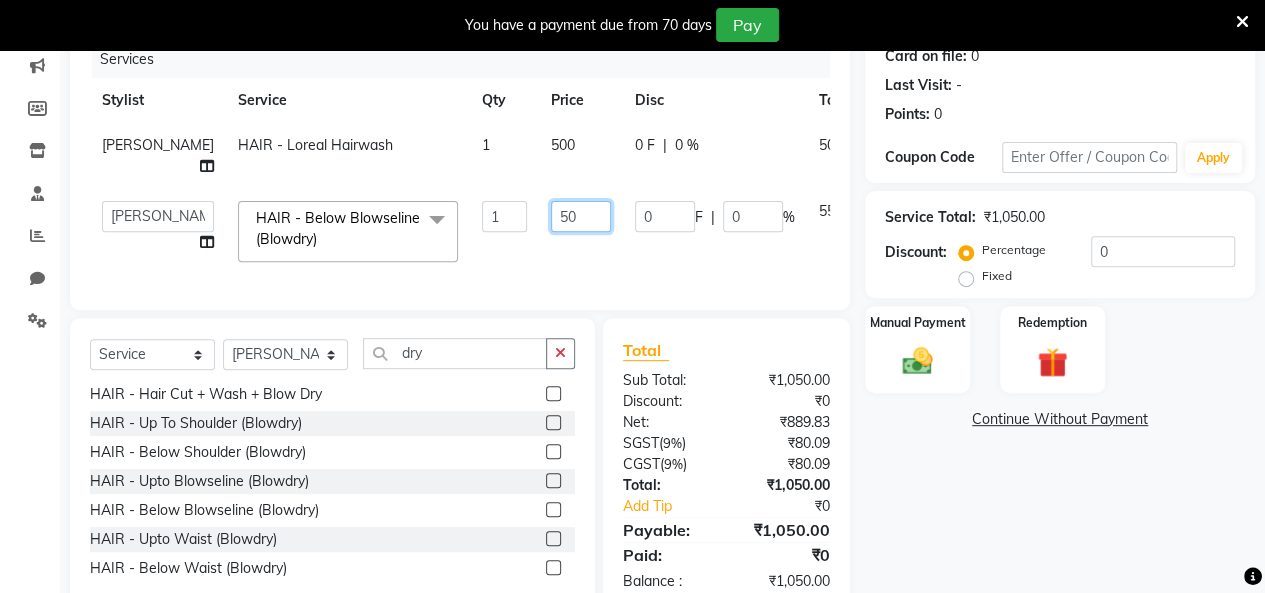 type on "500" 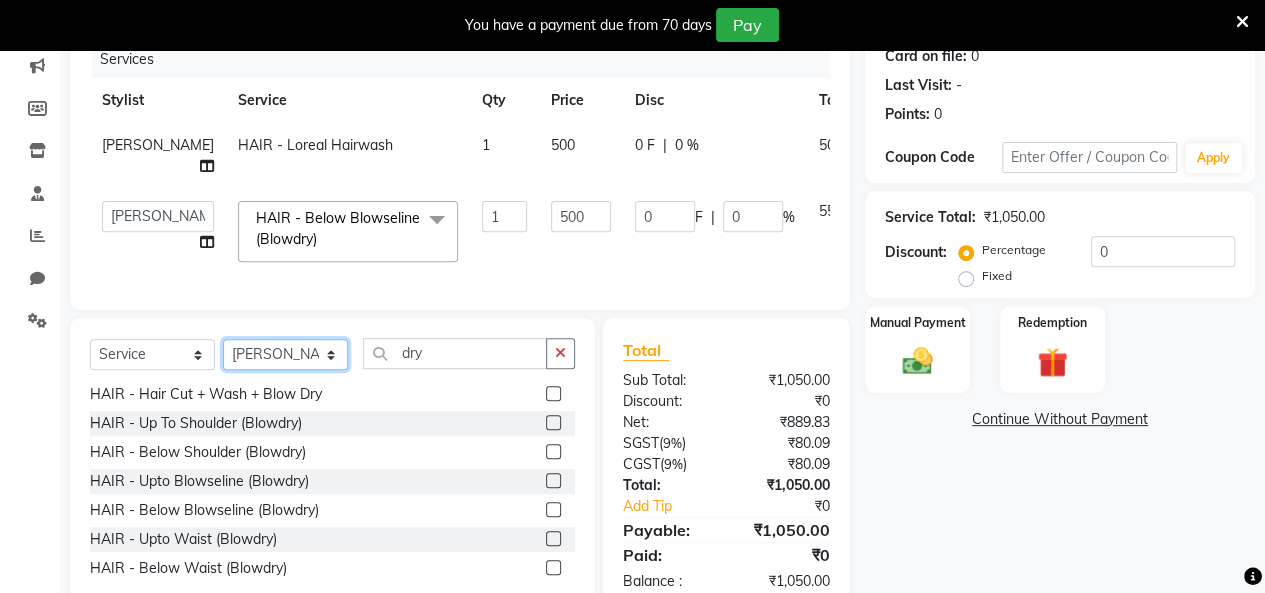 click on "Select Stylist [PERSON_NAME] [PERSON_NAME] [PERSON_NAME] [PERSON_NAME] [PERSON_NAME] [PERSON_NAME] [PERSON_NAME]  [PERSON_NAME] [PERSON_NAME] [PERSON_NAME] [PERSON_NAME]" 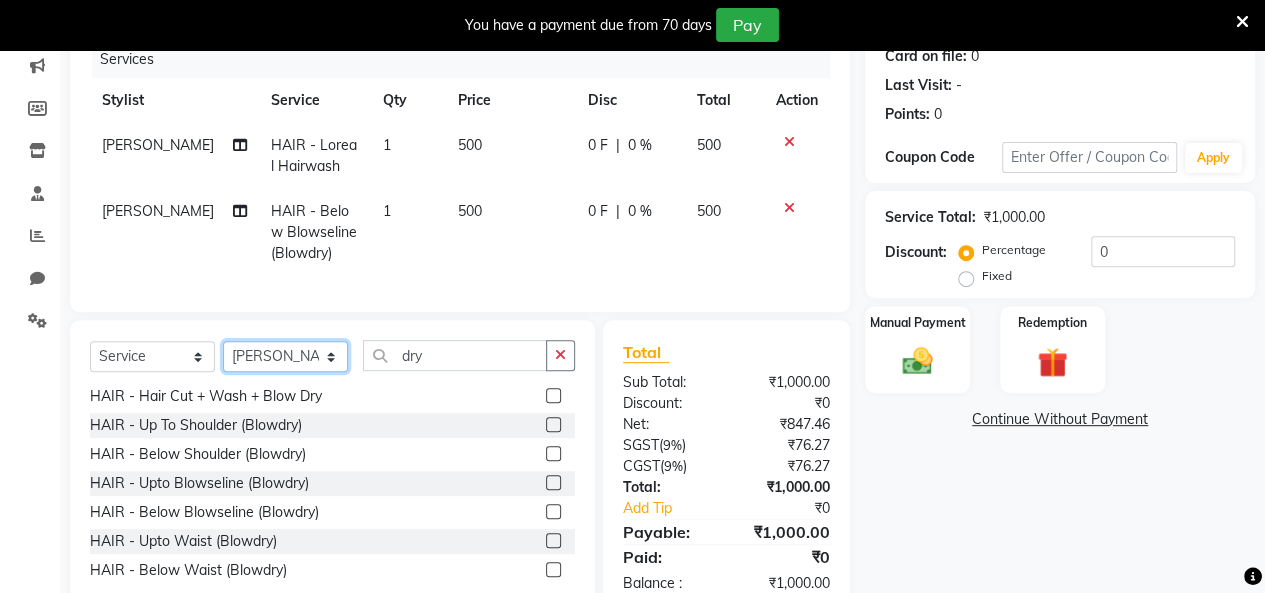 select on "83989" 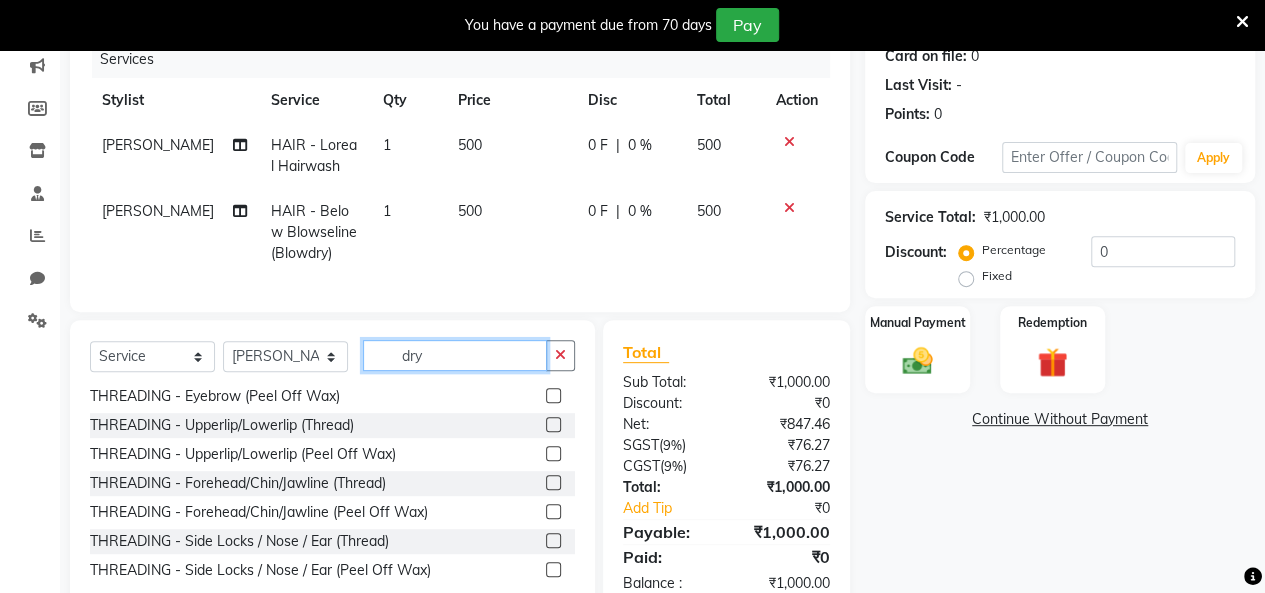 click on "dry" 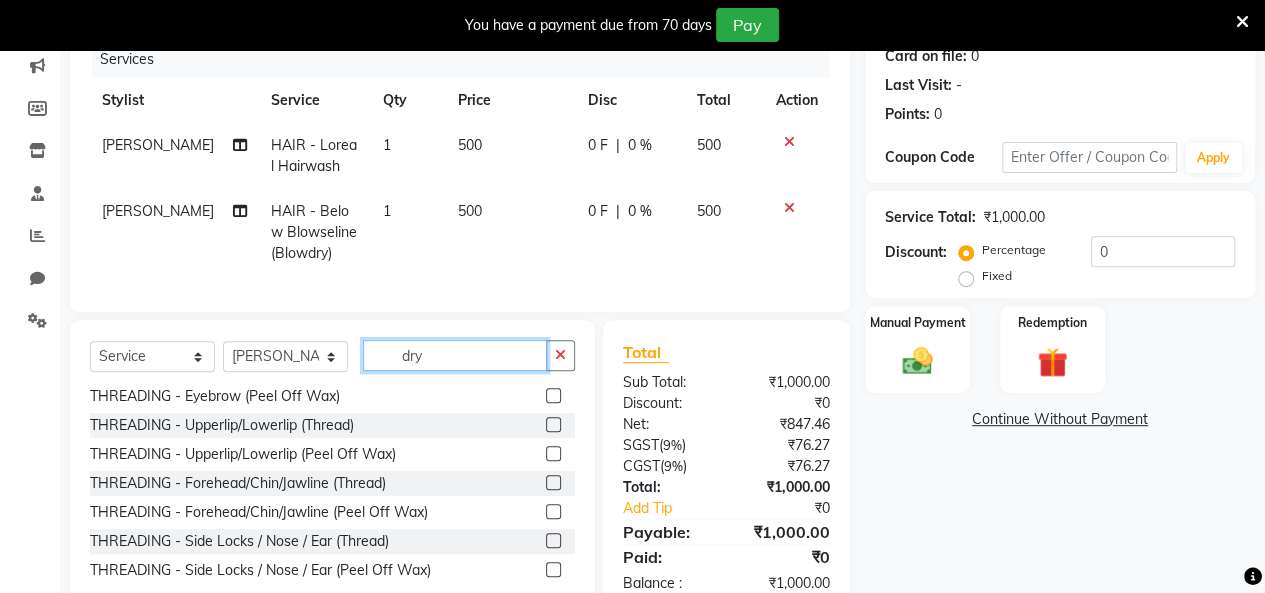 click on "dry" 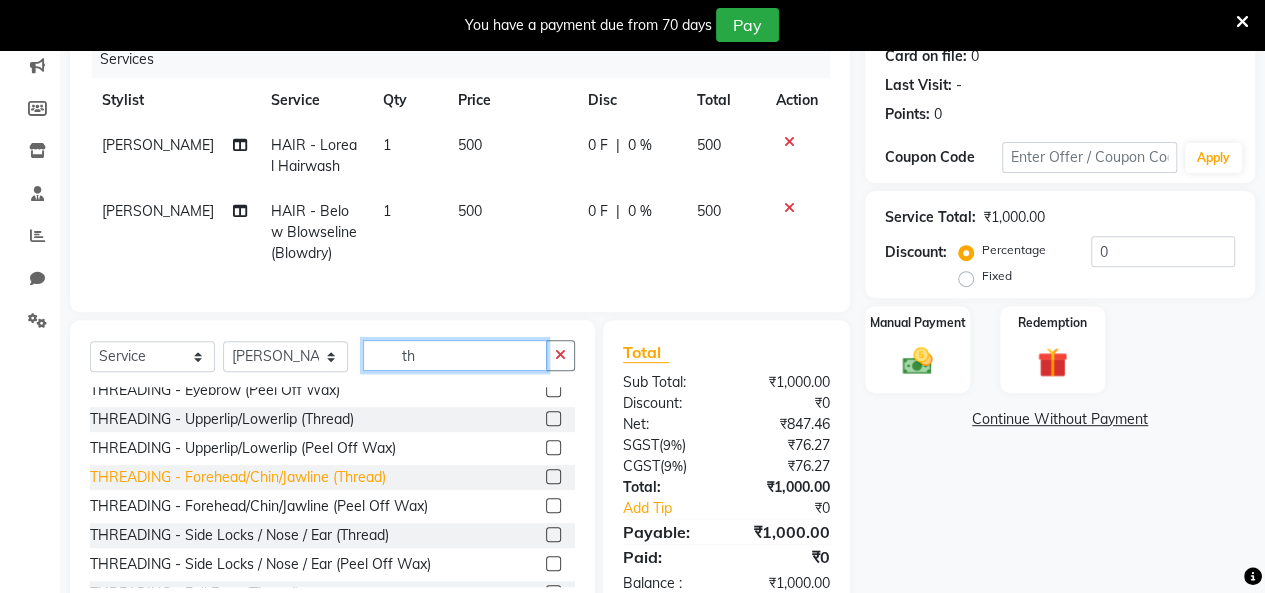 scroll, scrollTop: 0, scrollLeft: 0, axis: both 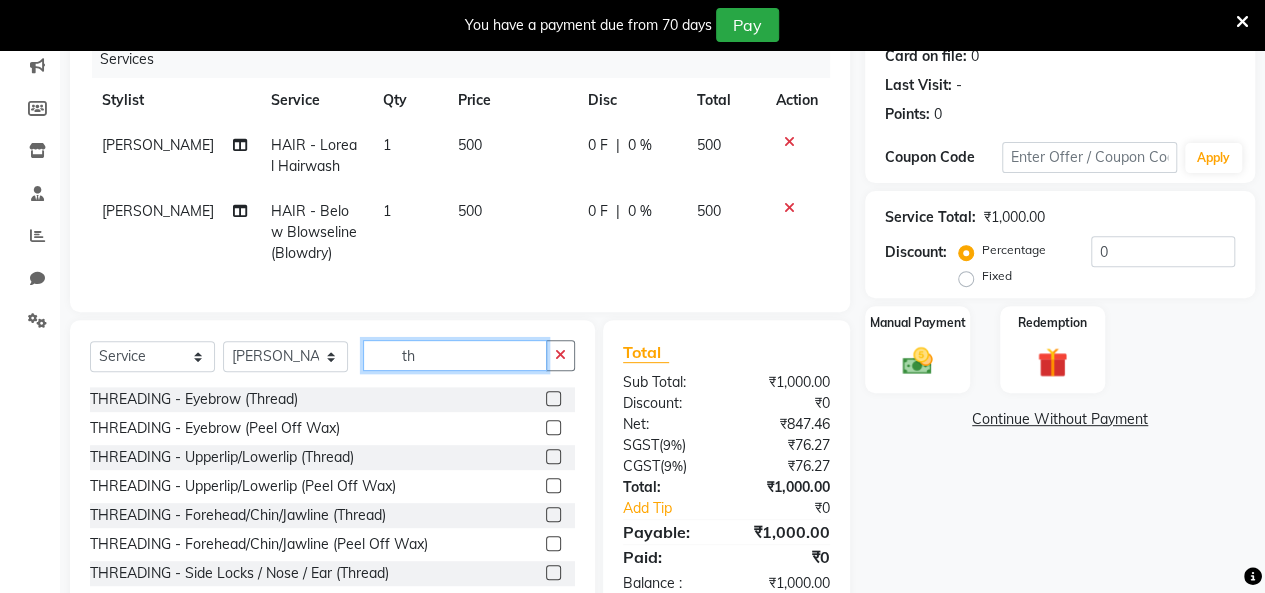 type on "th" 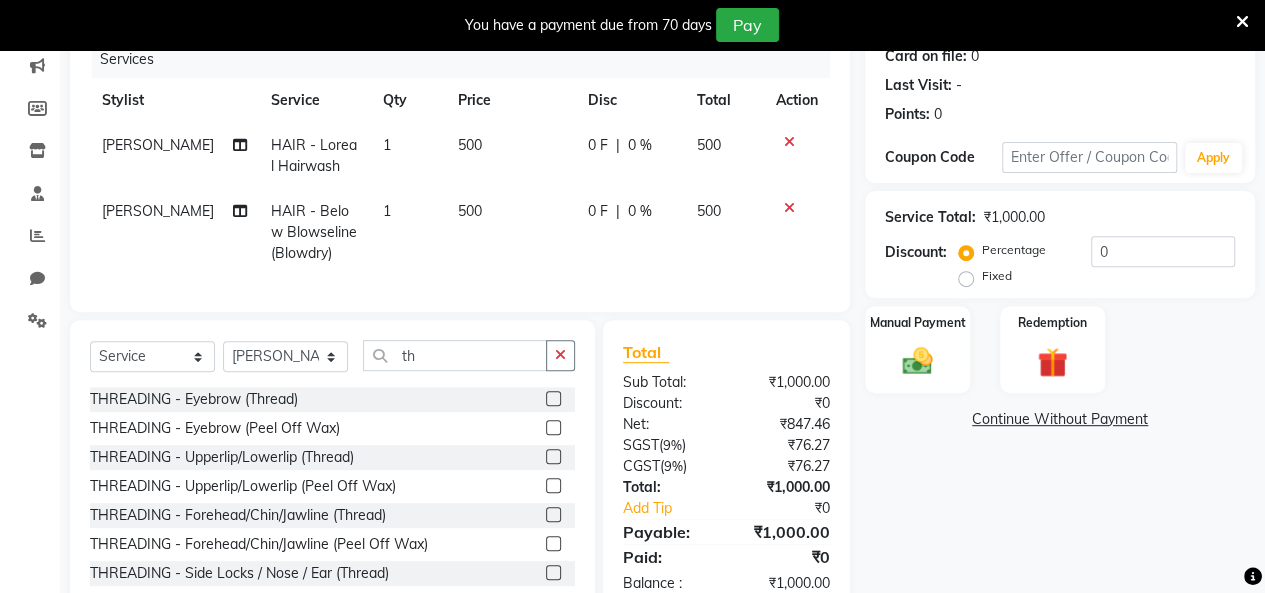 click 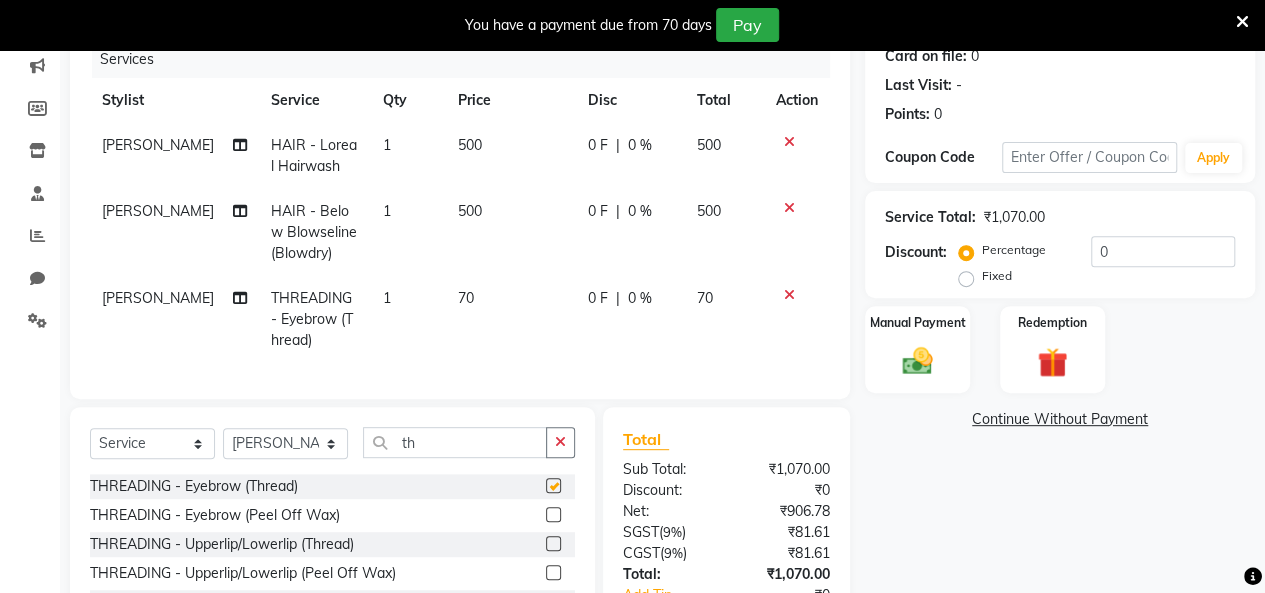 checkbox on "false" 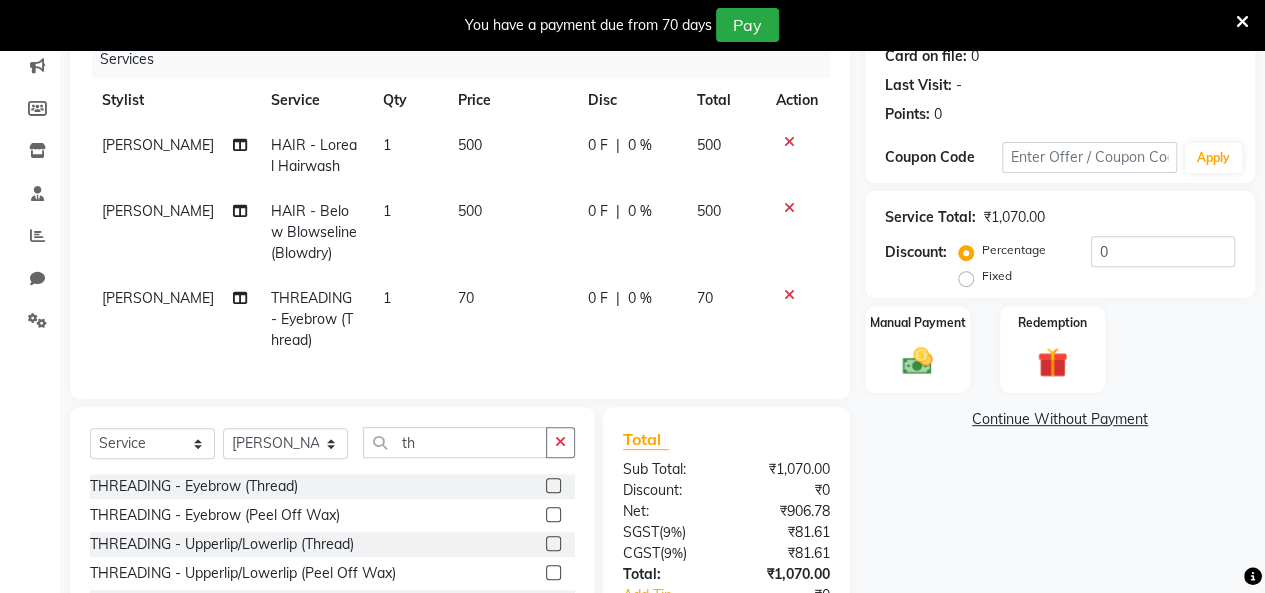 click 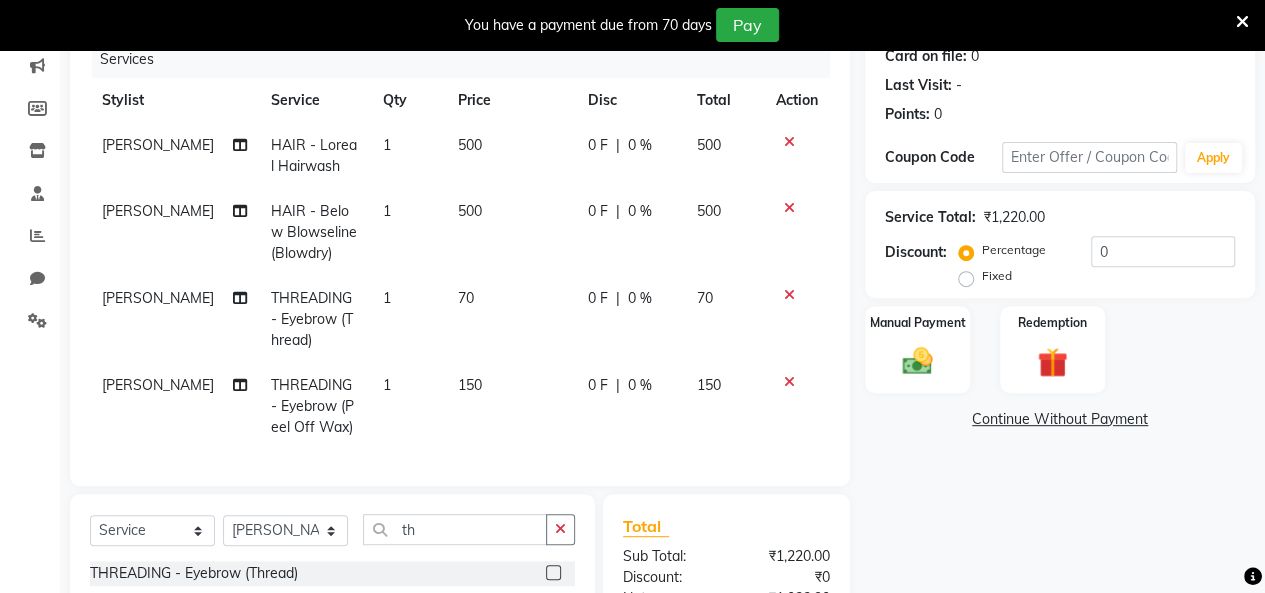 checkbox on "false" 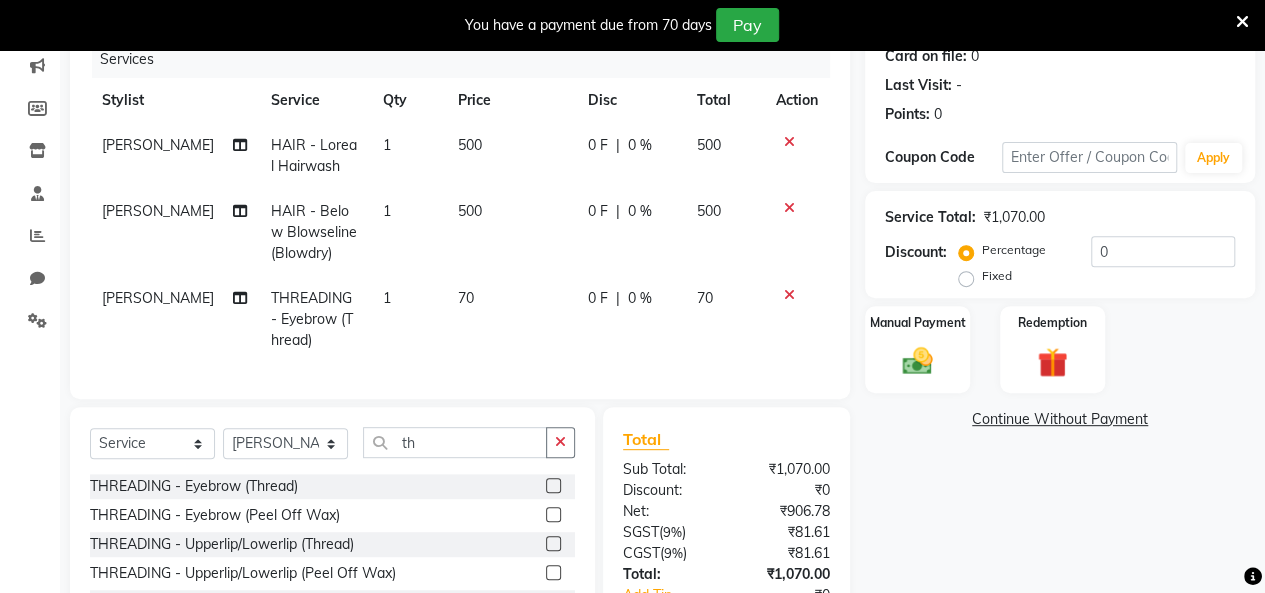 click 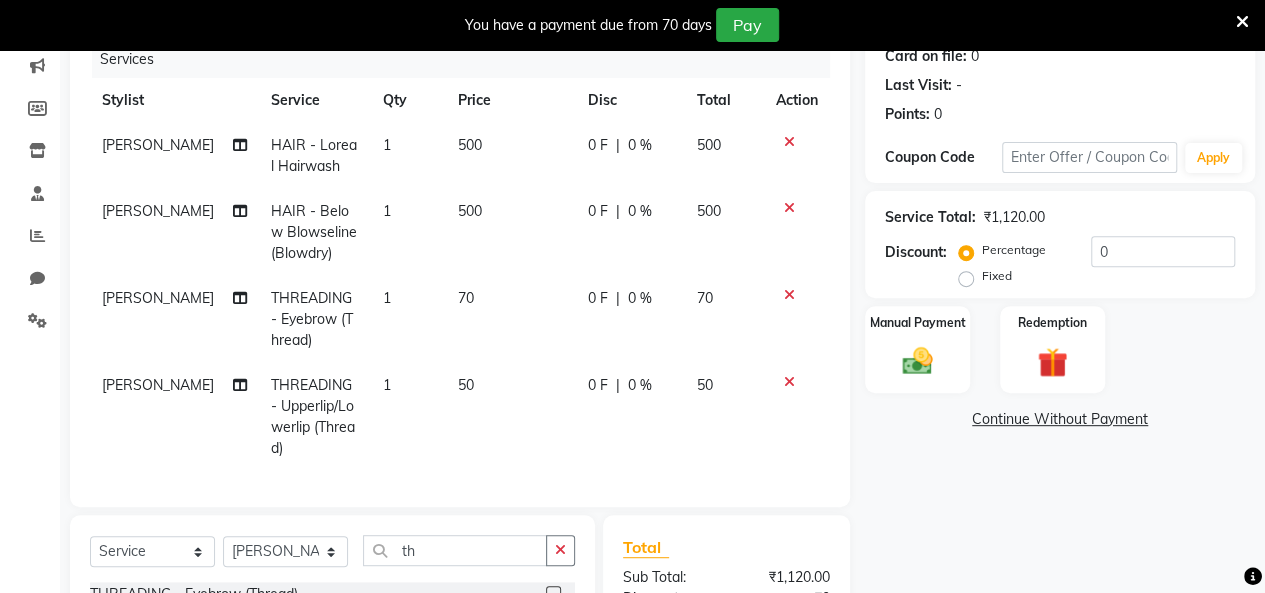 checkbox on "false" 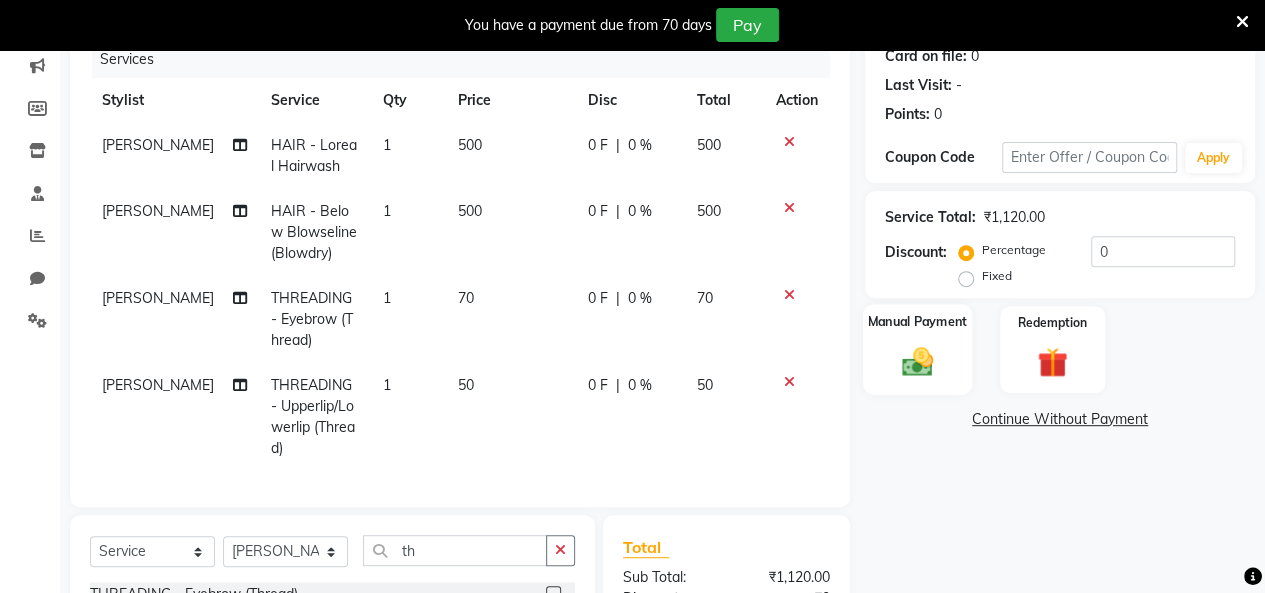 click 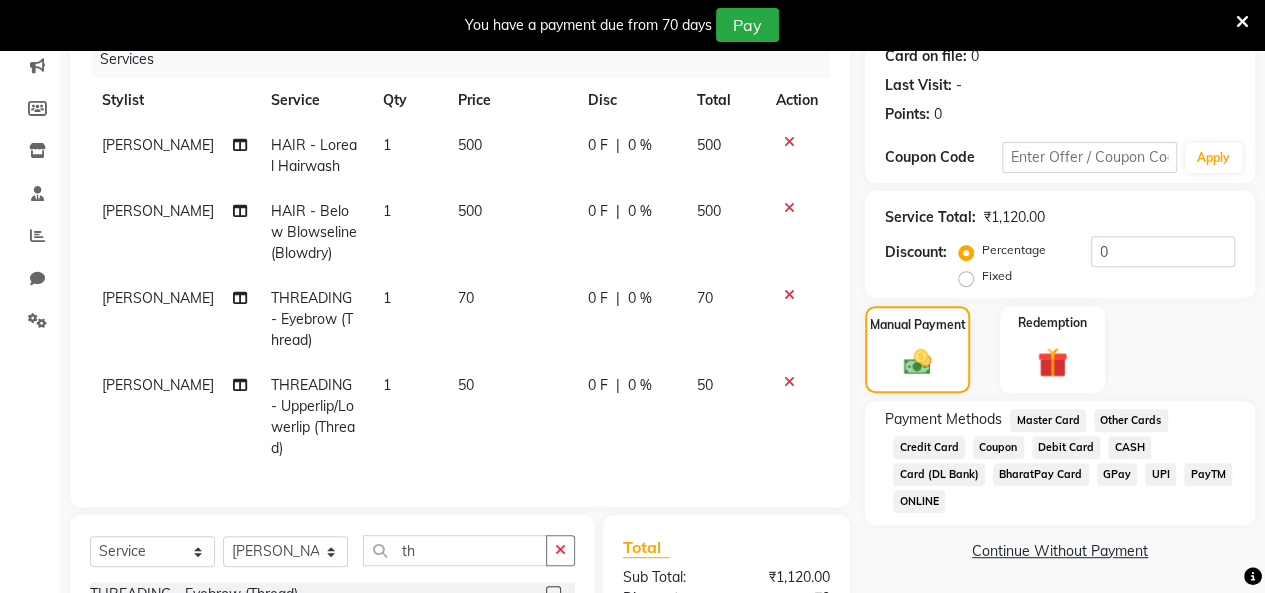 click on "CASH" 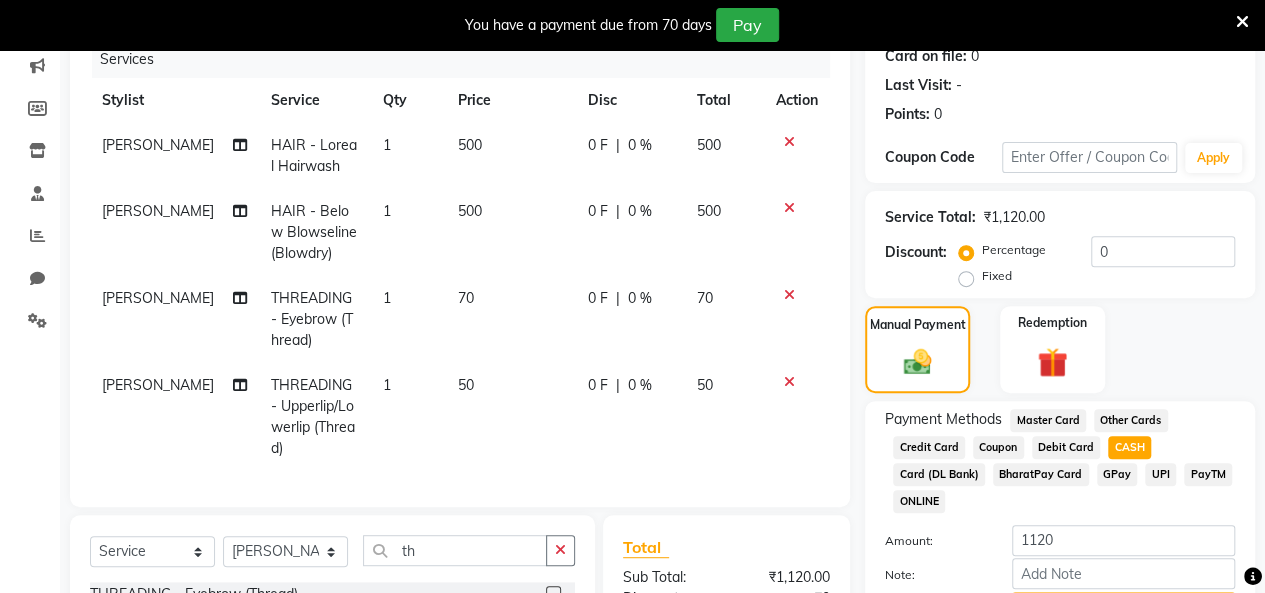 scroll, scrollTop: 496, scrollLeft: 0, axis: vertical 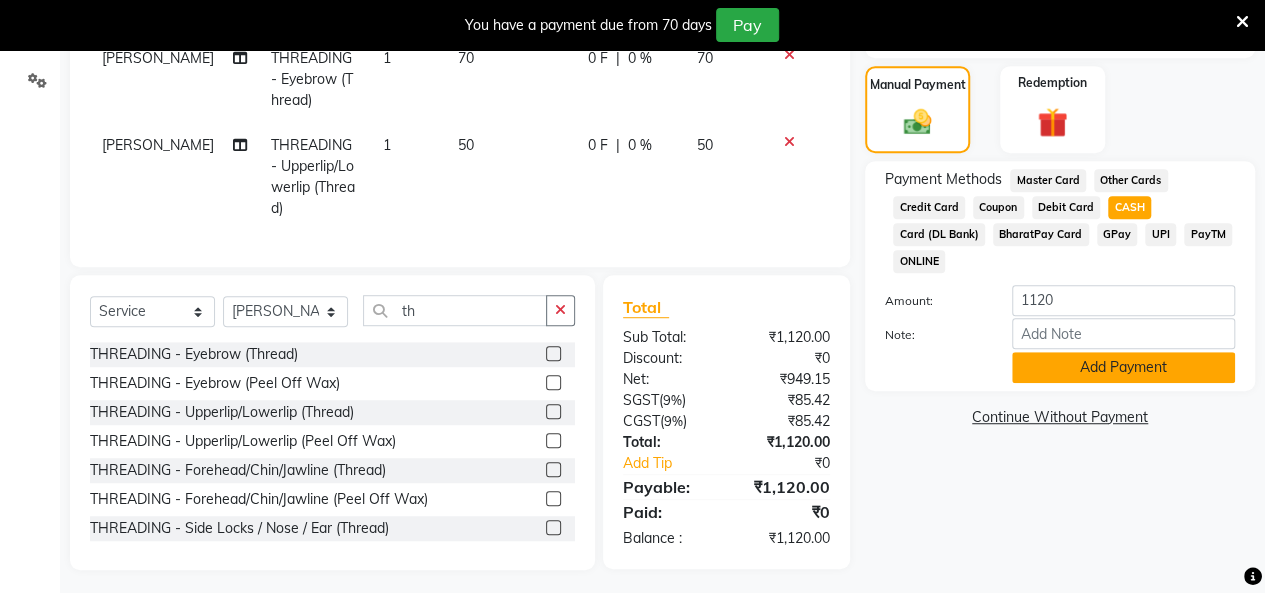 click on "Add Payment" 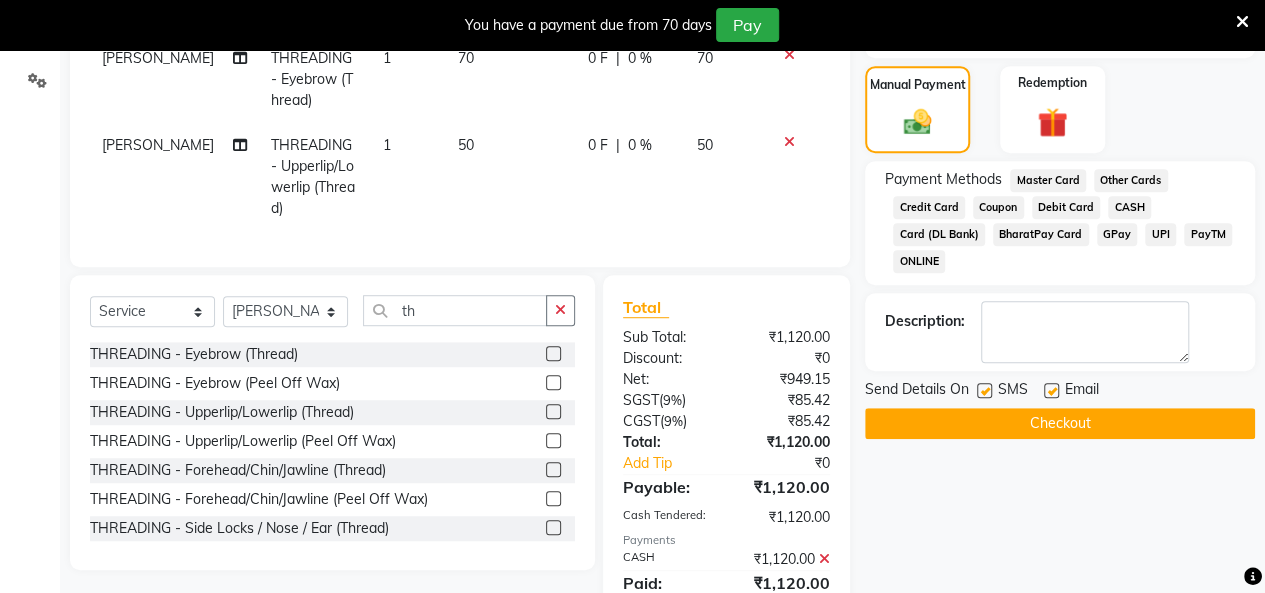 scroll, scrollTop: 565, scrollLeft: 0, axis: vertical 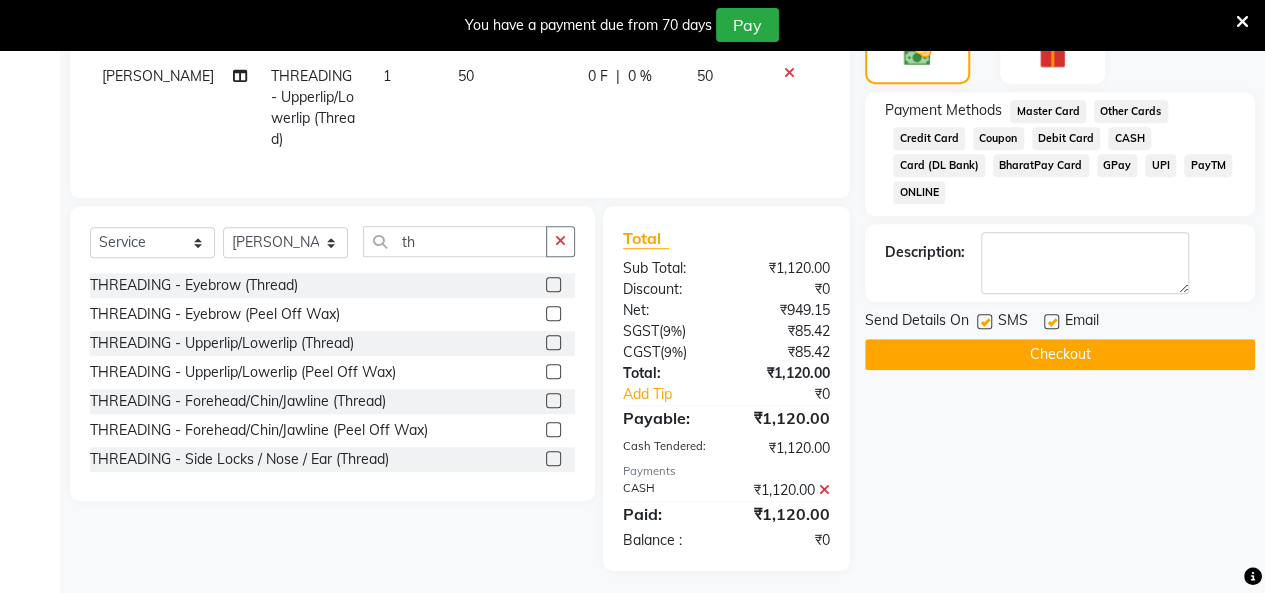 click 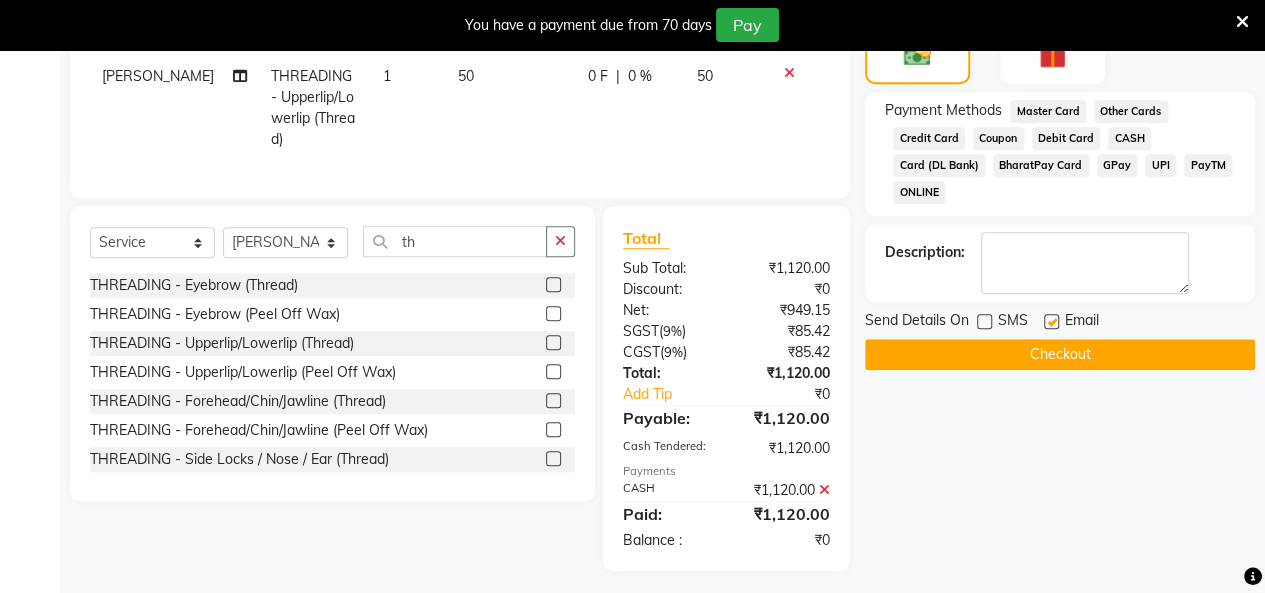 click 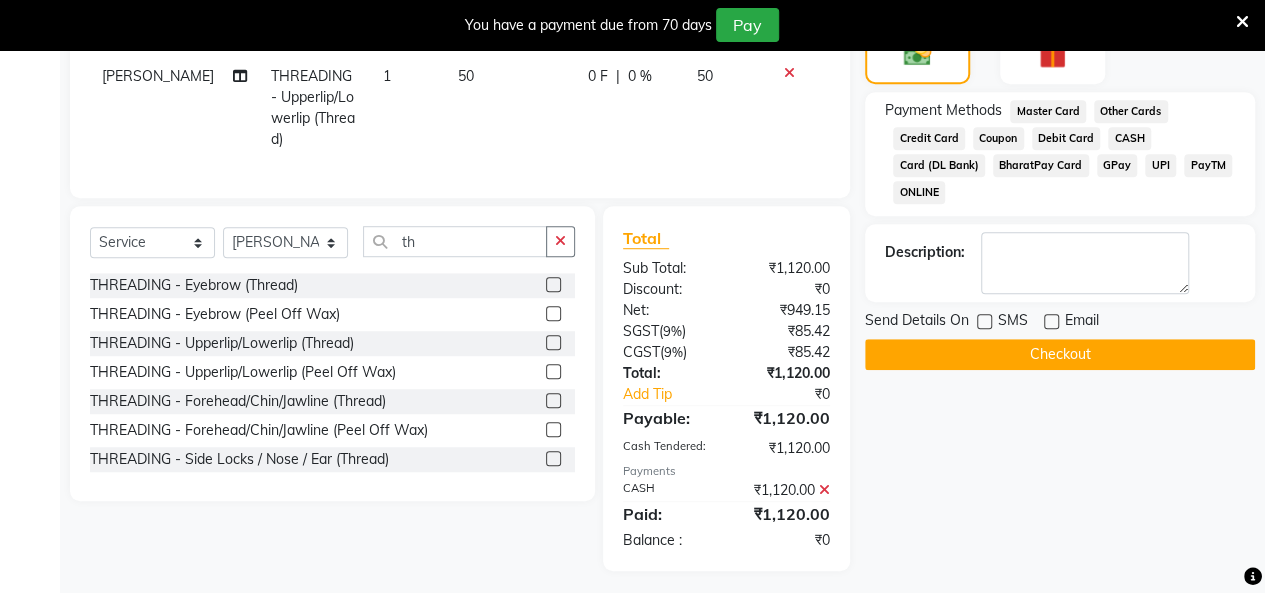 click on "Checkout" 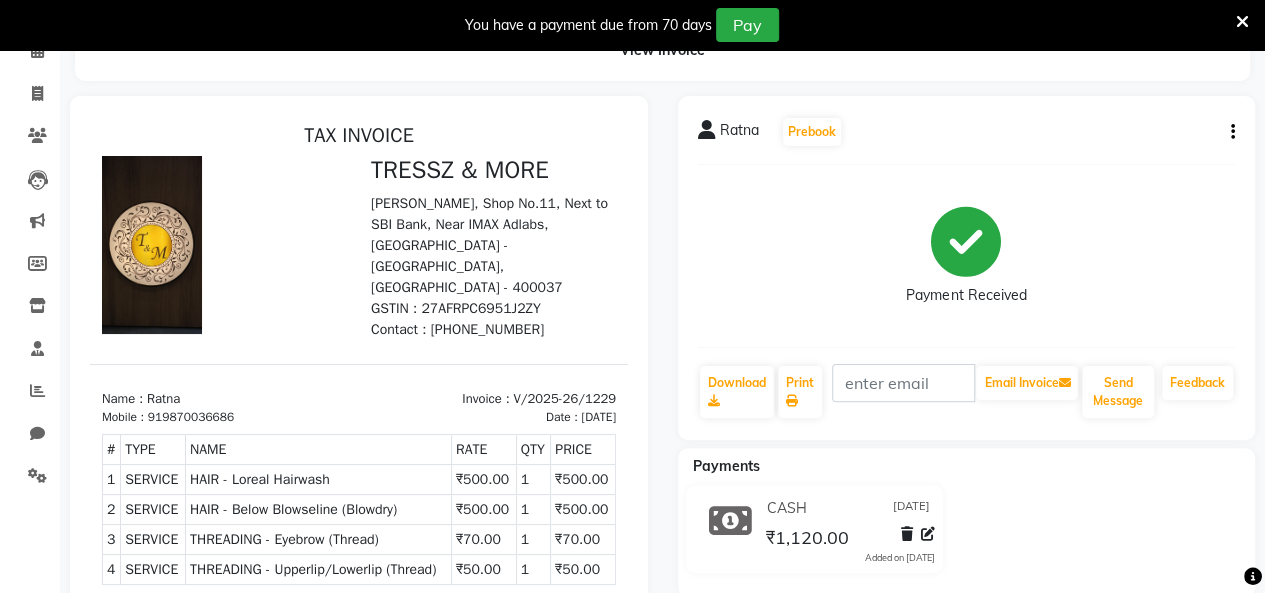 scroll, scrollTop: 0, scrollLeft: 0, axis: both 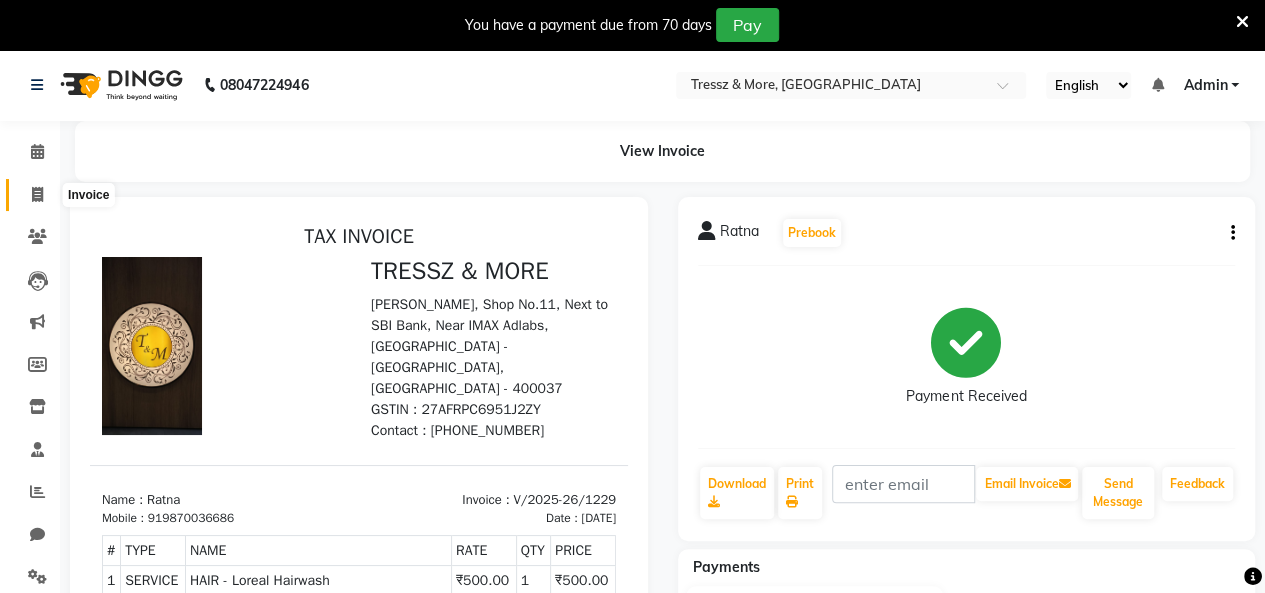 click 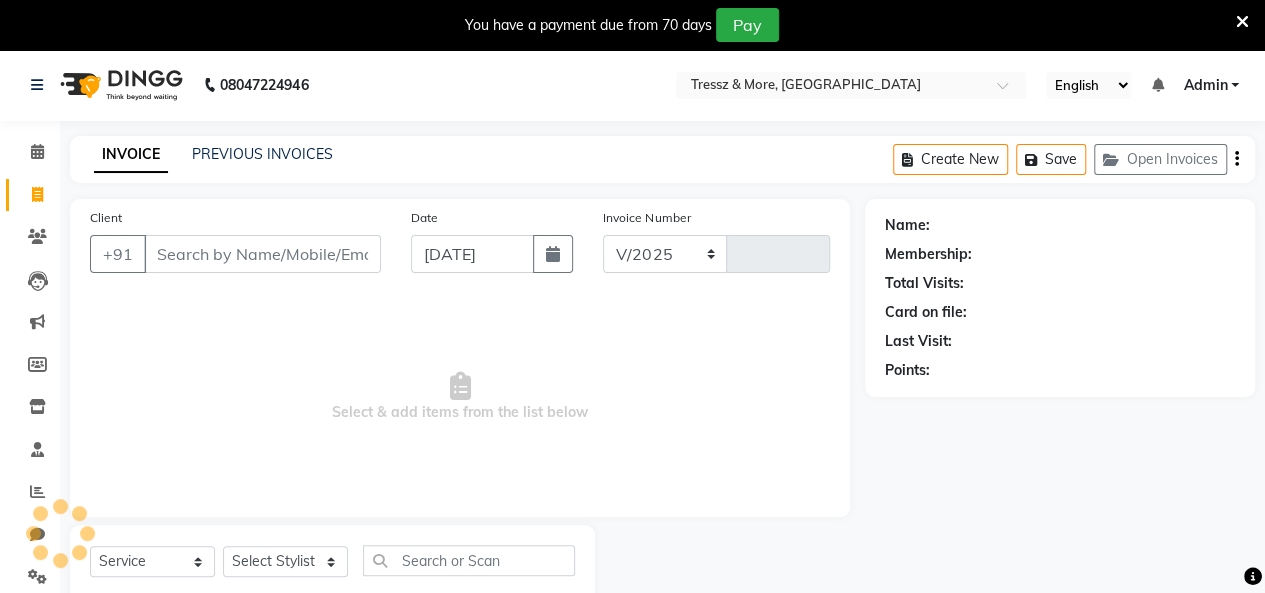 select on "3037" 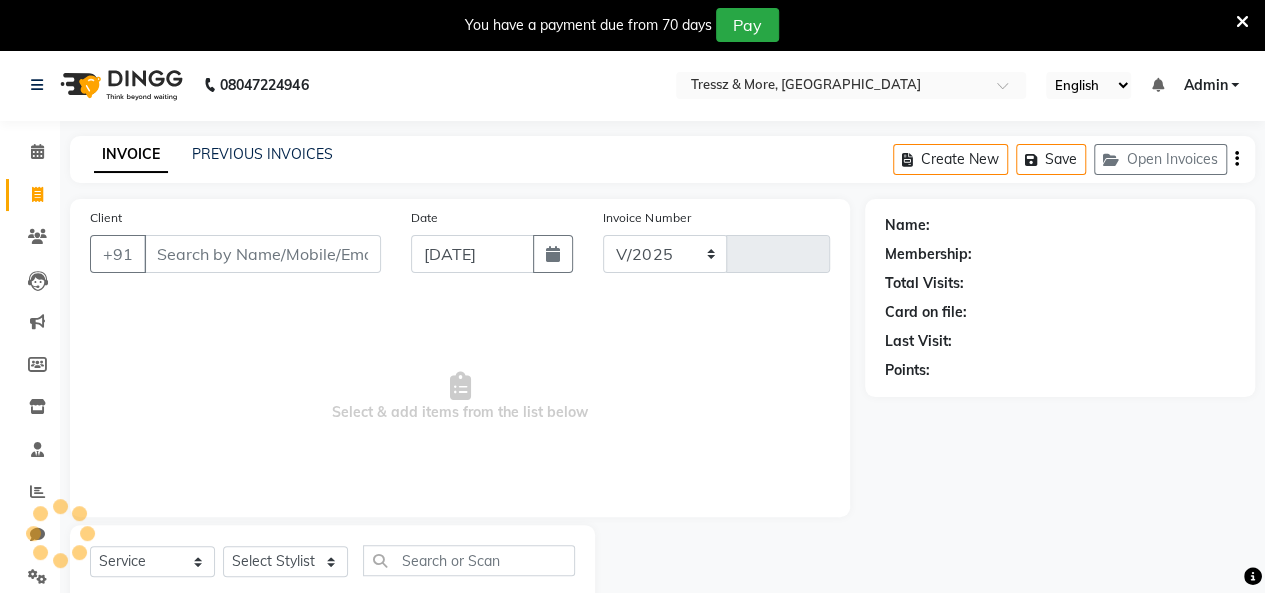 type on "1230" 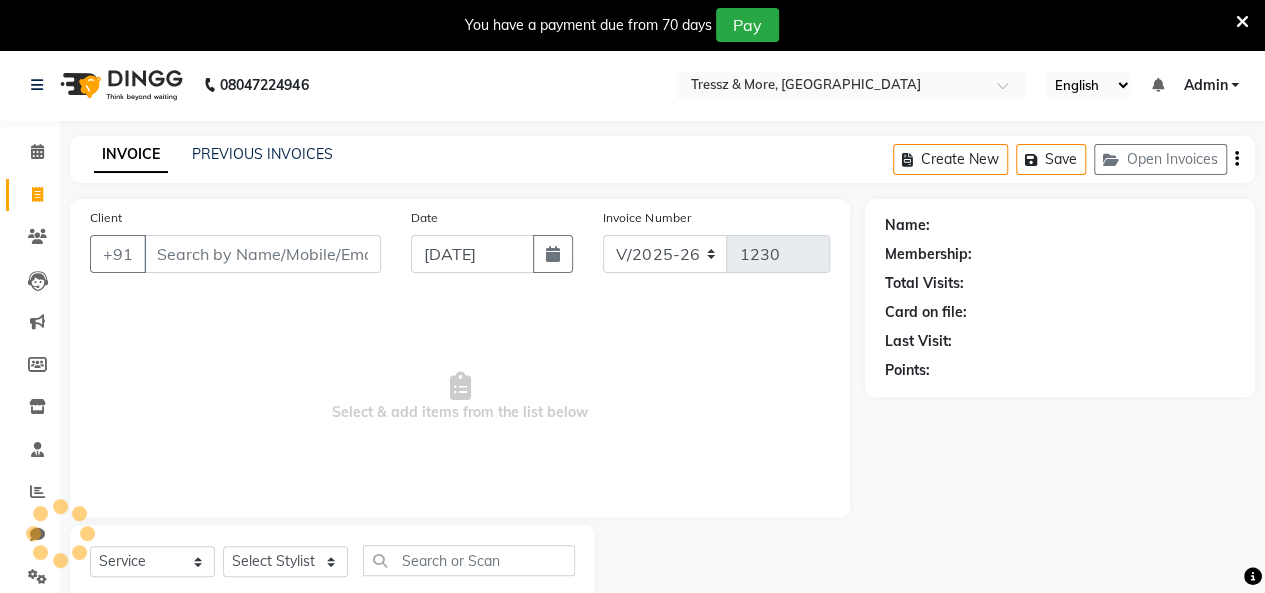 scroll, scrollTop: 56, scrollLeft: 0, axis: vertical 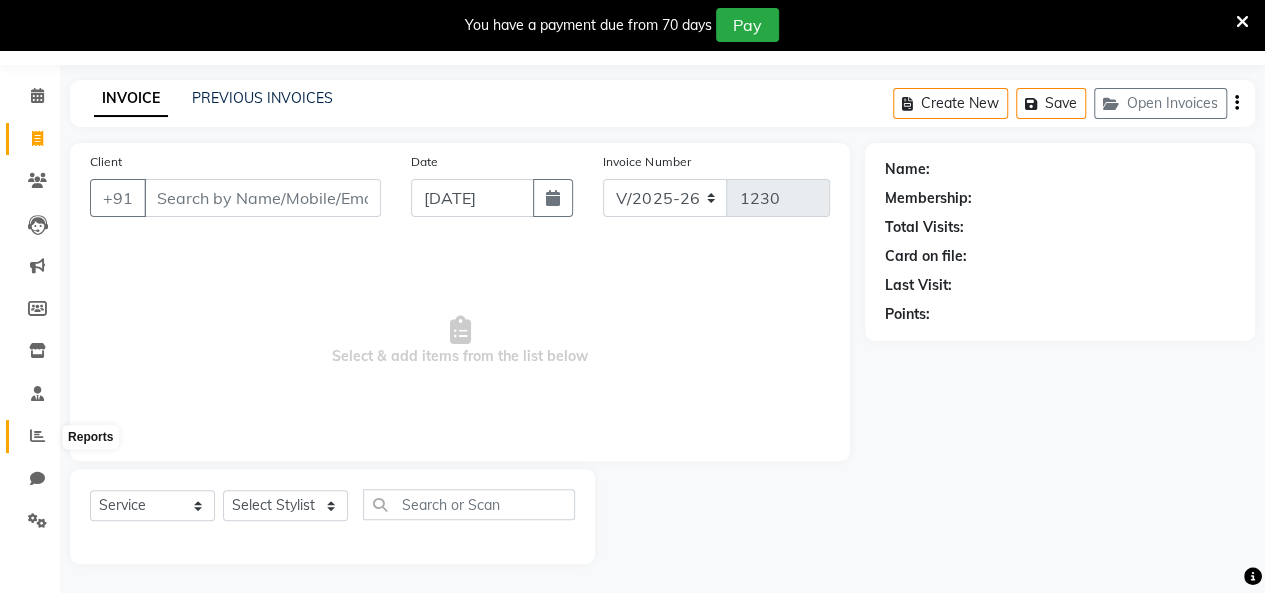 click 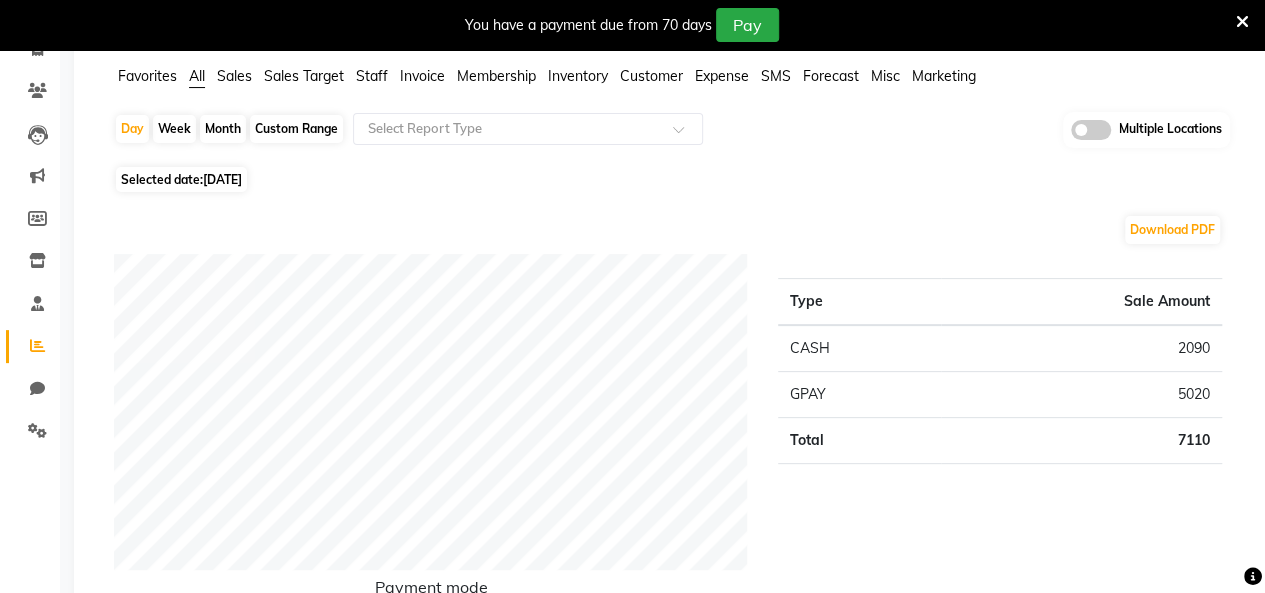 scroll, scrollTop: 156, scrollLeft: 0, axis: vertical 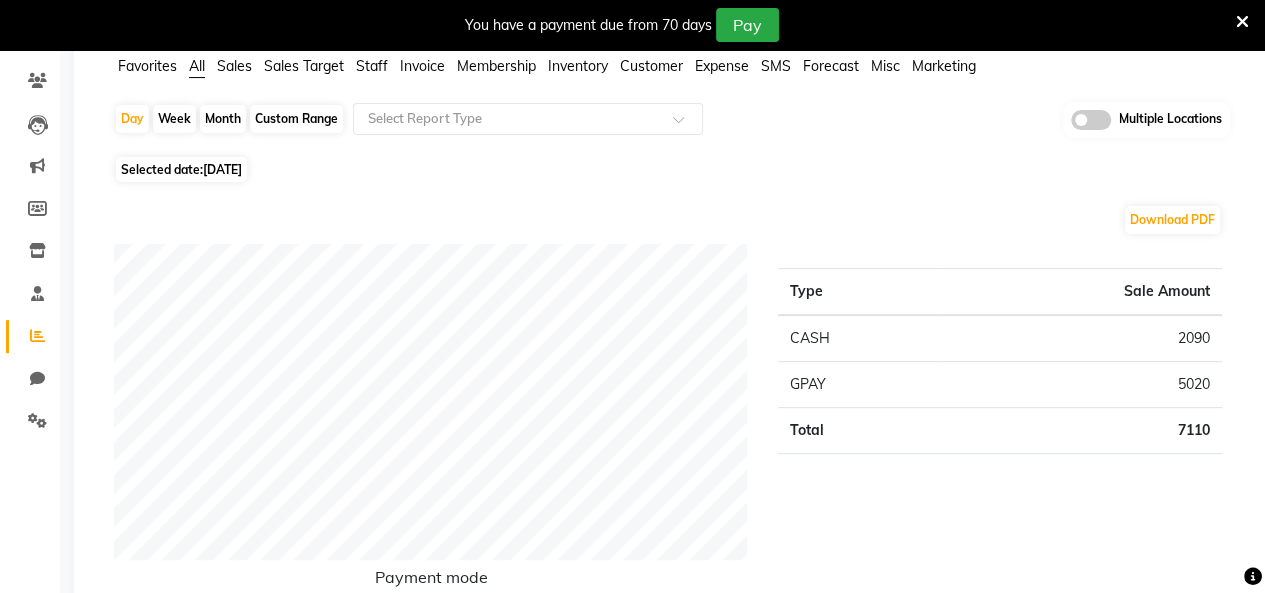 click on "08047224946 Select Location × Tressz & More, Bhakti Park English ENGLISH Español العربية मराठी हिंदी ગુજરાતી தமிழ் 中文 Notifications nothing to show Admin Manage Profile Change Password Sign out  Version:3.15.4  ☀ TRESSZ & MORE, [GEOGRAPHIC_DATA] ☀ TRESSZ AND MORE, [GEOGRAPHIC_DATA]  Calendar  Invoice  Clients  Leads   Marketing  Members  Inventory  Staff  Reports  Chat  Settings Completed InProgress Upcoming Dropped Tentative Check-In Confirm Bookings Generate Report Segments Page Builder Sales Trends Feedback Comparison Generate Report Favorites All Sales Sales Target Staff Invoice Membership Inventory Customer Expense SMS Forecast Misc Marketing  Day   Week   Month   Custom Range  Select Report Type Multiple Locations Selected date:  [DATE]  Download PDF Payment mode Type Sale Amount CASH 2090 GPAY 5020 Total 7110 Staff summary Type Sale Amount [PERSON_NAME] 3000 [PERSON_NAME] 1870 [PERSON_NAME] 1700 [PERSON_NAME] 240  [PERSON_NAME] 200 100 7110" at bounding box center (632, 140) 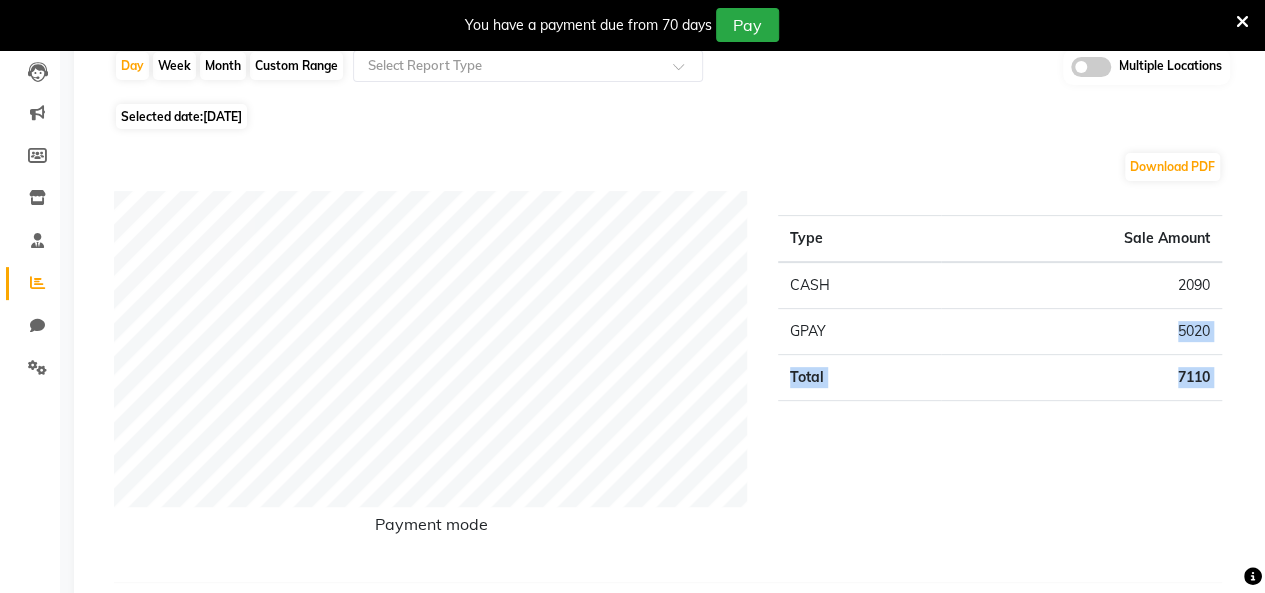 scroll, scrollTop: 0, scrollLeft: 0, axis: both 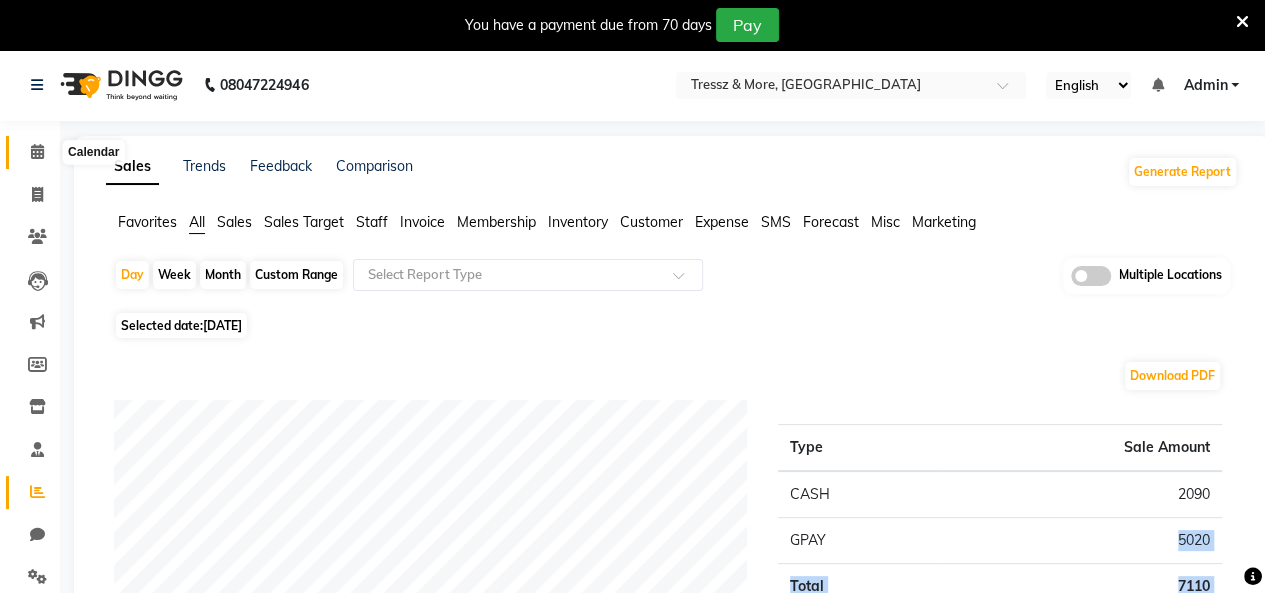 click 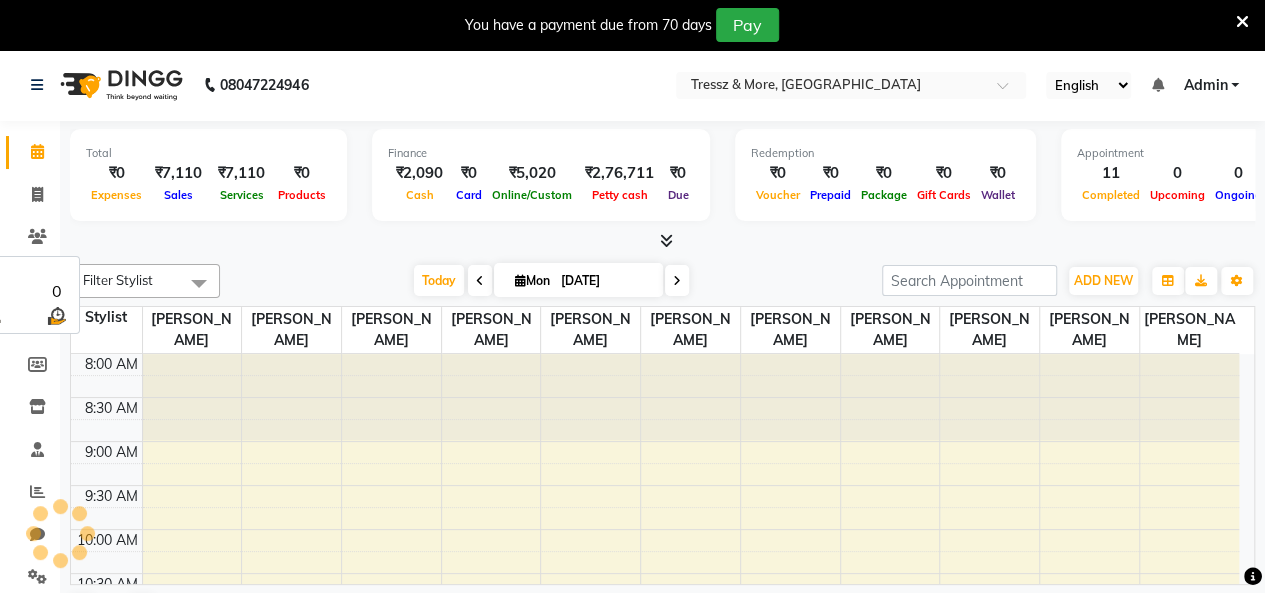 scroll, scrollTop: 781, scrollLeft: 0, axis: vertical 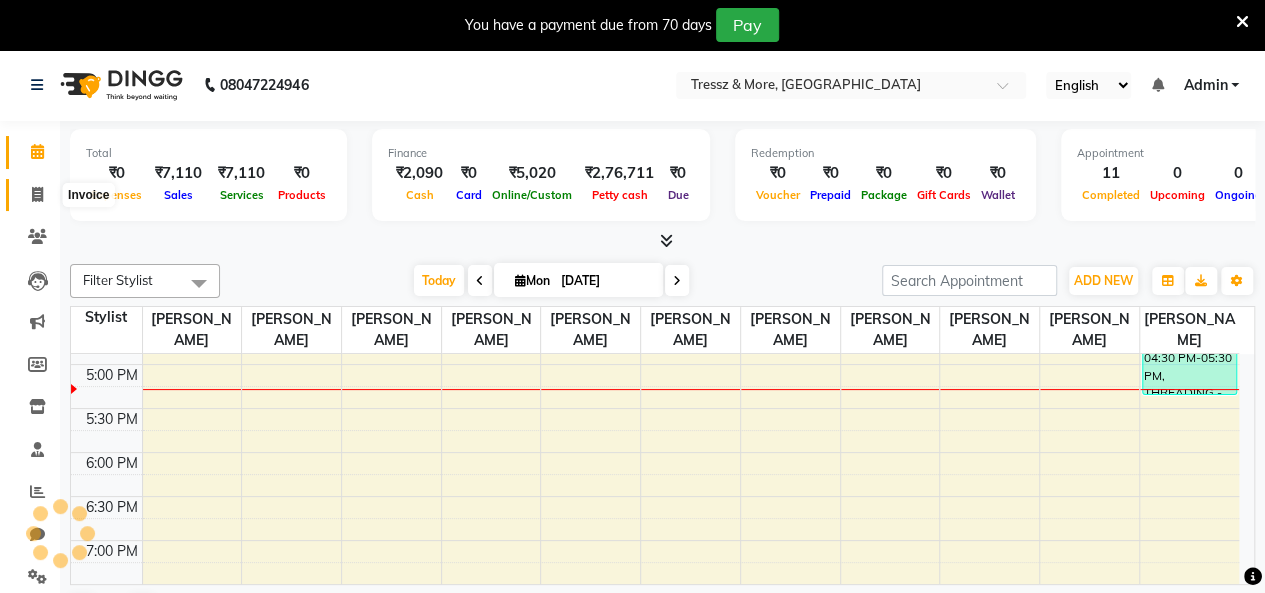 click 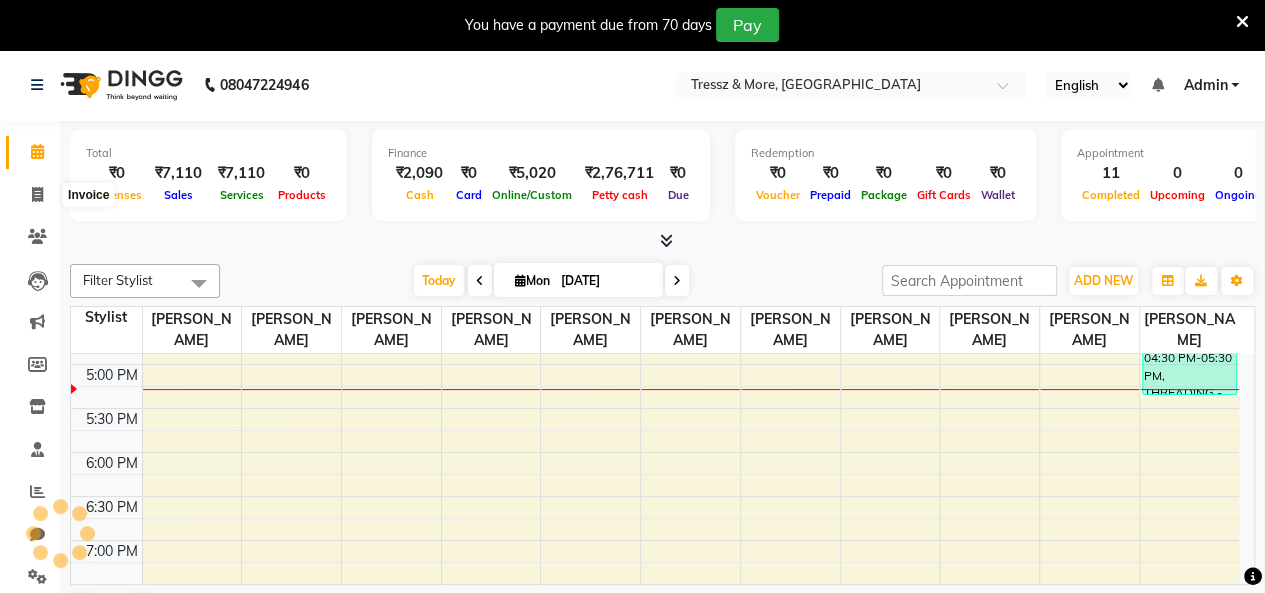 select on "service" 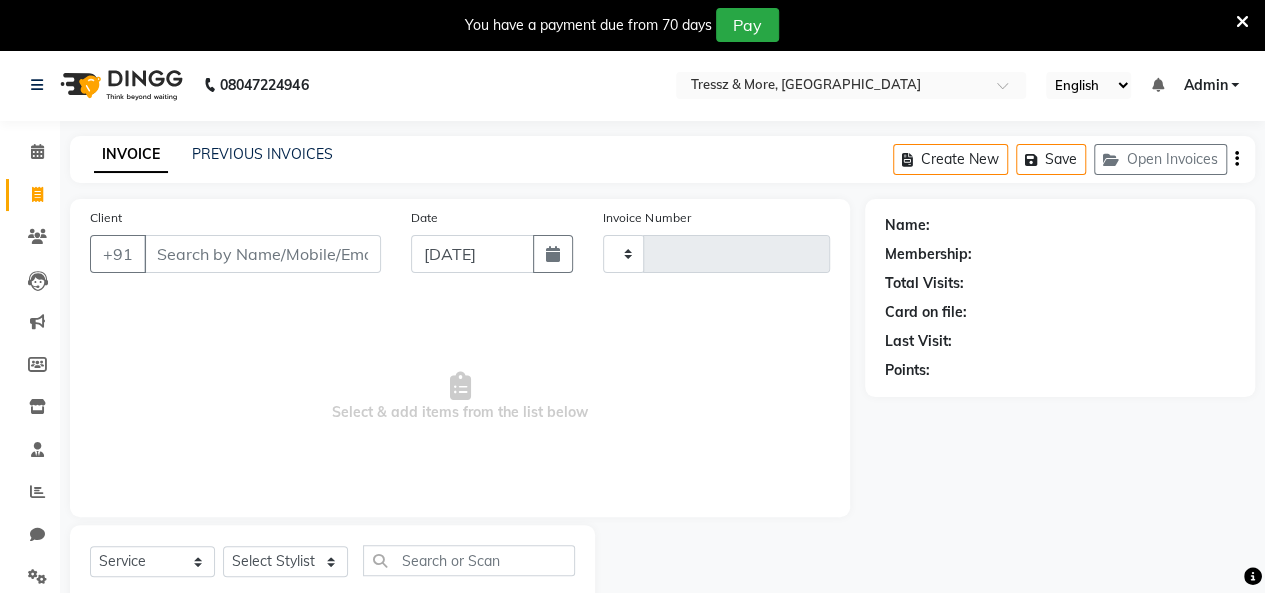 type on "1230" 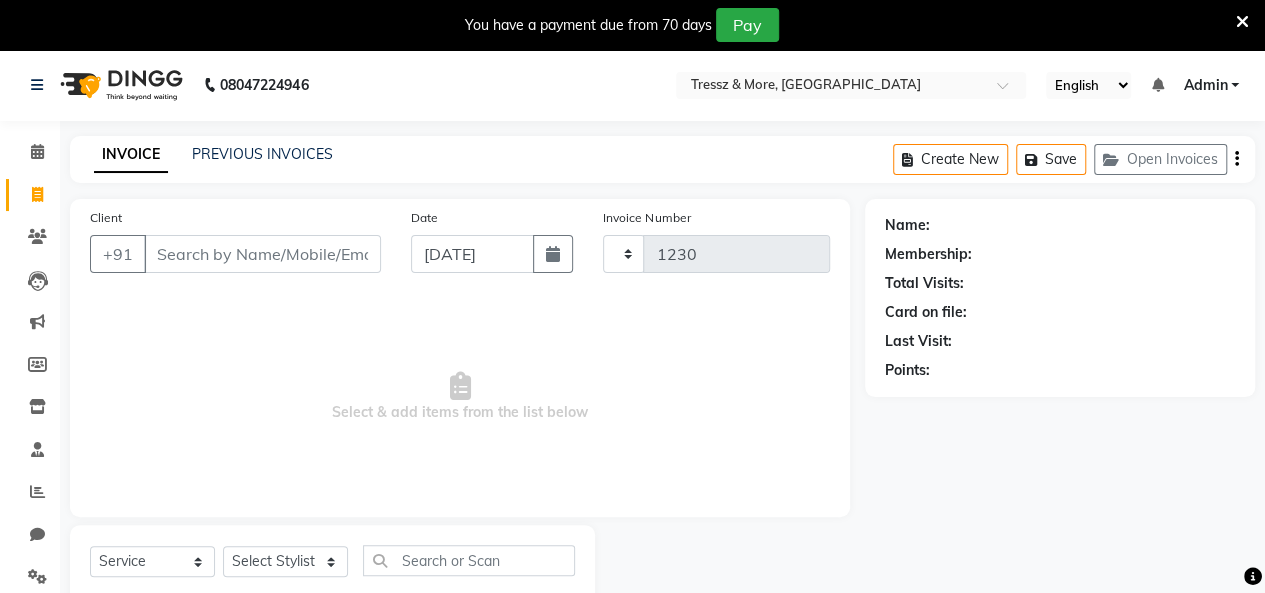 select on "3037" 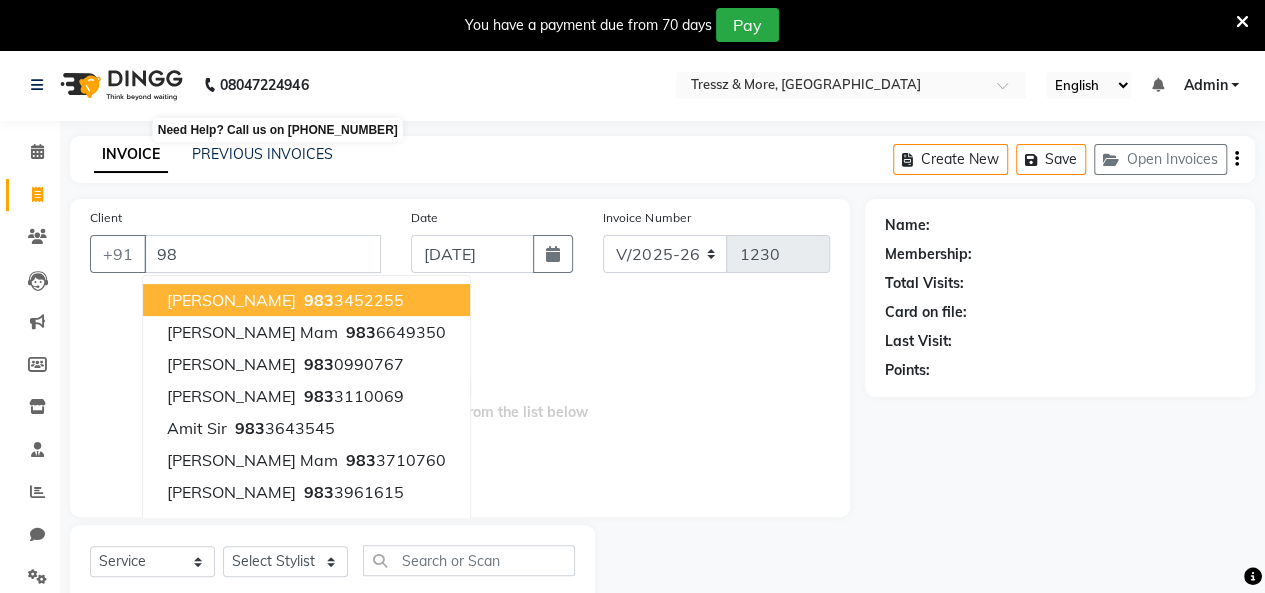type on "9" 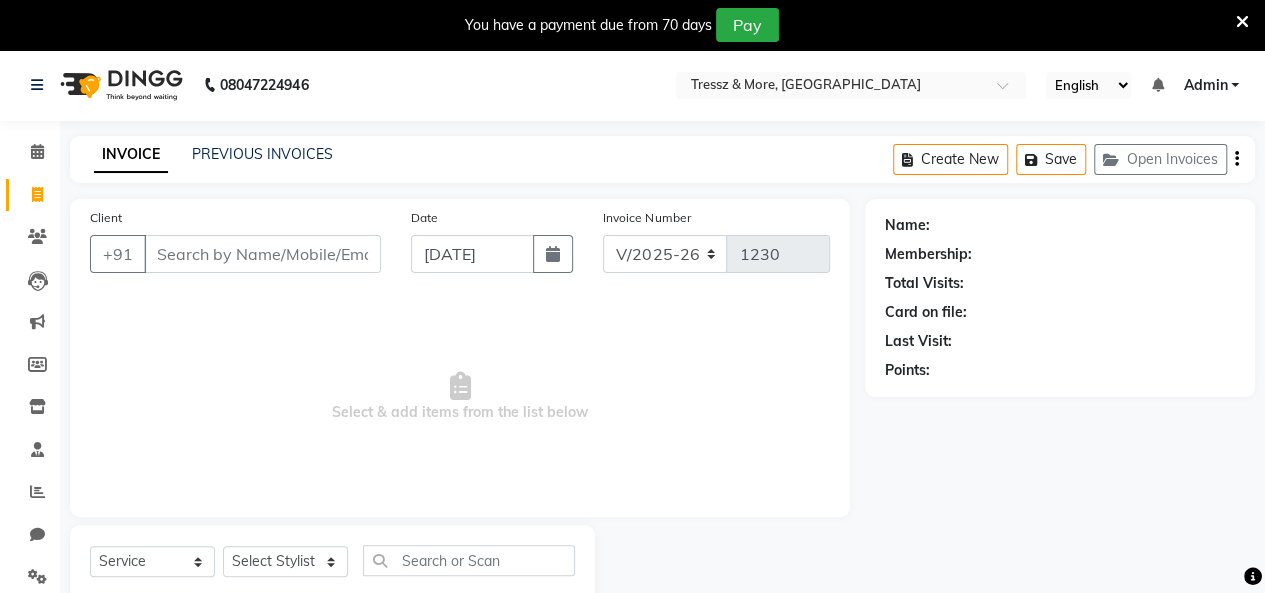 click on "Client" at bounding box center [262, 254] 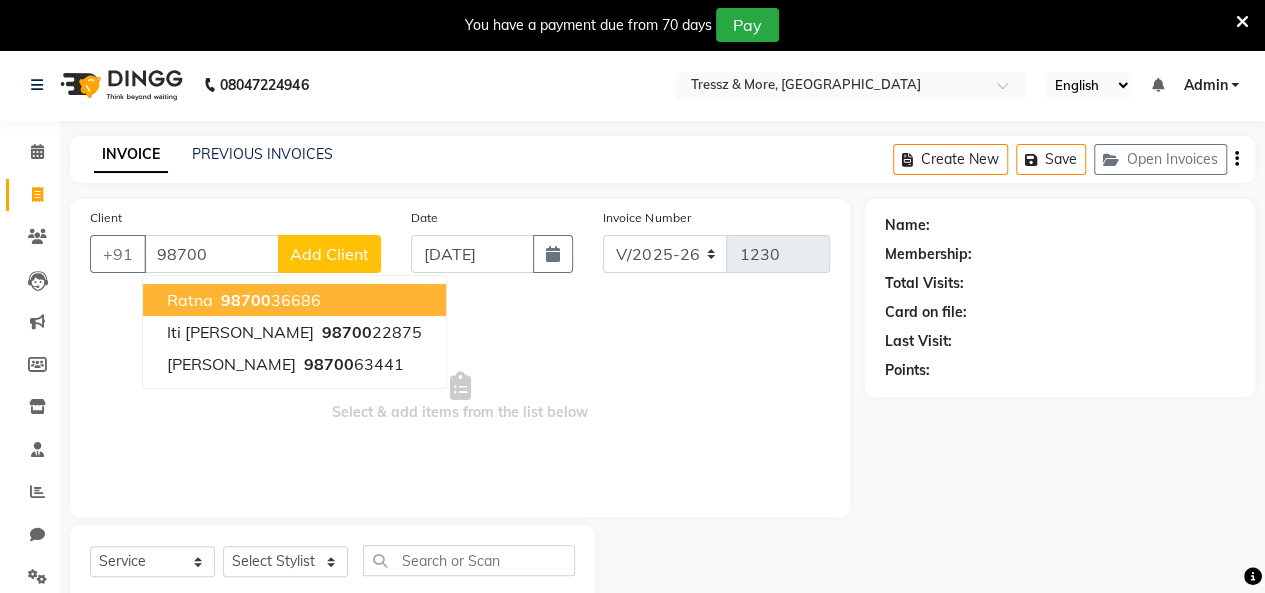 click on "Ratna   98700 36686" at bounding box center (294, 300) 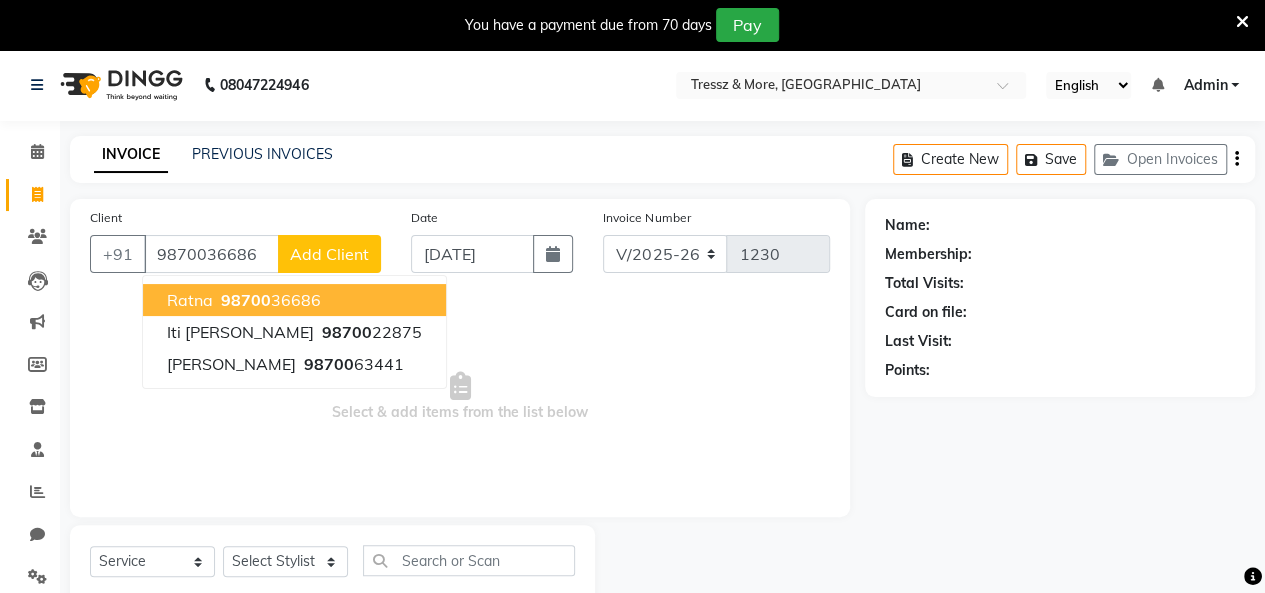 type on "9870036686" 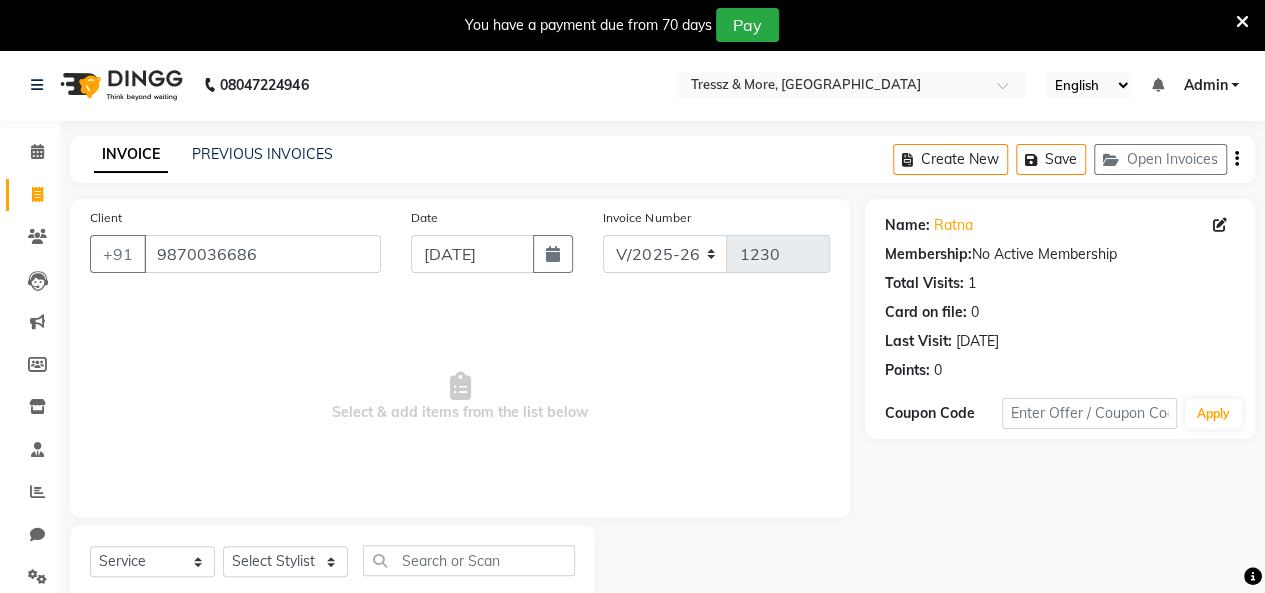 scroll, scrollTop: 56, scrollLeft: 0, axis: vertical 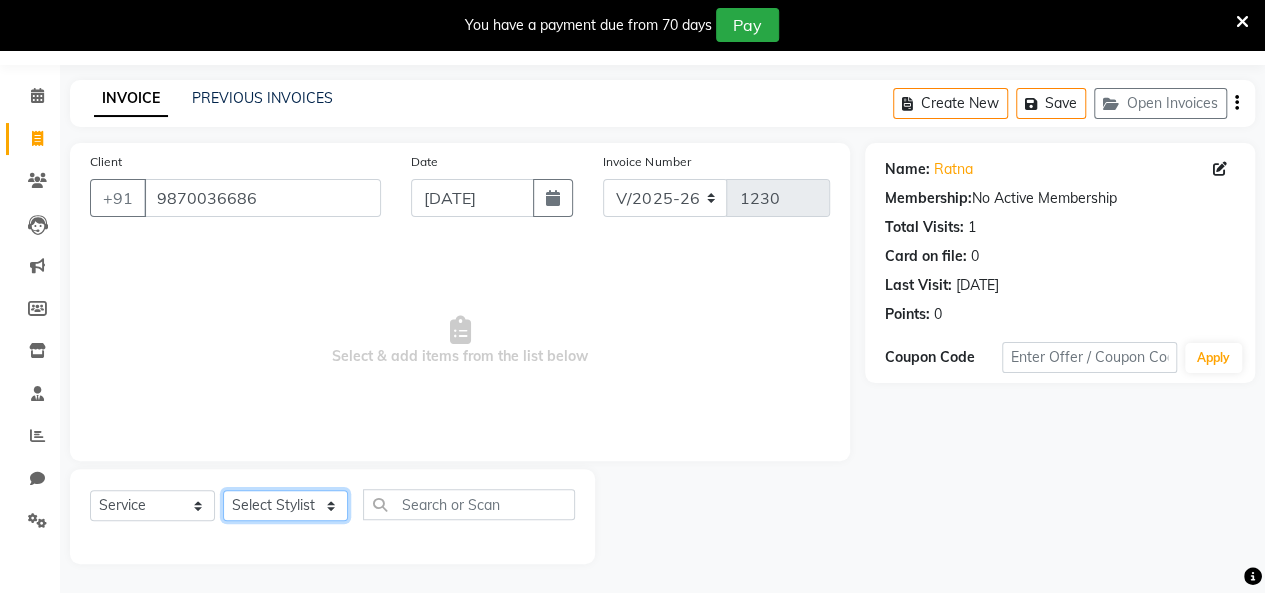click on "Select Stylist [PERSON_NAME] [PERSON_NAME] [PERSON_NAME] [PERSON_NAME] [PERSON_NAME] [PERSON_NAME] [PERSON_NAME]  [PERSON_NAME] [PERSON_NAME] [PERSON_NAME] [PERSON_NAME]" 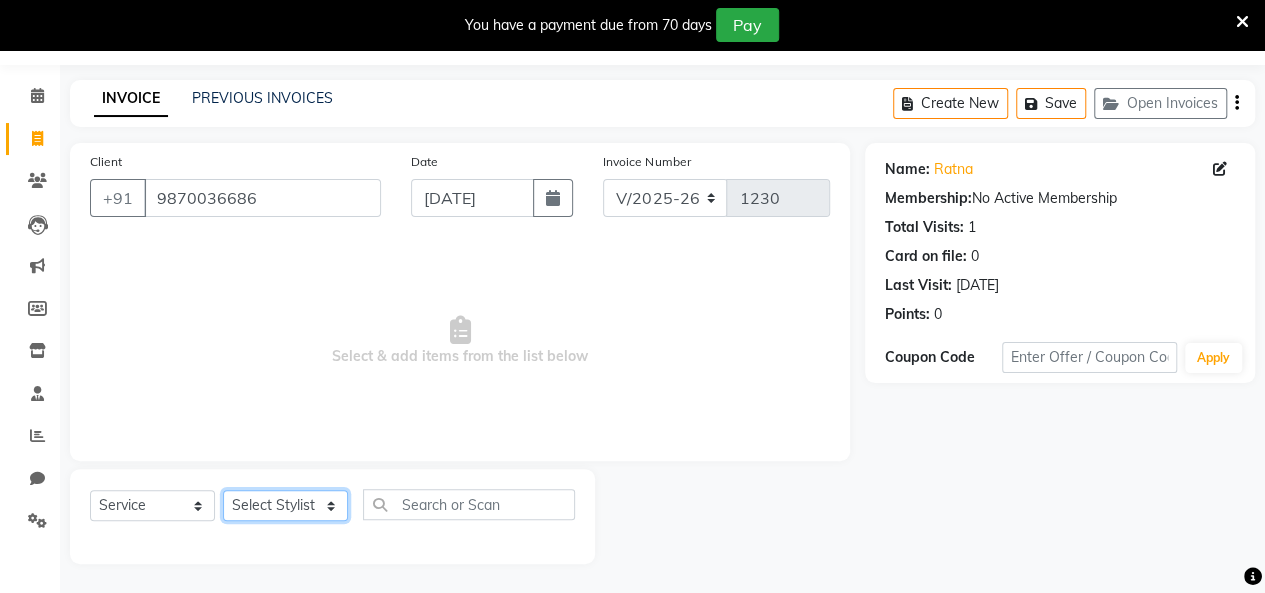 select on "13465" 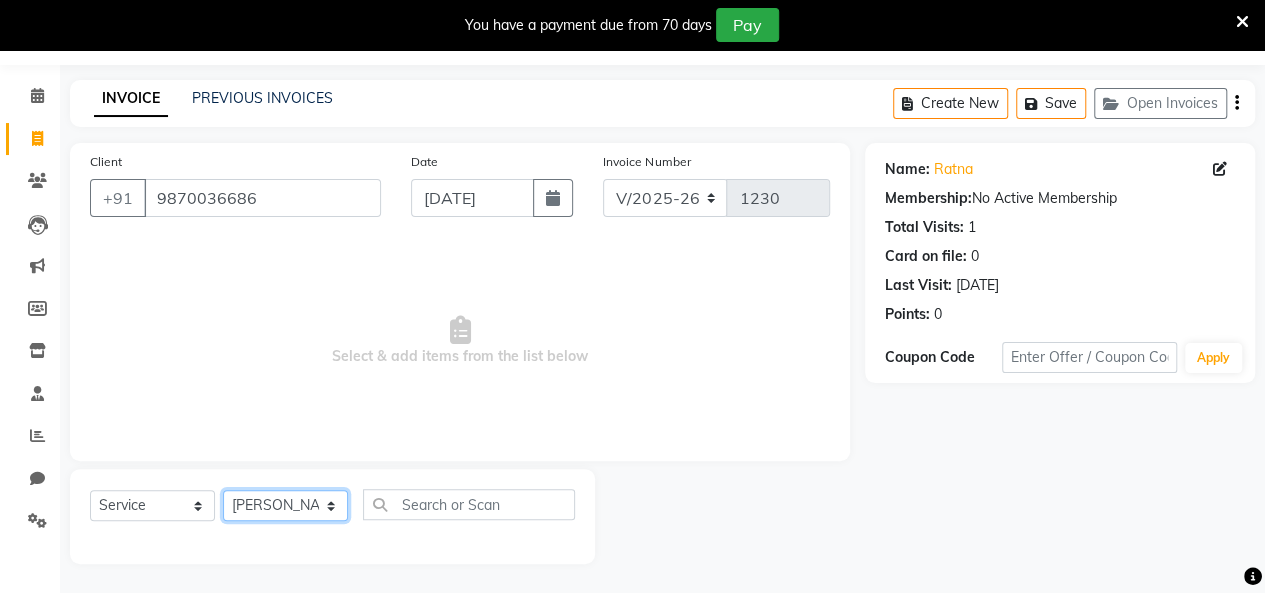 click on "Select Stylist [PERSON_NAME] [PERSON_NAME] [PERSON_NAME] [PERSON_NAME] [PERSON_NAME] [PERSON_NAME] [PERSON_NAME]  [PERSON_NAME] [PERSON_NAME] [PERSON_NAME] [PERSON_NAME]" 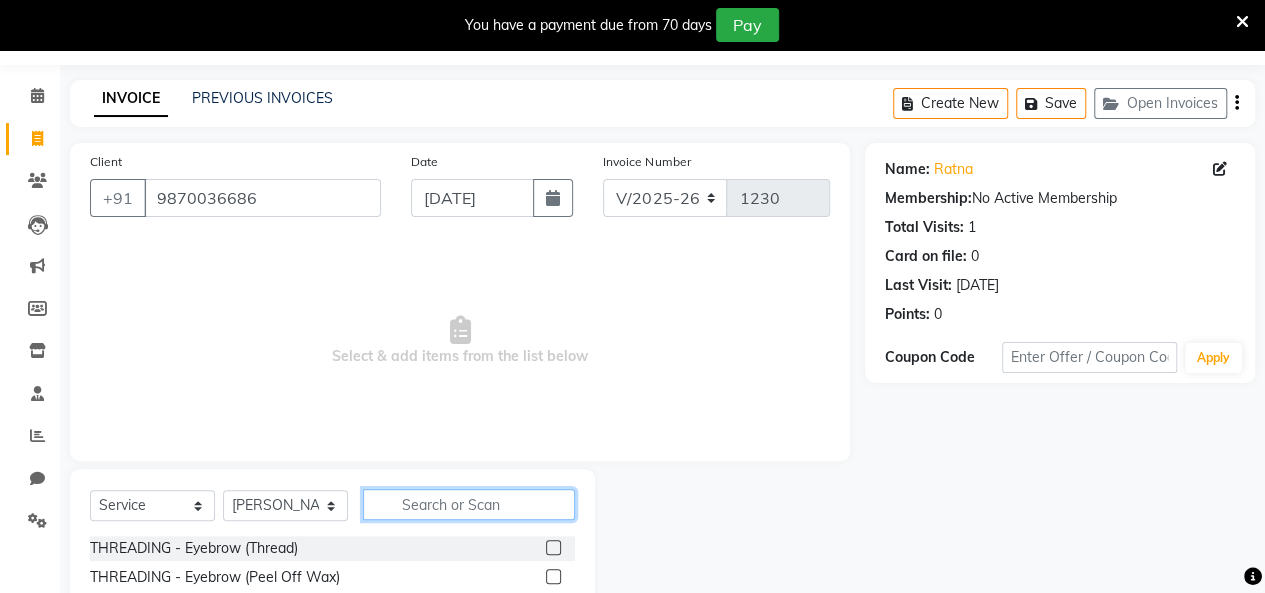 click 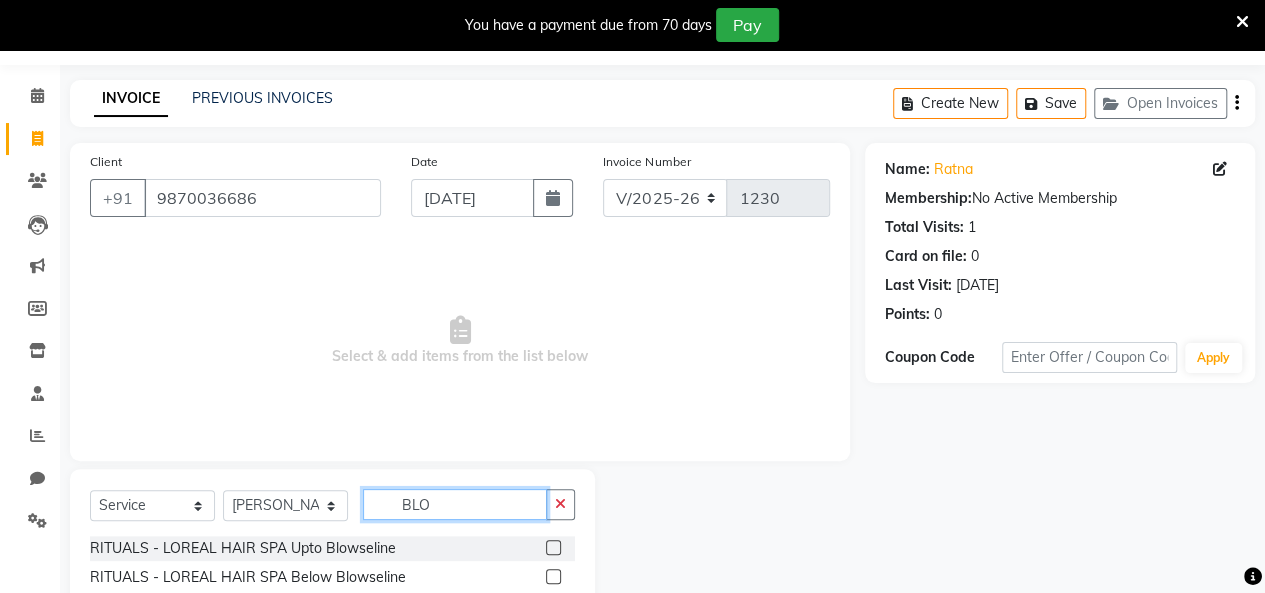 scroll, scrollTop: 256, scrollLeft: 0, axis: vertical 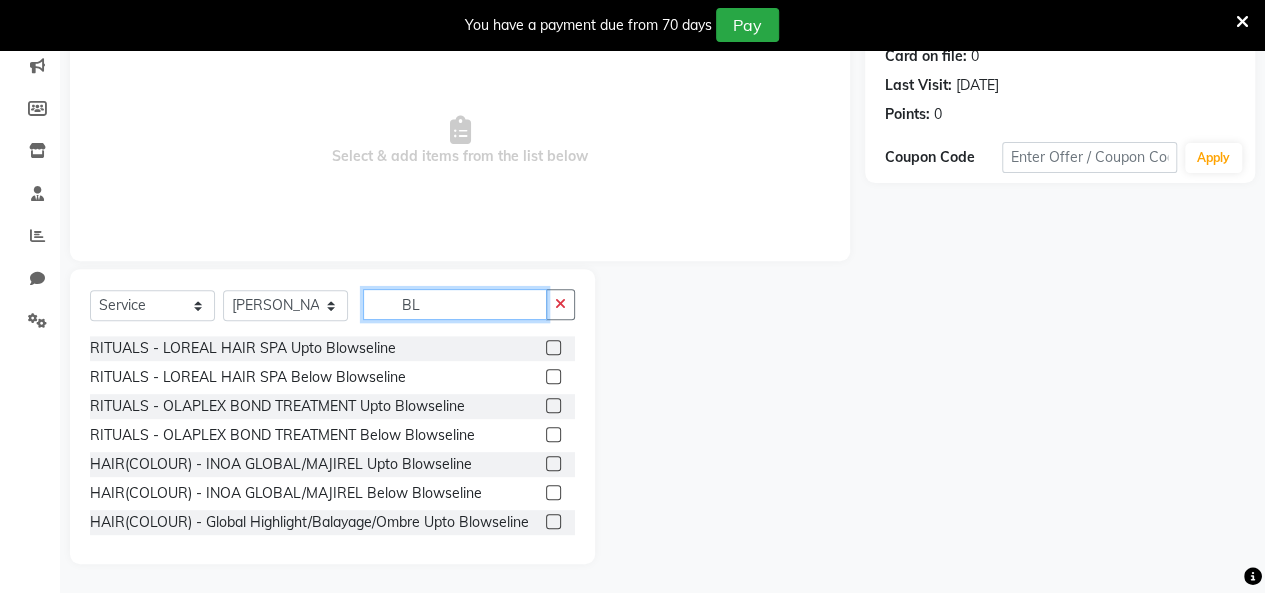 type on "B" 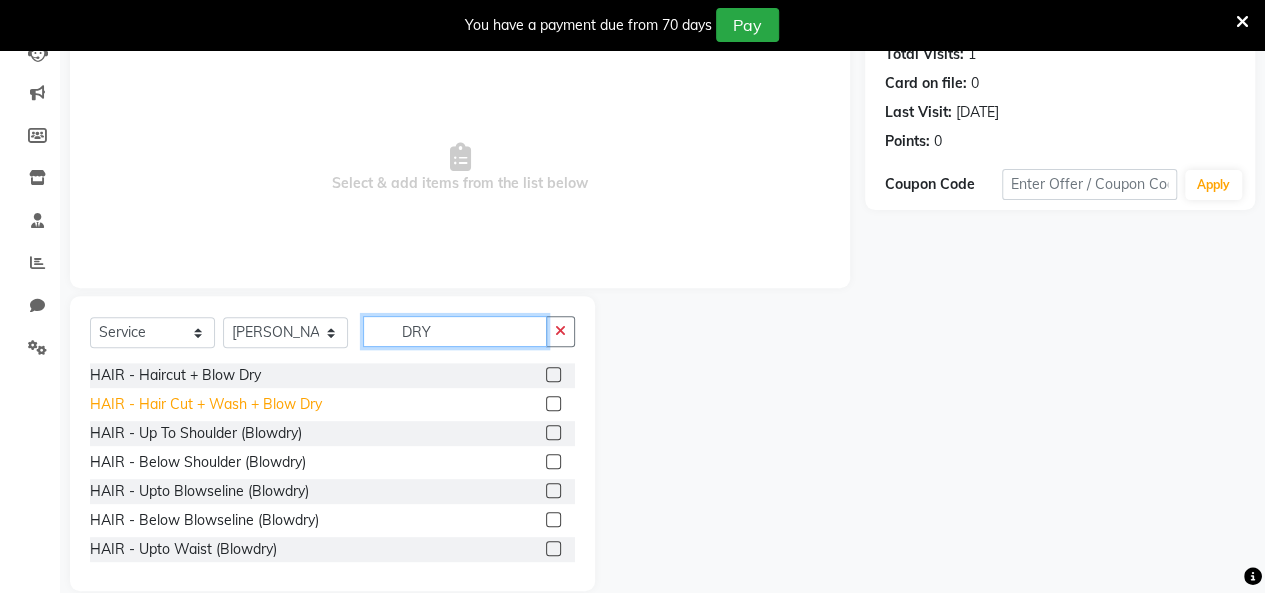 scroll, scrollTop: 156, scrollLeft: 0, axis: vertical 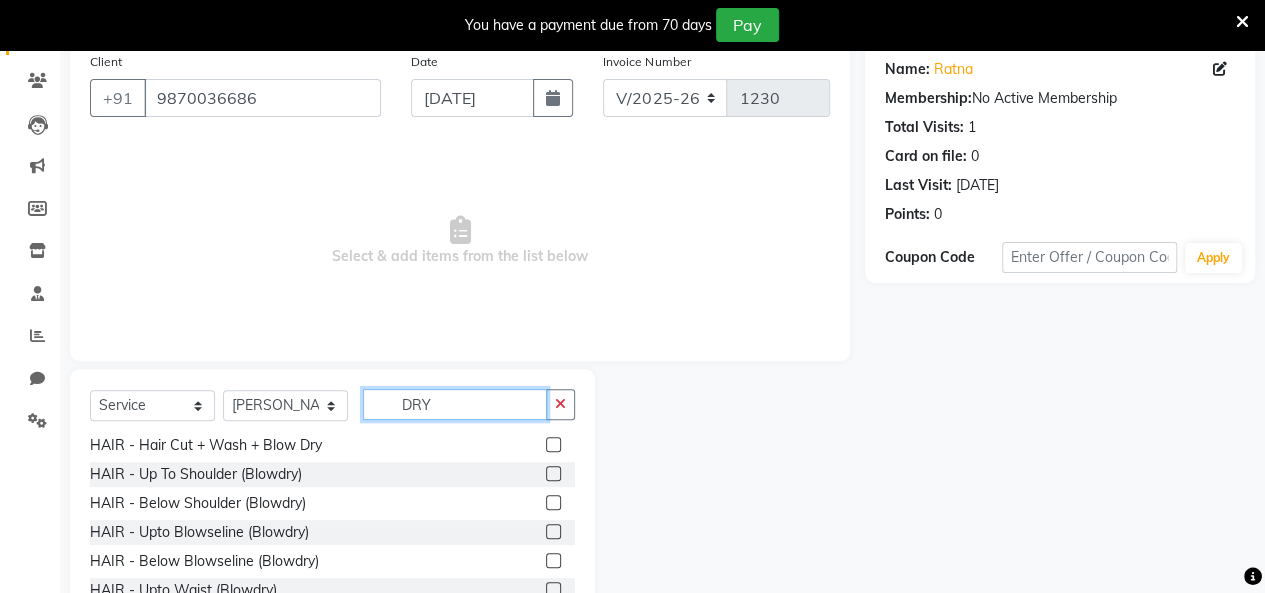 type on "DRY" 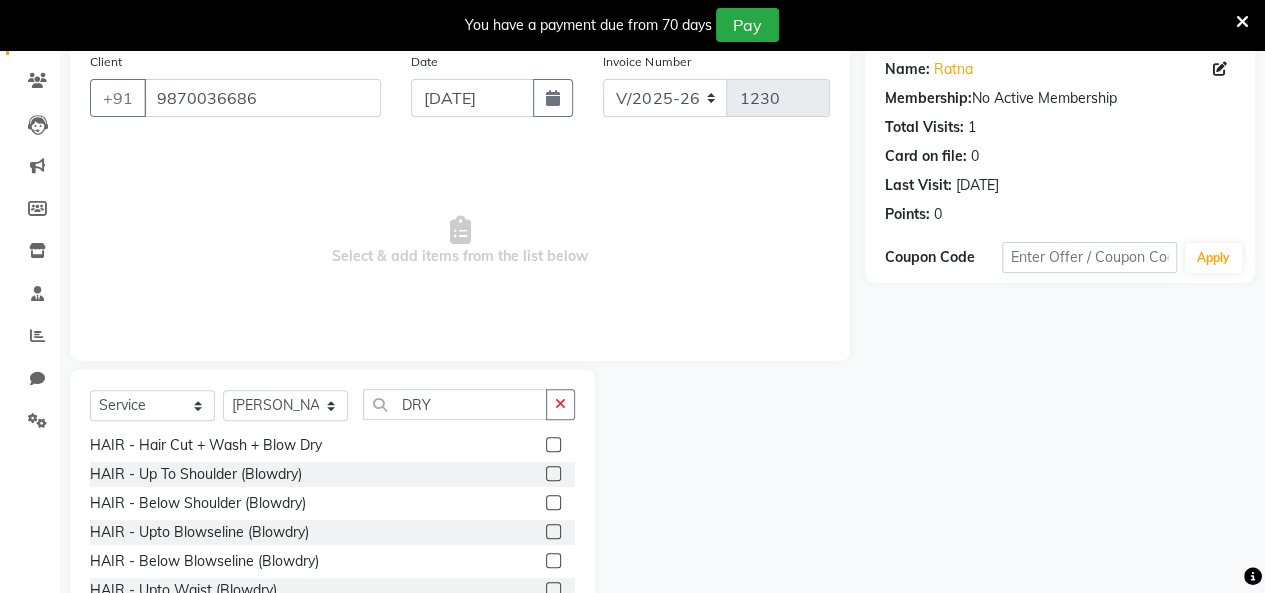 click 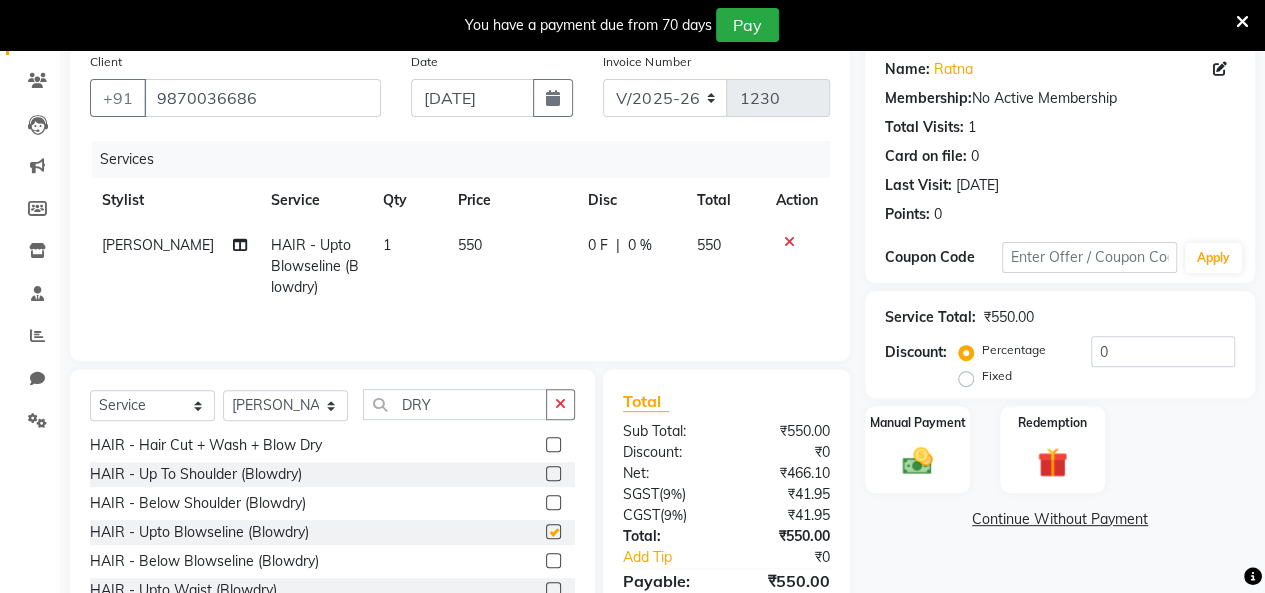 checkbox on "false" 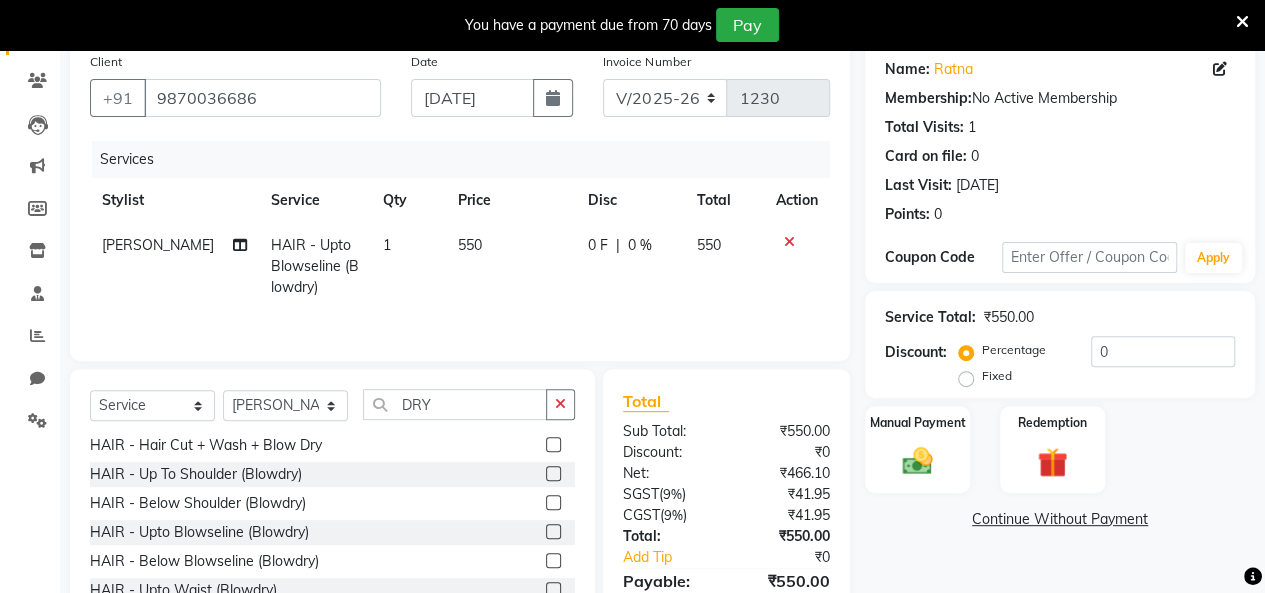 scroll, scrollTop: 0, scrollLeft: 0, axis: both 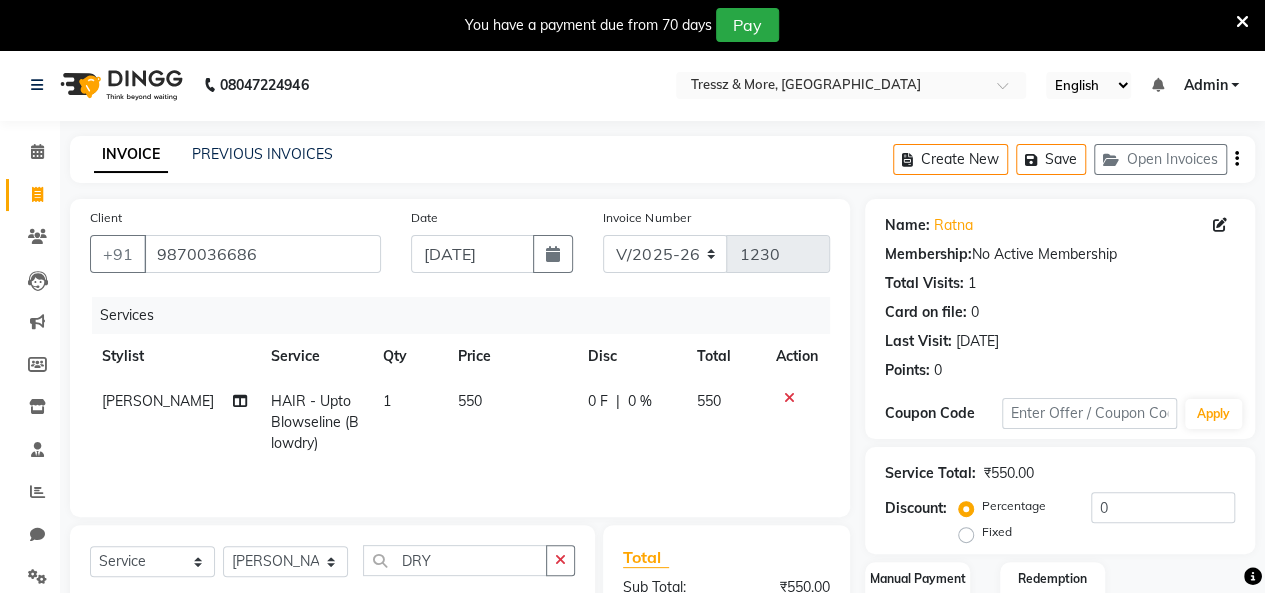 click on "550" 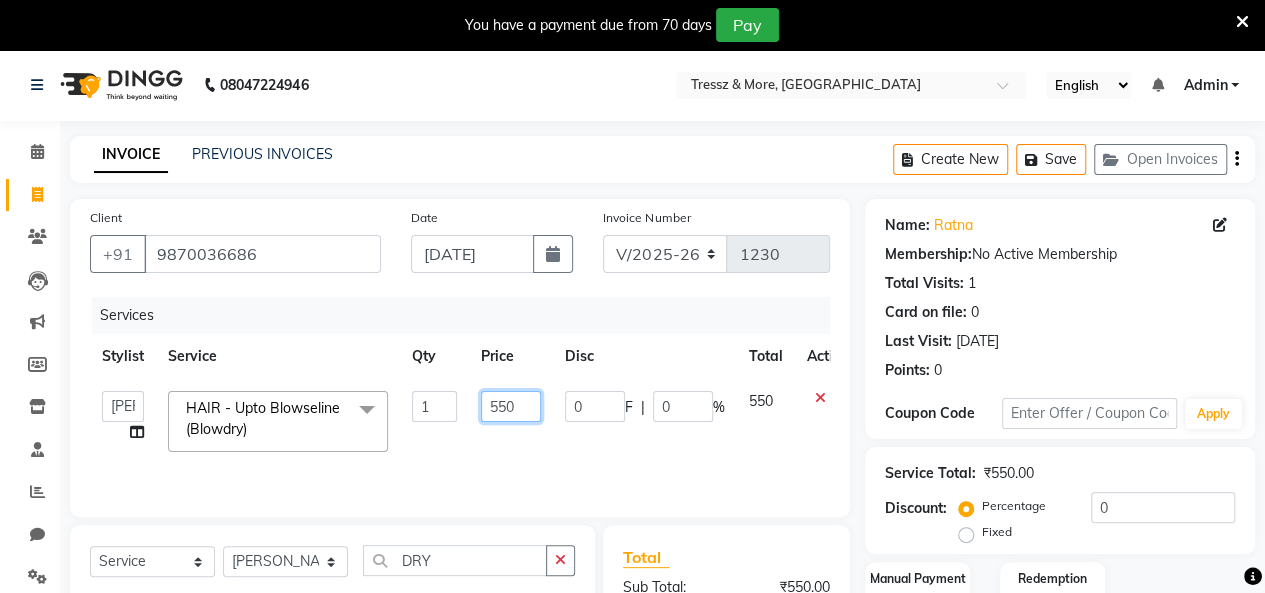 click on "550" 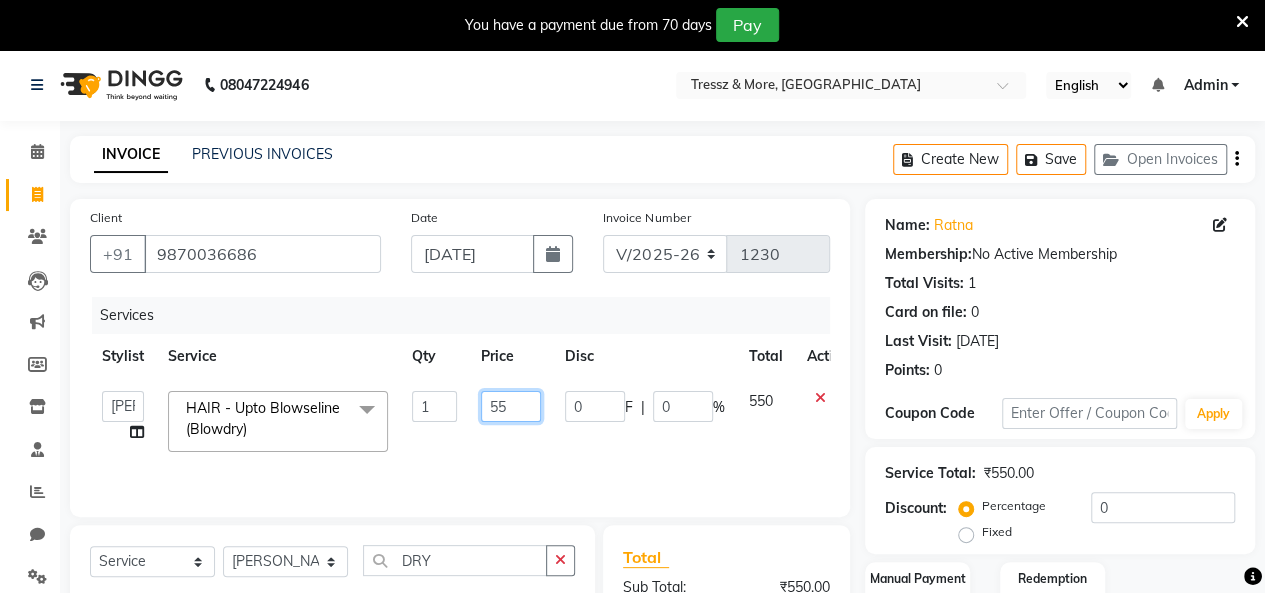 type on "5" 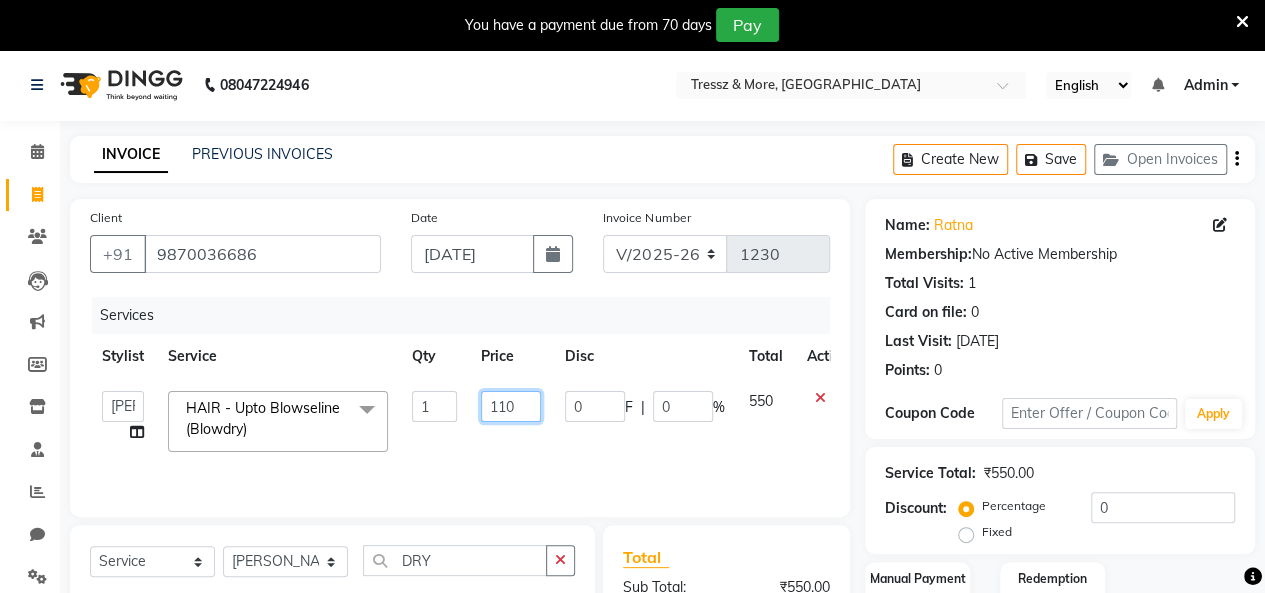 type on "1100" 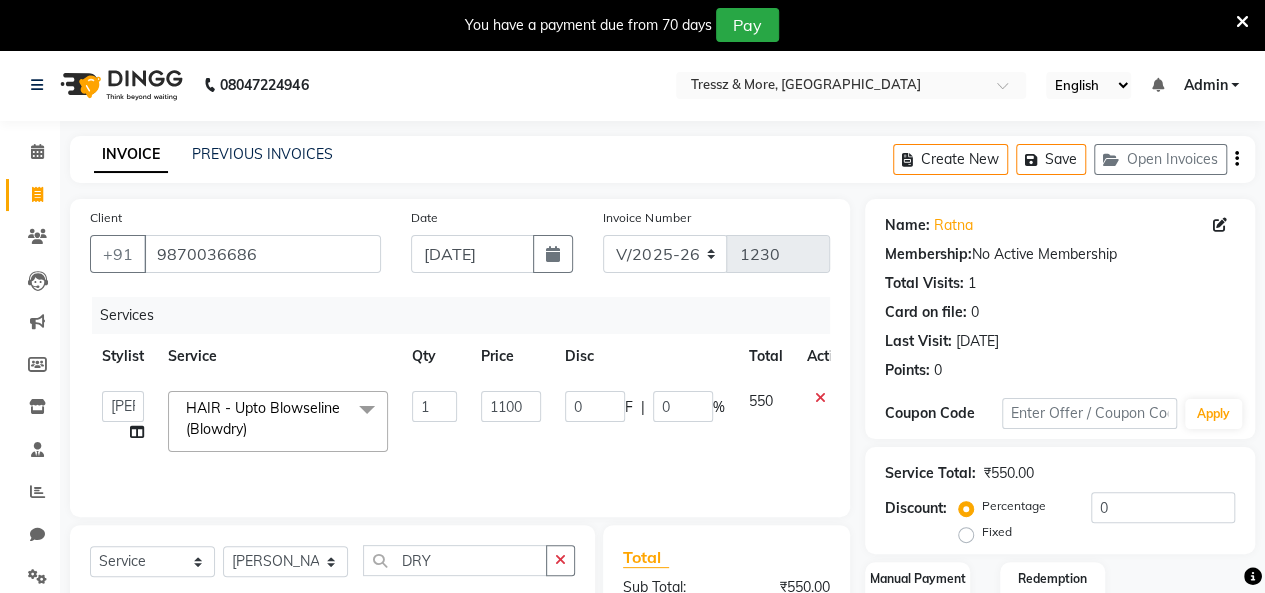 click on "[PERSON_NAME]   [PERSON_NAME]   [PERSON_NAME]   [PERSON_NAME]   [PERSON_NAME]   [PERSON_NAME]   [PERSON_NAME]    [PERSON_NAME]   [PERSON_NAME]   [PERSON_NAME]   [PERSON_NAME]  HAIR - Upto Blowseline (Blowdry)  x THREADING - Eyebrow (Thread) THREADING - Eyebrow (Peel Off Wax) THREADING - Upperlip/Lowerlip (Thread) THREADING - Upperlip/Lowerlip (Peel Off Wax) THREADING - Forehead/Chin/Jawline (Thread) THREADING - Forehead/Chin/Jawline (Peel Off Wax) THREADING - Side Locks / Nose / Ear (Thread) THREADING - Side Locks / Nose / Ear (Peel Off Wax) THREADING - Full Face (Thread) THREADING - Full Face (Peel Off Wax) THREADING - Underarms (Peel Off Wax) WAXING - Underarms (Regular) WAXING - Underarms (Chocolate) WAXING - Half Arm (Regular) WAXING - Half Arm (Chocolate) WAXING - Full Arms (Regular) WAXING - Full Arms (Chocolate) WAXING - Full Legs (Regular) WAXING - Full Legs (Chocolate) WAXING - Half Legs (Regular) WAXING - Half Legs (Chocolate) WAXING - Stomach (Regular) WAXING - Stomach (Chocolate) FACE MASSAGE 1 0" 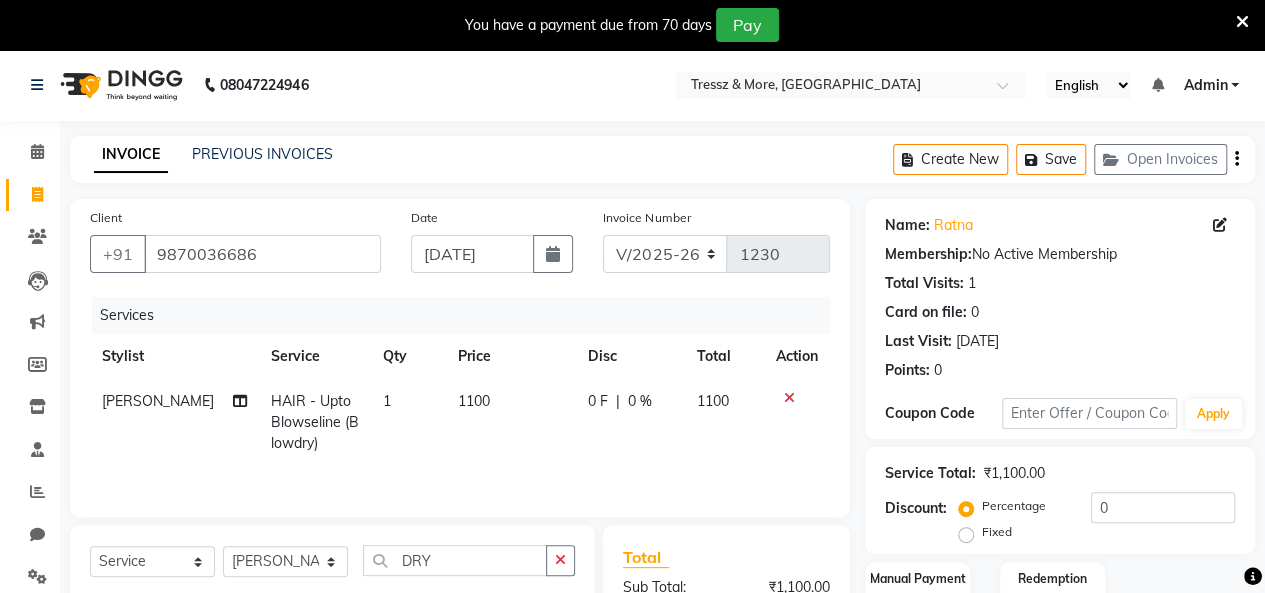 scroll, scrollTop: 200, scrollLeft: 0, axis: vertical 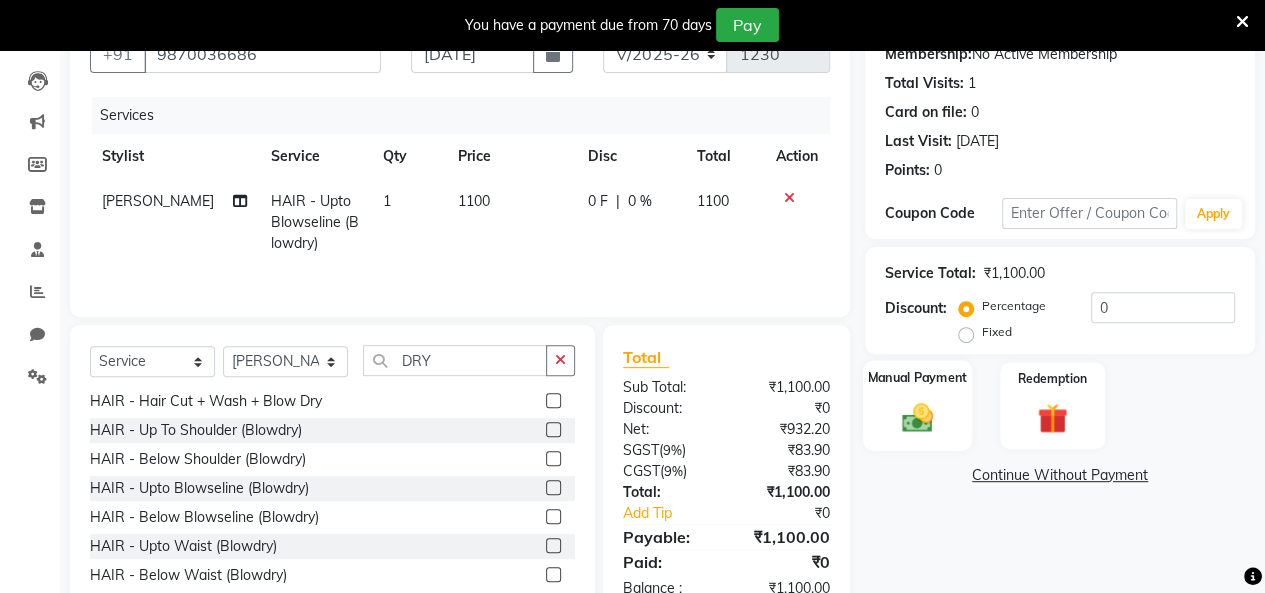 click 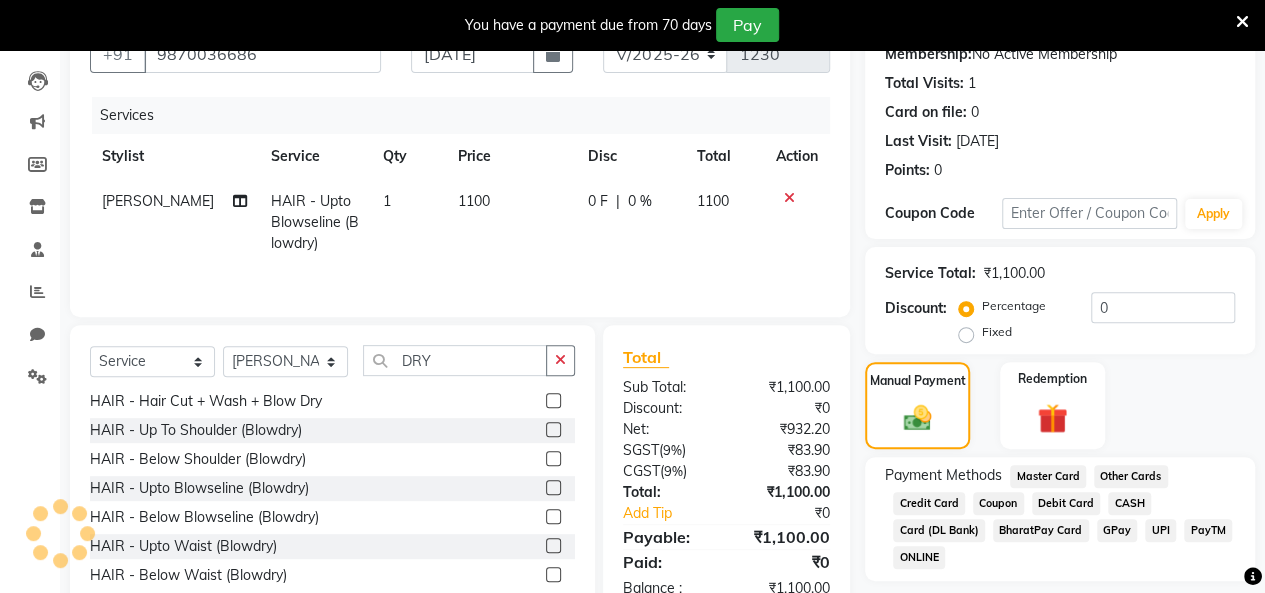 scroll, scrollTop: 259, scrollLeft: 0, axis: vertical 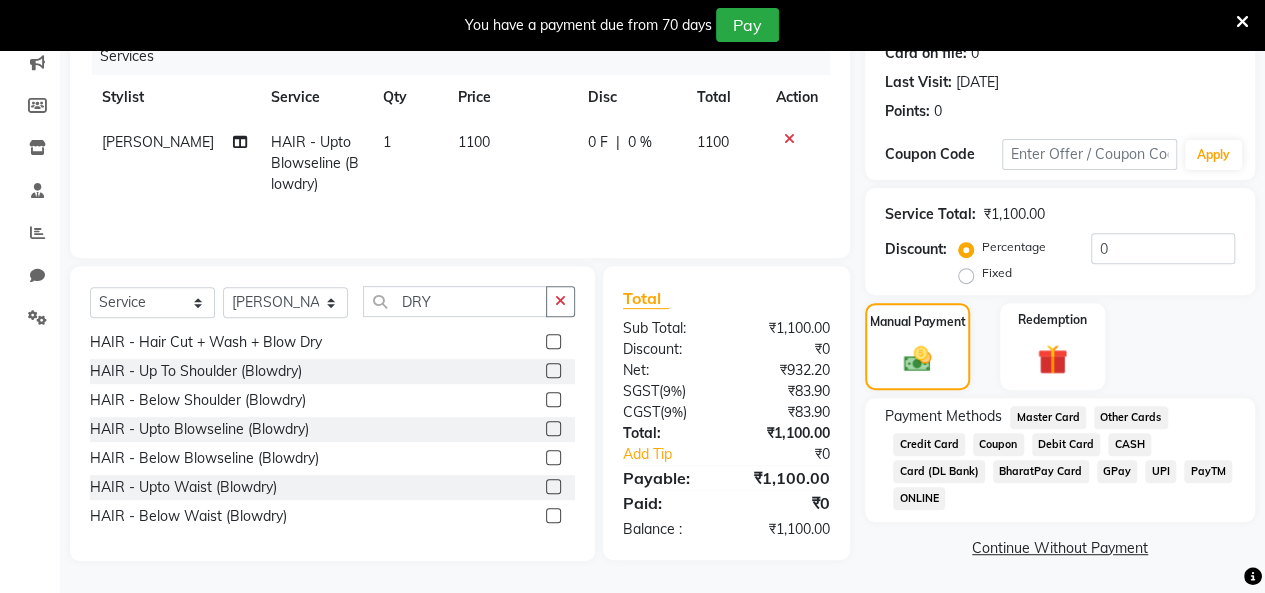 click on "CASH" 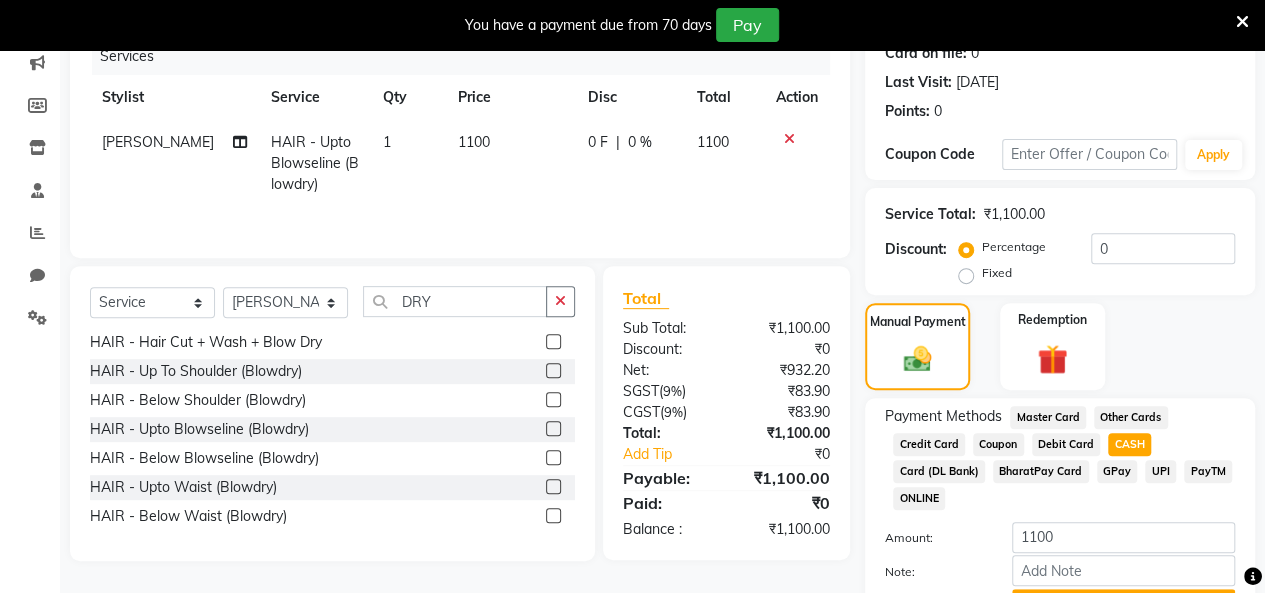 scroll, scrollTop: 364, scrollLeft: 0, axis: vertical 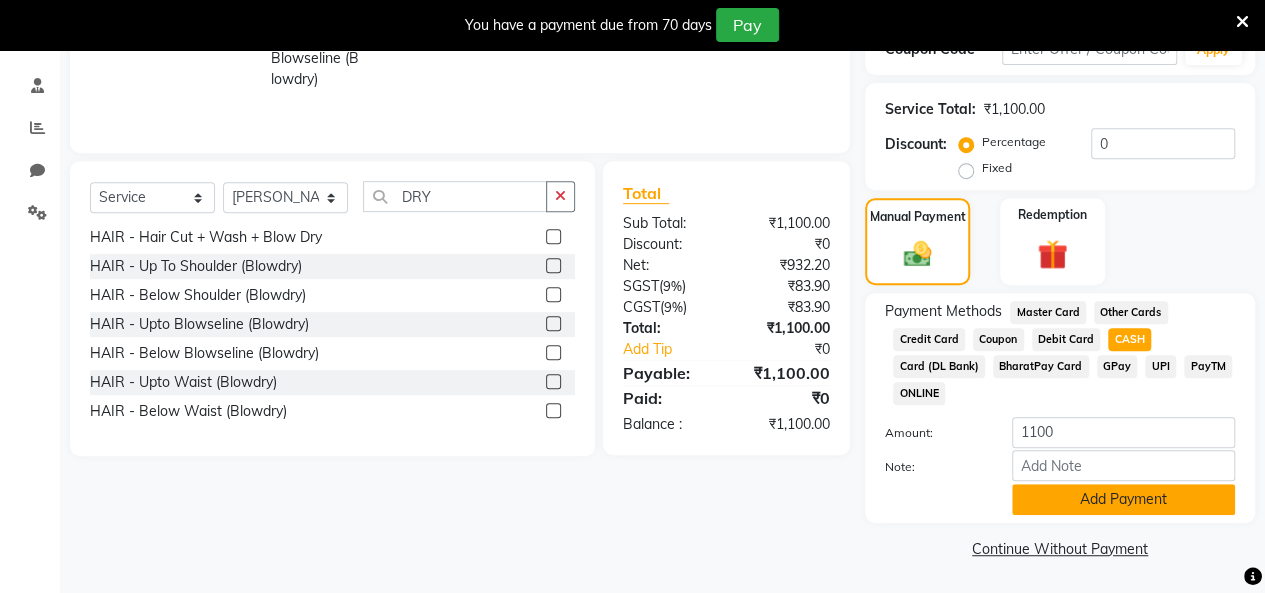 click on "Add Payment" 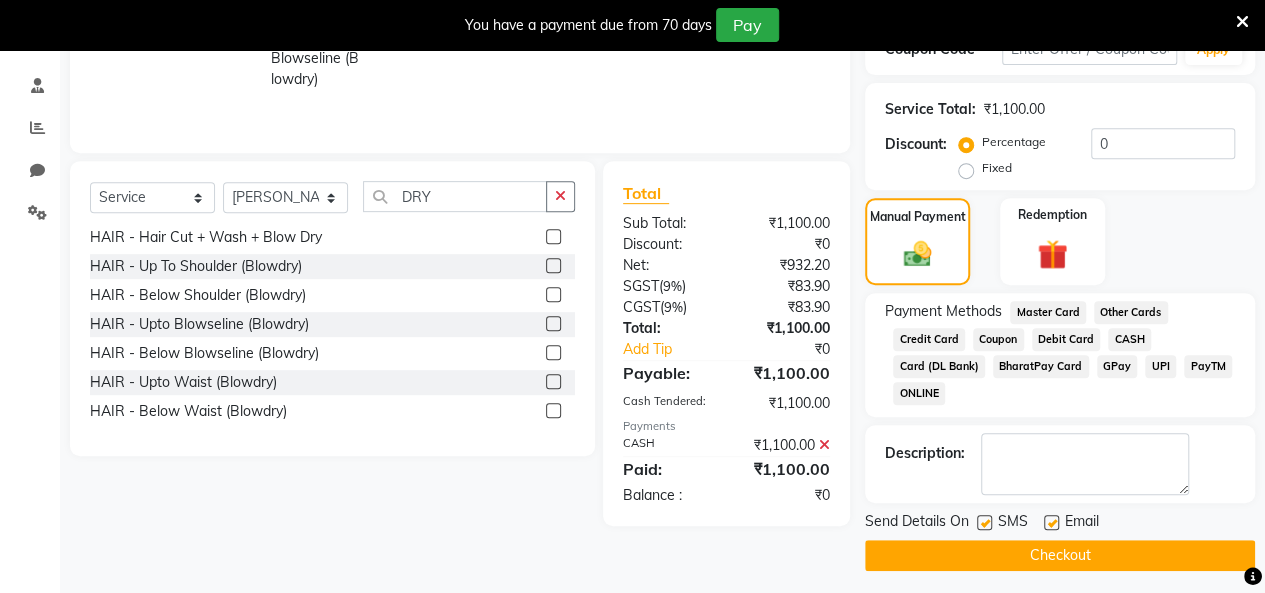 scroll, scrollTop: 370, scrollLeft: 0, axis: vertical 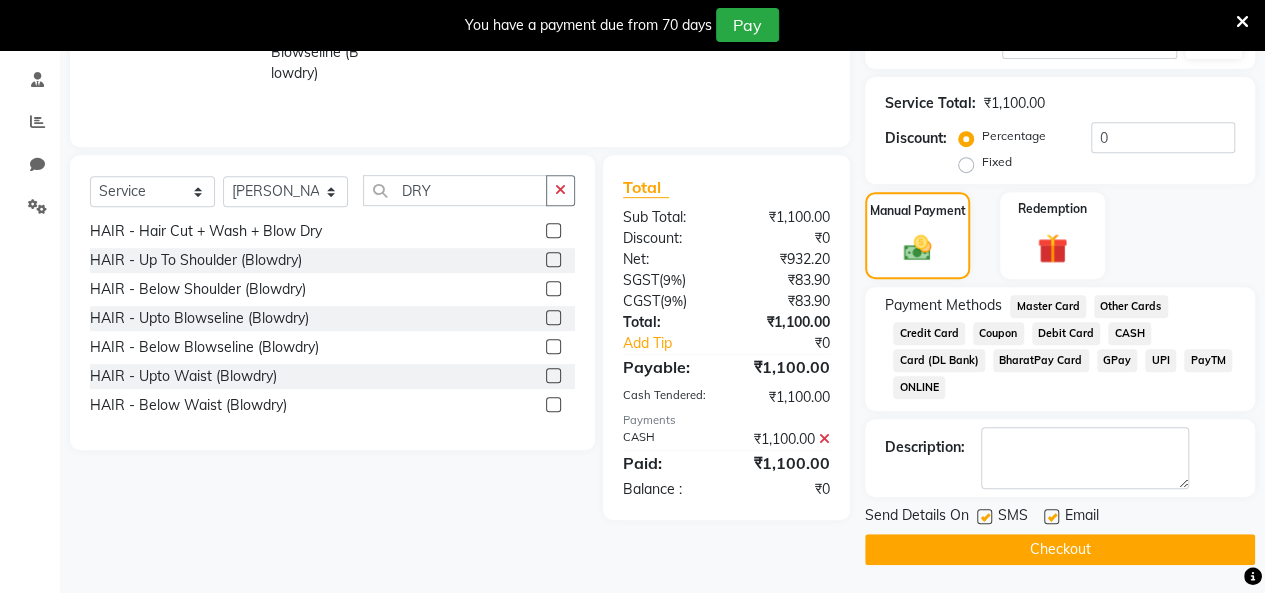 click 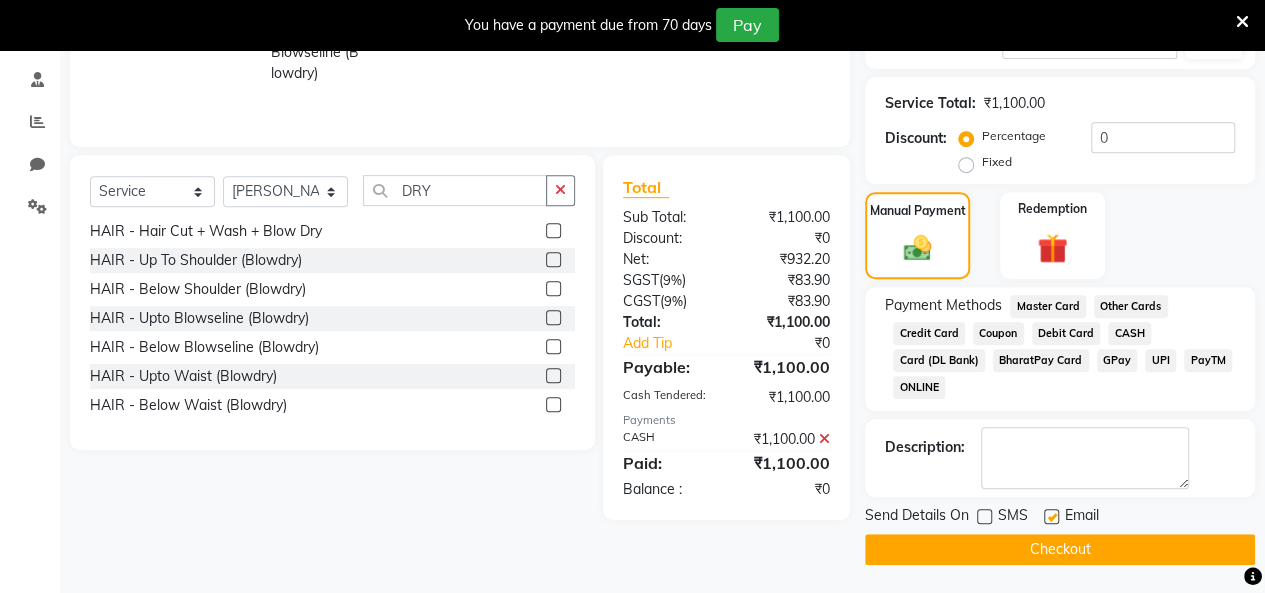 click 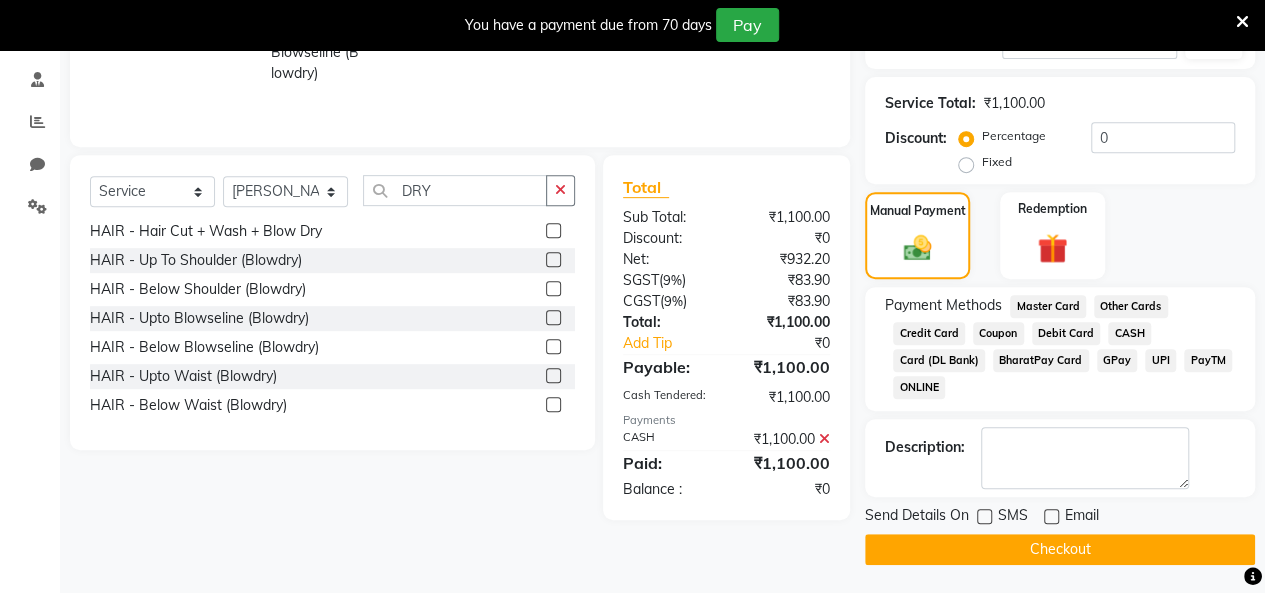 click on "Checkout" 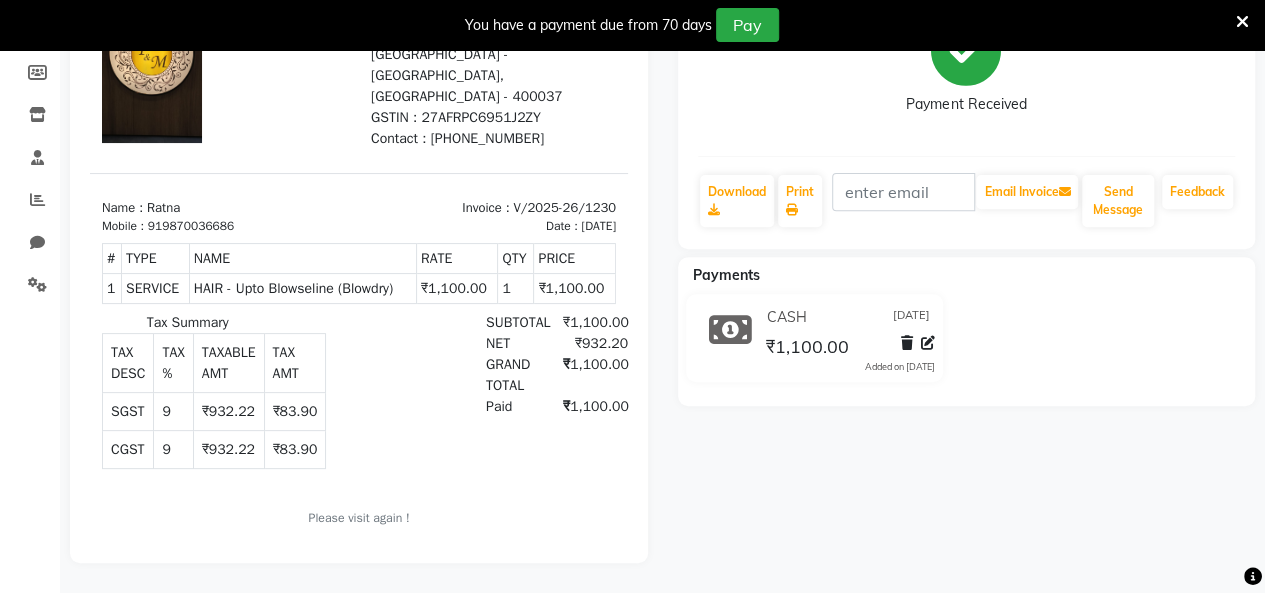 scroll, scrollTop: 0, scrollLeft: 0, axis: both 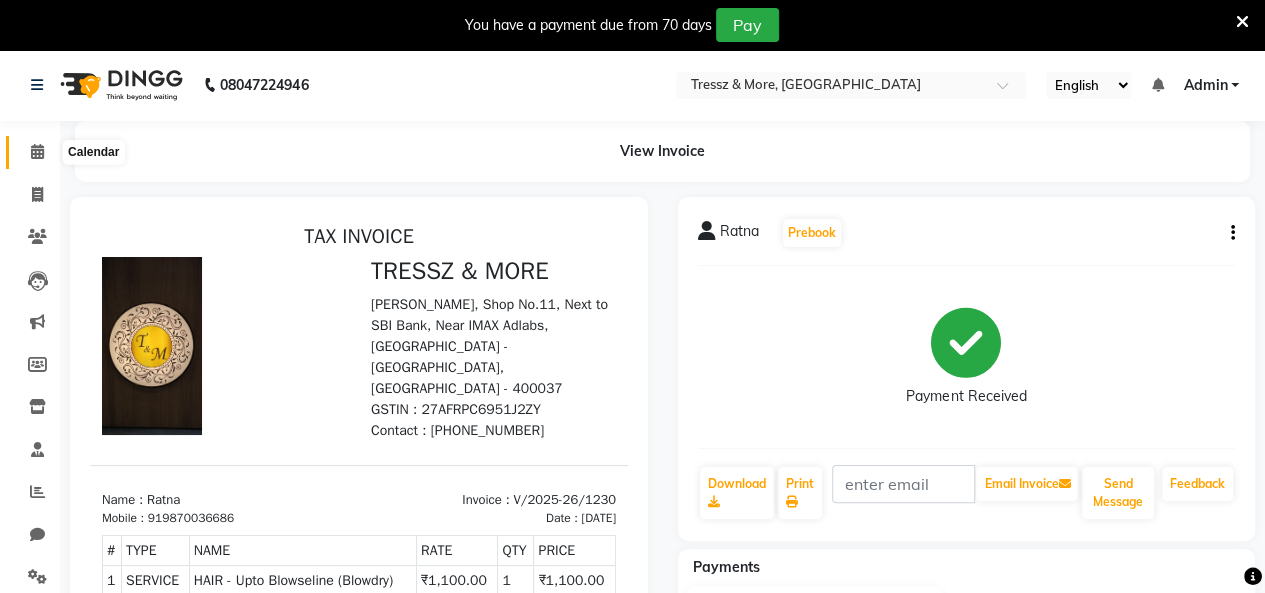 click 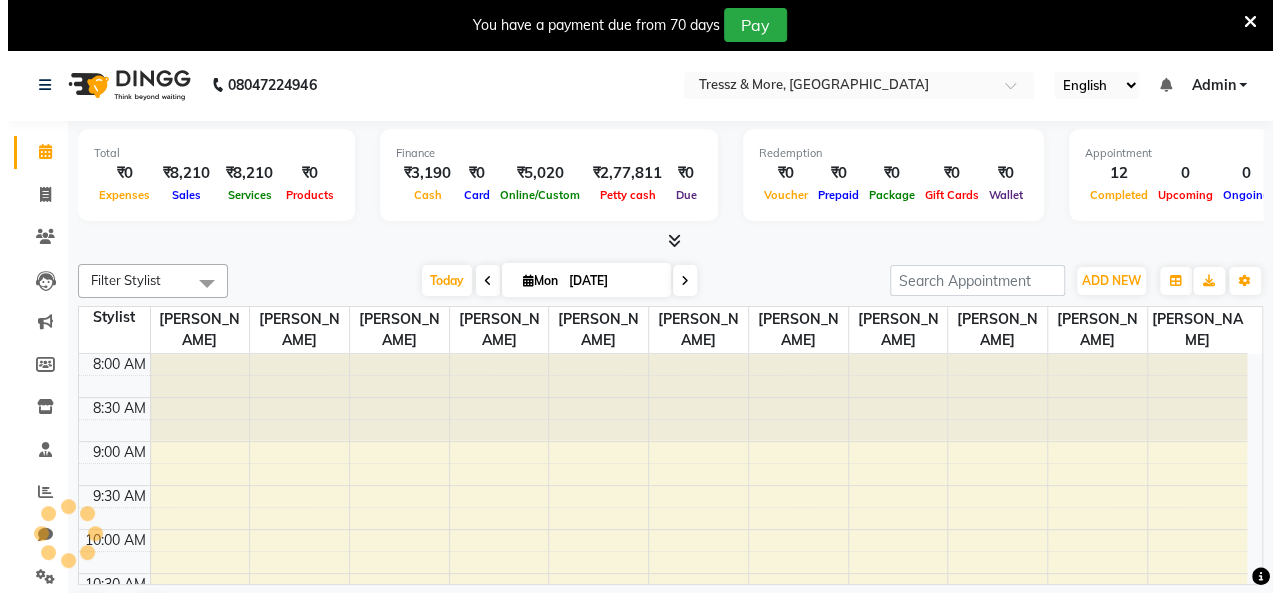 scroll, scrollTop: 781, scrollLeft: 0, axis: vertical 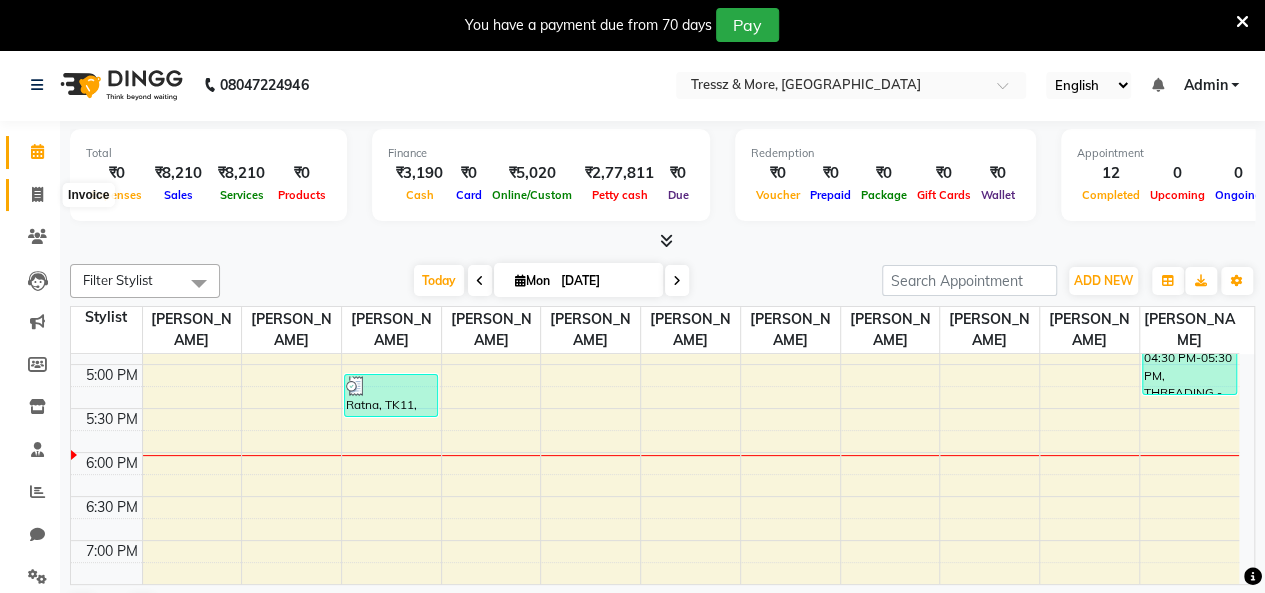 click 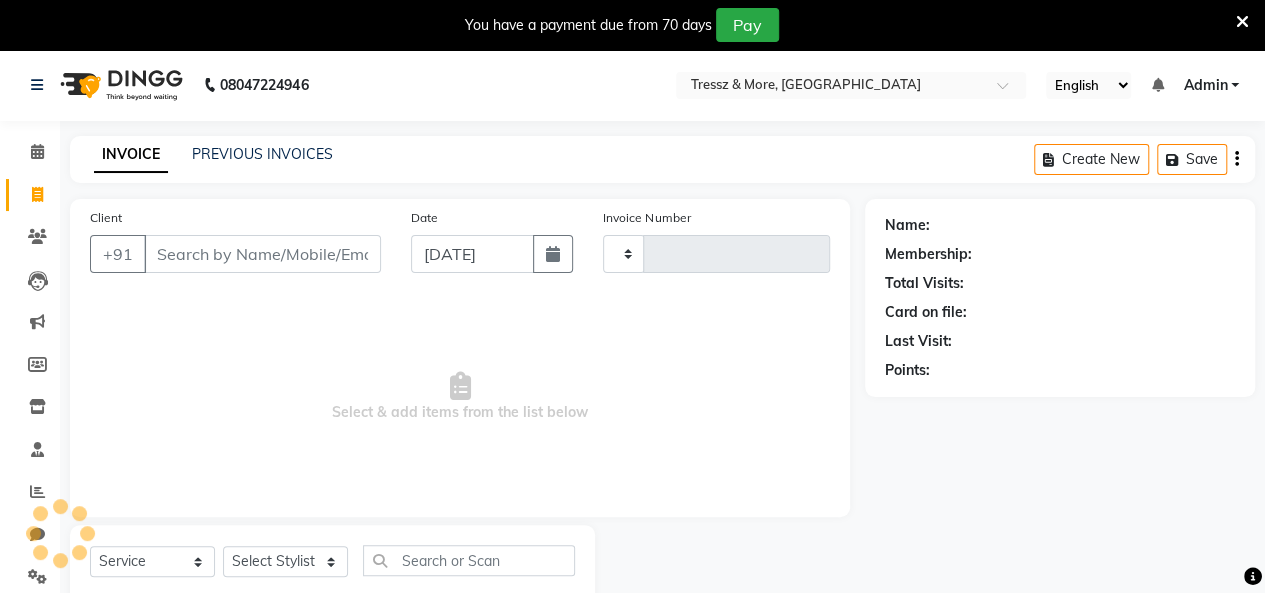 type on "1231" 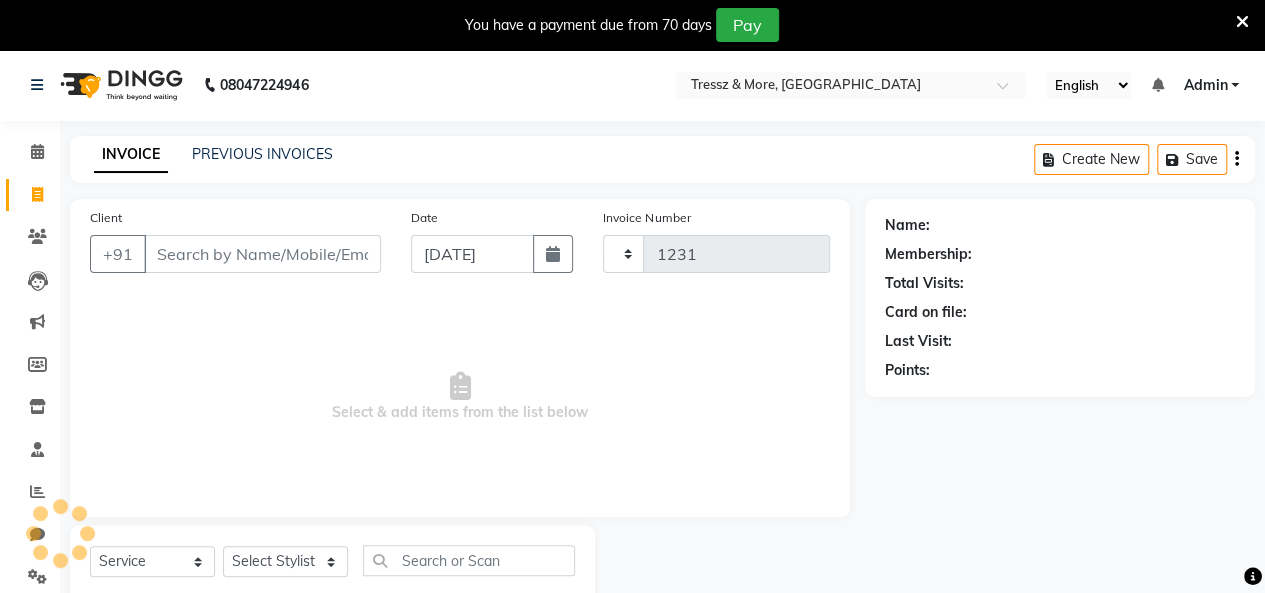 select on "3037" 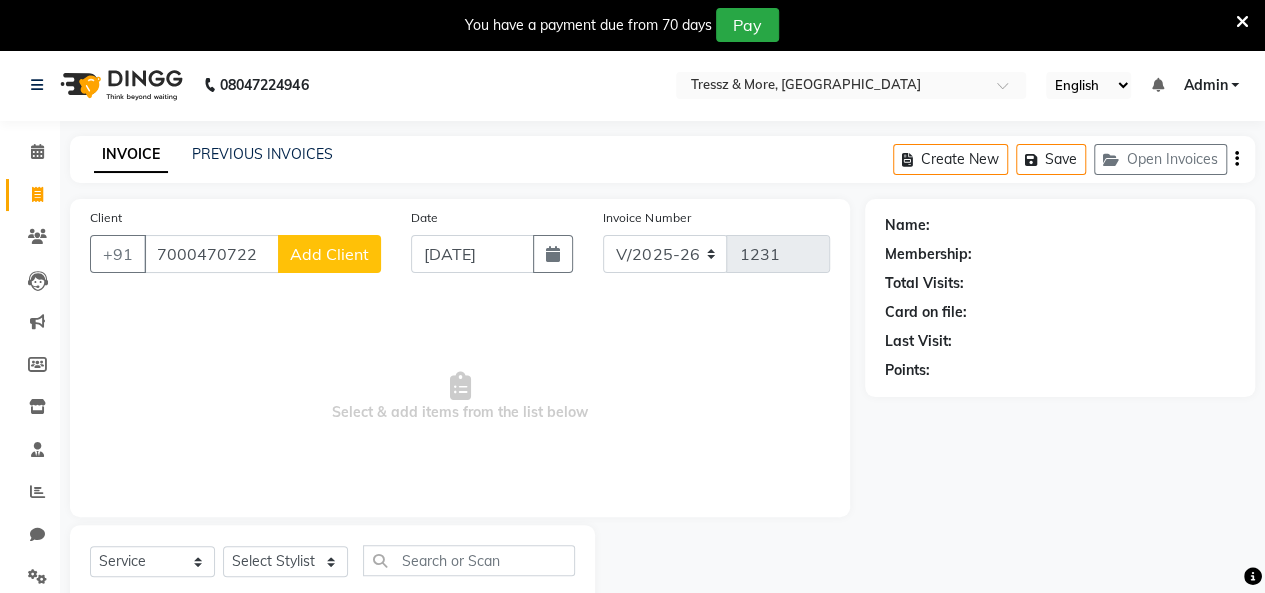 type on "7000470722" 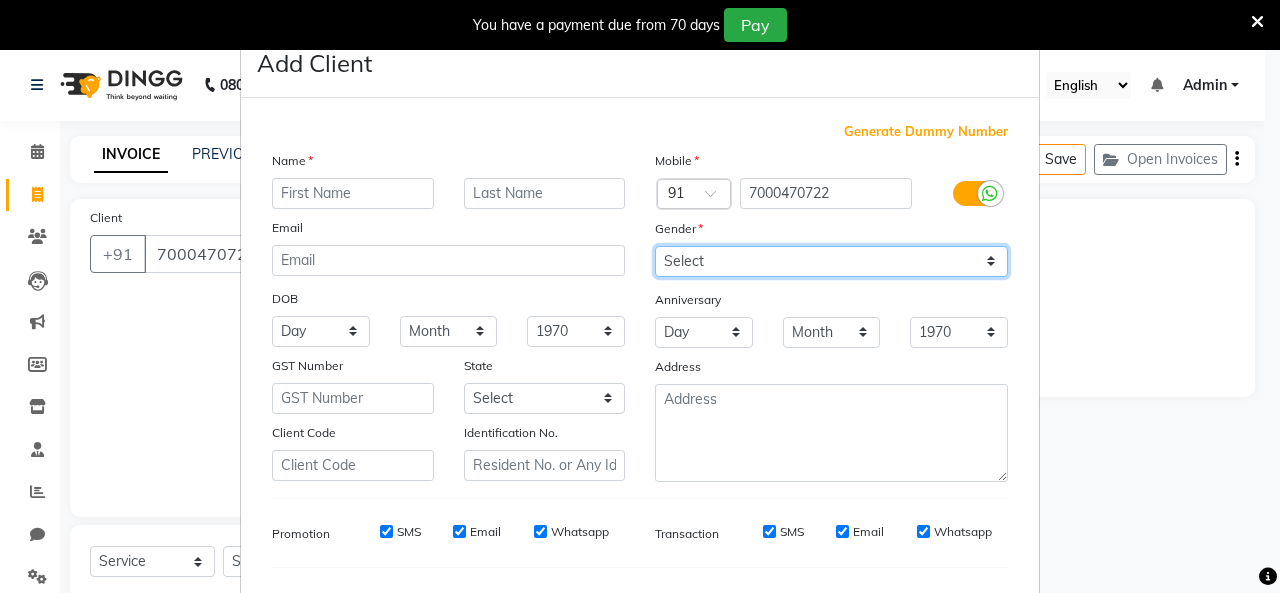 click on "Select [DEMOGRAPHIC_DATA] [DEMOGRAPHIC_DATA] Other Prefer Not To Say" at bounding box center [831, 261] 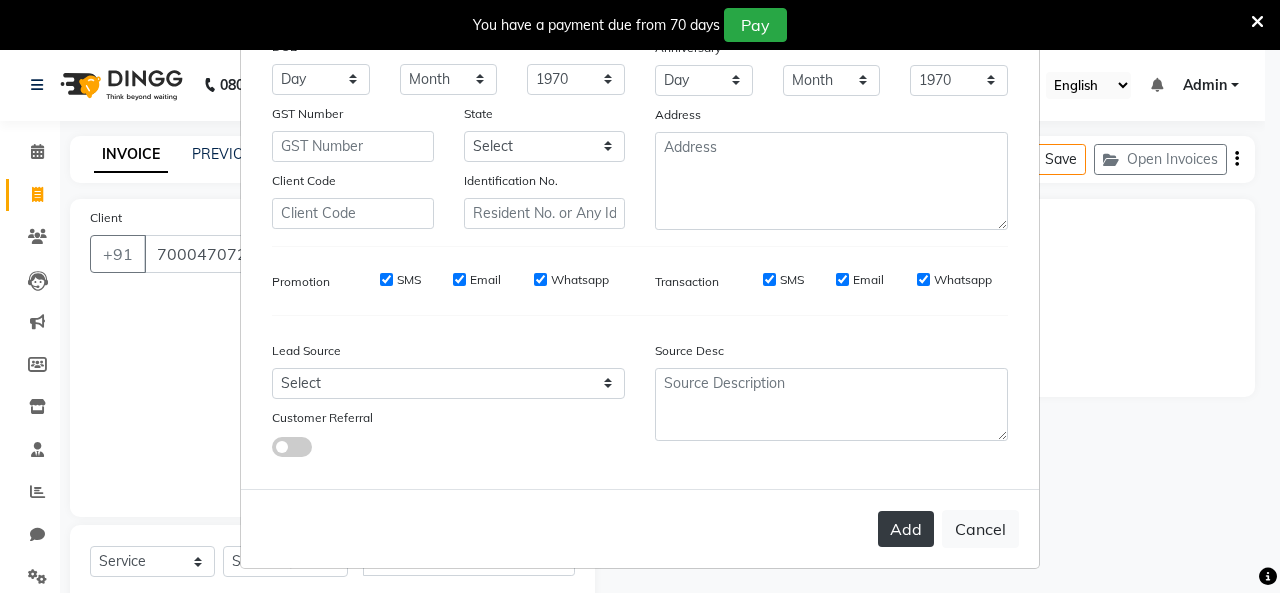 click on "Add" at bounding box center [906, 529] 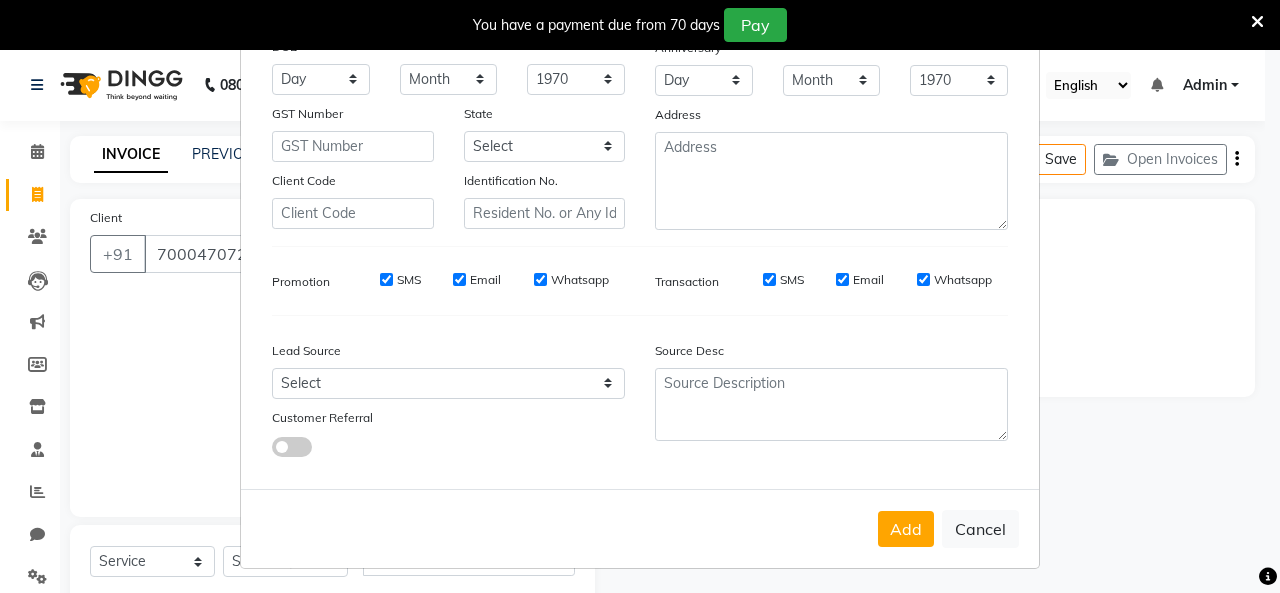 scroll, scrollTop: 278, scrollLeft: 0, axis: vertical 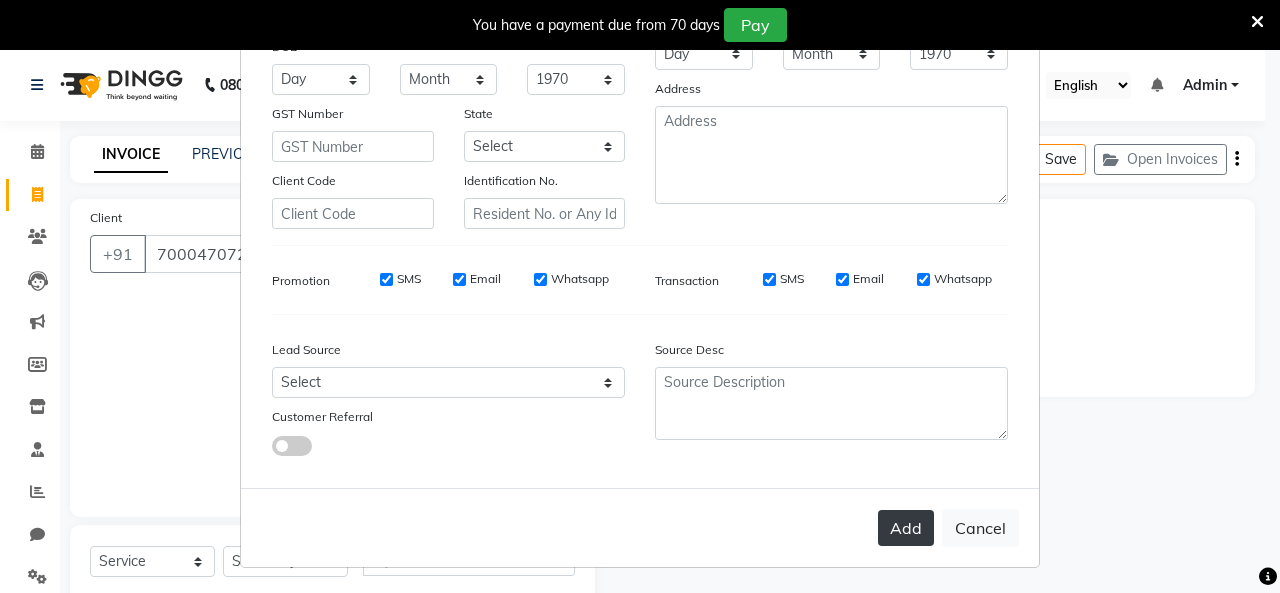 click on "Add" at bounding box center (906, 528) 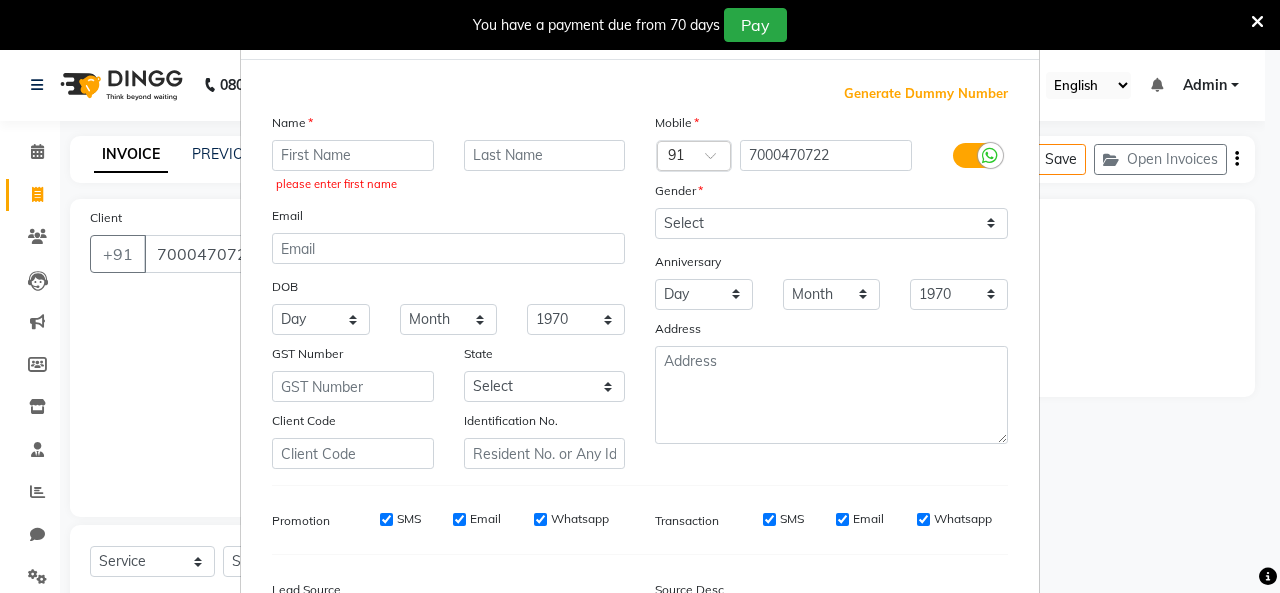 scroll, scrollTop: 0, scrollLeft: 0, axis: both 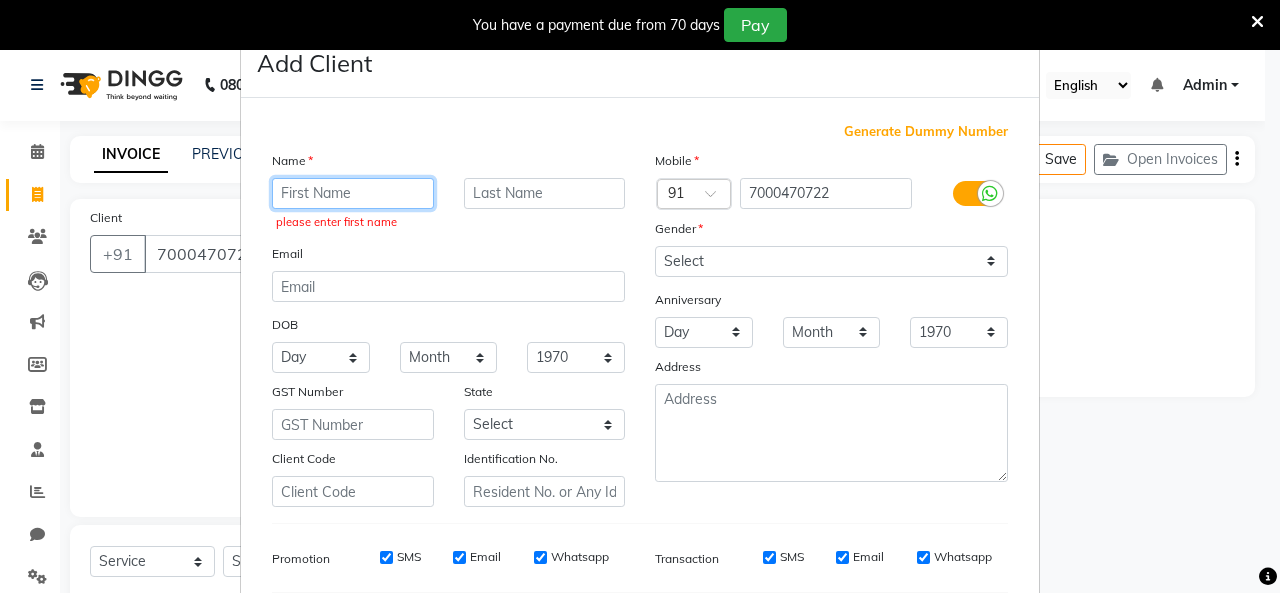 click at bounding box center [353, 193] 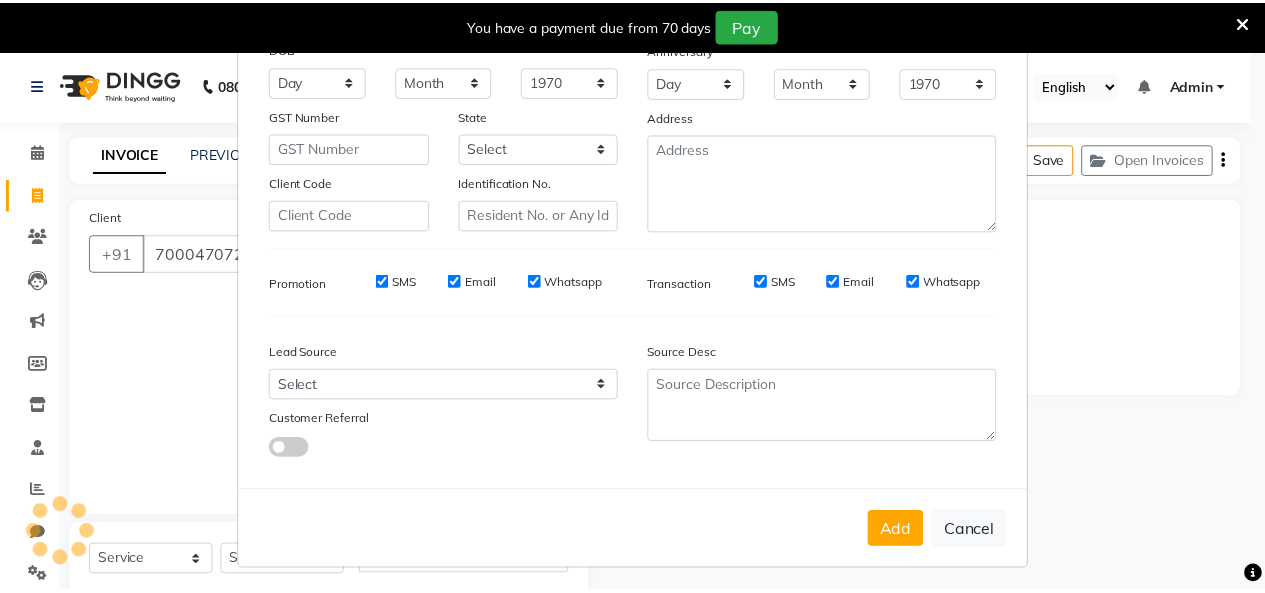scroll, scrollTop: 252, scrollLeft: 0, axis: vertical 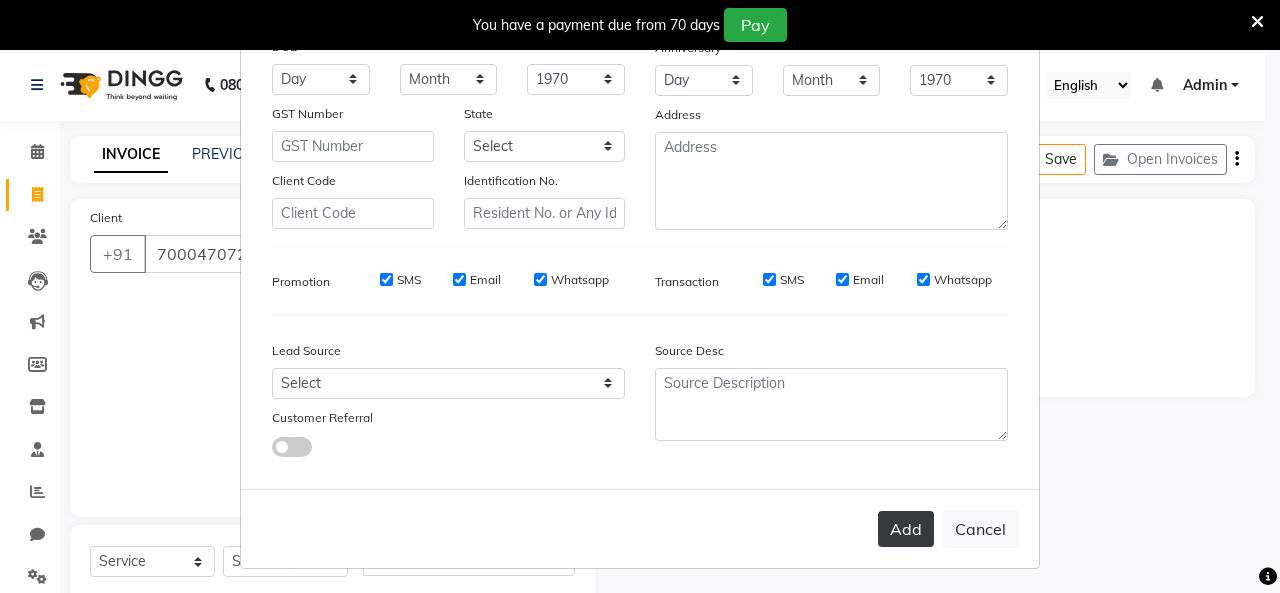 type on "Ajay" 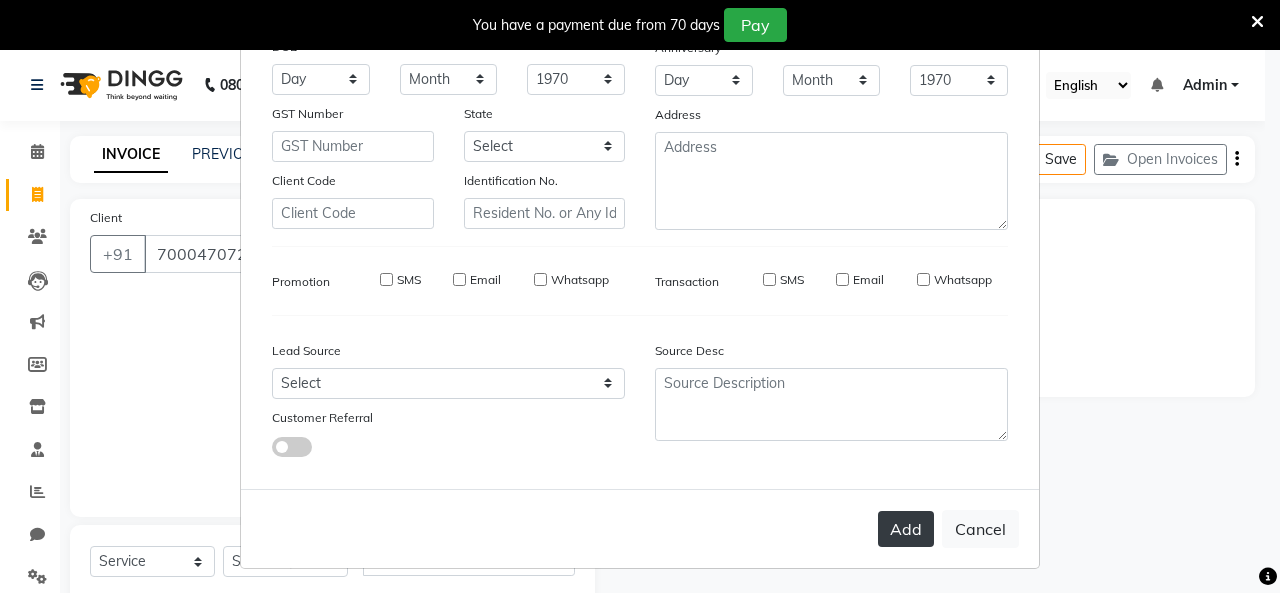 type 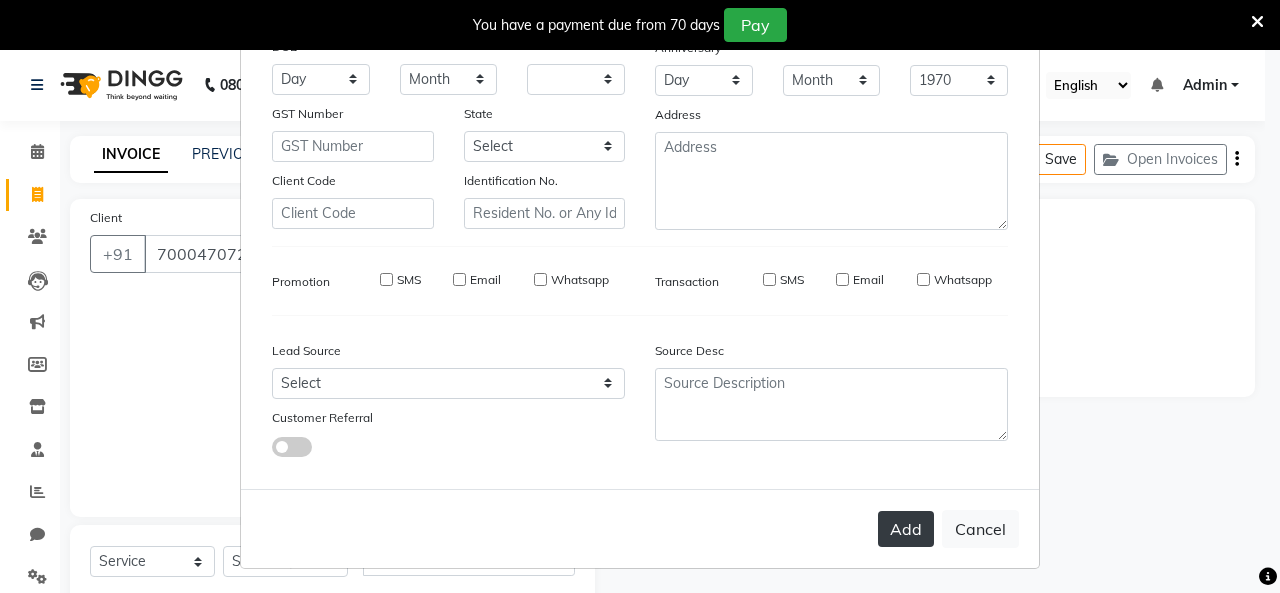 select 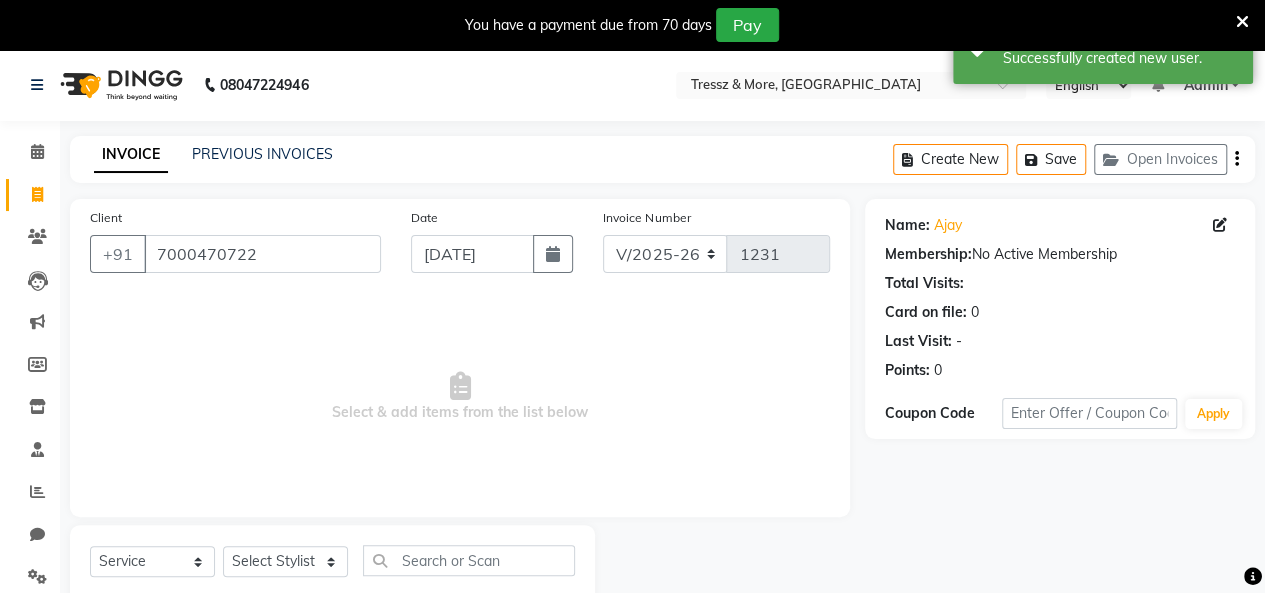 scroll, scrollTop: 56, scrollLeft: 0, axis: vertical 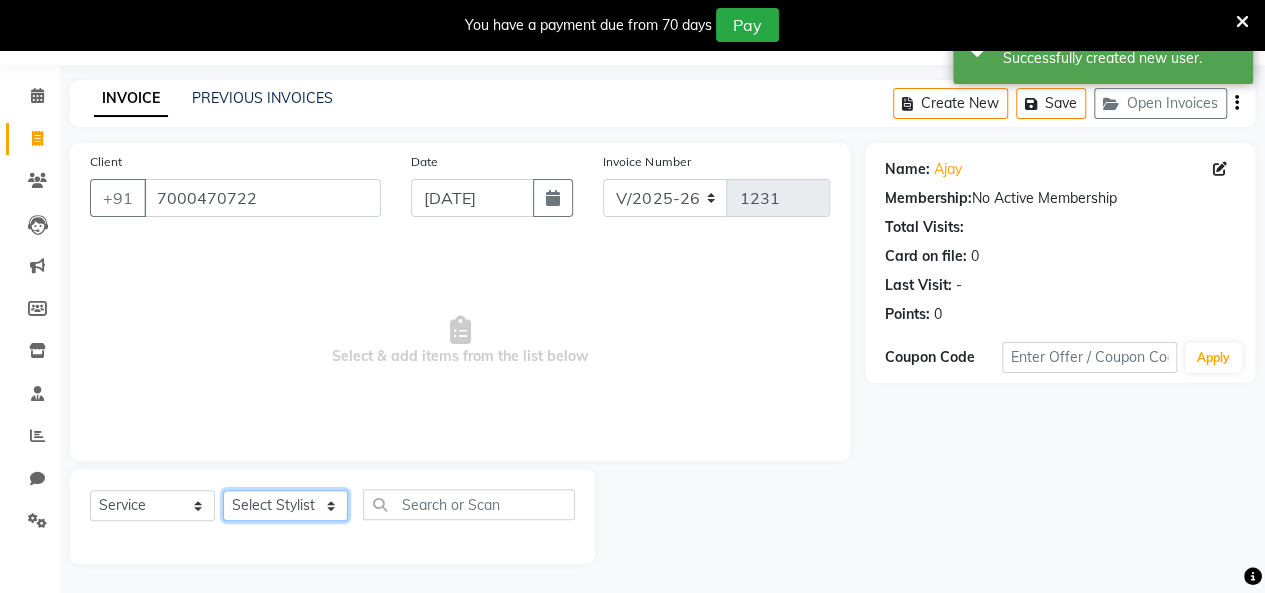 click on "Select Stylist [PERSON_NAME] [PERSON_NAME] [PERSON_NAME] [PERSON_NAME] [PERSON_NAME] [PERSON_NAME] [PERSON_NAME]  [PERSON_NAME] [PERSON_NAME] [PERSON_NAME] [PERSON_NAME]" 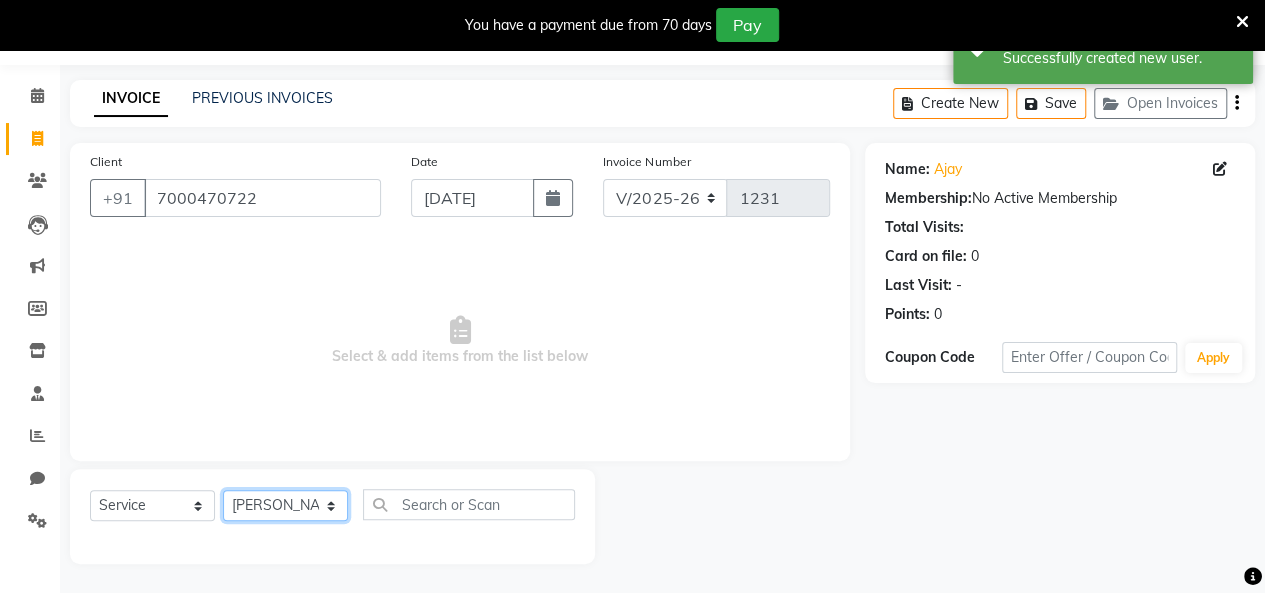 click on "Select Stylist [PERSON_NAME] [PERSON_NAME] [PERSON_NAME] [PERSON_NAME] [PERSON_NAME] [PERSON_NAME] [PERSON_NAME]  [PERSON_NAME] [PERSON_NAME] [PERSON_NAME] [PERSON_NAME]" 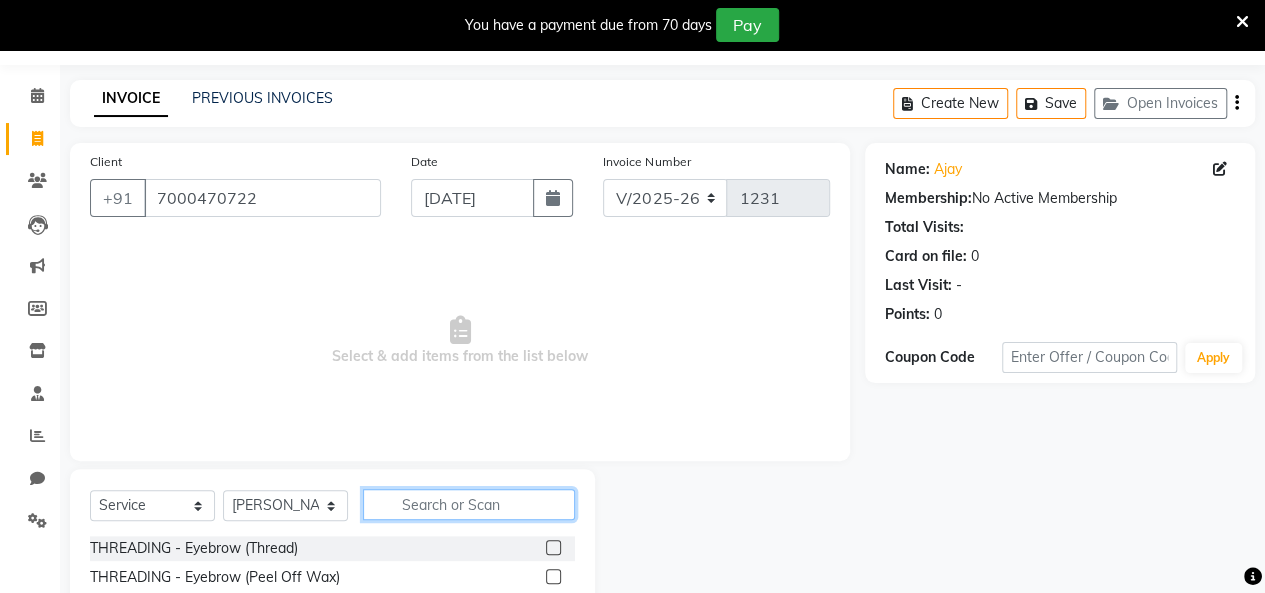click 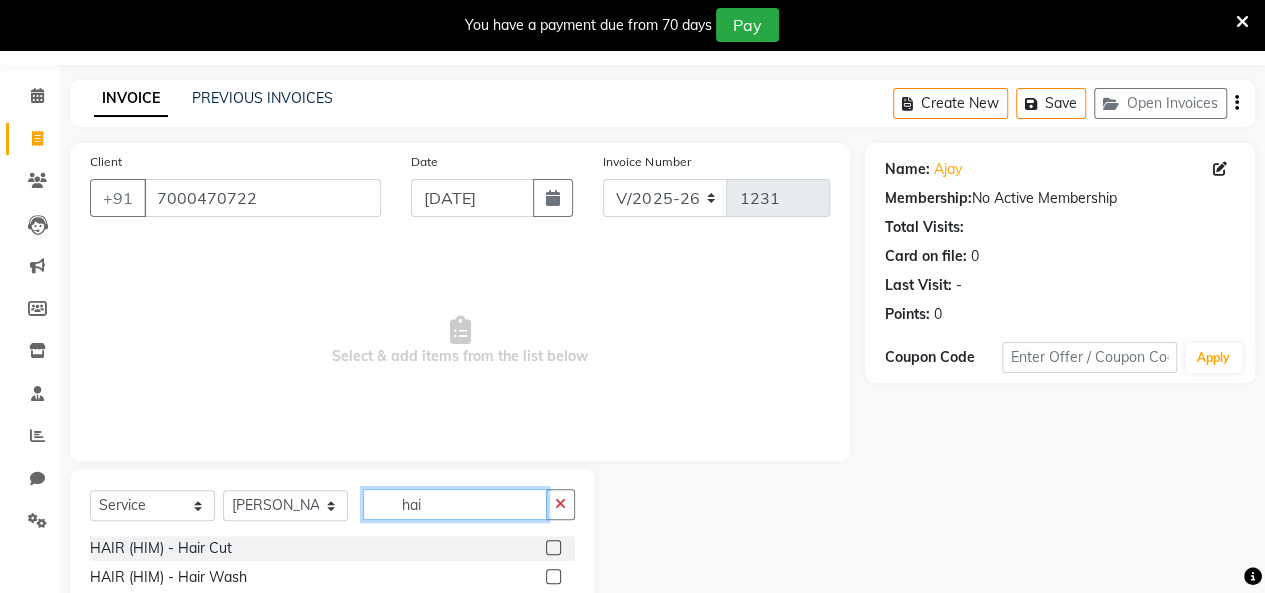 type on "hai" 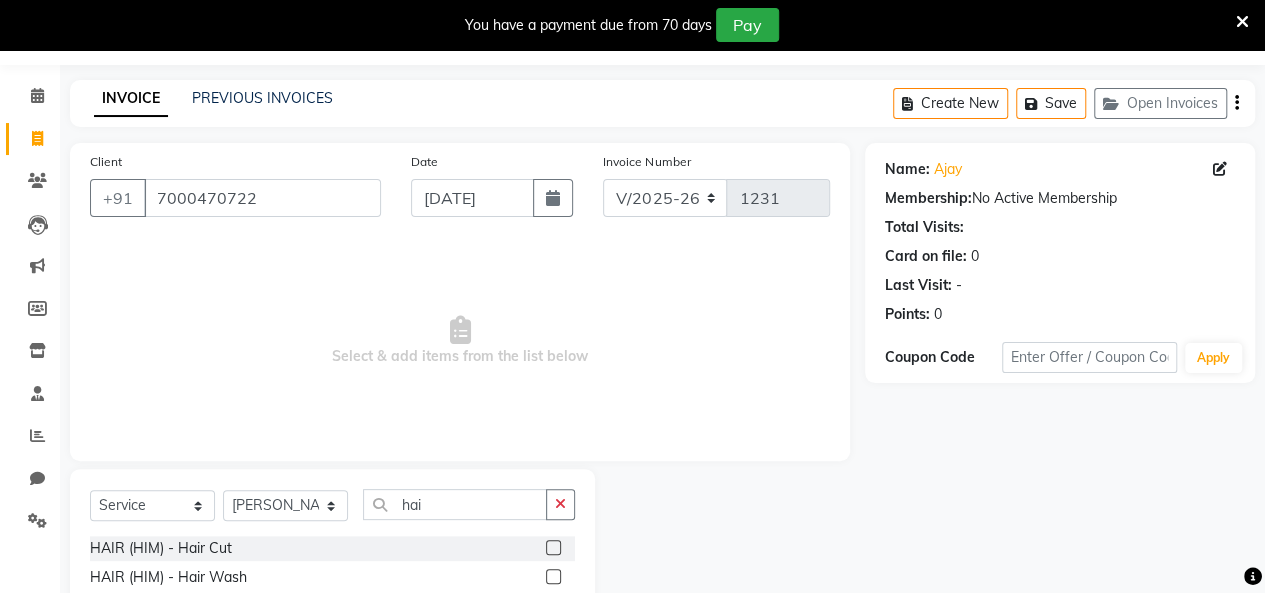 click 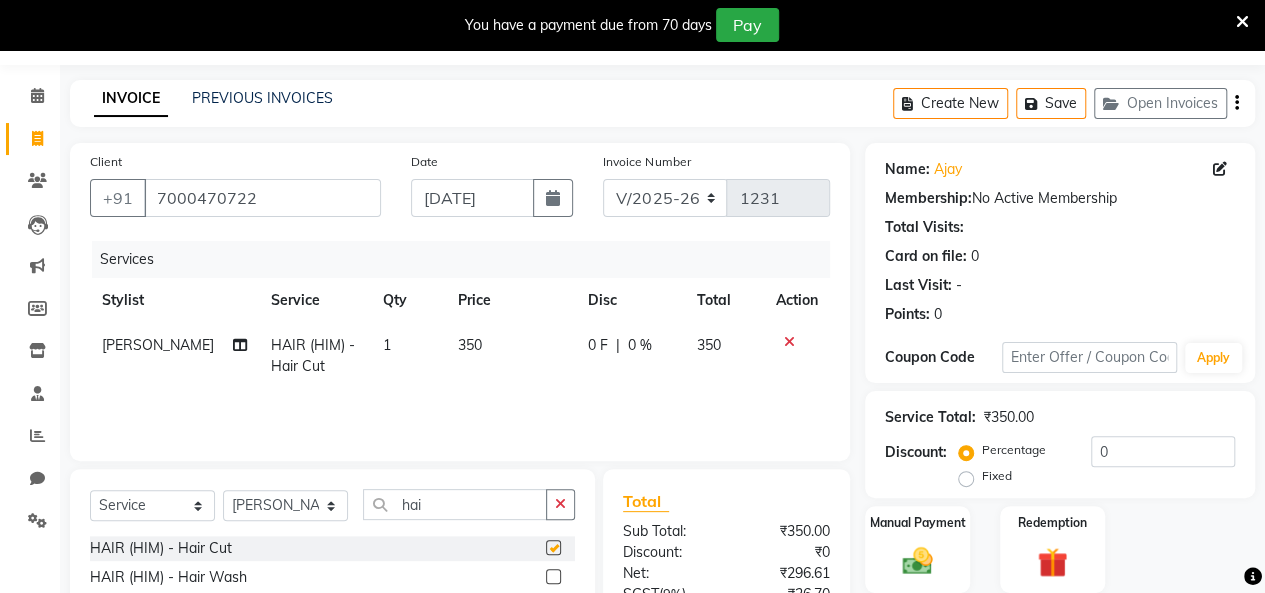 checkbox on "false" 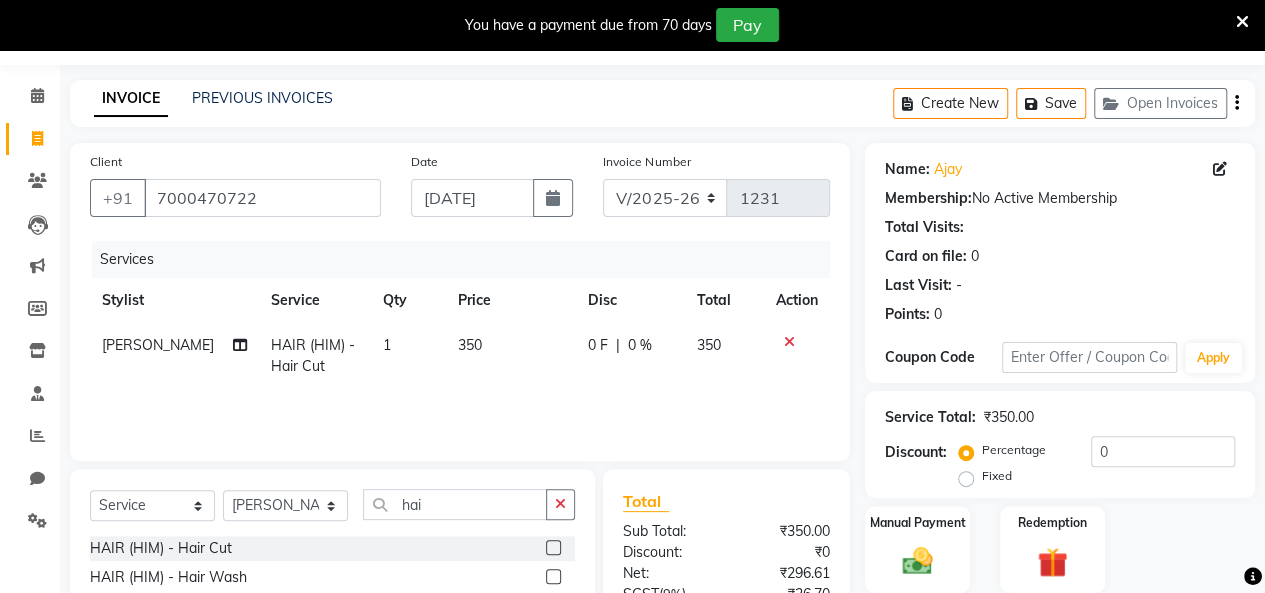 scroll, scrollTop: 156, scrollLeft: 0, axis: vertical 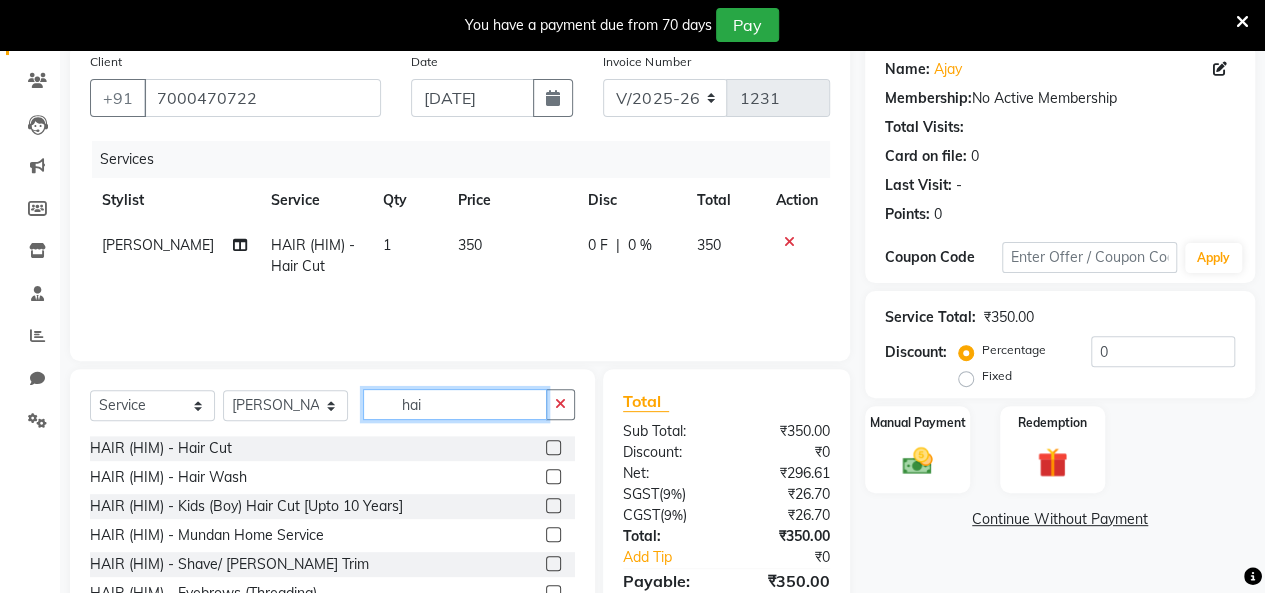 click on "hai" 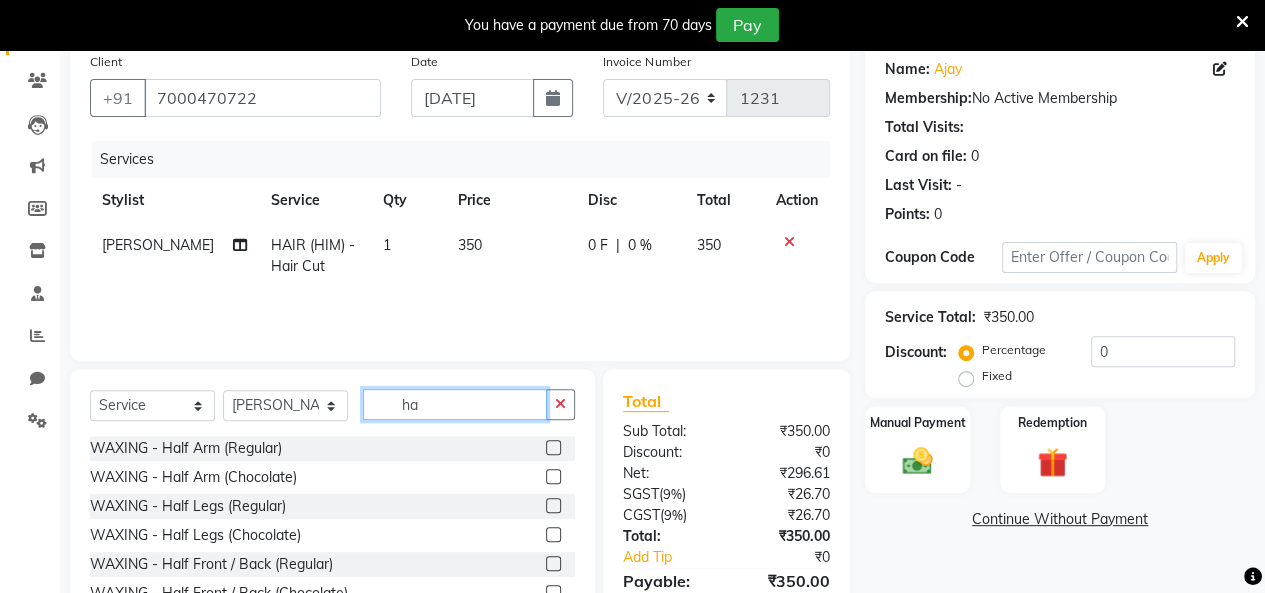 type on "h" 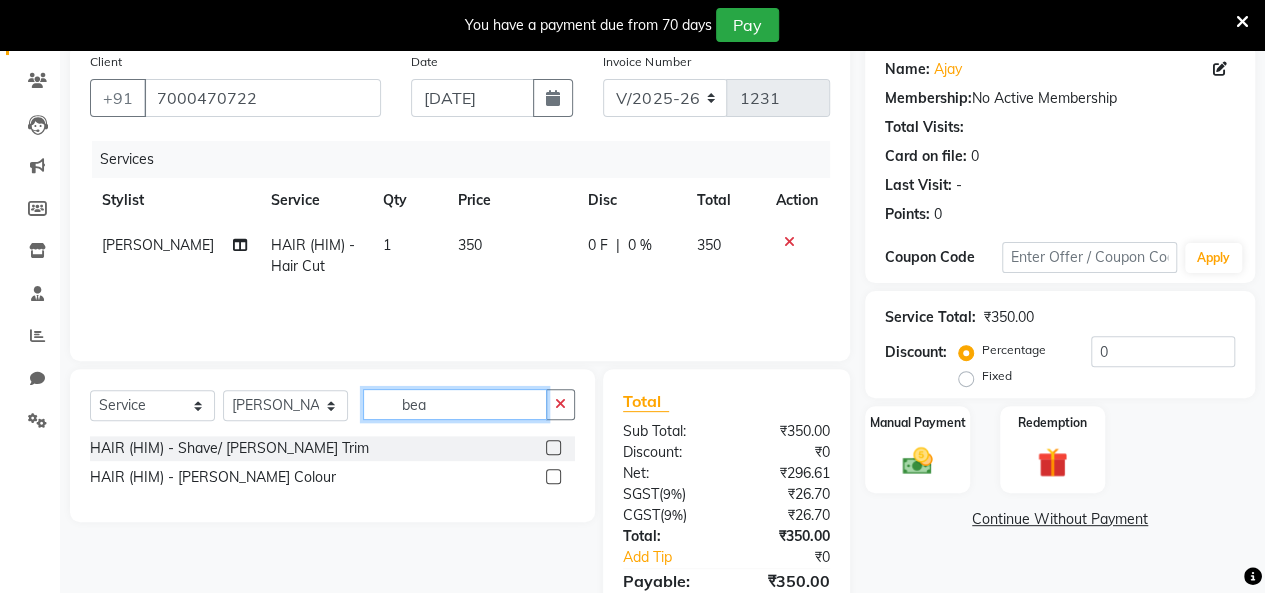 type on "bea" 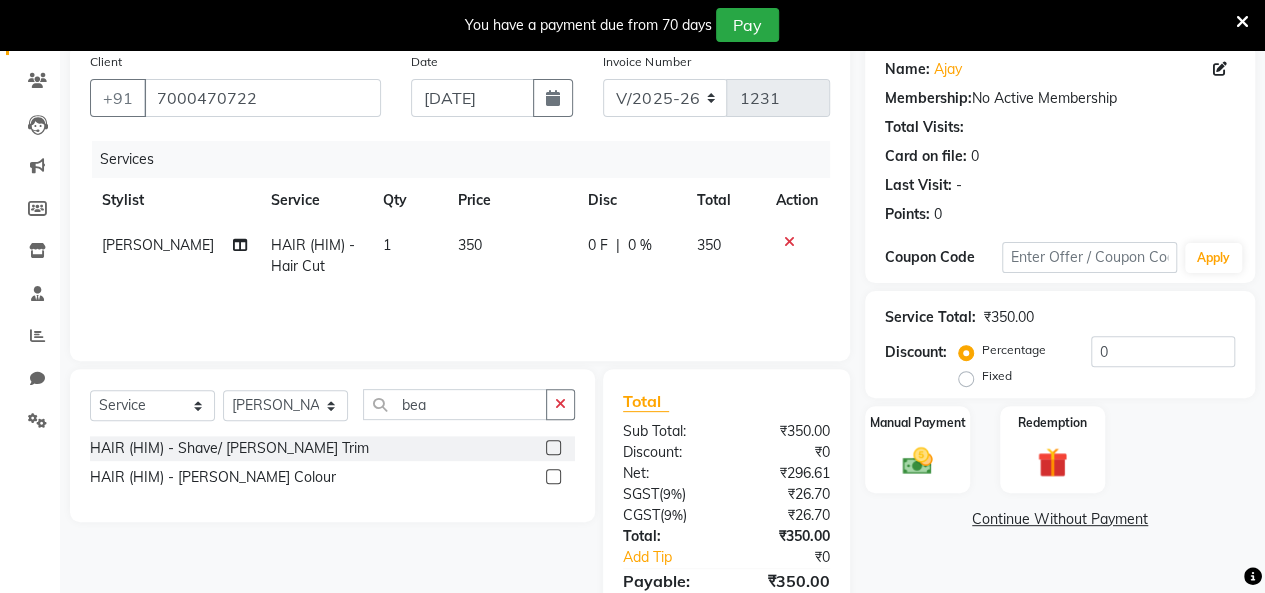 click 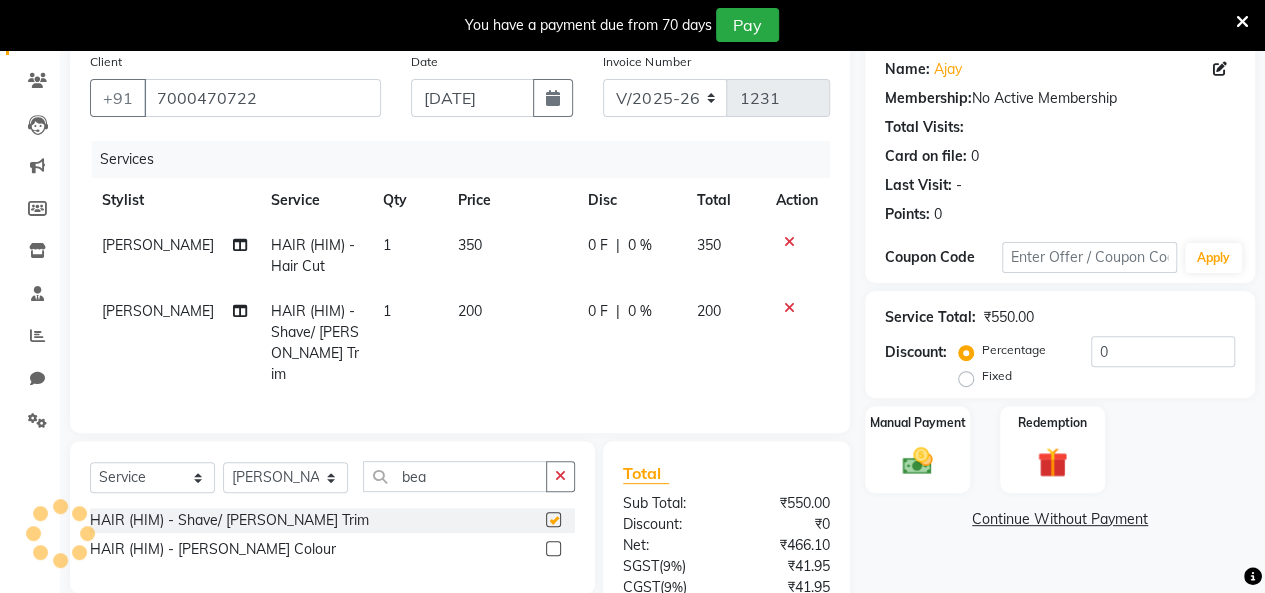 checkbox on "false" 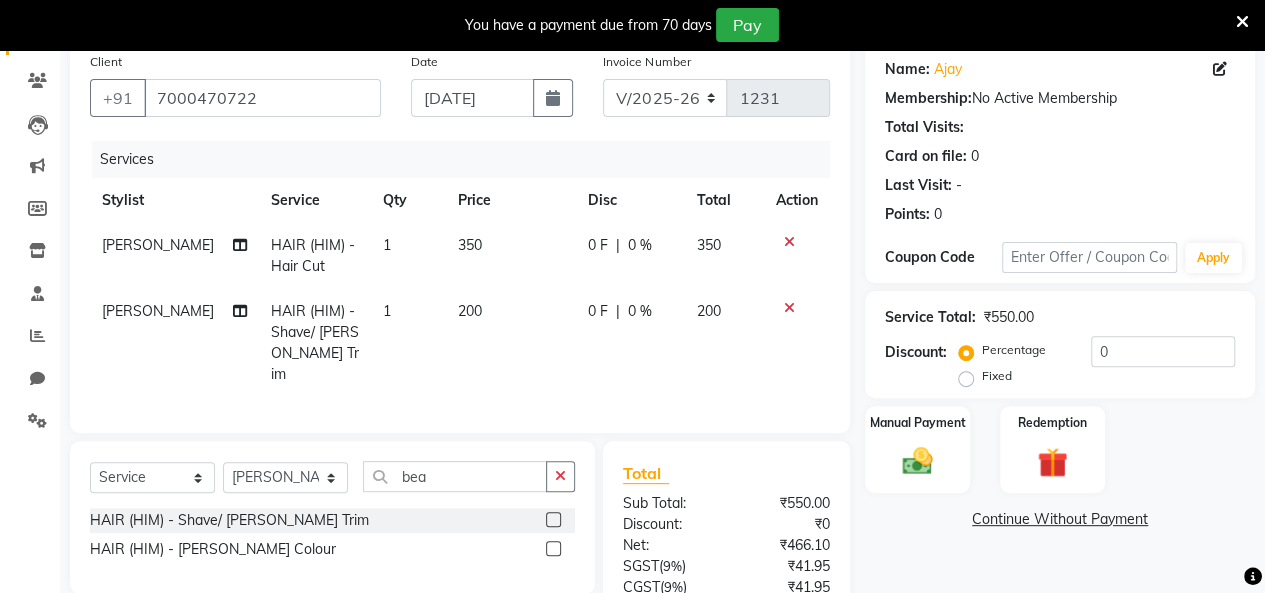 click on "200" 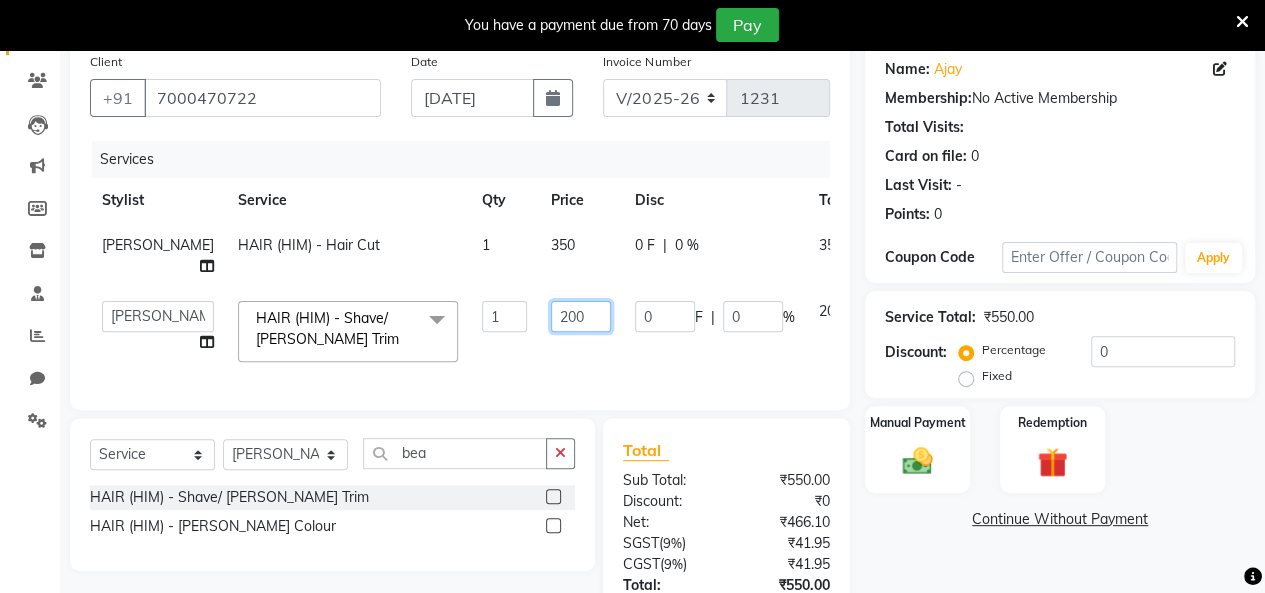 click on "200" 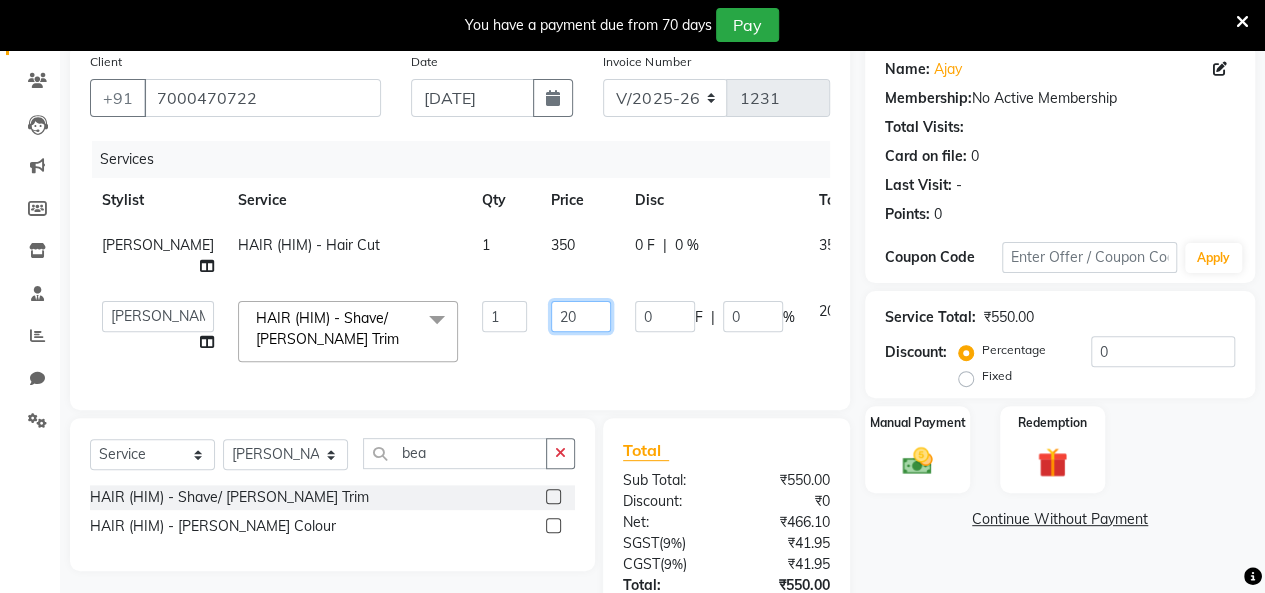 type on "250" 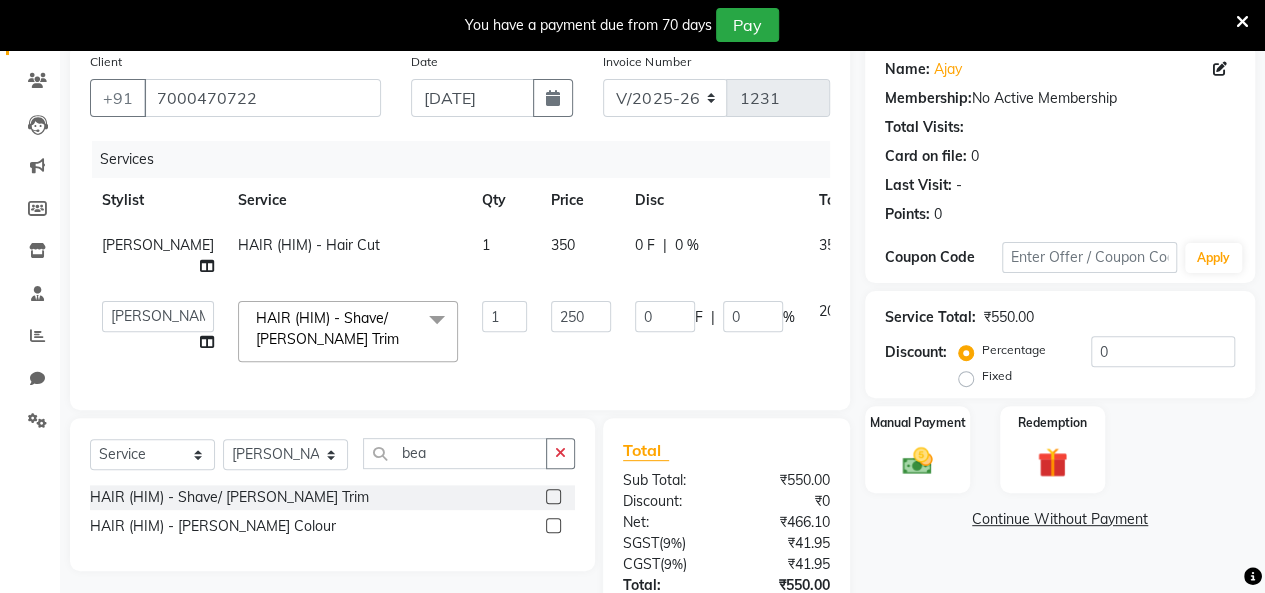 click on "0 F | 0 %" 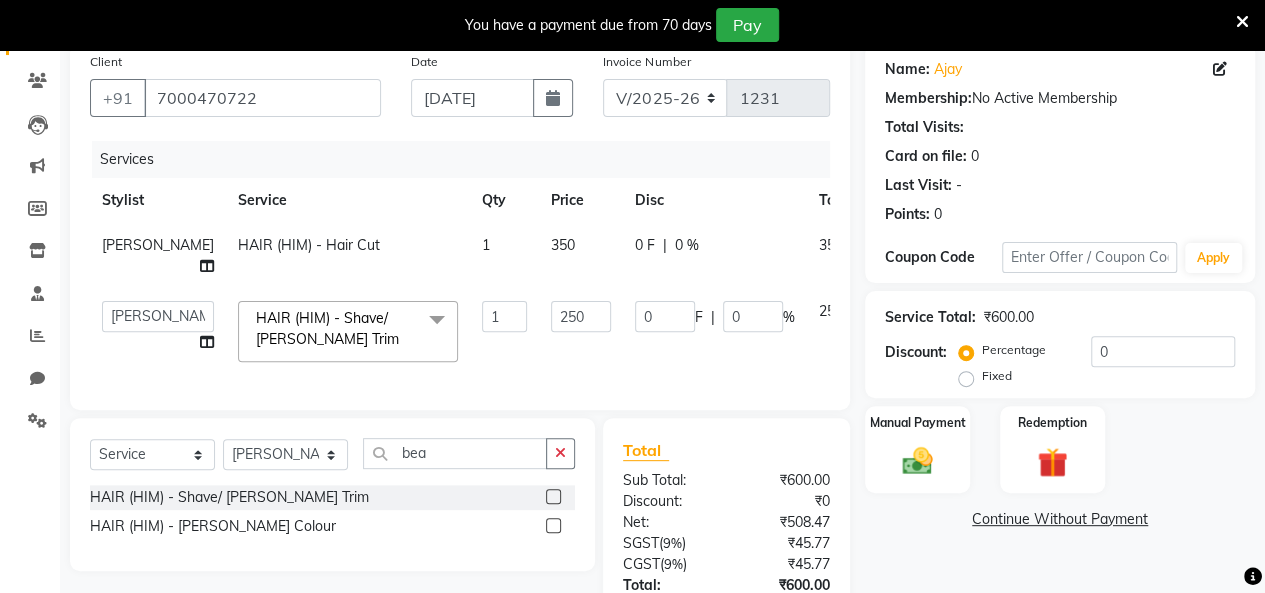 scroll, scrollTop: 256, scrollLeft: 0, axis: vertical 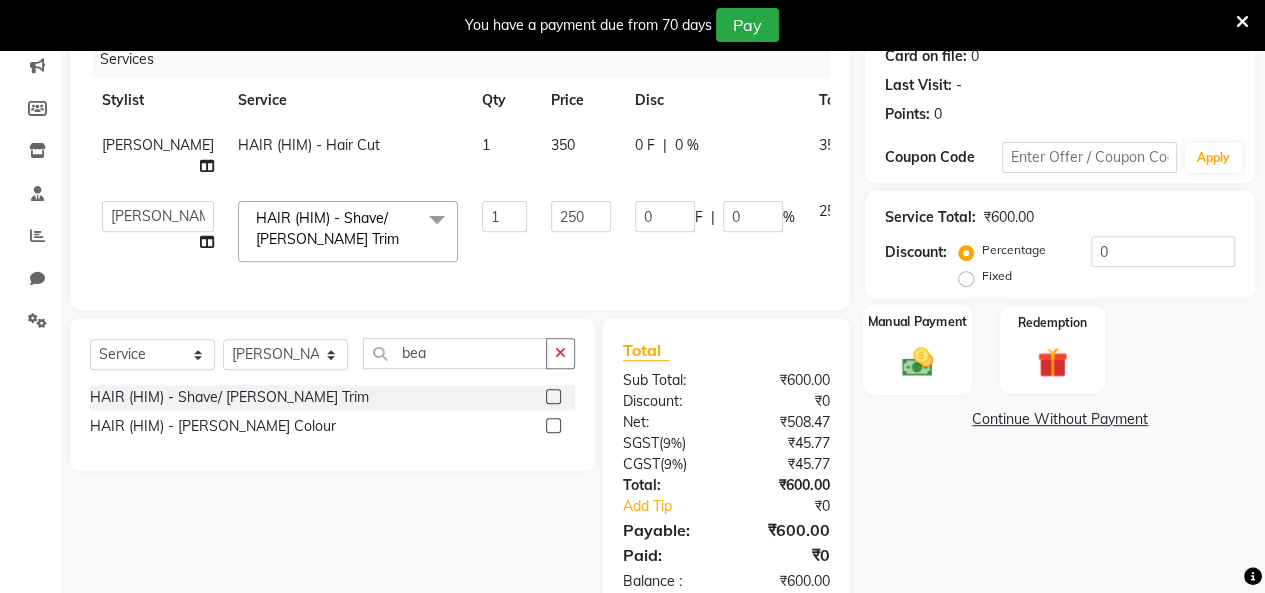 click 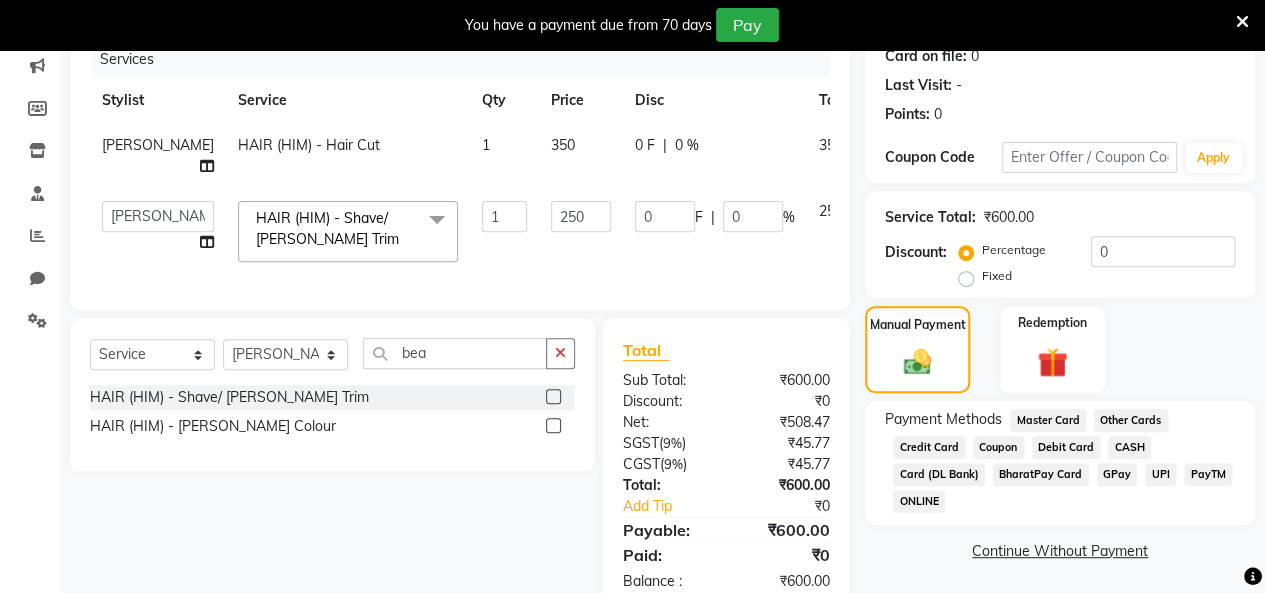 scroll, scrollTop: 338, scrollLeft: 0, axis: vertical 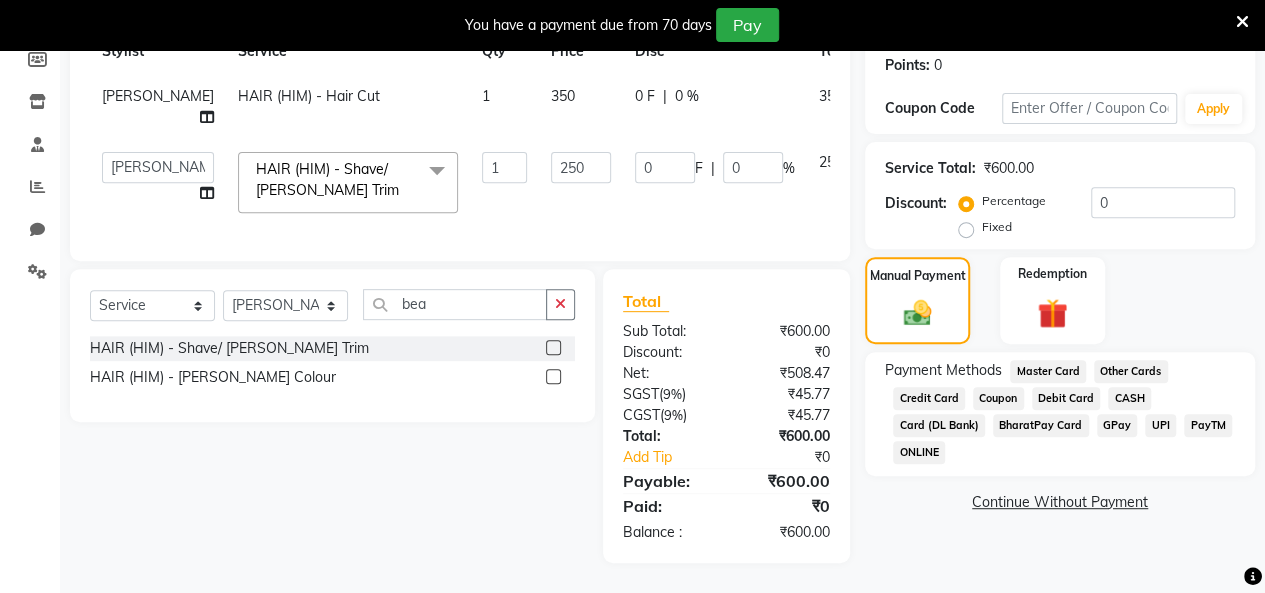 click on "GPay" 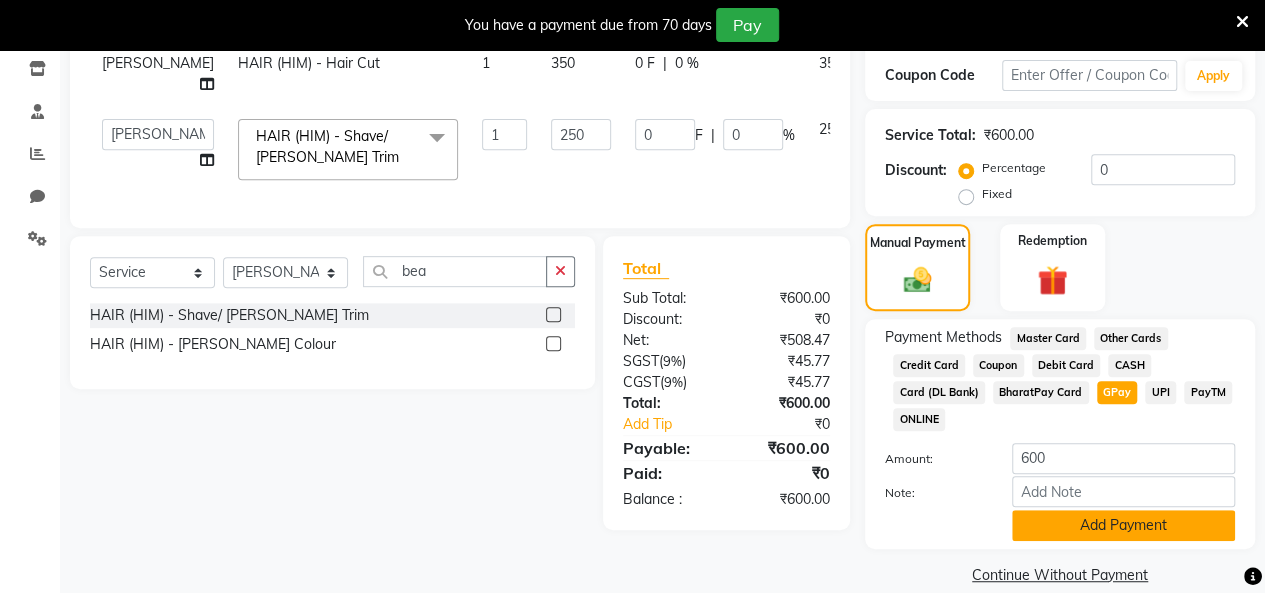 scroll, scrollTop: 364, scrollLeft: 0, axis: vertical 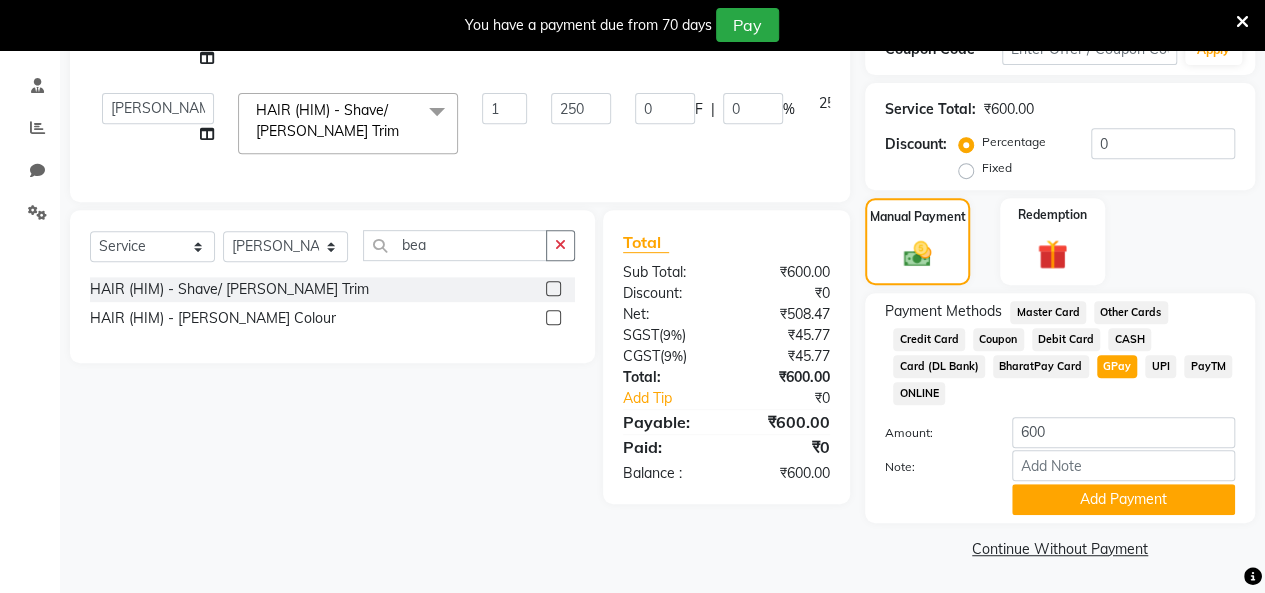 click on "Payment Methods  Master Card   Other Cards   Credit Card   Coupon   Debit Card   CASH   Card (DL Bank)   BharatPay Card   GPay   UPI   PayTM   ONLINE  Amount: 600 Note: Add Payment" 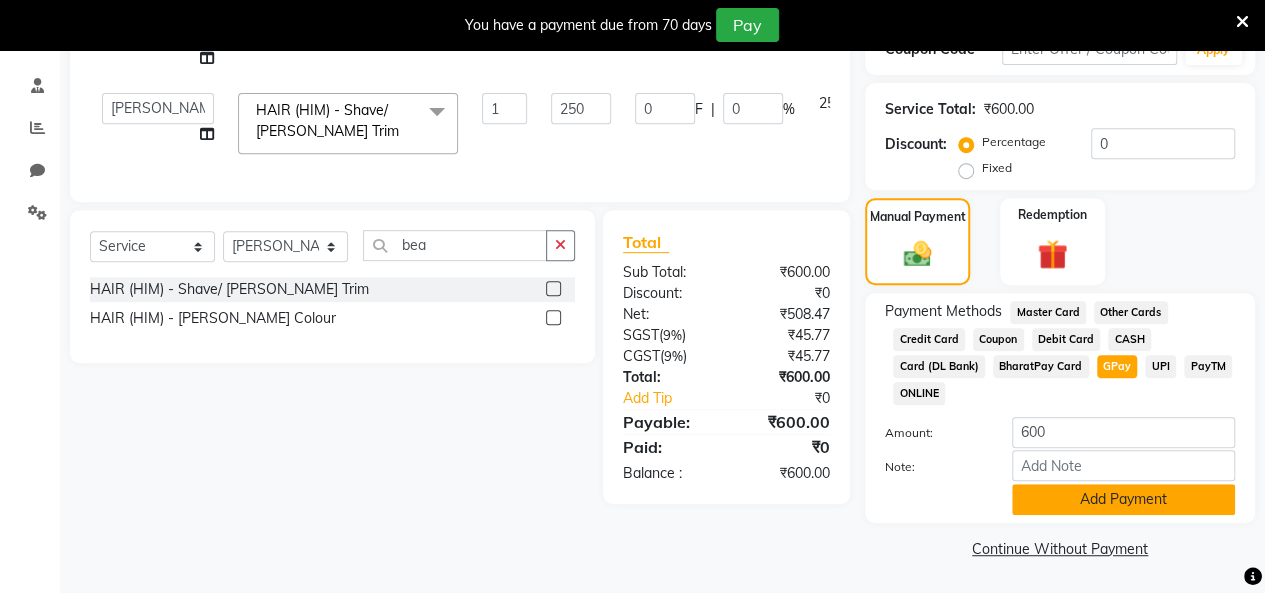 click on "Add Payment" 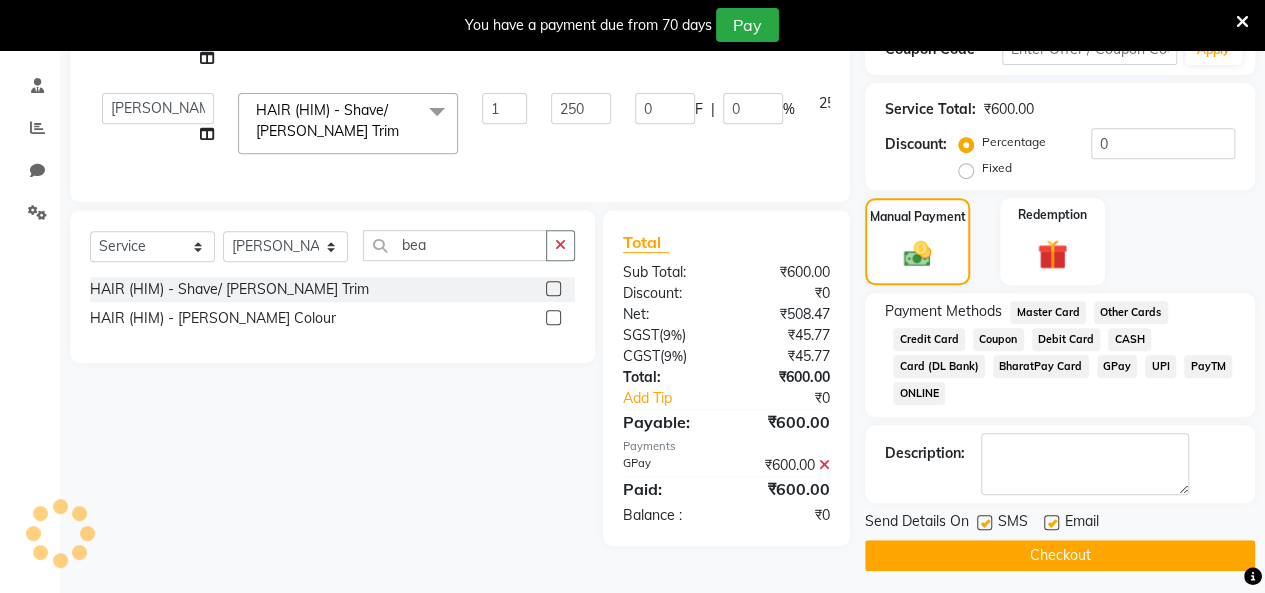 scroll, scrollTop: 380, scrollLeft: 0, axis: vertical 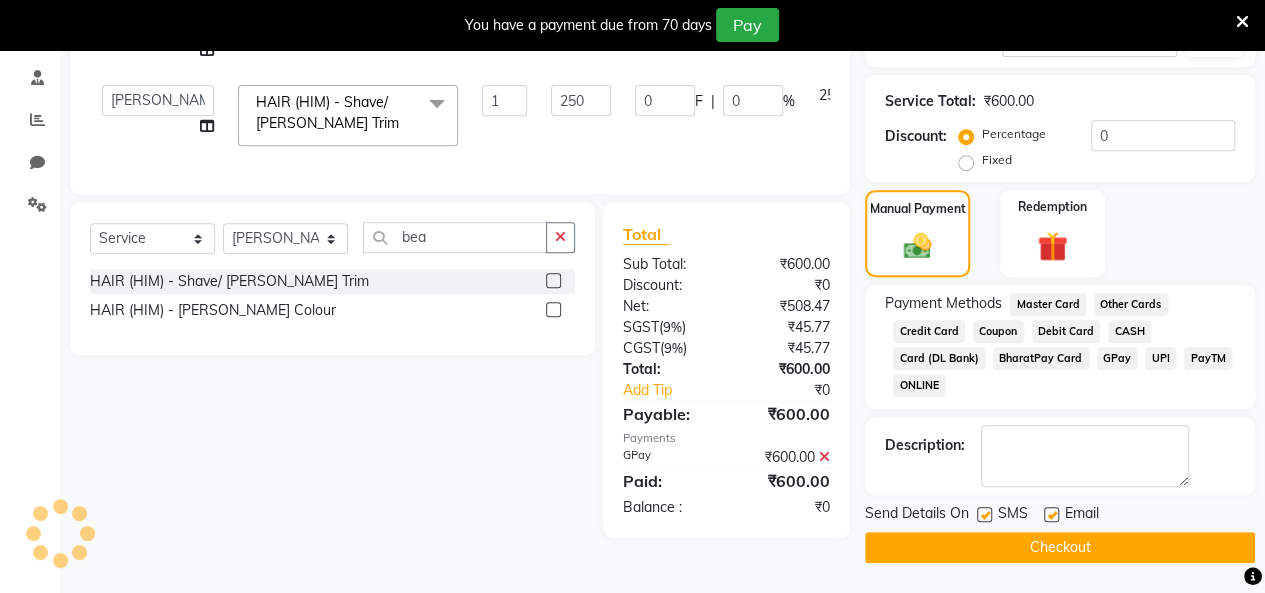 click 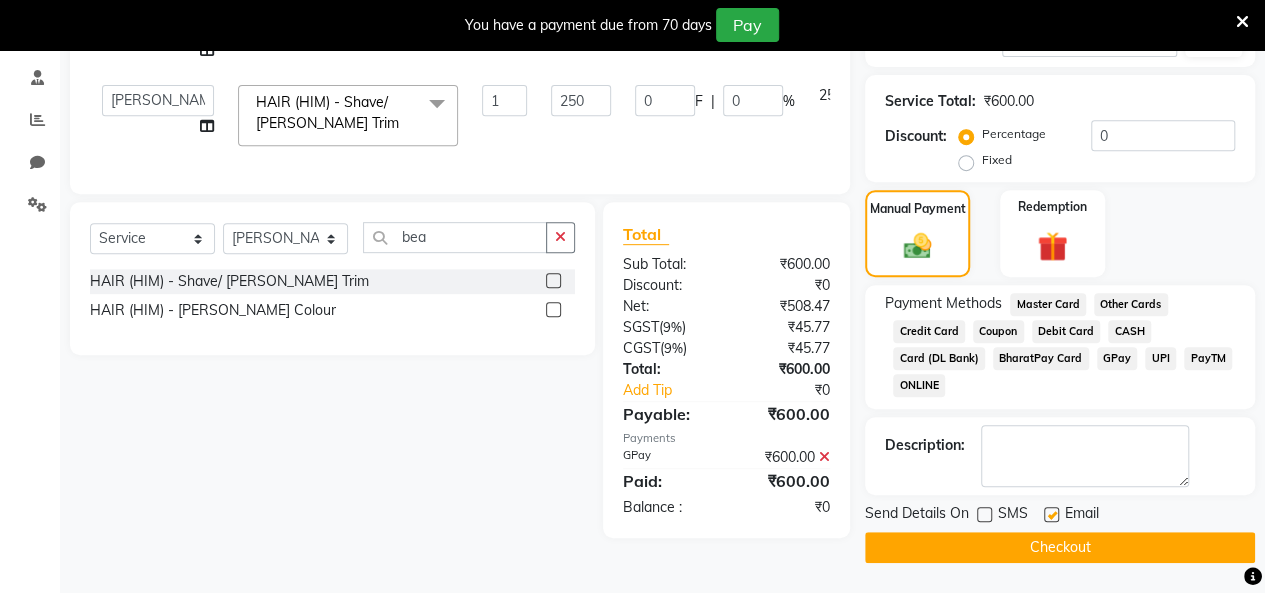 click on "Email" 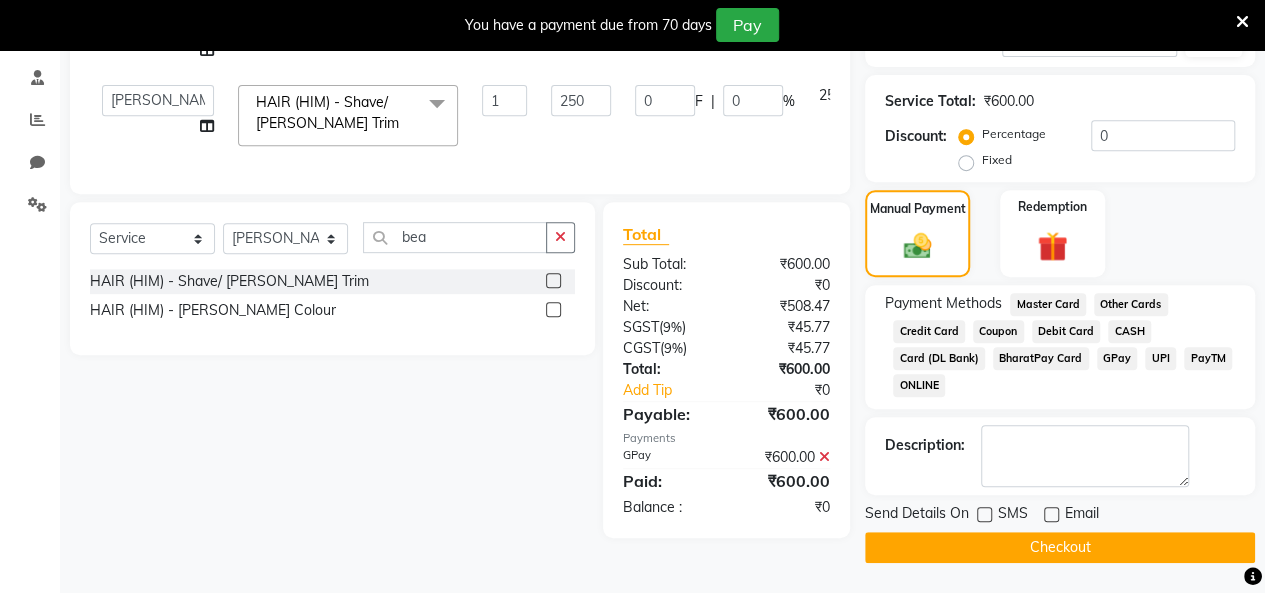 click on "Checkout" 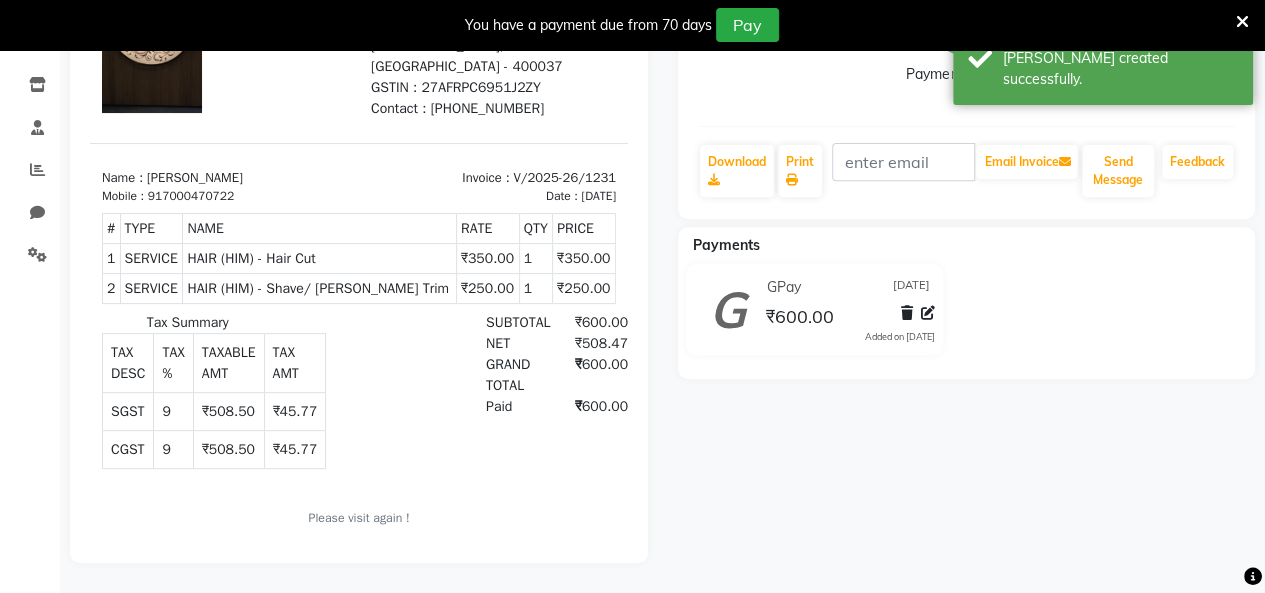 scroll, scrollTop: 0, scrollLeft: 0, axis: both 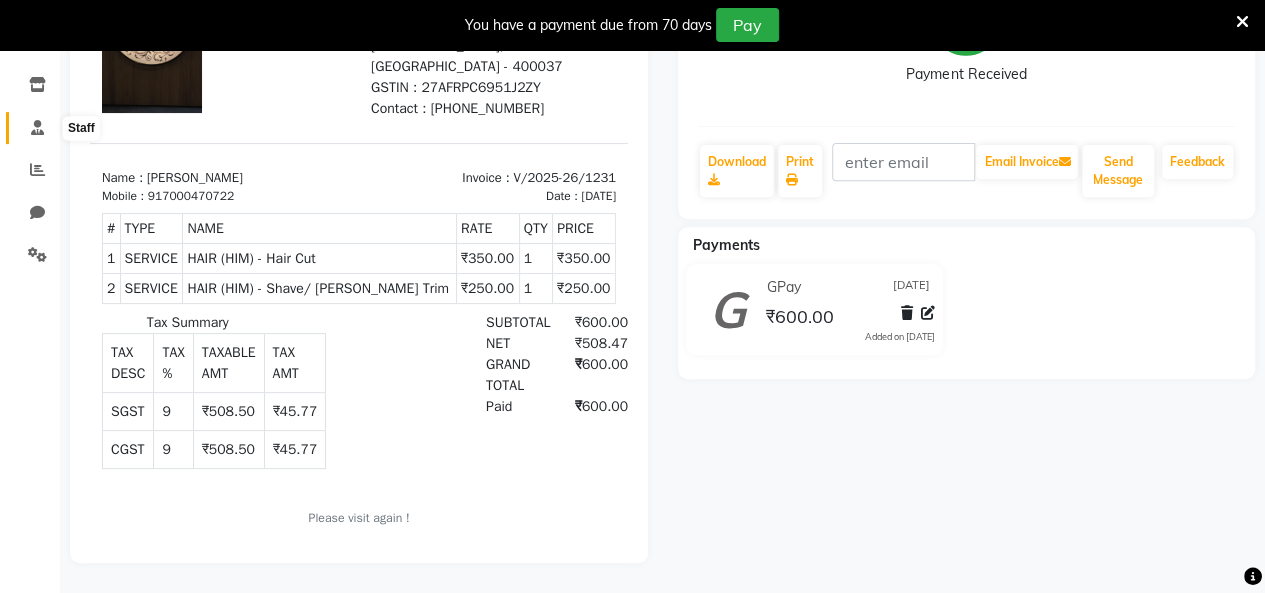 click 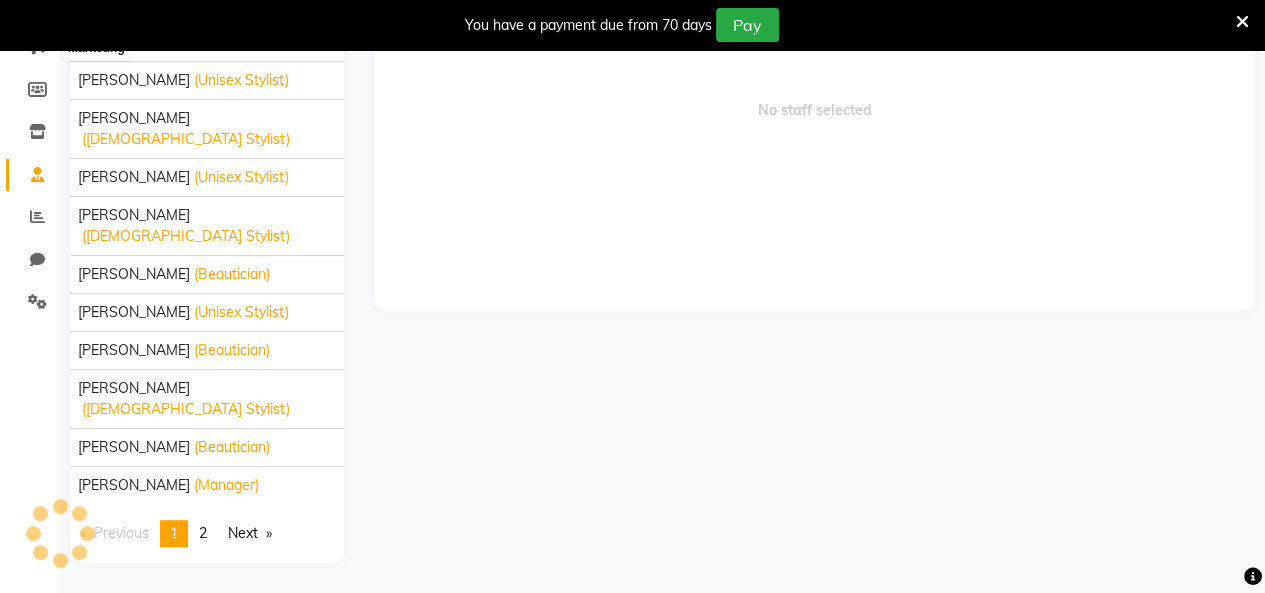 scroll, scrollTop: 208, scrollLeft: 0, axis: vertical 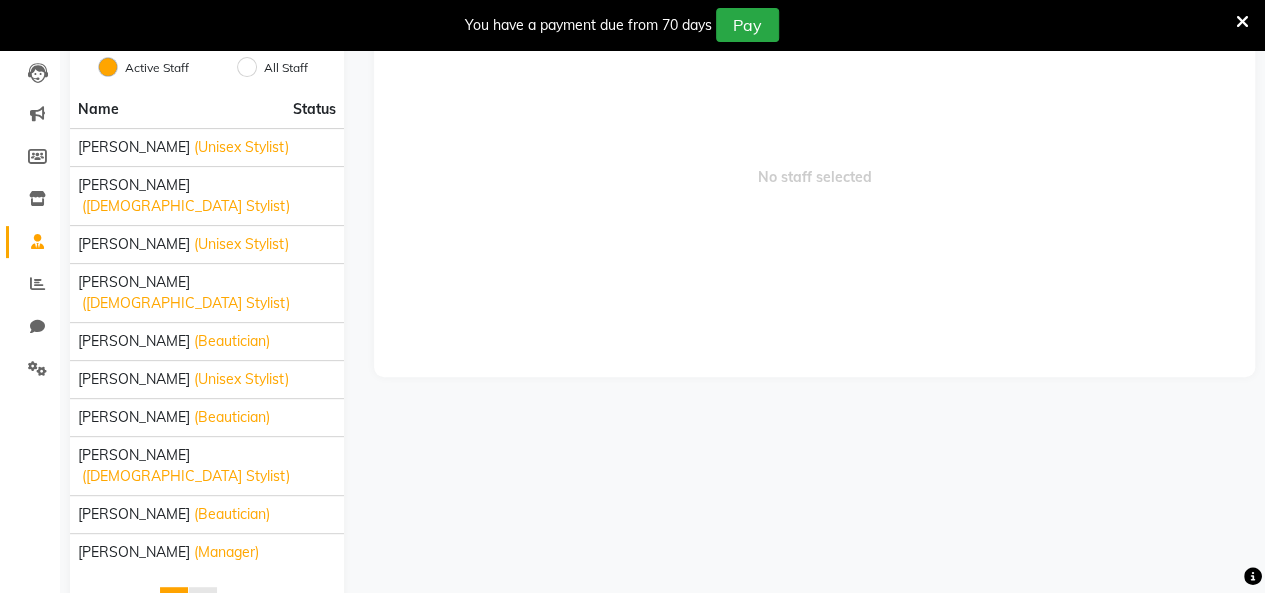 click on "2" at bounding box center (203, 600) 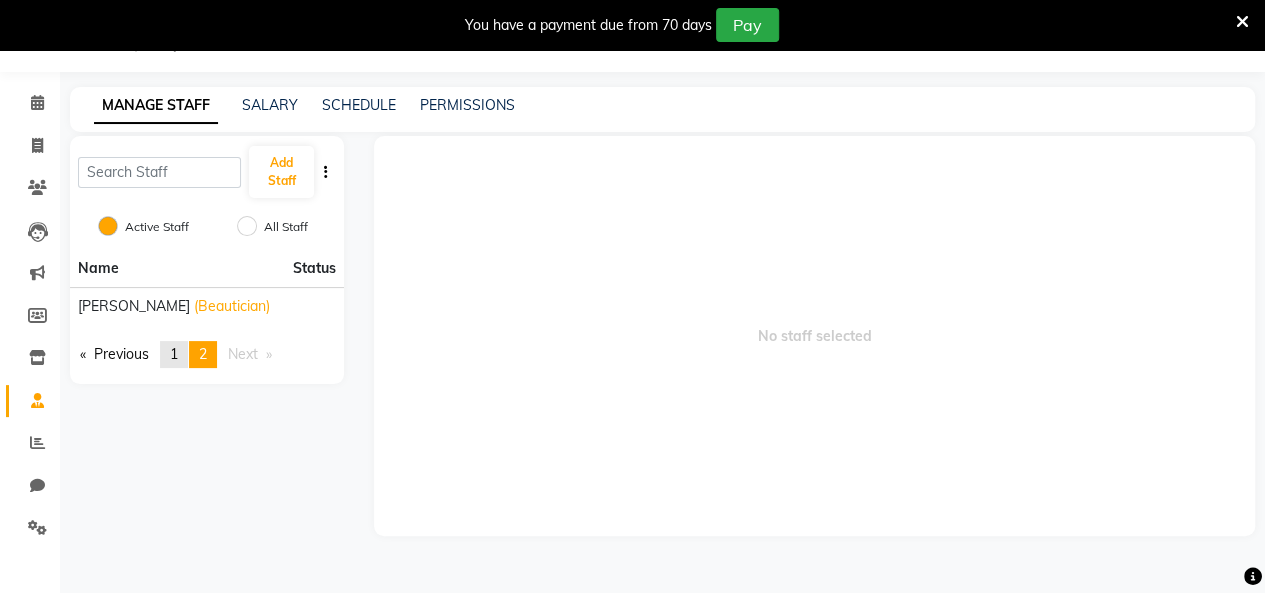 click on "page  1" at bounding box center (174, 354) 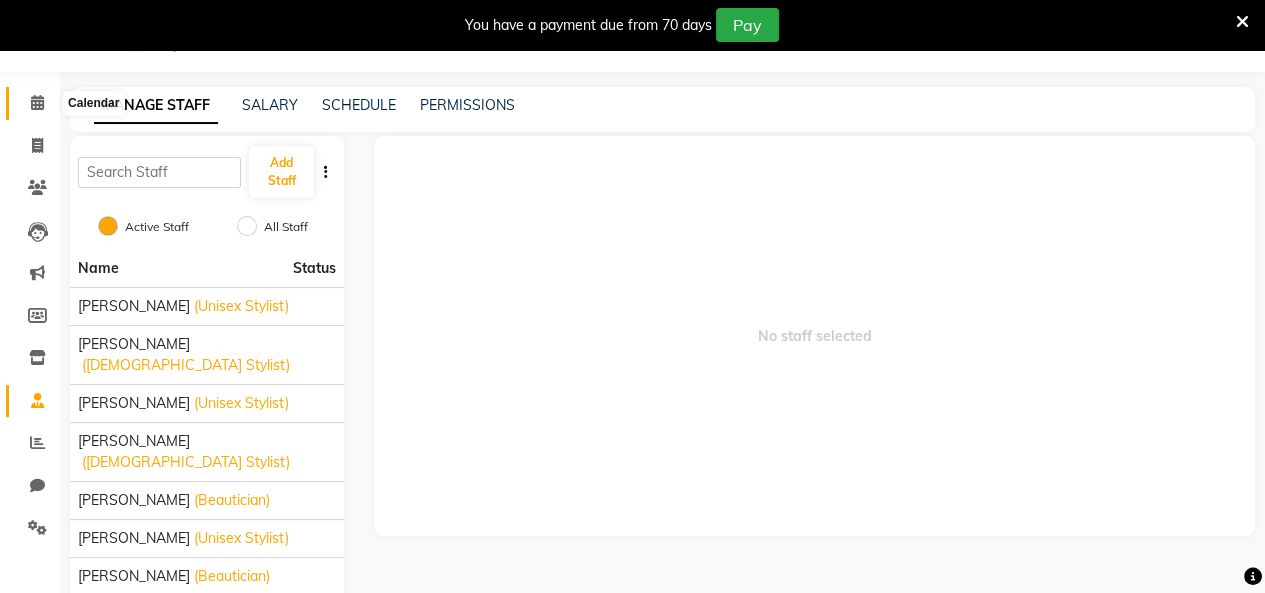 click 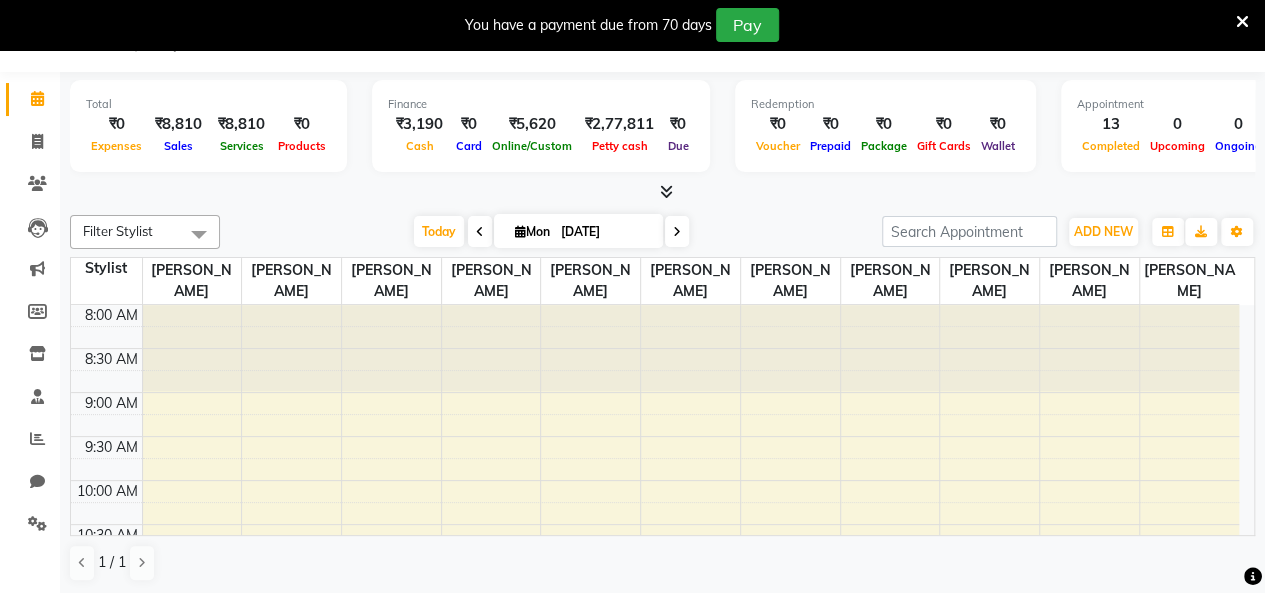 scroll, scrollTop: 5, scrollLeft: 0, axis: vertical 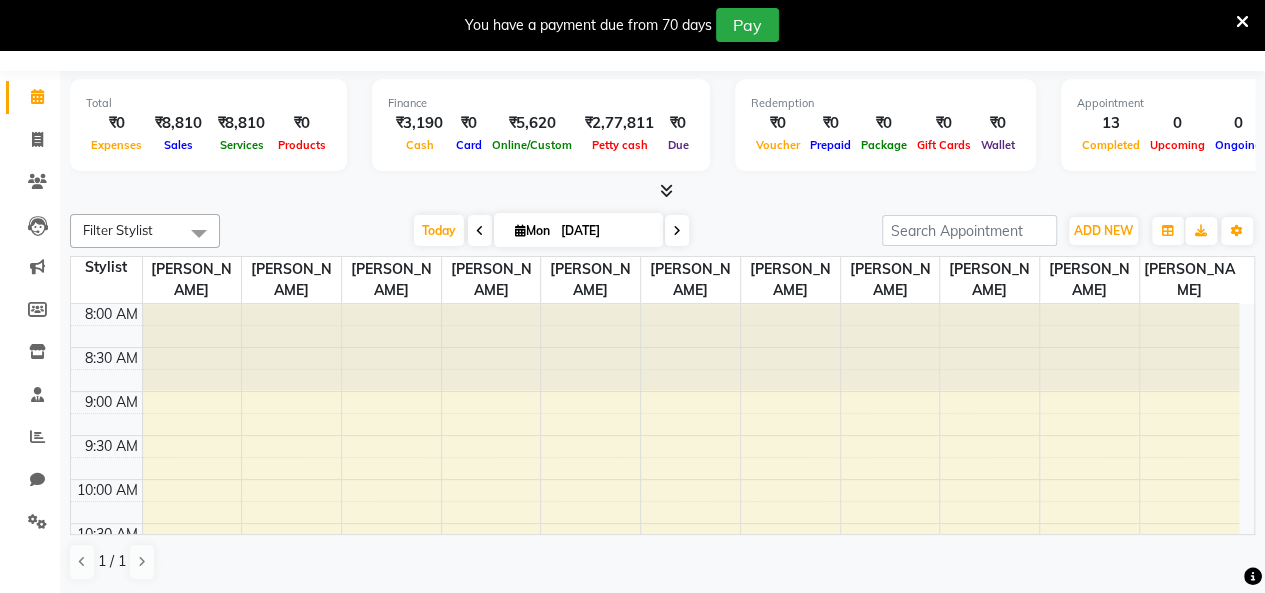drag, startPoint x: 580, startPoint y: 345, endPoint x: 564, endPoint y: 341, distance: 16.492422 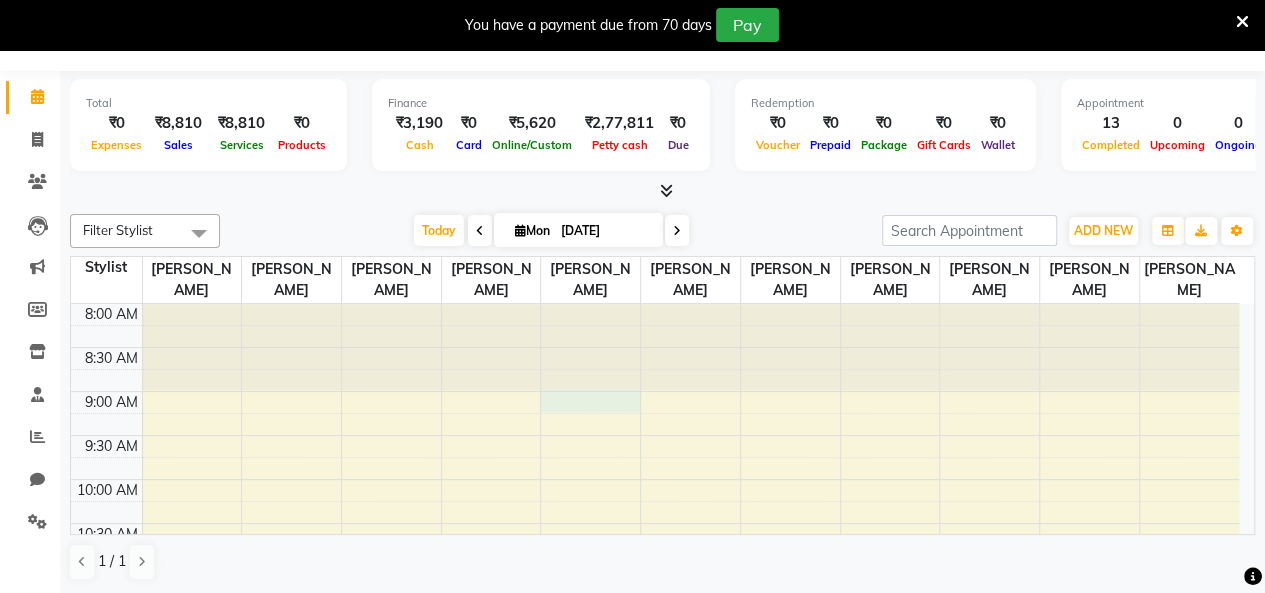 click on "8:00 AM 8:30 AM 9:00 AM 9:30 AM 10:00 AM 10:30 AM 11:00 AM 11:30 AM 12:00 PM 12:30 PM 1:00 PM 1:30 PM 2:00 PM 2:30 PM 3:00 PM 3:30 PM 4:00 PM 4:30 PM 5:00 PM 5:30 PM 6:00 PM 6:30 PM 7:00 PM 7:30 PM 8:00 PM 8:30 PM     Rakhi, TK05, 01:00 PM-02:45 PM, HAIR(COLOUR) - Hair Touch Up,HAIR - Haircut + Blow Dry     Ratna, TK10, 03:40 PM-04:30 PM, HAIR - Loreal Hairwash,HAIR - Below Blowseline (Blowdry)     walkin, TK01, 12:40 PM-01:25 PM, HAIR - Haircut + Blow Dry     walkin, TK02, 01:10 PM-01:30 PM, HAIR - Kids (Girl) Haircut [Upto 10 Years]     Walk In, TK08, 03:20 PM-03:50 PM, HAIR (HIM) - Hair Cut     Ratna, TK11, 05:15 PM-05:45 PM, HAIR - Upto Blowseline (Blowdry)     walkin, TK03, 01:15 PM-01:30 PM, HAIR (HIM) - Shave/ [PERSON_NAME] Trim     Ajay, TK12, 05:25 PM-06:10 PM, HAIR (HIM) - Hair Cut,HAIR (HIM) - Shave/ [PERSON_NAME] Trim     walkin, TK04, 01:00 PM-01:30 PM, THREADING - Upperlip/Lowerlip (Peel Off Wax)     Ranjit, TK06, 02:25 PM-03:40 PM, HAND & FEET - Bomb (Pedicure)" at bounding box center [655, 875] 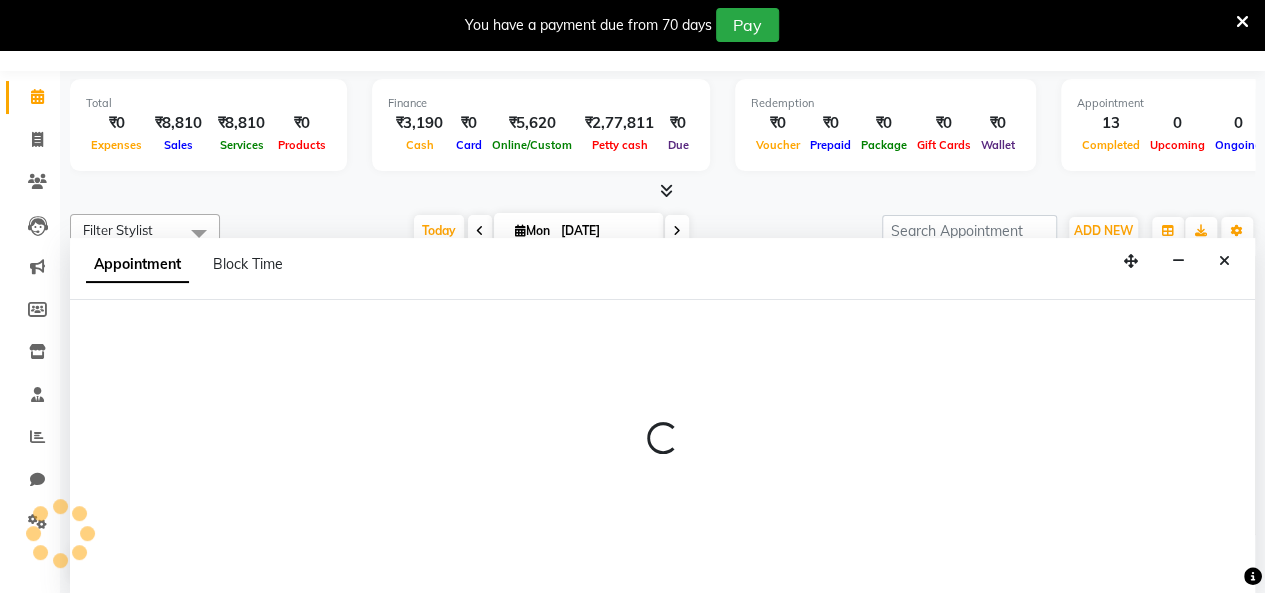select on "72131" 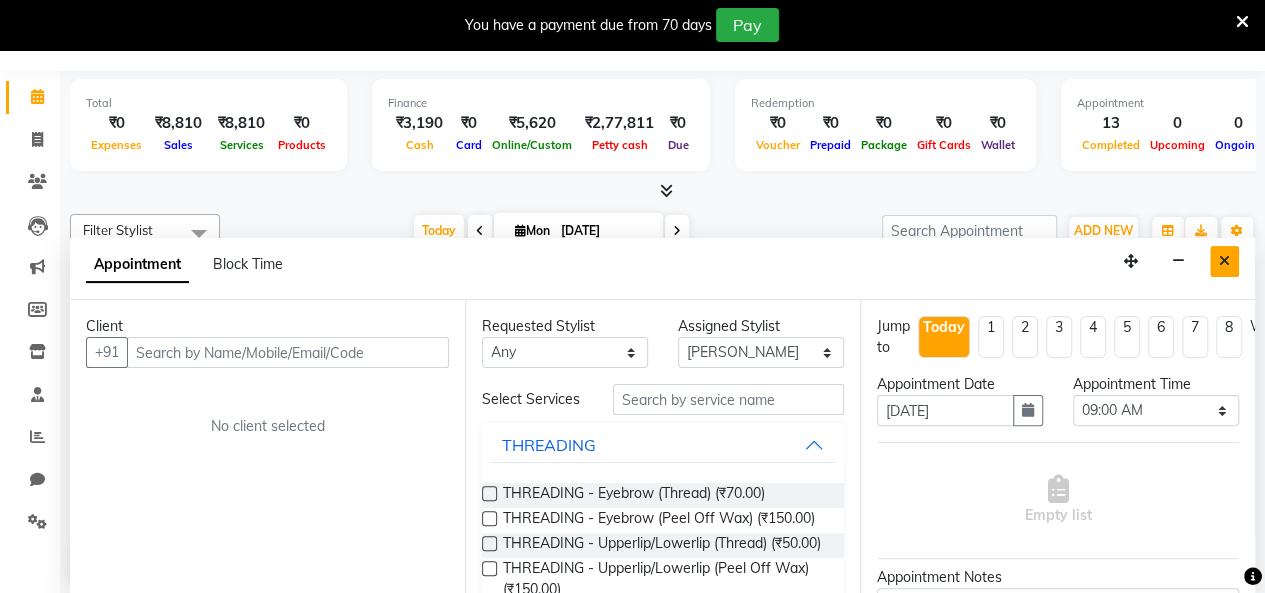 click at bounding box center [1224, 261] 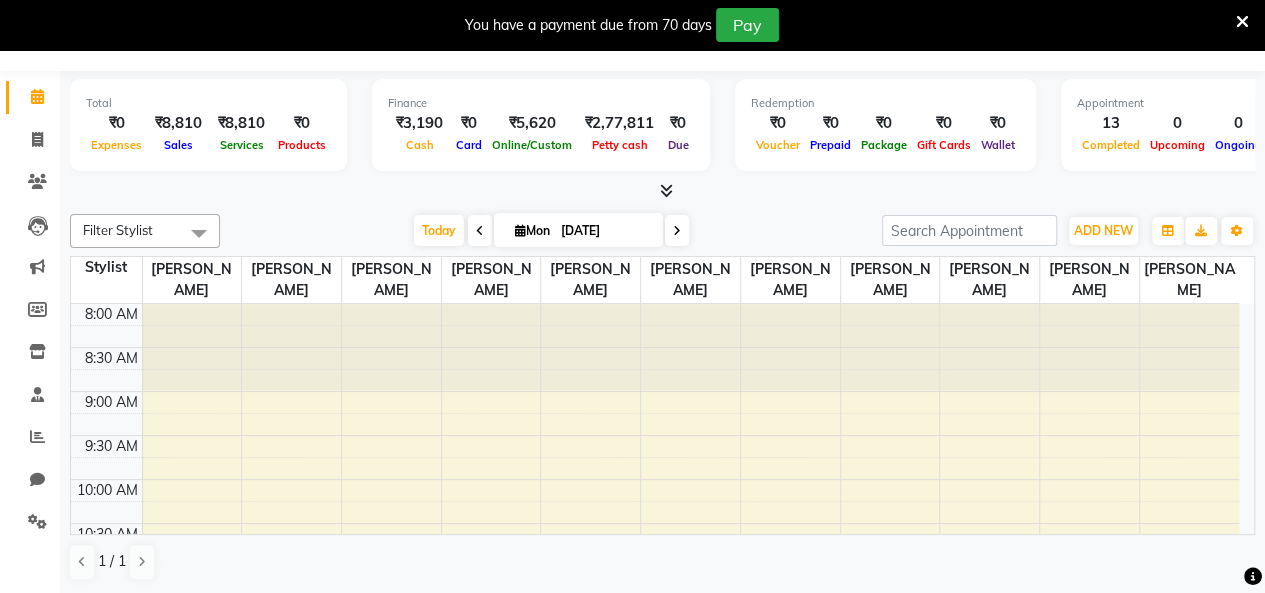 click on "8:00 AM 8:30 AM 9:00 AM 9:30 AM 10:00 AM 10:30 AM 11:00 AM 11:30 AM 12:00 PM 12:30 PM 1:00 PM 1:30 PM 2:00 PM 2:30 PM 3:00 PM 3:30 PM 4:00 PM 4:30 PM 5:00 PM 5:30 PM 6:00 PM 6:30 PM 7:00 PM 7:30 PM 8:00 PM 8:30 PM     Rakhi, TK05, 01:00 PM-02:45 PM, HAIR(COLOUR) - Hair Touch Up,HAIR - Haircut + Blow Dry     Ratna, TK10, 03:40 PM-04:30 PM, HAIR - Loreal Hairwash,HAIR - Below Blowseline (Blowdry)     walkin, TK01, 12:40 PM-01:25 PM, HAIR - Haircut + Blow Dry     walkin, TK02, 01:10 PM-01:30 PM, HAIR - Kids (Girl) Haircut [Upto 10 Years]     Walk In, TK08, 03:20 PM-03:50 PM, HAIR (HIM) - Hair Cut     Ratna, TK11, 05:15 PM-05:45 PM, HAIR - Upto Blowseline (Blowdry)     walkin, TK03, 01:15 PM-01:30 PM, HAIR (HIM) - Shave/ [PERSON_NAME] Trim     Ajay, TK12, 05:25 PM-06:10 PM, HAIR (HIM) - Hair Cut,HAIR (HIM) - Shave/ [PERSON_NAME] Trim     walkin, TK04, 01:00 PM-01:30 PM, THREADING - Upperlip/Lowerlip (Peel Off Wax)     Ranjit, TK06, 02:25 PM-03:40 PM, HAND & FEET - Bomb (Pedicure)" at bounding box center [655, 875] 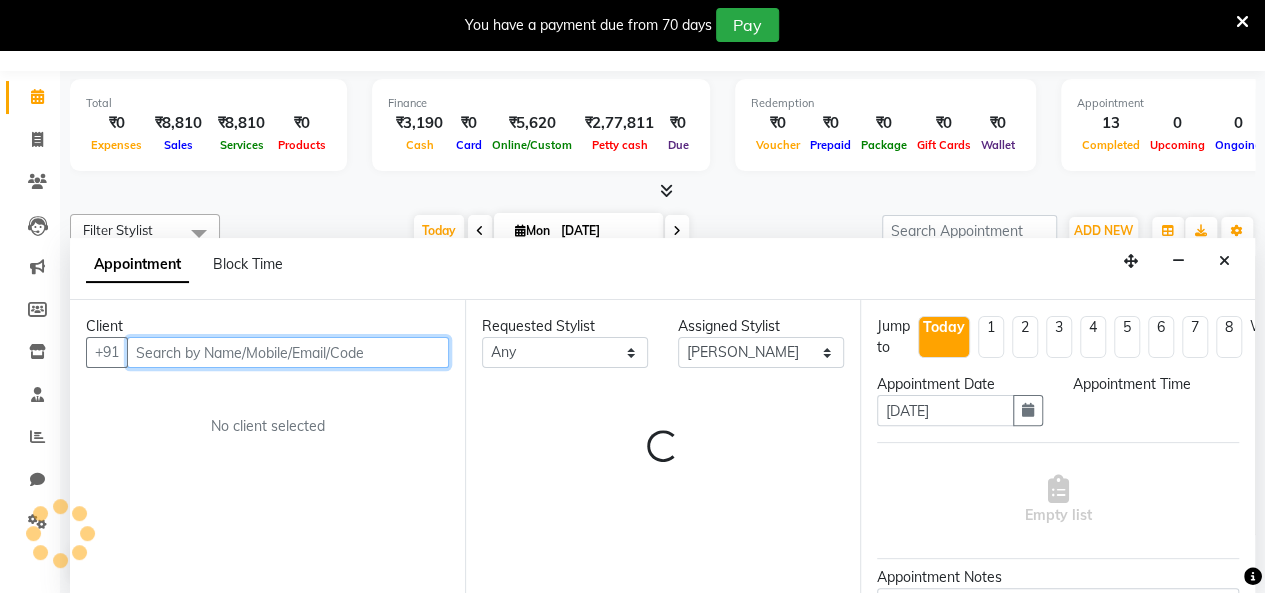 select on "540" 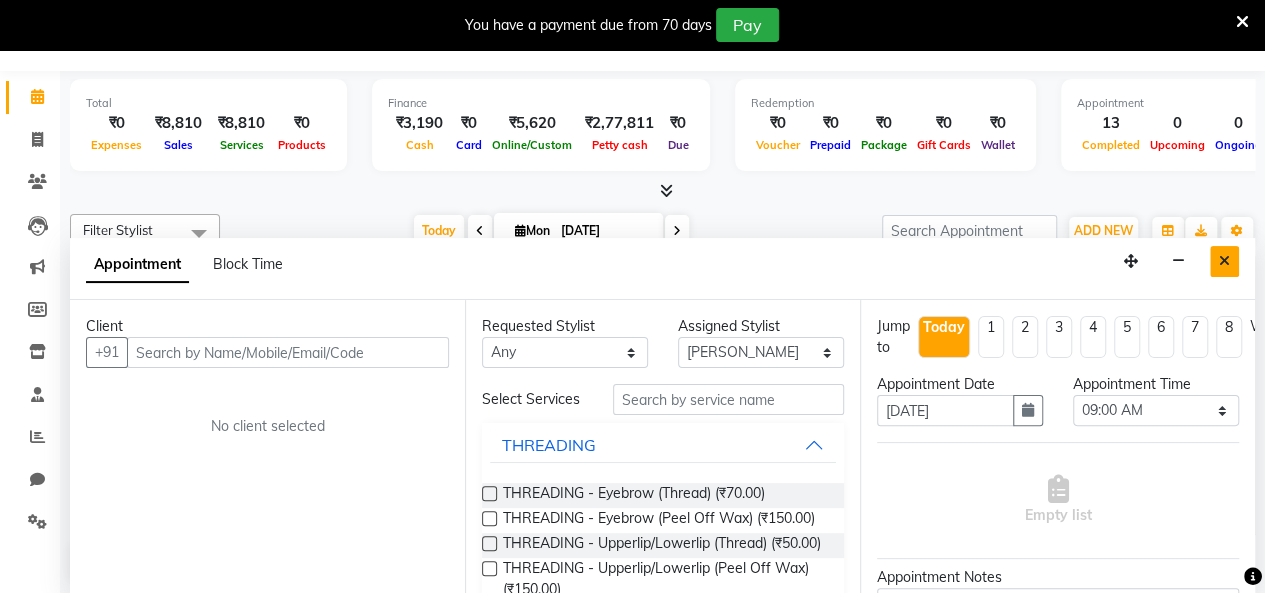 click at bounding box center [1224, 261] 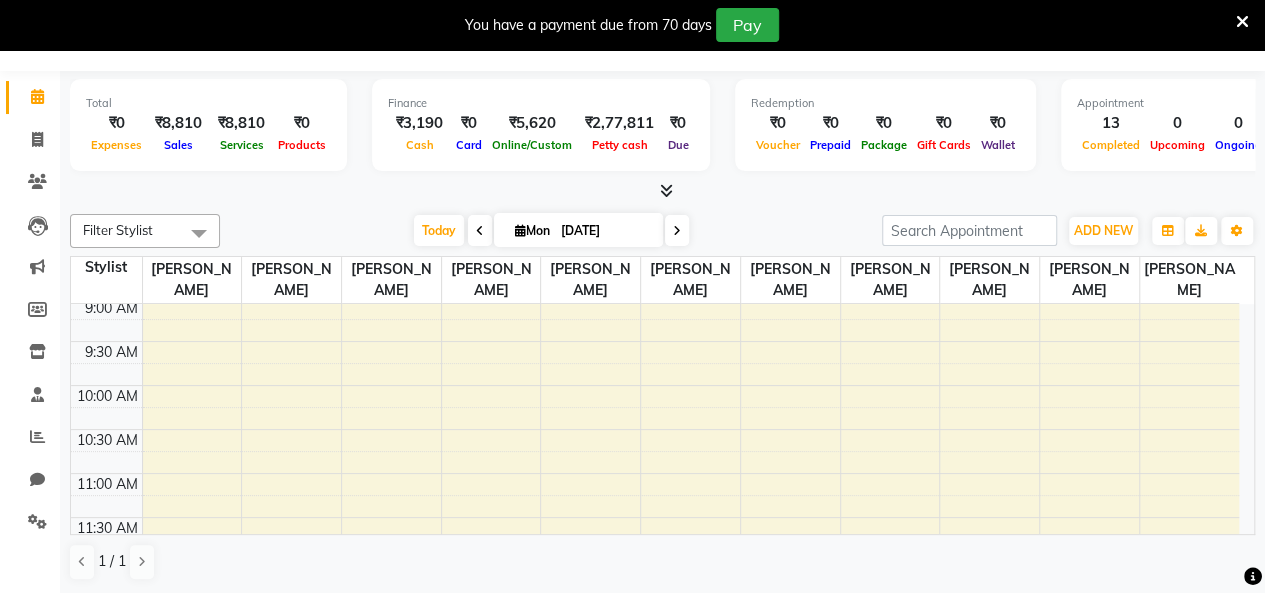 scroll, scrollTop: 0, scrollLeft: 0, axis: both 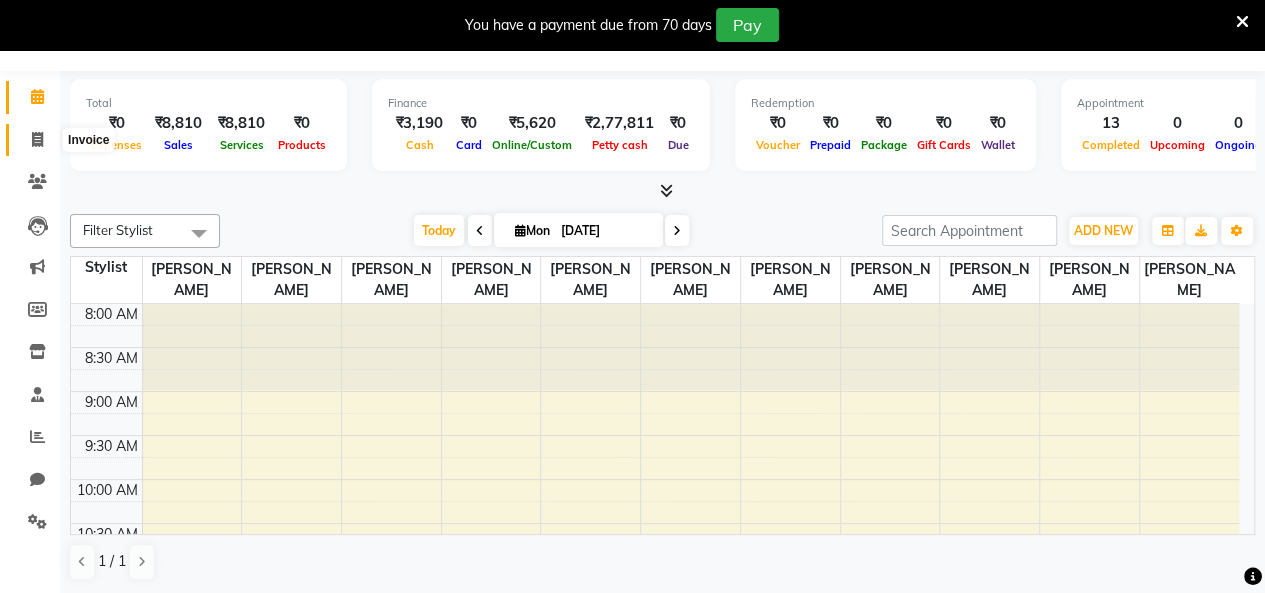 click 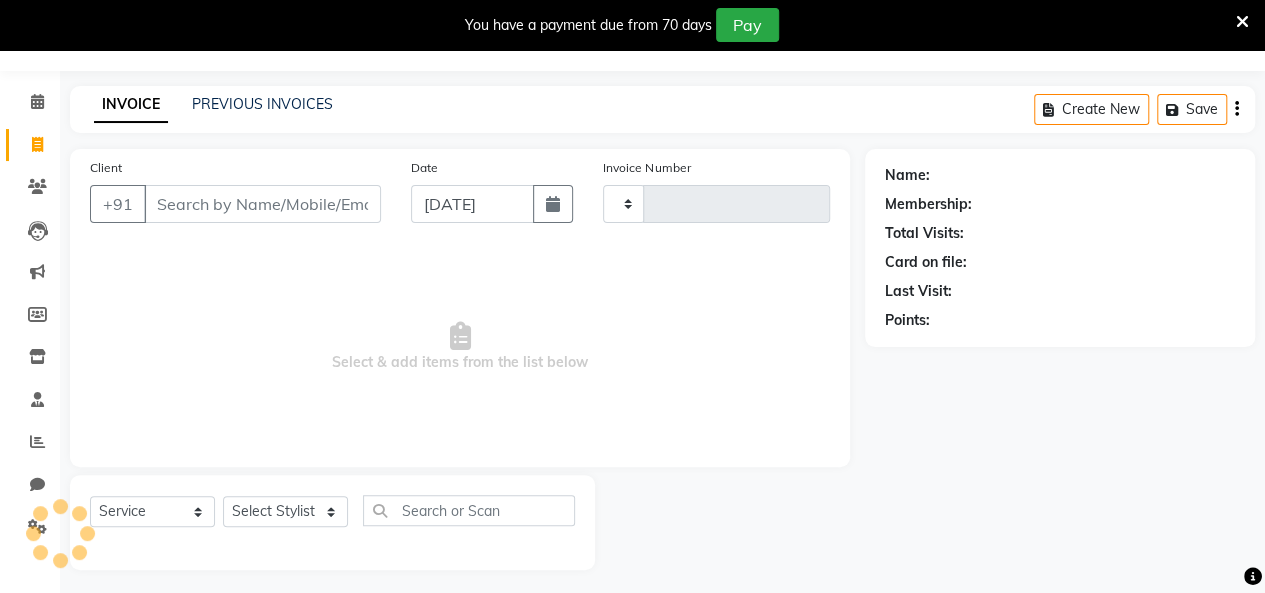 scroll, scrollTop: 0, scrollLeft: 0, axis: both 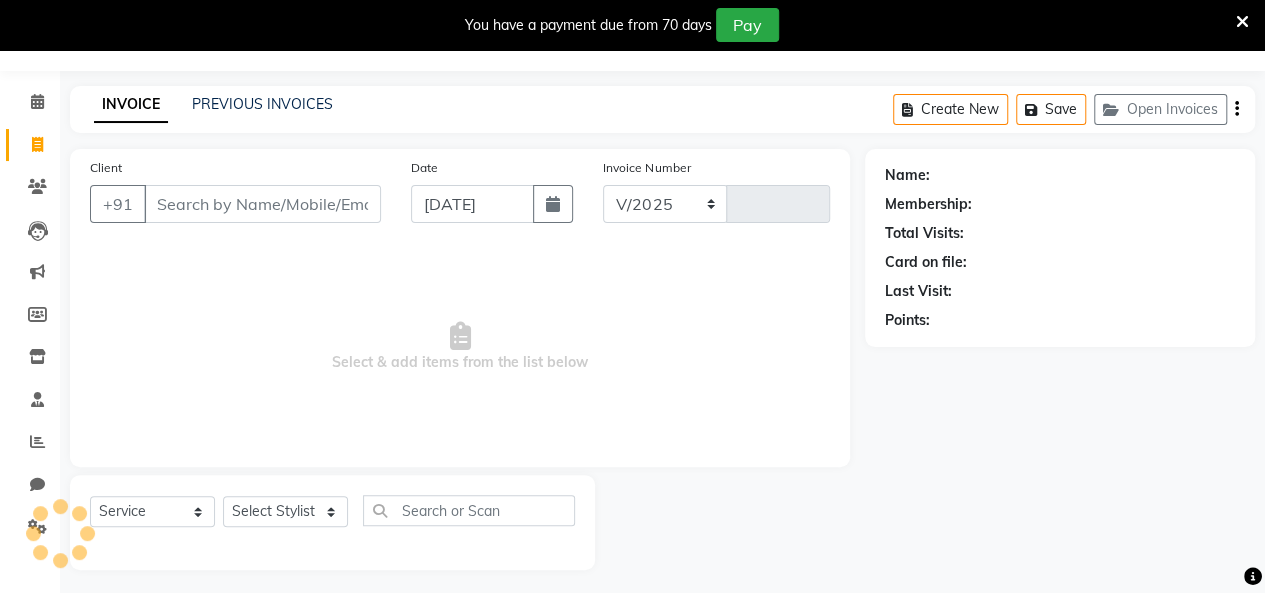 select on "3037" 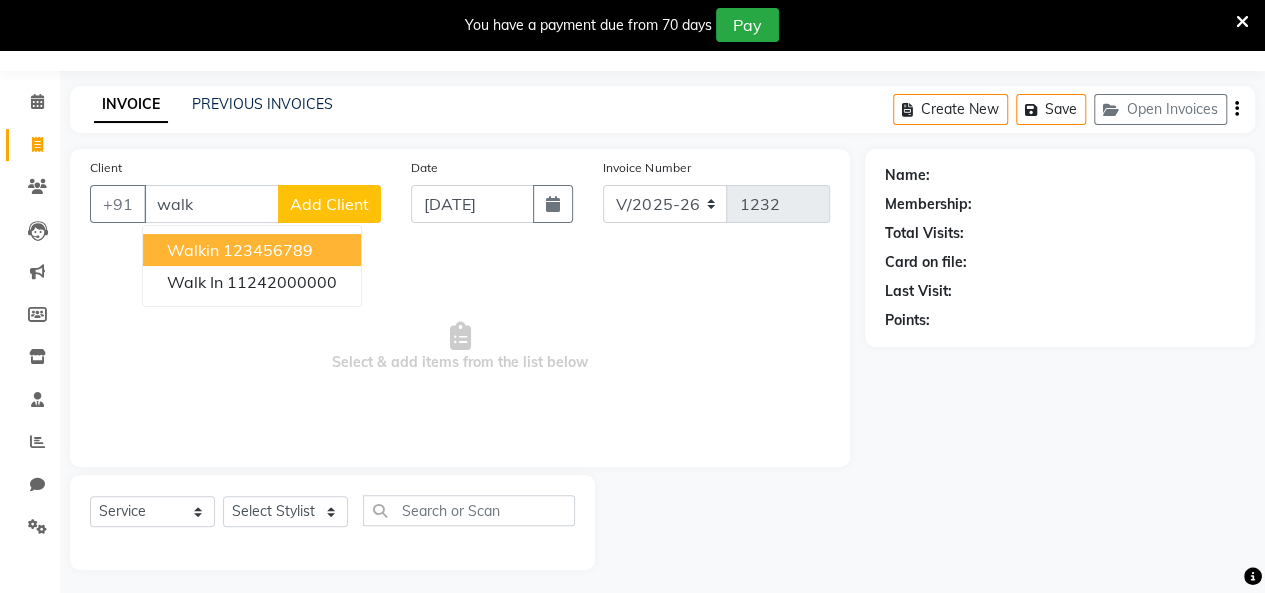 click on "walkin" at bounding box center (193, 250) 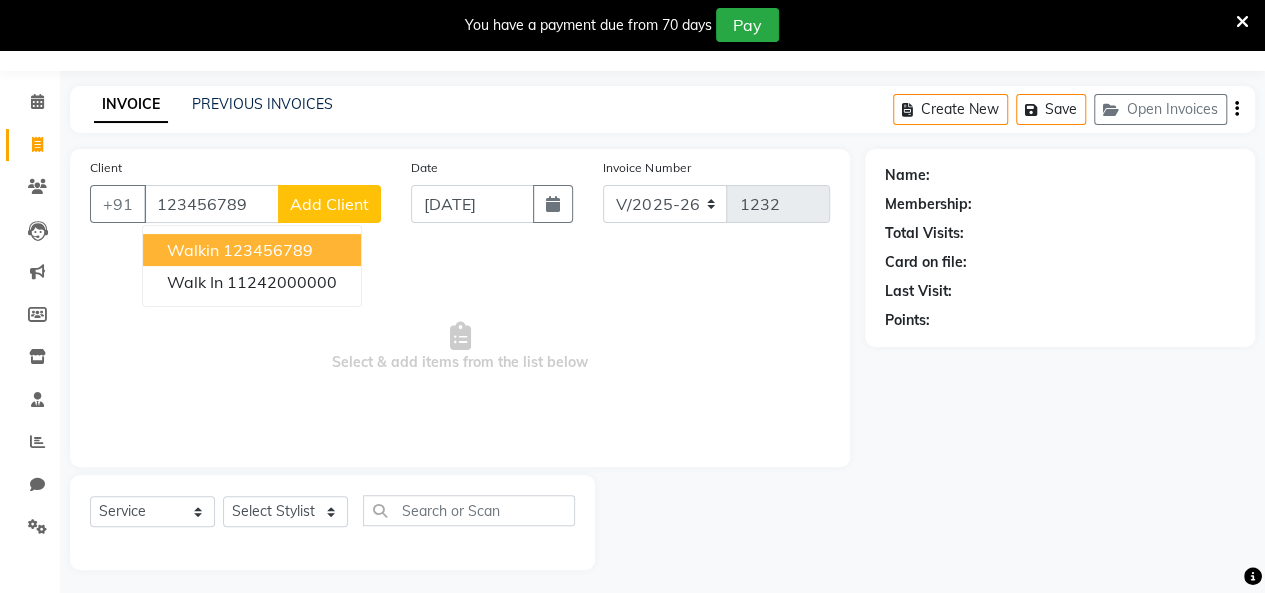 type on "123456789" 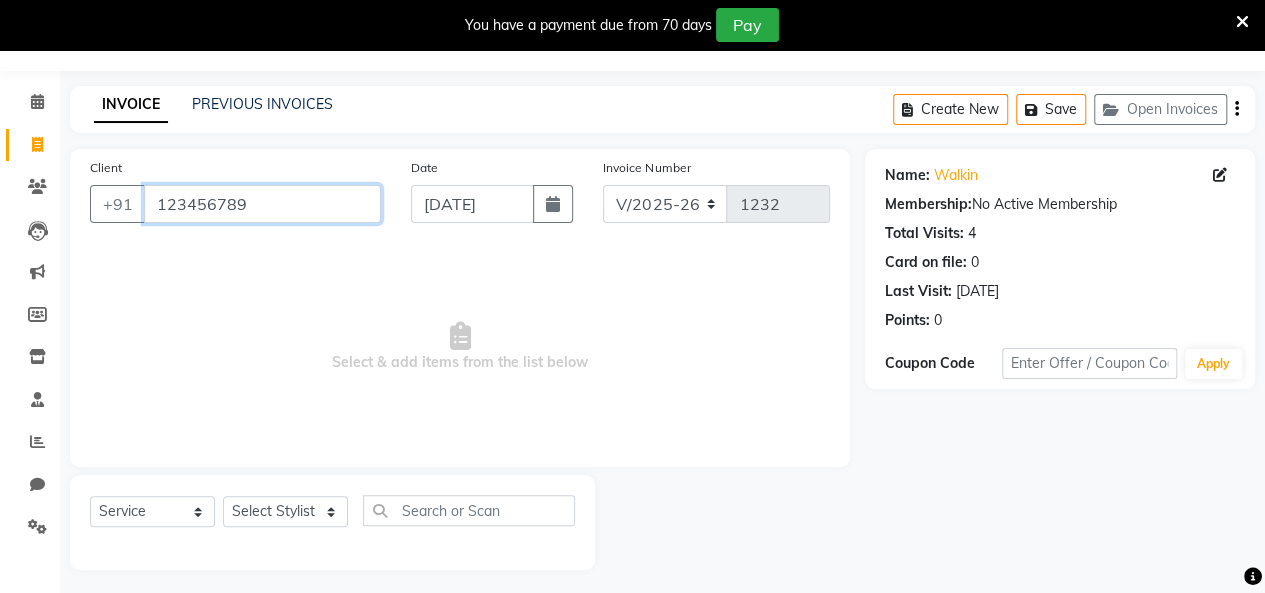 click on "123456789" at bounding box center (262, 204) 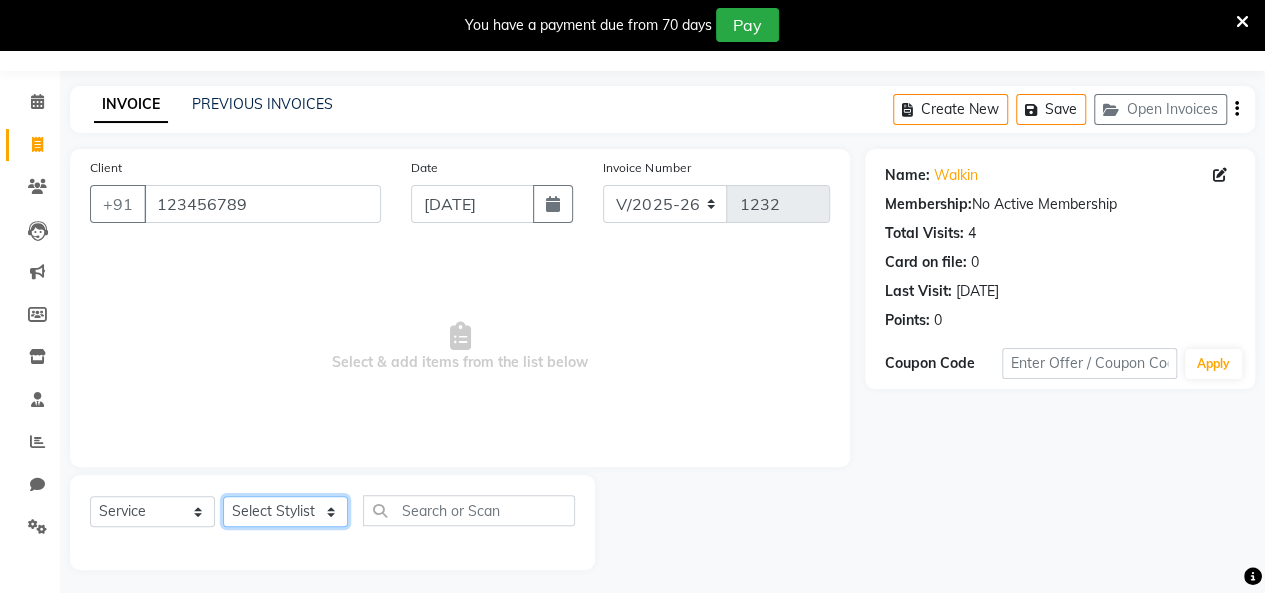 click on "Select Stylist [PERSON_NAME] [PERSON_NAME] [PERSON_NAME] [PERSON_NAME] [PERSON_NAME] [PERSON_NAME] [PERSON_NAME]  [PERSON_NAME] [PERSON_NAME] [PERSON_NAME] [PERSON_NAME]" 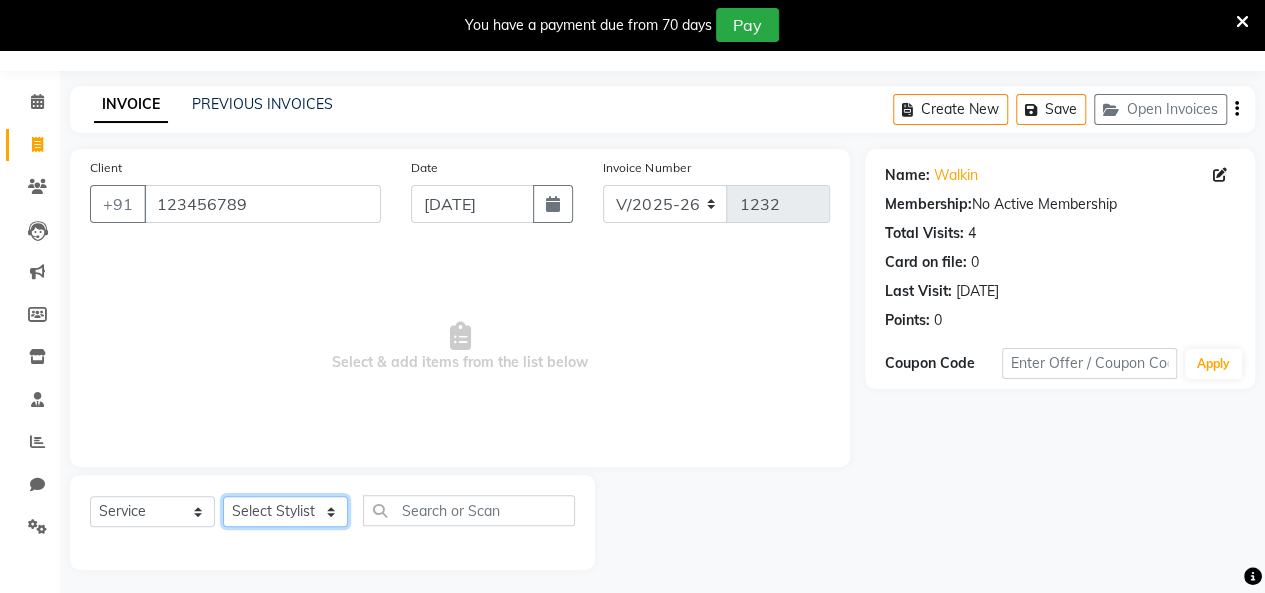 select on "72130" 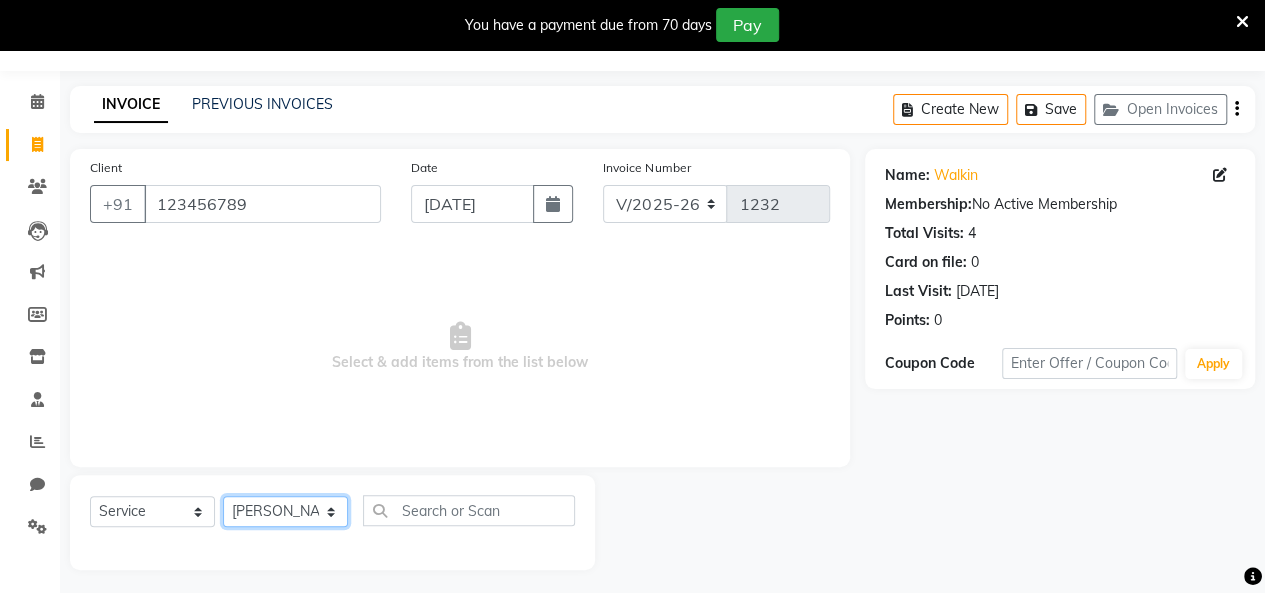 click on "Select Stylist [PERSON_NAME] [PERSON_NAME] [PERSON_NAME] [PERSON_NAME] [PERSON_NAME] [PERSON_NAME] [PERSON_NAME]  [PERSON_NAME] [PERSON_NAME] [PERSON_NAME] [PERSON_NAME]" 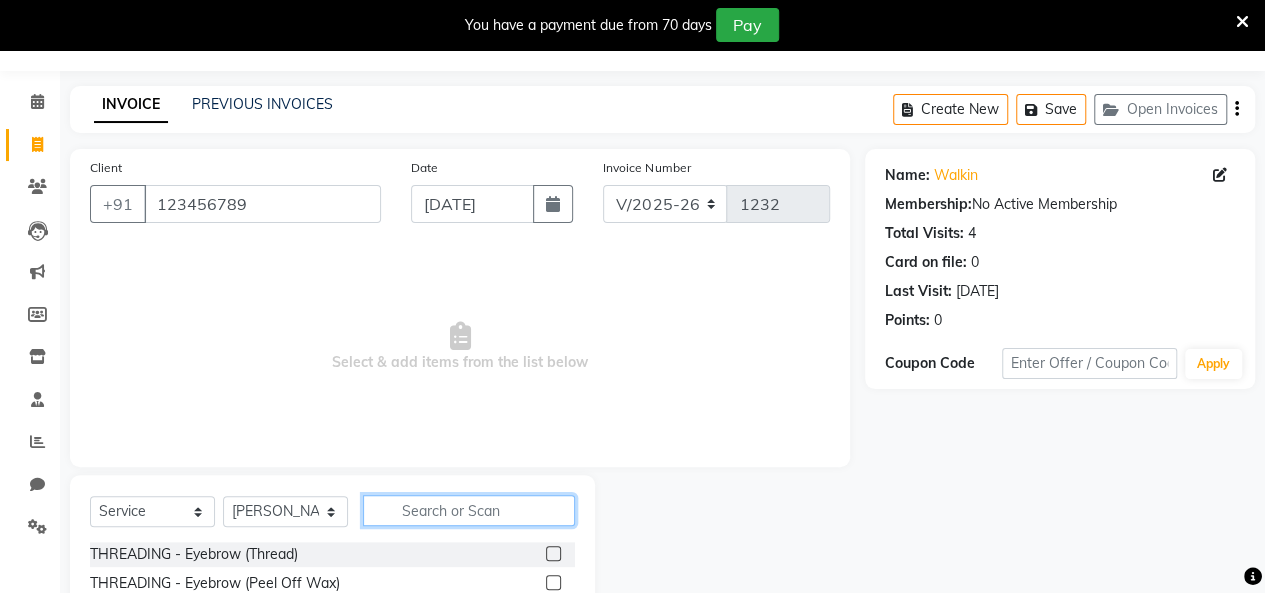 click 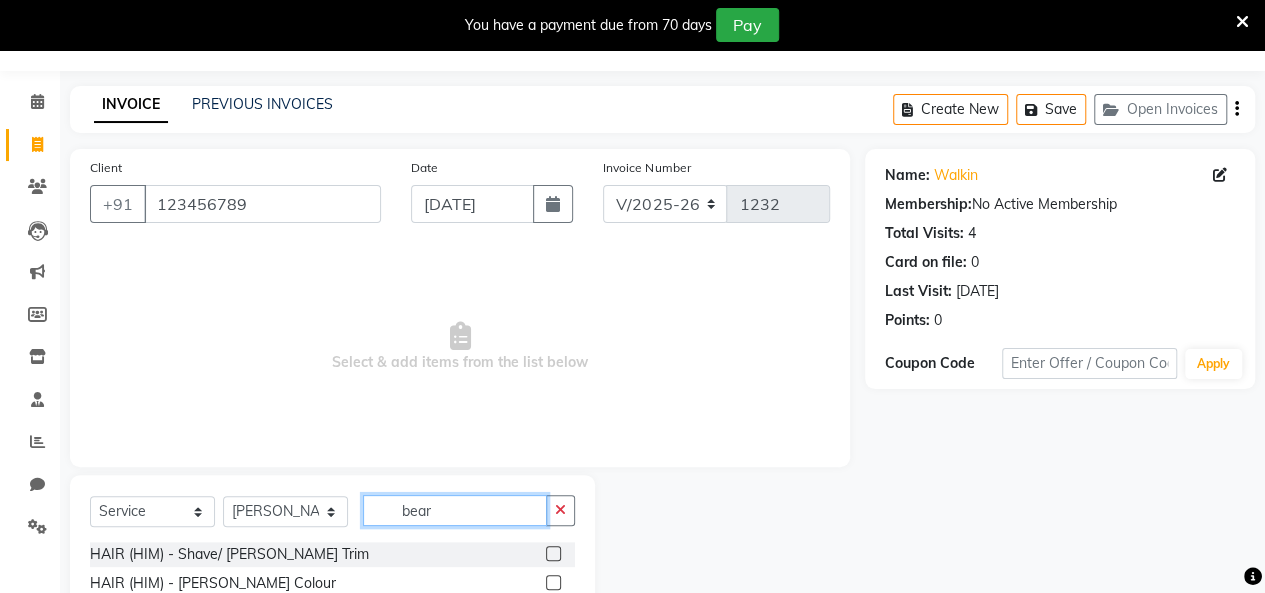 type on "bear" 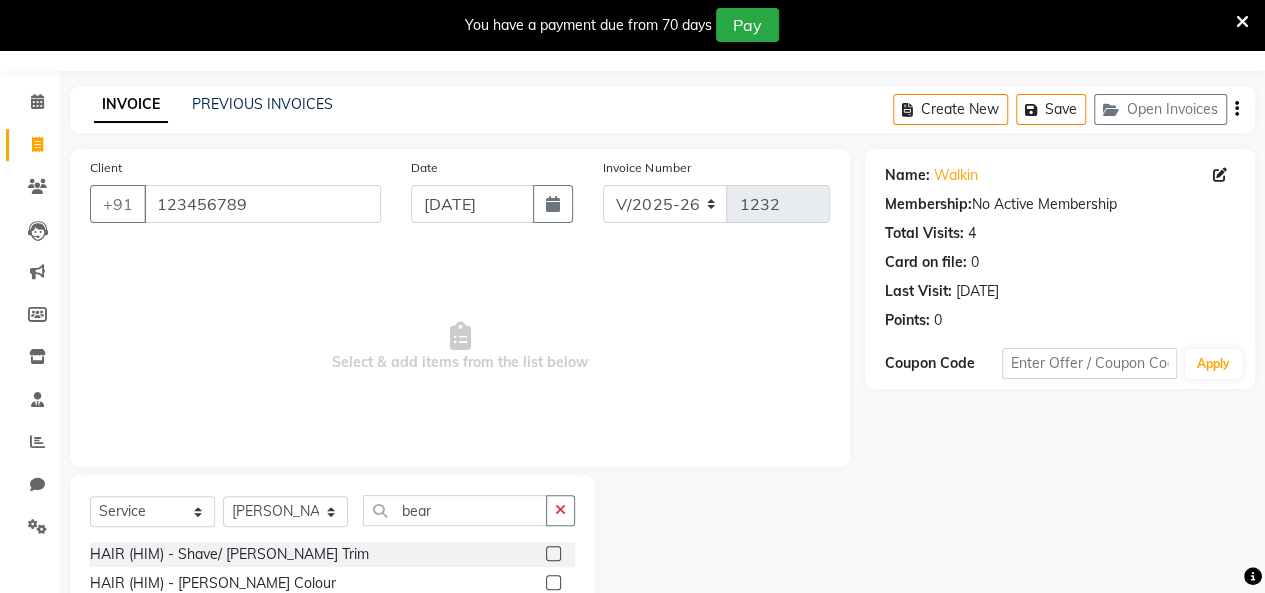 click 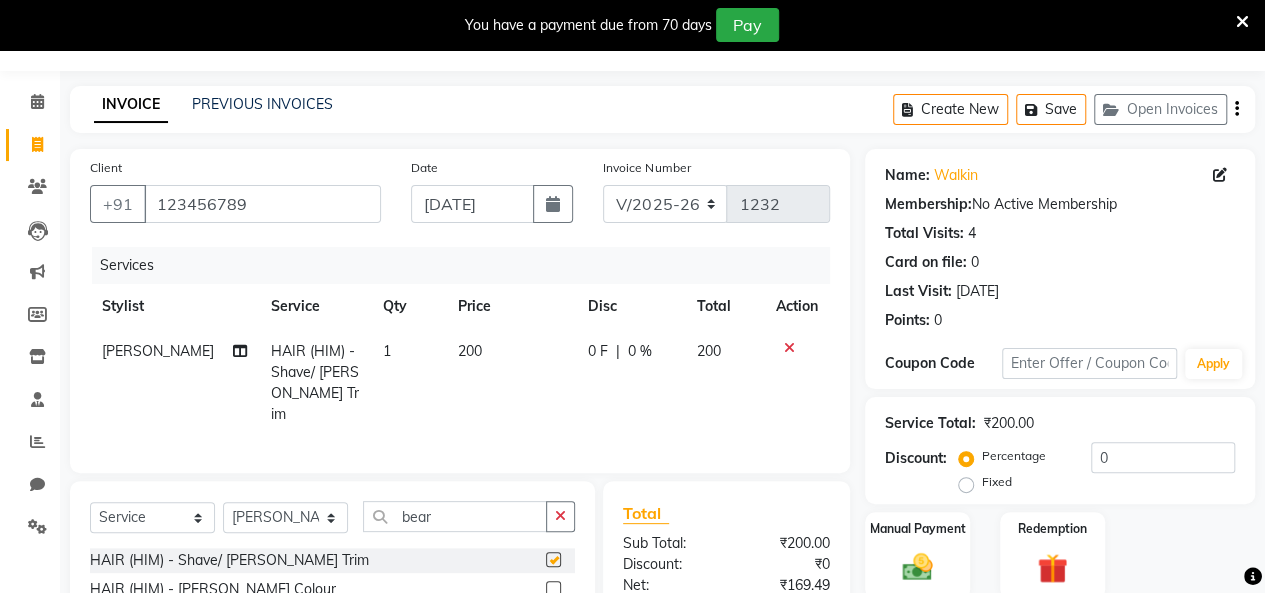 checkbox on "false" 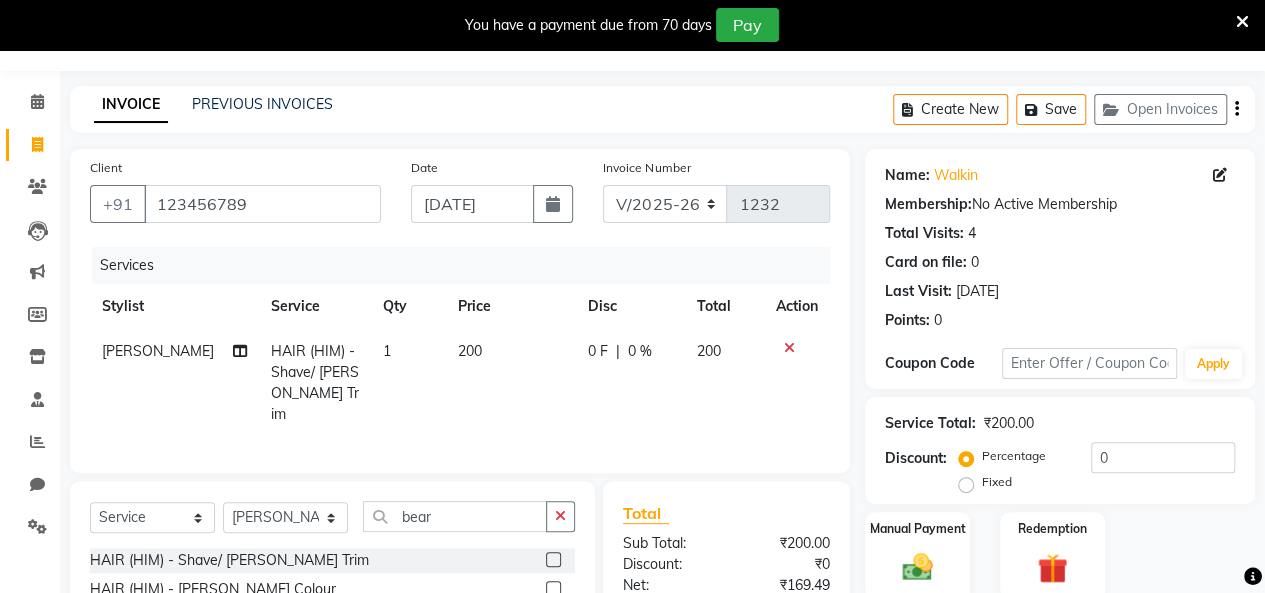 click on "200" 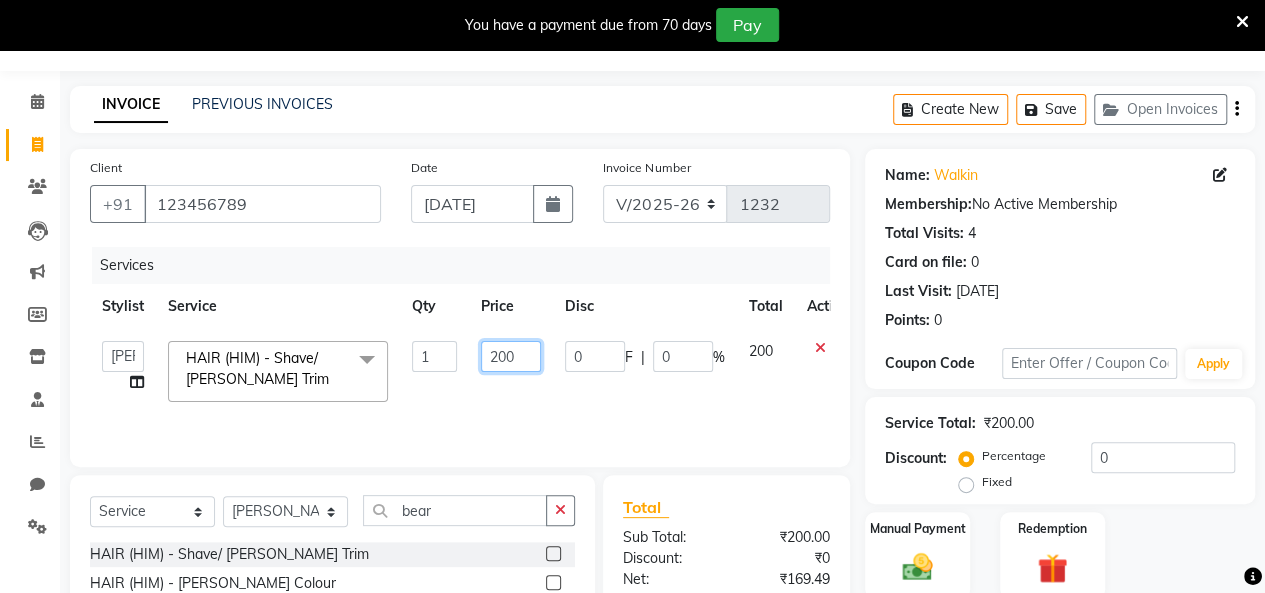 click on "200" 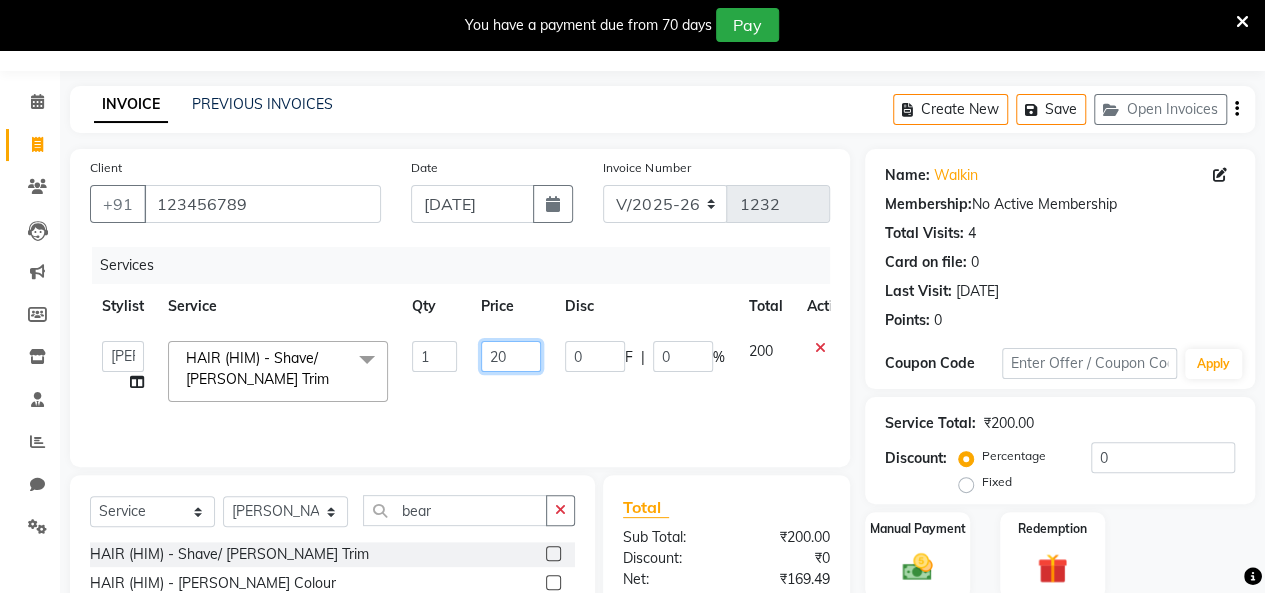 type on "250" 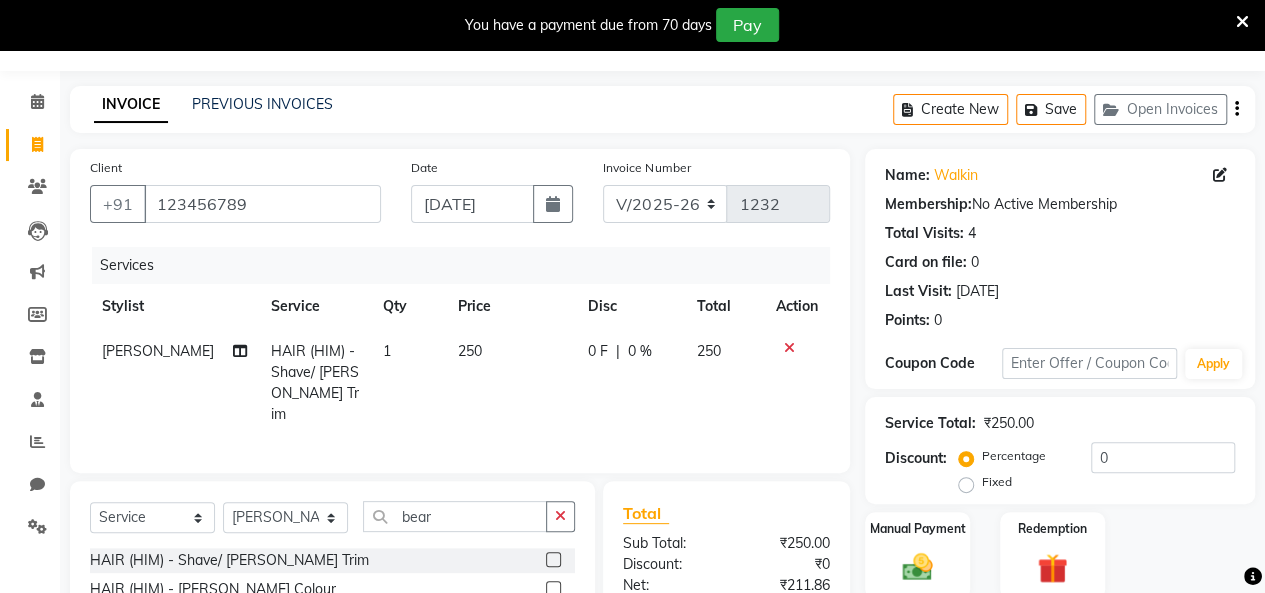 click on "0 F | 0 %" 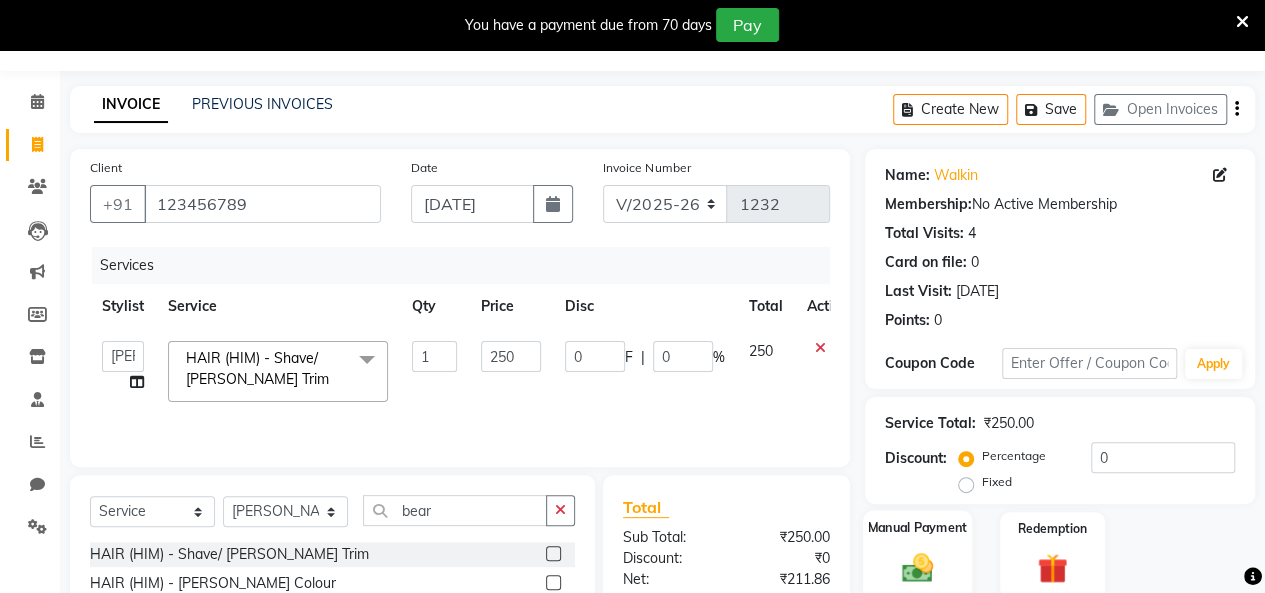 scroll, scrollTop: 254, scrollLeft: 0, axis: vertical 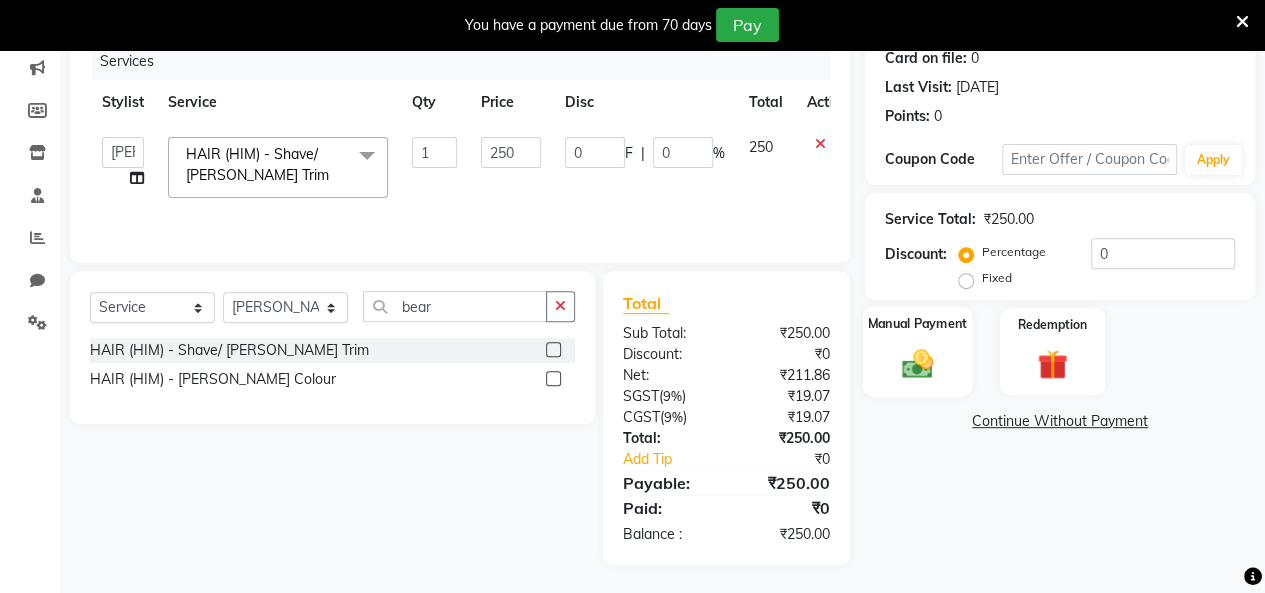 click 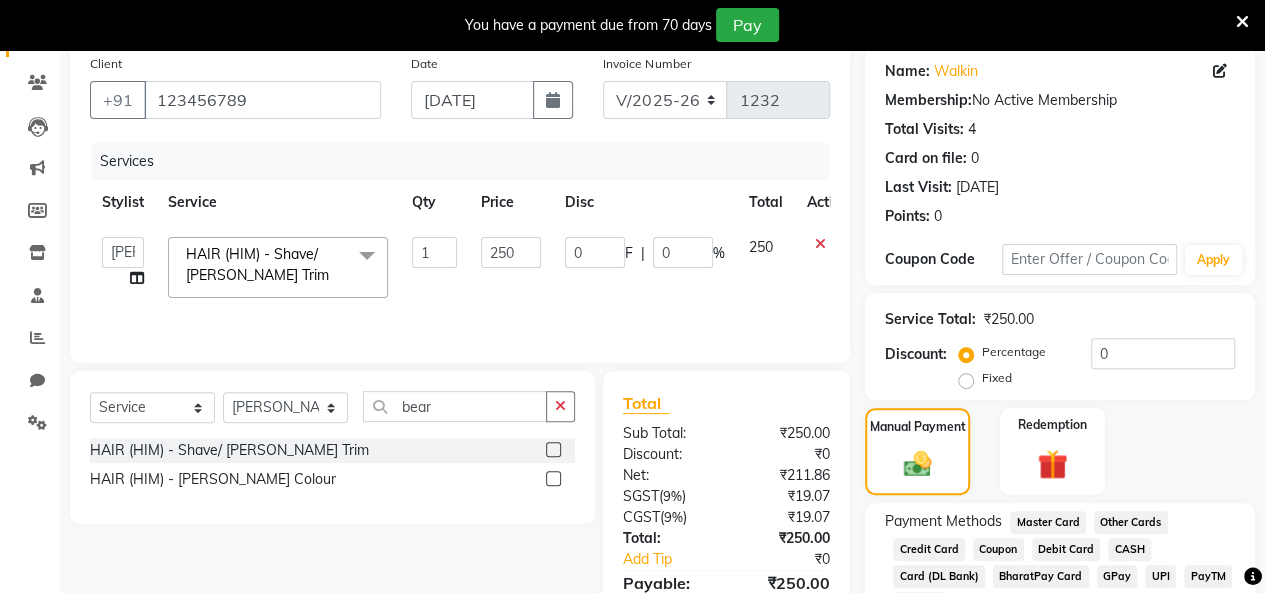scroll, scrollTop: 254, scrollLeft: 0, axis: vertical 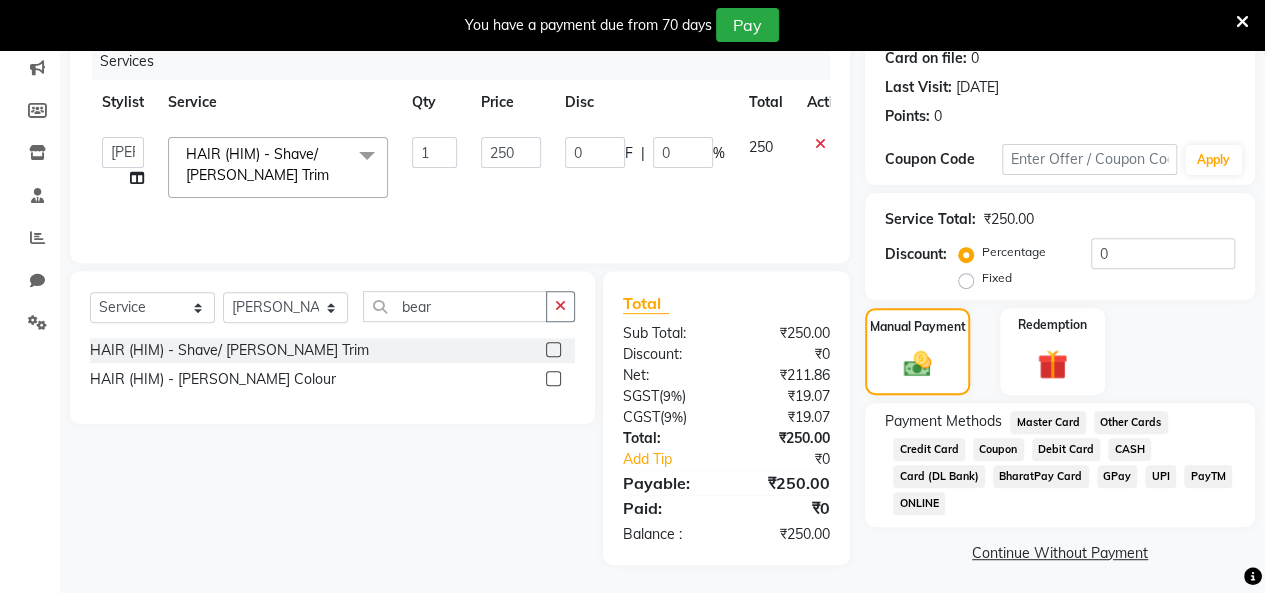 click on "GPay" 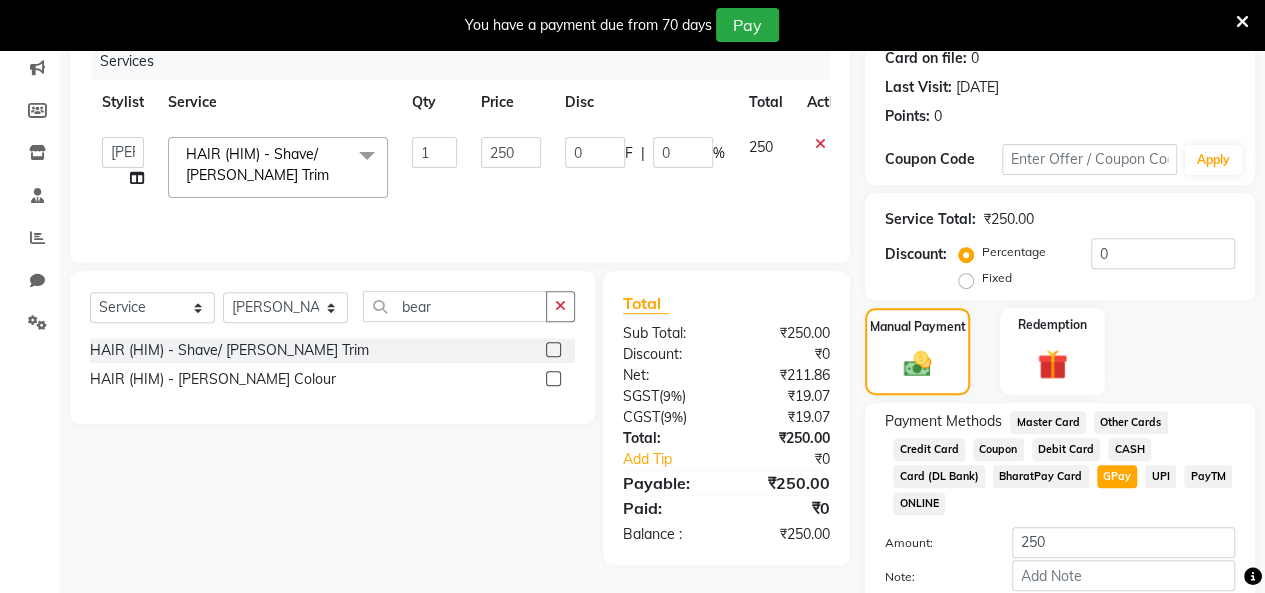 scroll, scrollTop: 364, scrollLeft: 0, axis: vertical 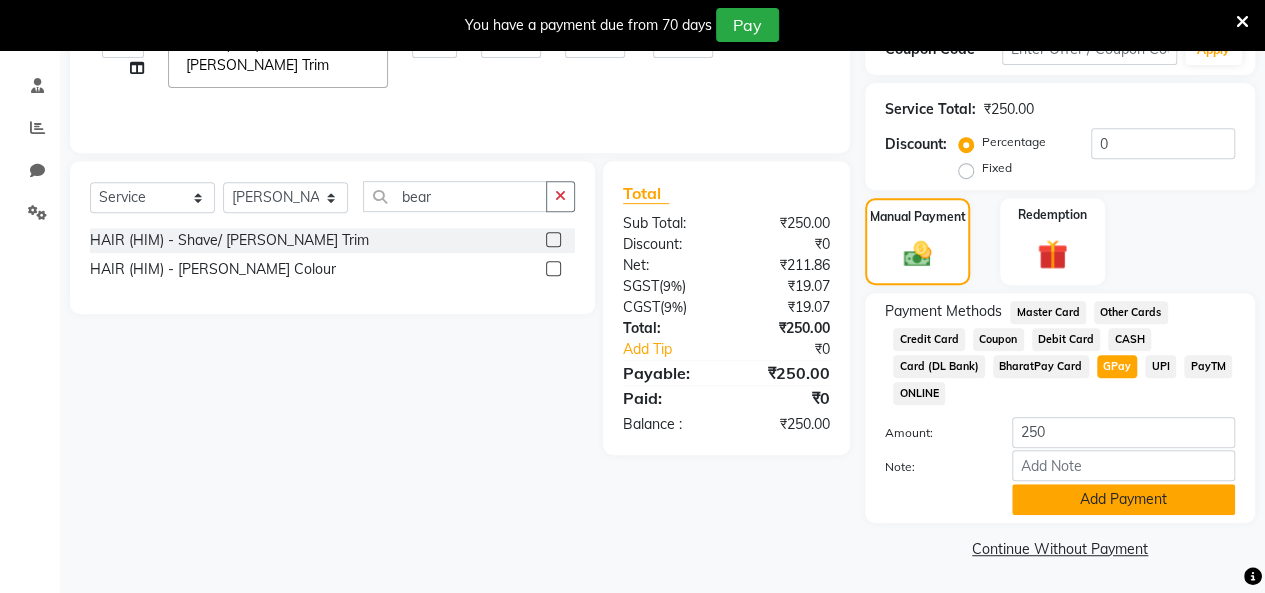 click on "Add Payment" 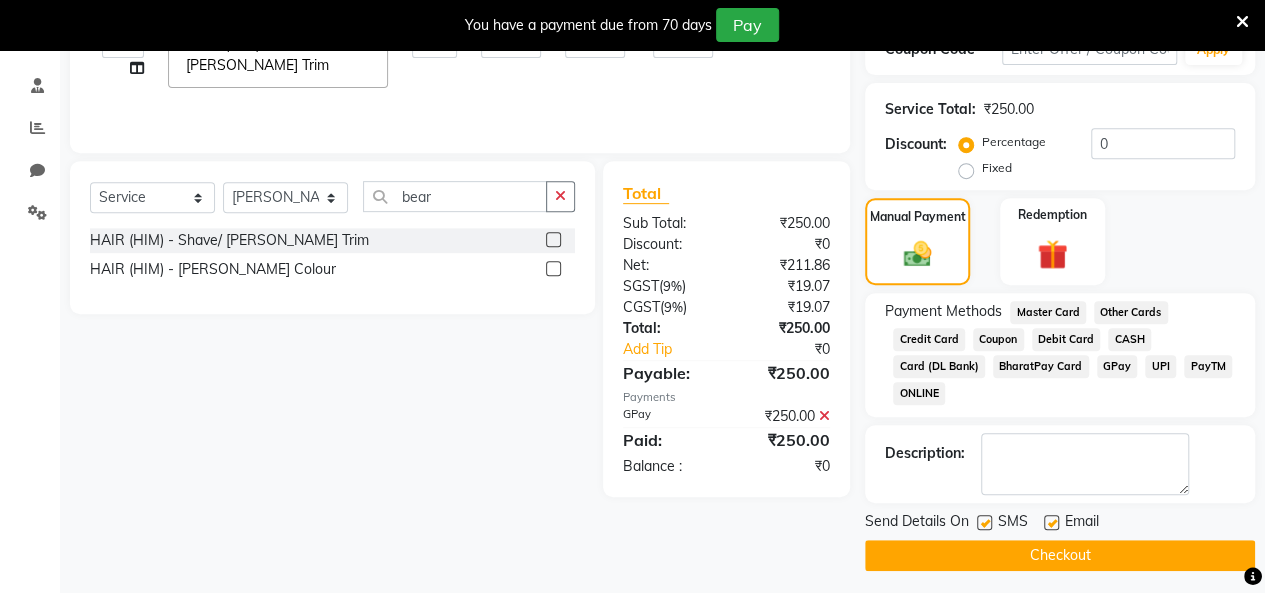 scroll, scrollTop: 370, scrollLeft: 0, axis: vertical 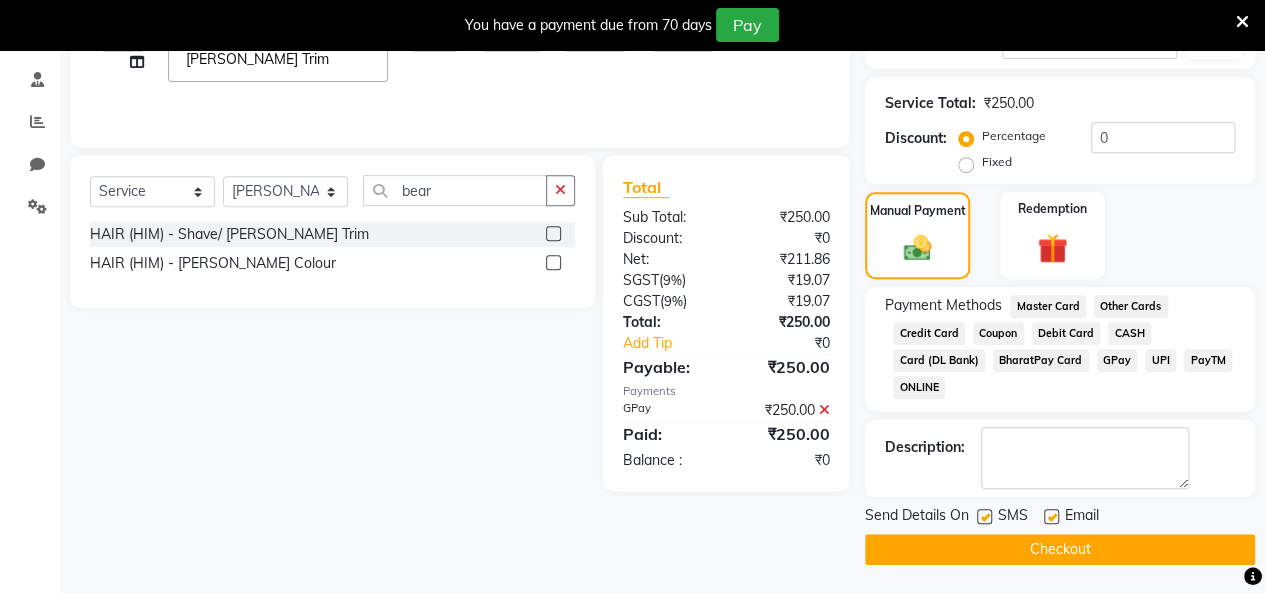 click 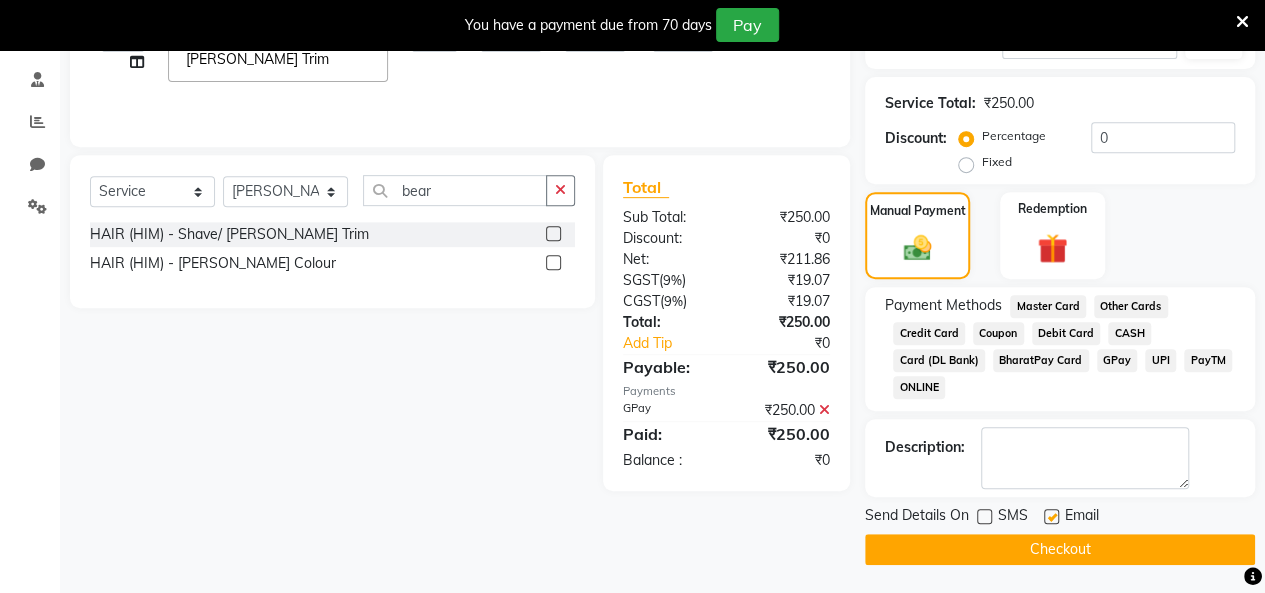 click 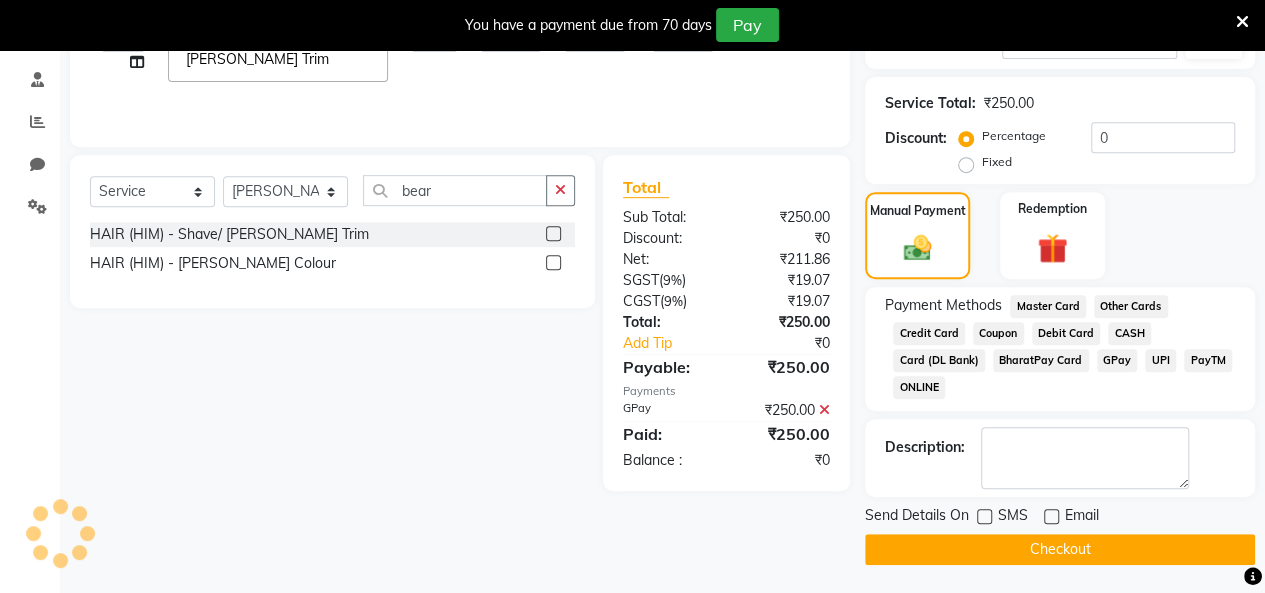 click on "Checkout" 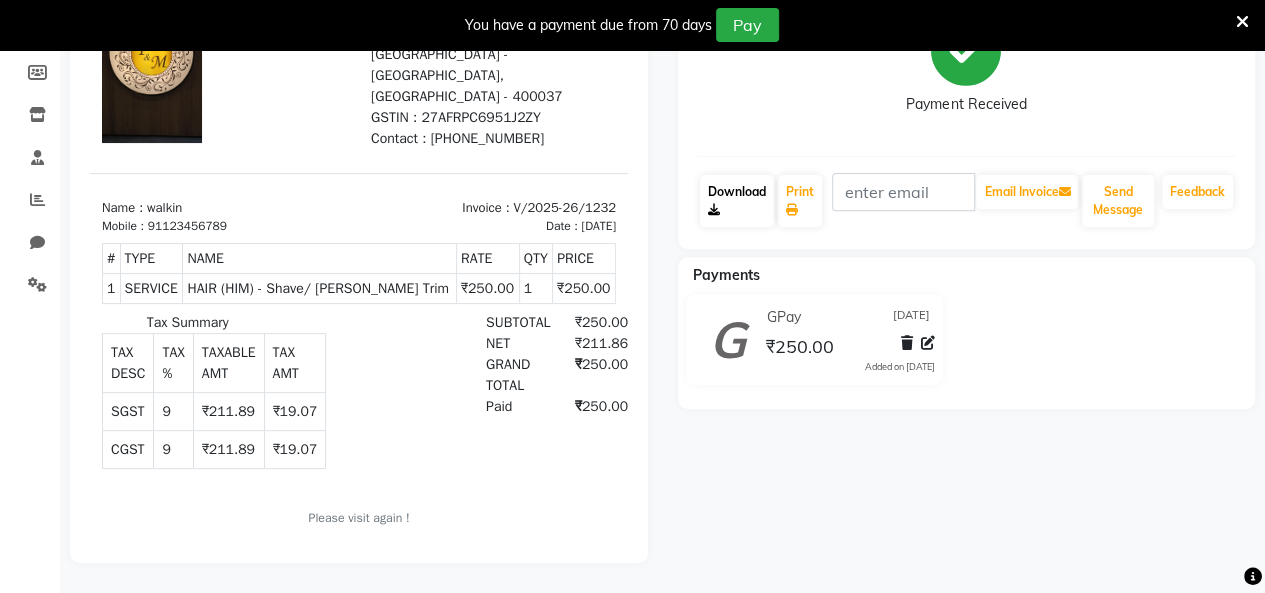 scroll, scrollTop: 6, scrollLeft: 0, axis: vertical 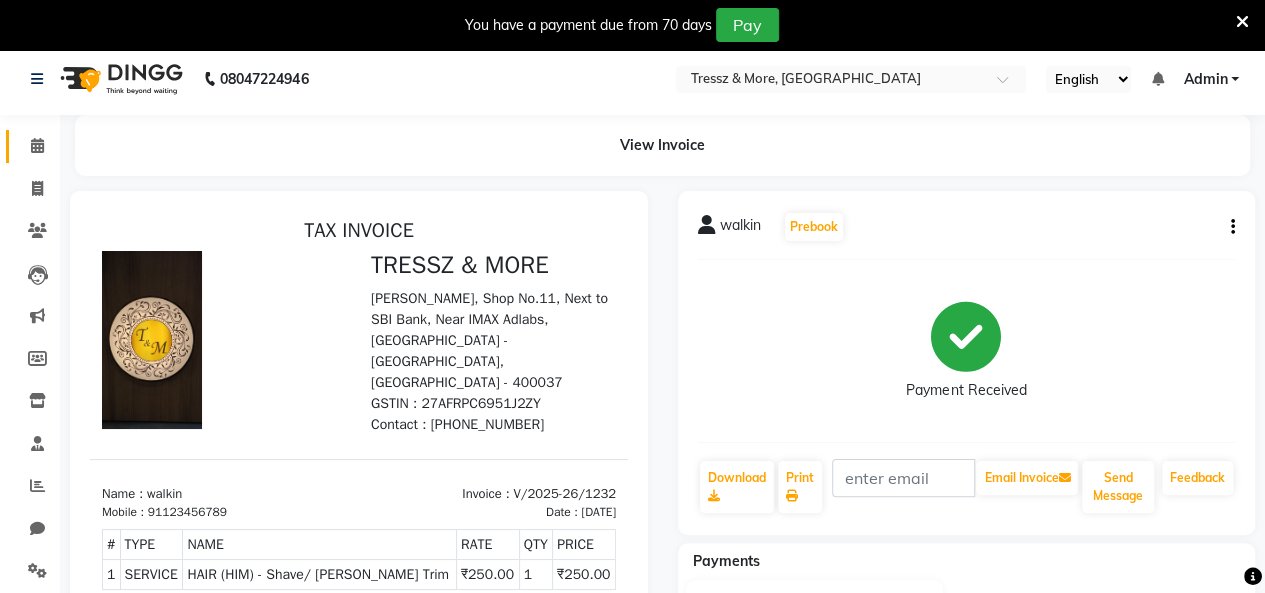 drag, startPoint x: 57, startPoint y: 205, endPoint x: 52, endPoint y: 155, distance: 50.24938 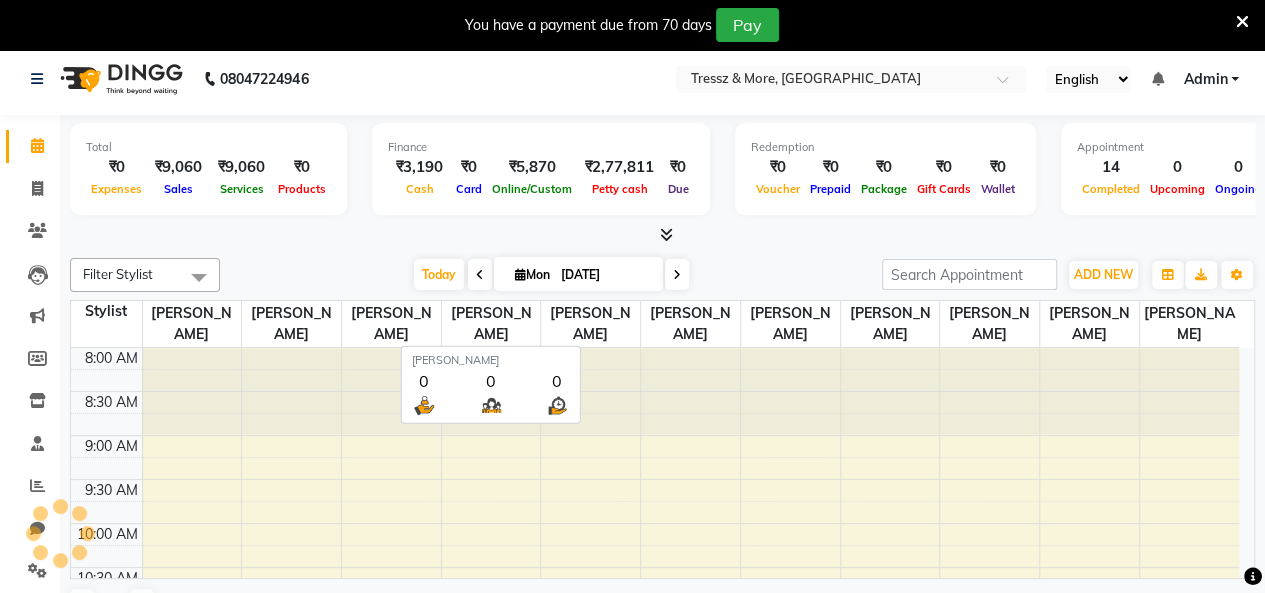 scroll, scrollTop: 0, scrollLeft: 0, axis: both 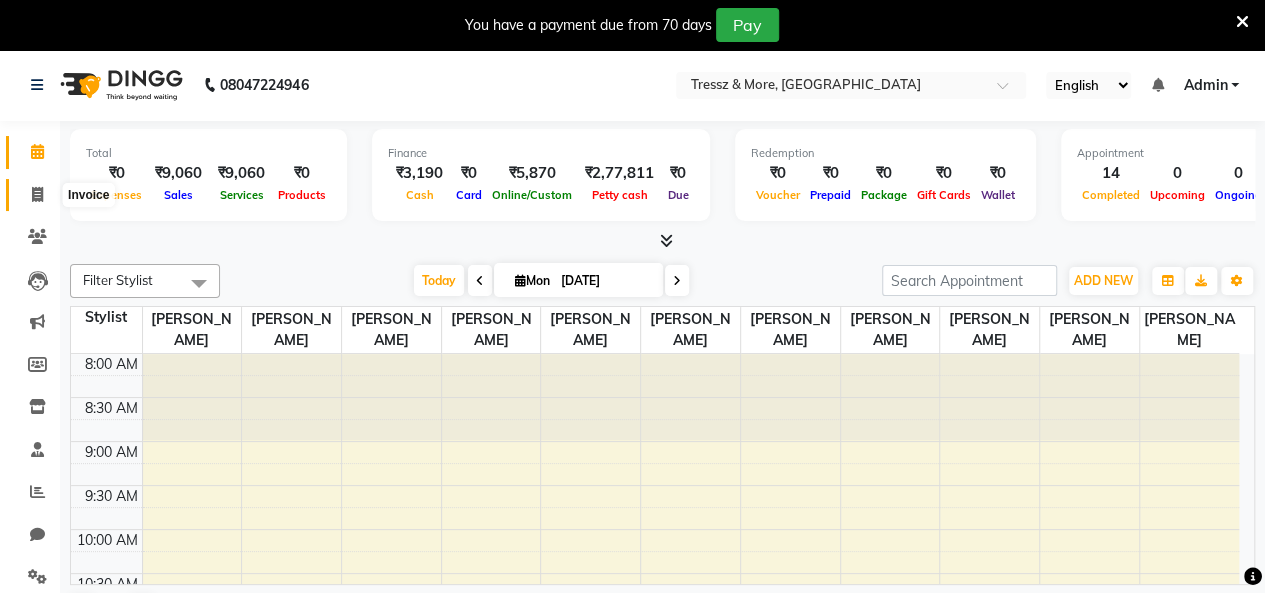 click 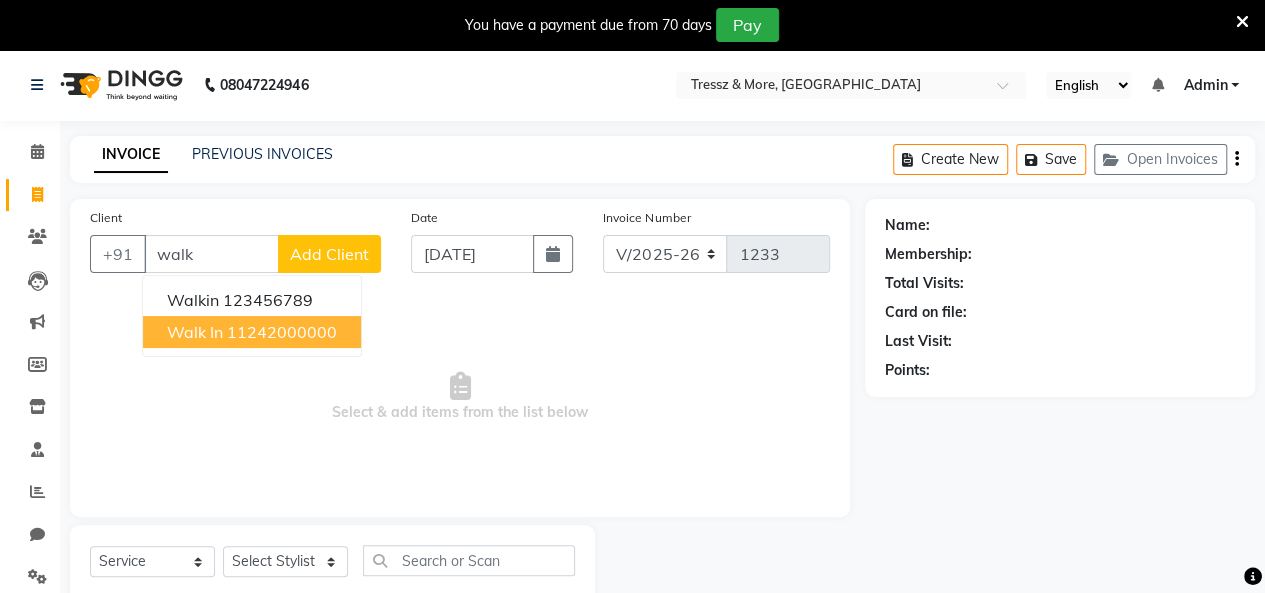 click on "11242000000" at bounding box center (282, 332) 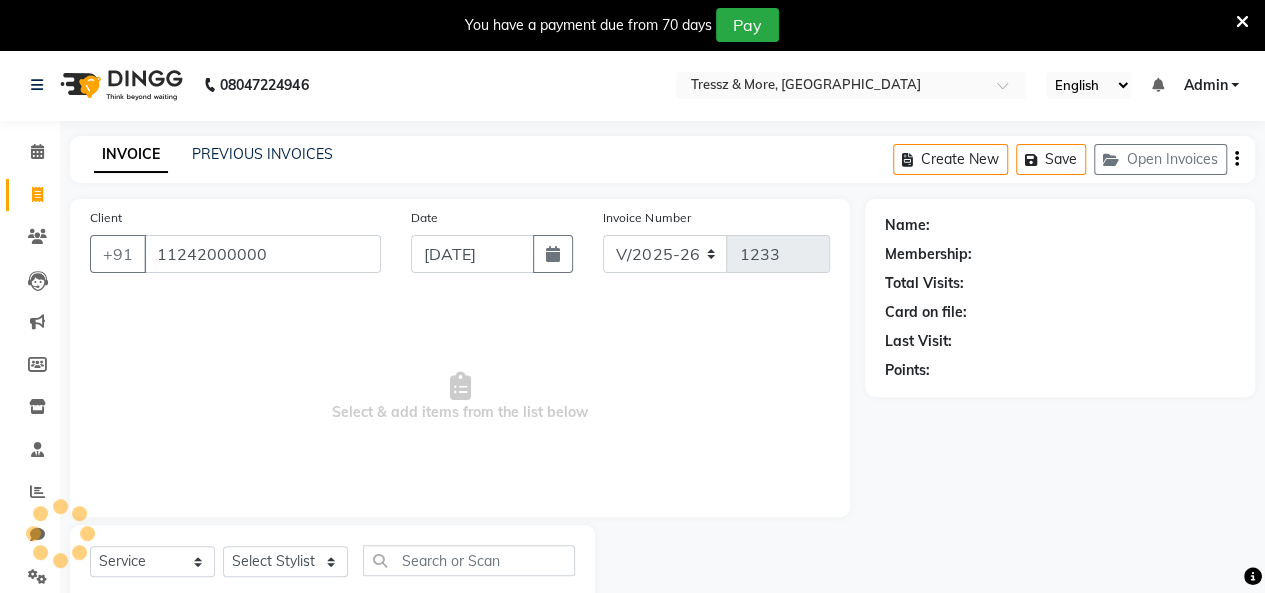 type on "11242000000" 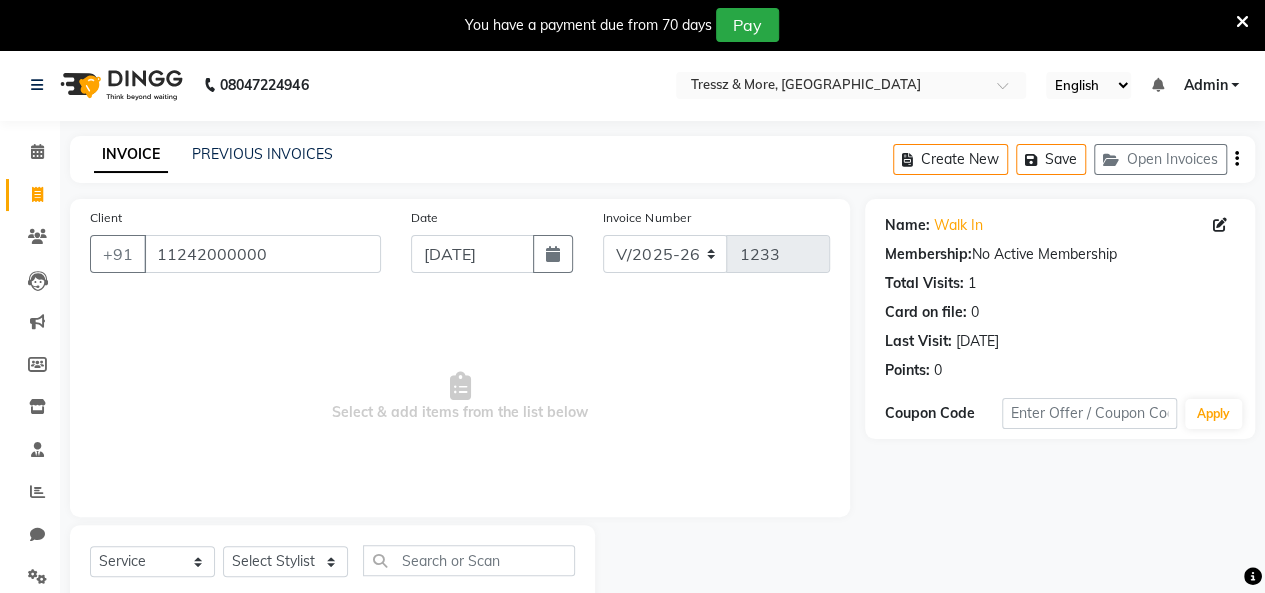 scroll, scrollTop: 56, scrollLeft: 0, axis: vertical 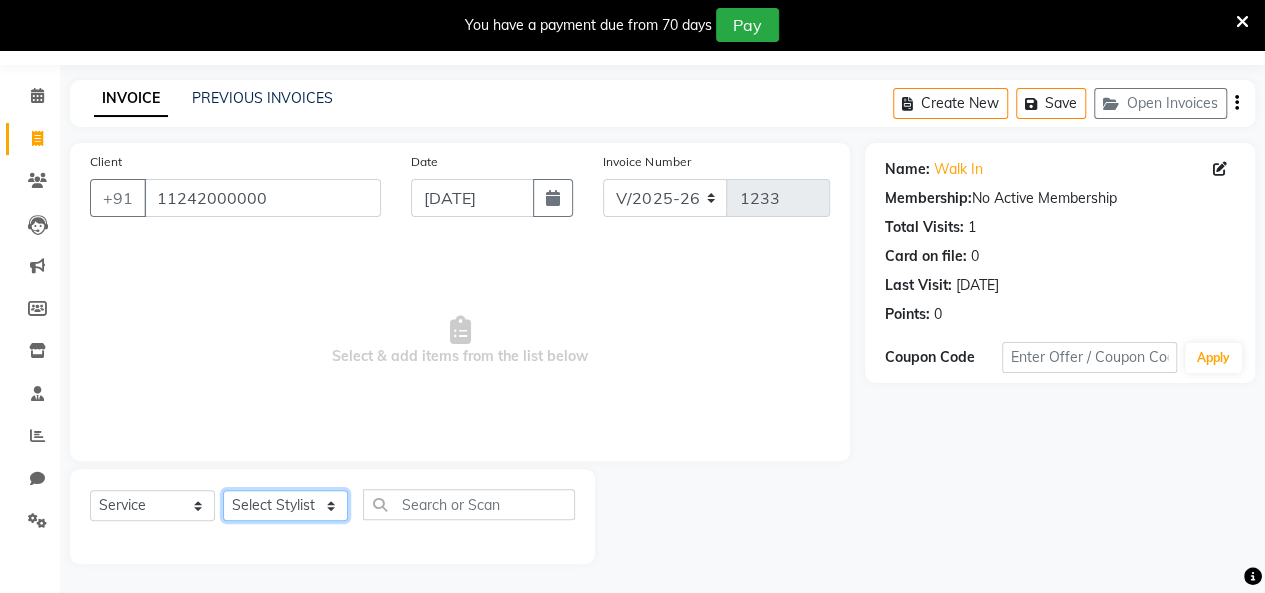 click on "Select Stylist [PERSON_NAME] [PERSON_NAME] [PERSON_NAME] [PERSON_NAME] [PERSON_NAME] [PERSON_NAME] [PERSON_NAME]  [PERSON_NAME] [PERSON_NAME] [PERSON_NAME] [PERSON_NAME]" 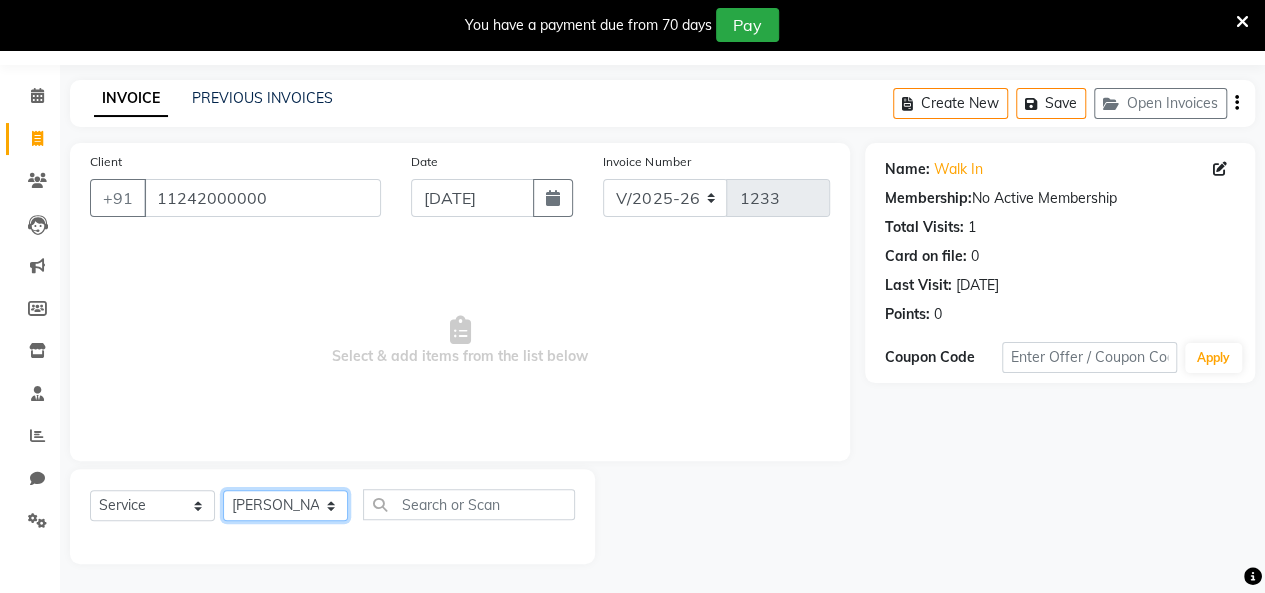 click on "Select Stylist [PERSON_NAME] [PERSON_NAME] [PERSON_NAME] [PERSON_NAME] [PERSON_NAME] [PERSON_NAME] [PERSON_NAME]  [PERSON_NAME] [PERSON_NAME] [PERSON_NAME] [PERSON_NAME]" 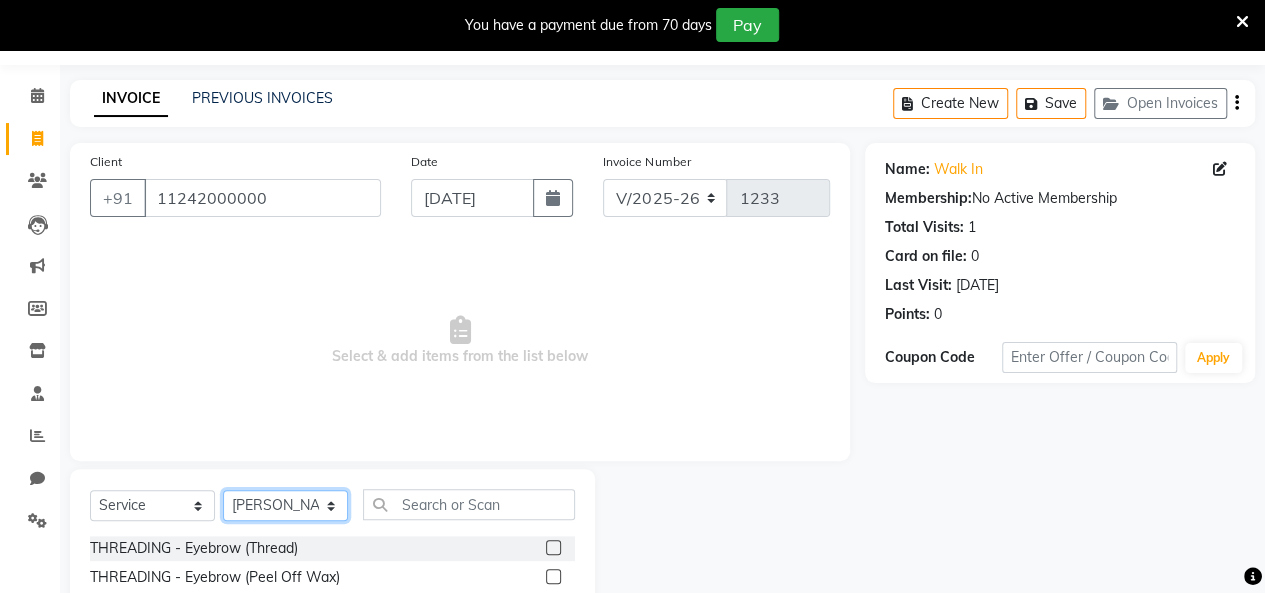 scroll, scrollTop: 156, scrollLeft: 0, axis: vertical 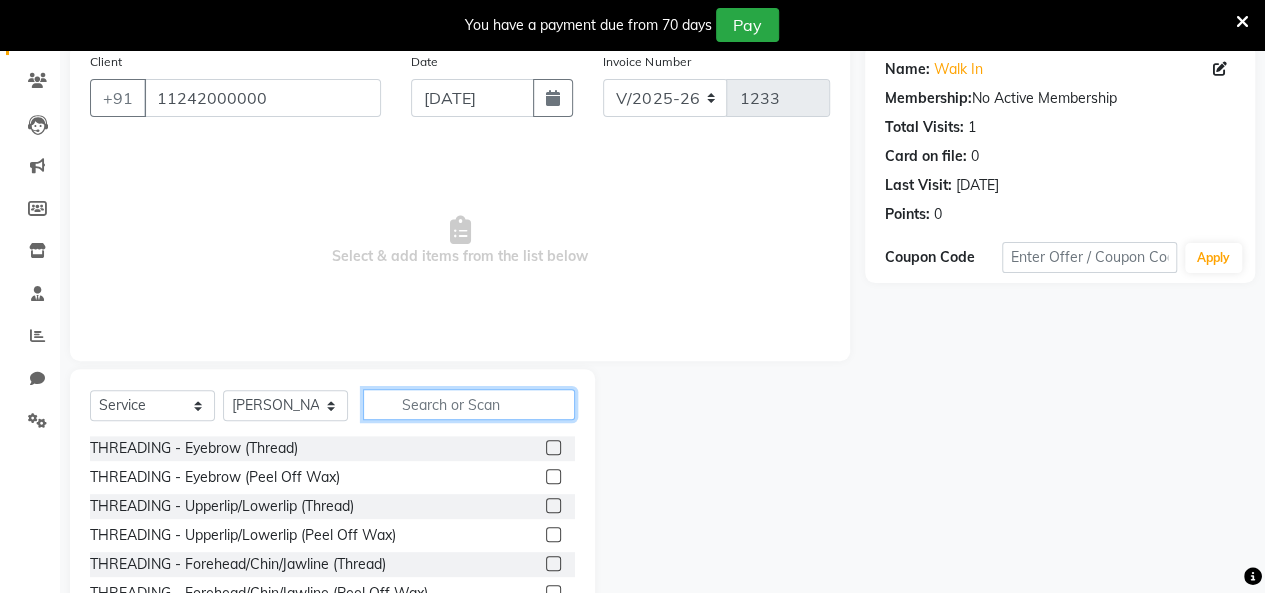click 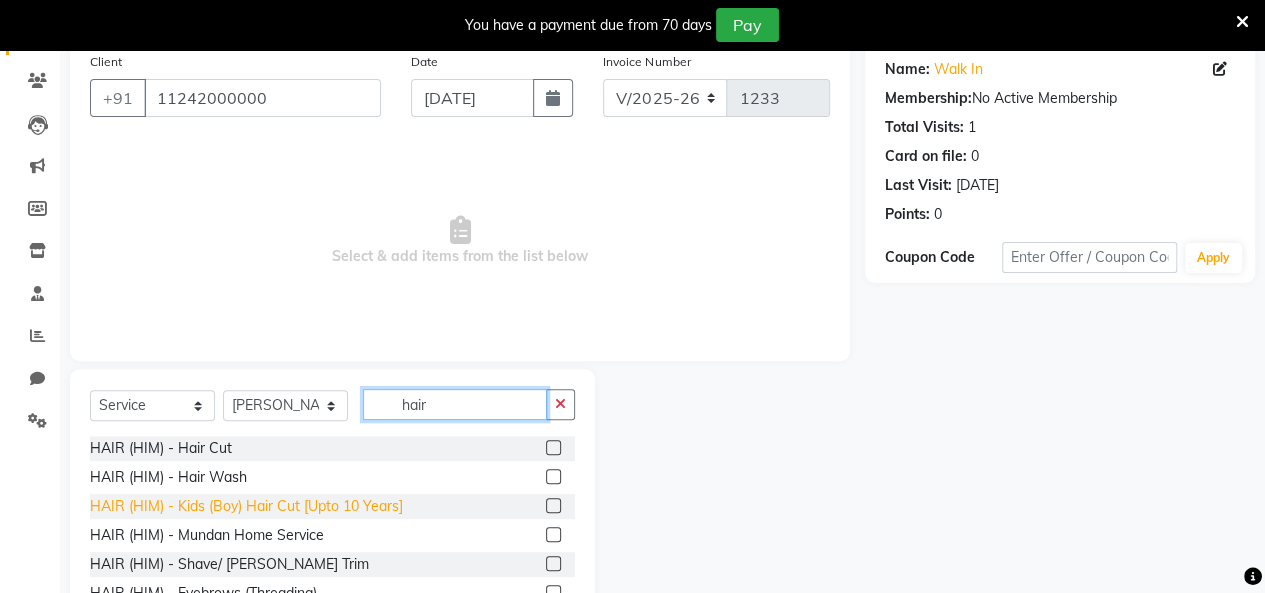 scroll, scrollTop: 100, scrollLeft: 0, axis: vertical 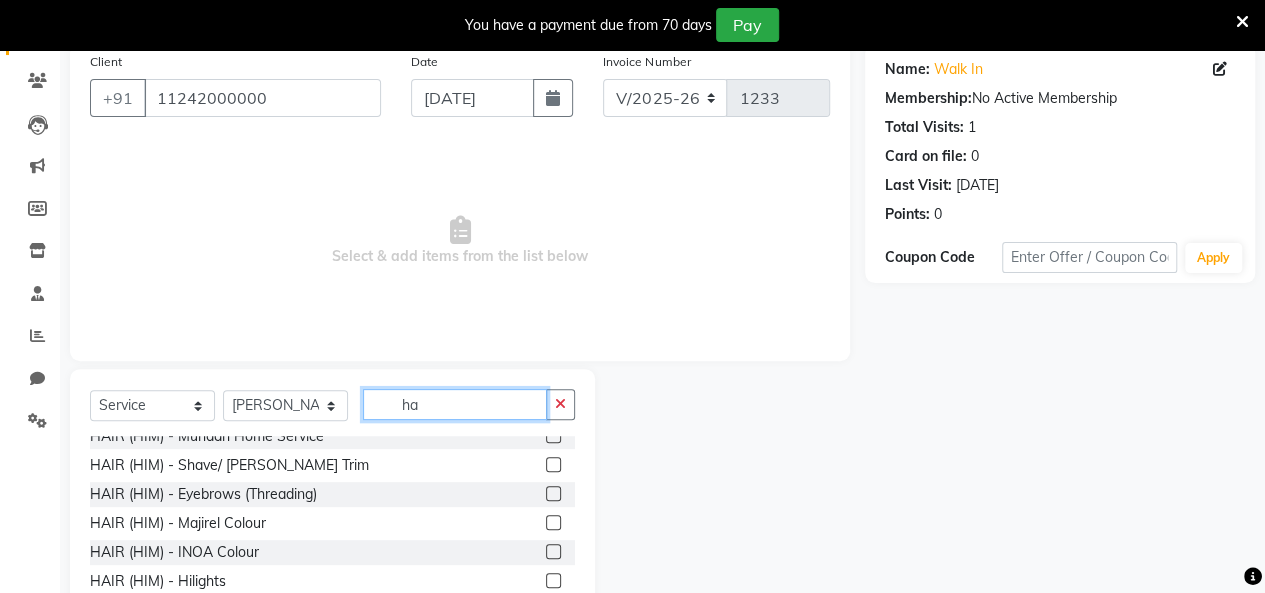 type on "h" 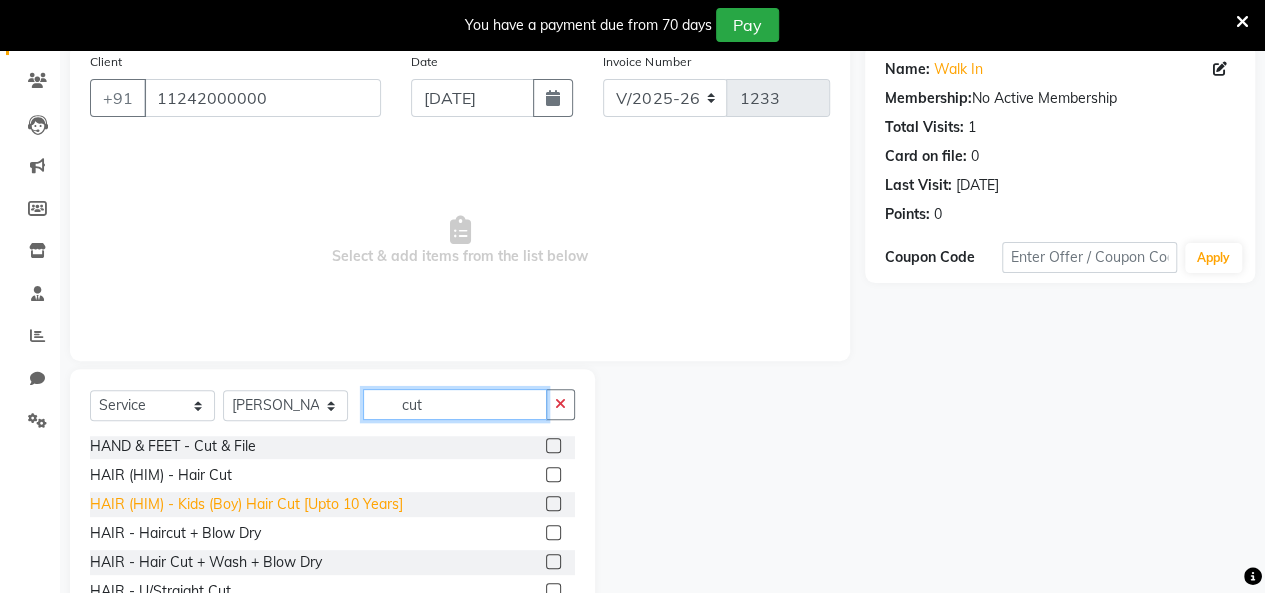 scroll, scrollTop: 0, scrollLeft: 0, axis: both 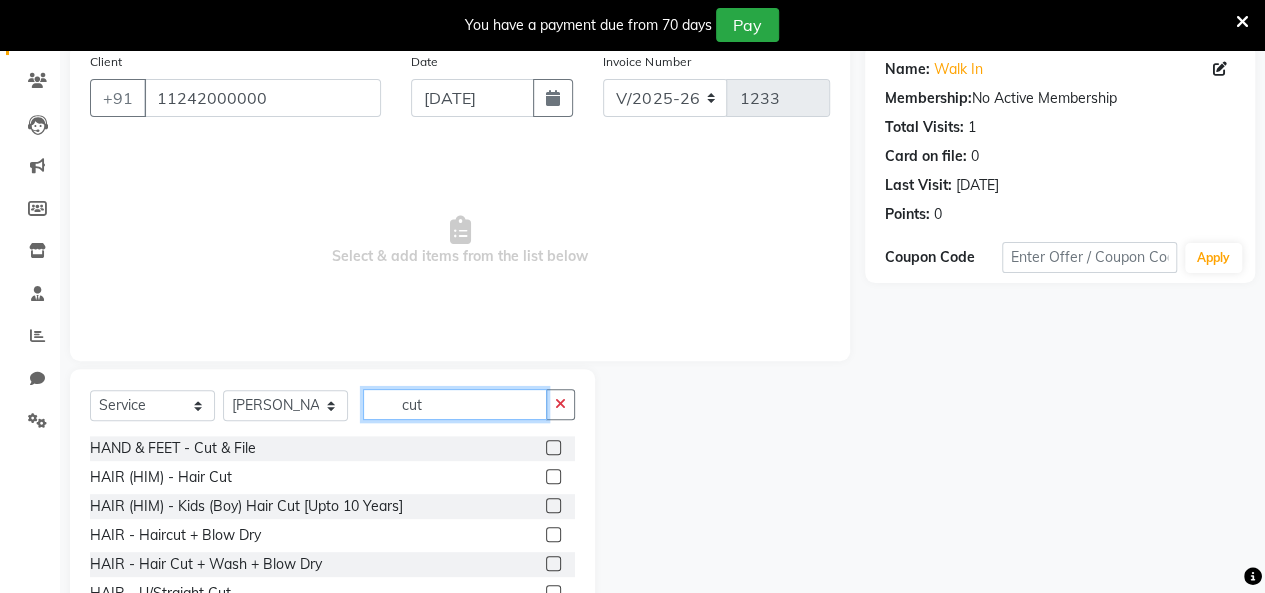 type on "cut" 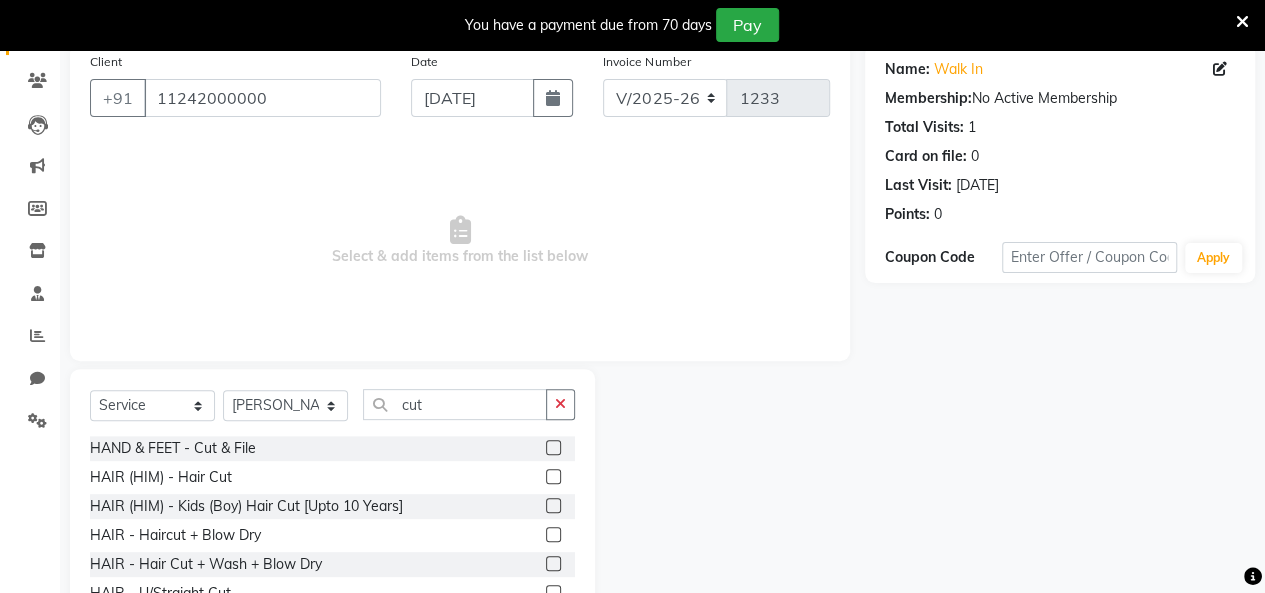 click 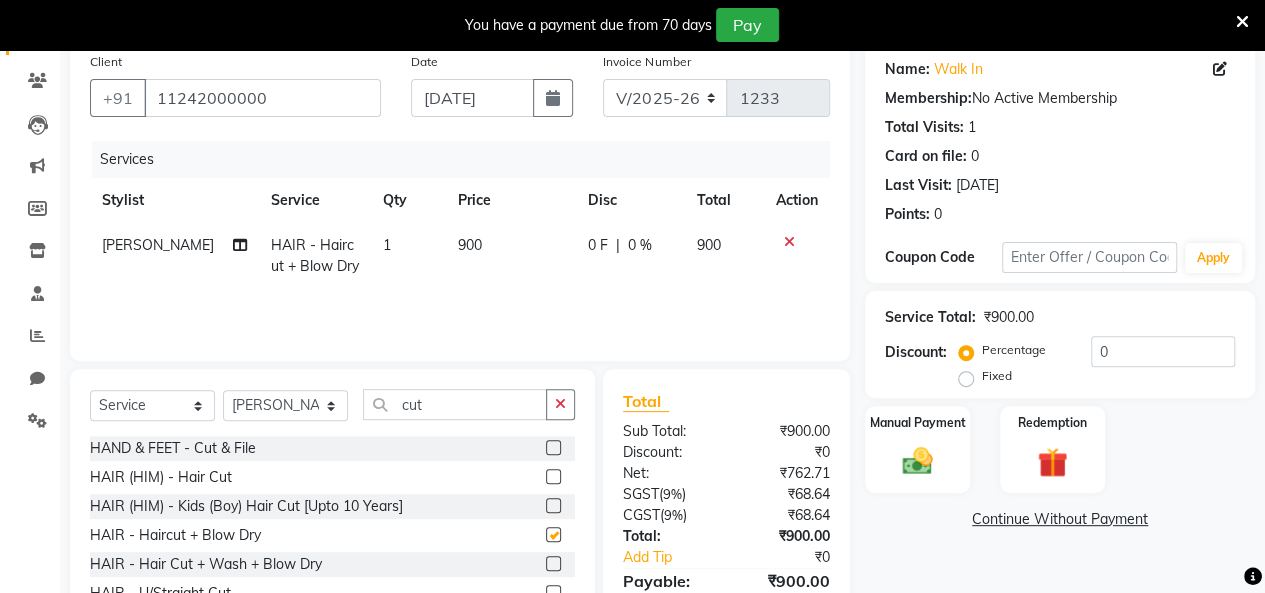 checkbox on "false" 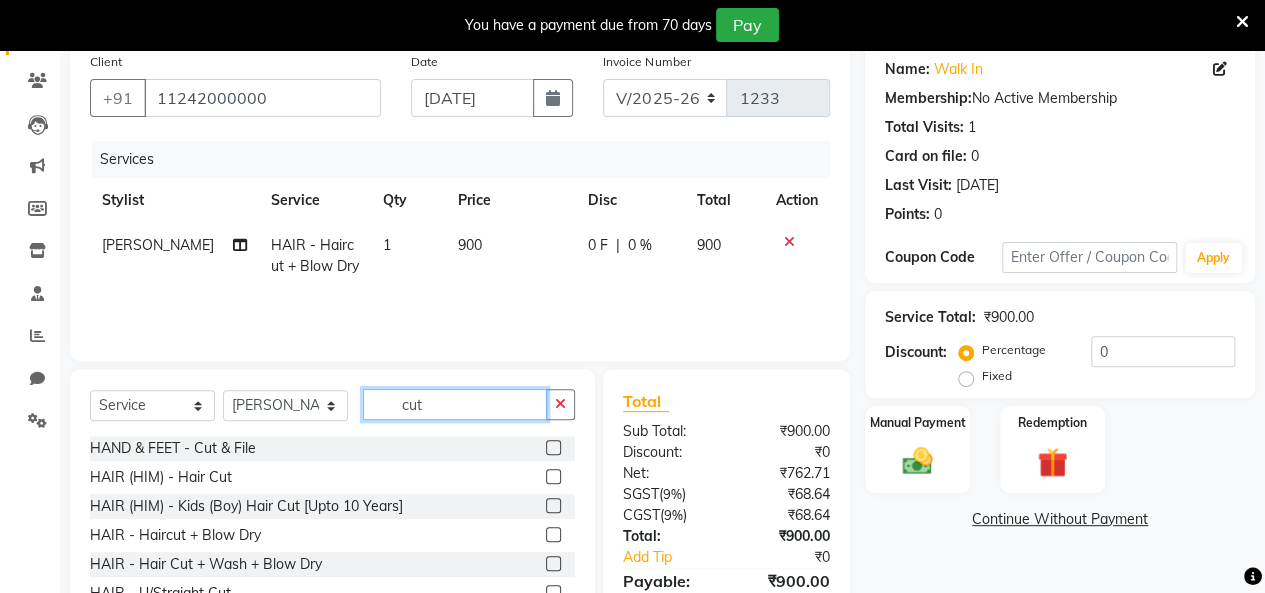 click on "cut" 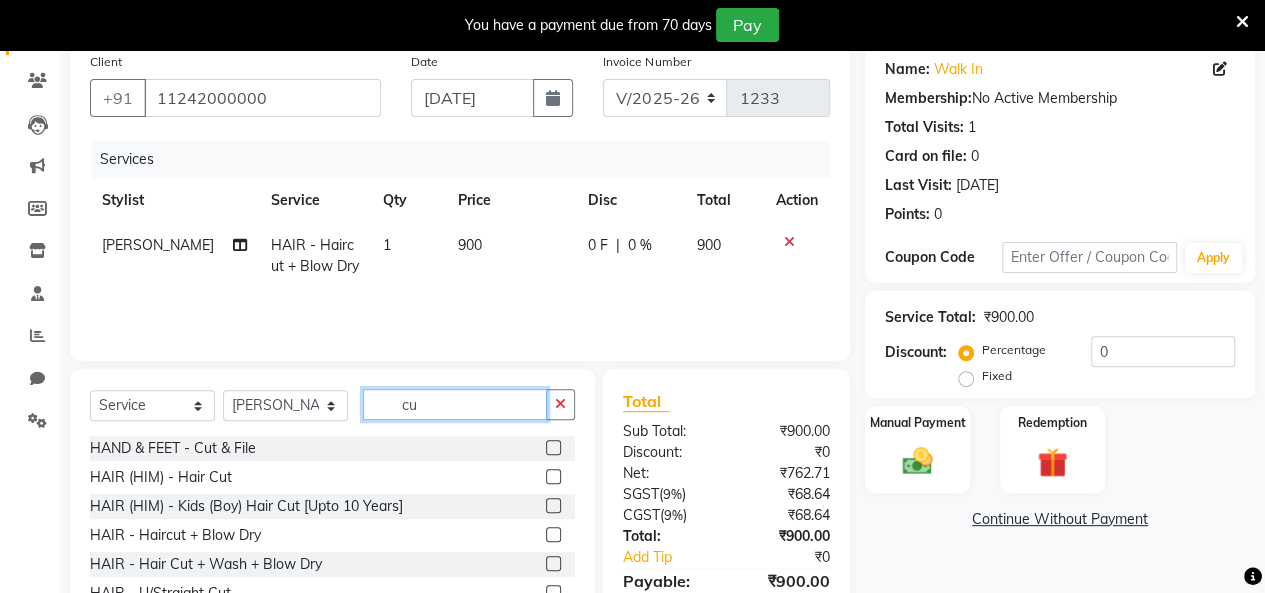 type on "c" 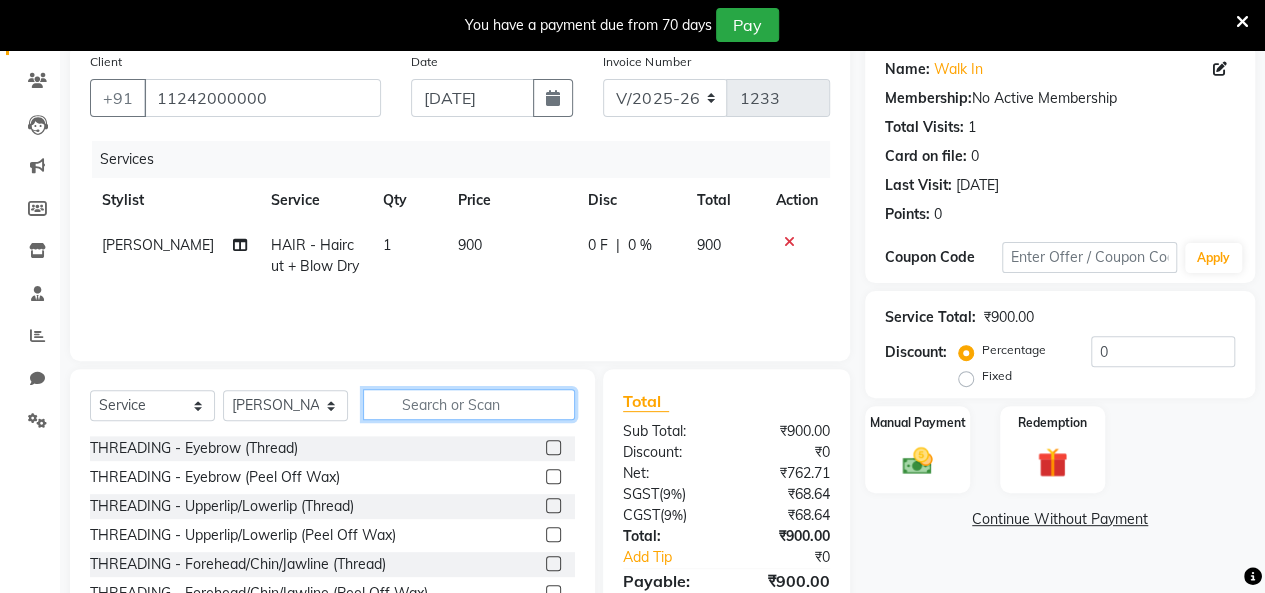 type 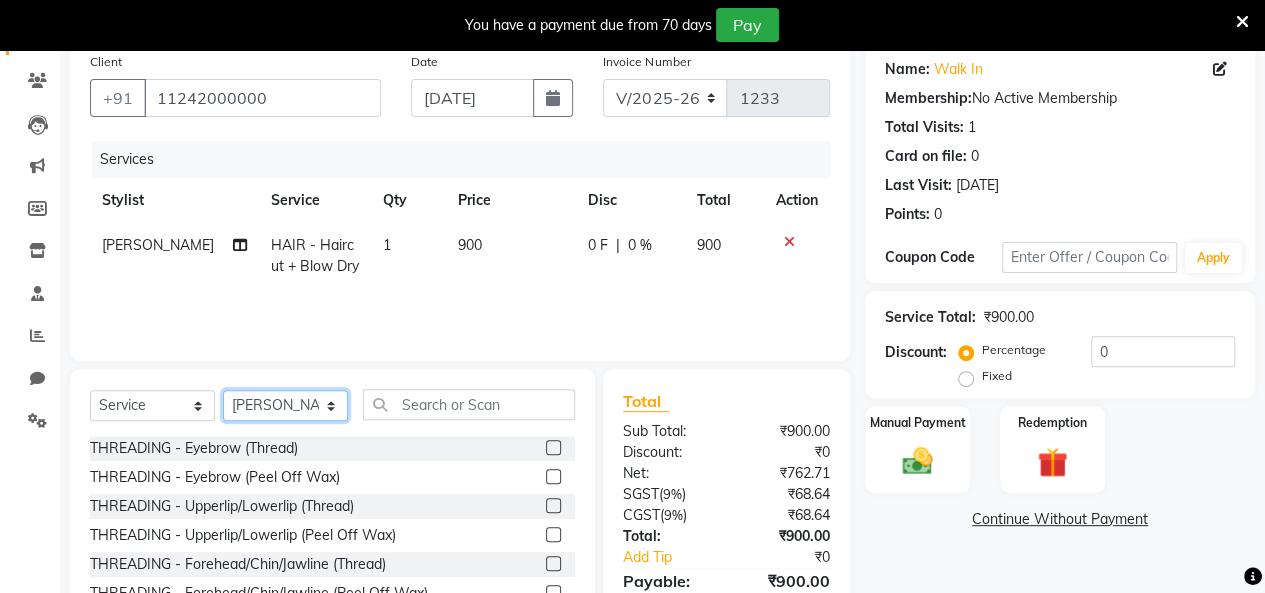 click on "Select Stylist [PERSON_NAME] [PERSON_NAME] [PERSON_NAME] [PERSON_NAME] [PERSON_NAME] [PERSON_NAME] [PERSON_NAME]  [PERSON_NAME] [PERSON_NAME] [PERSON_NAME] [PERSON_NAME]" 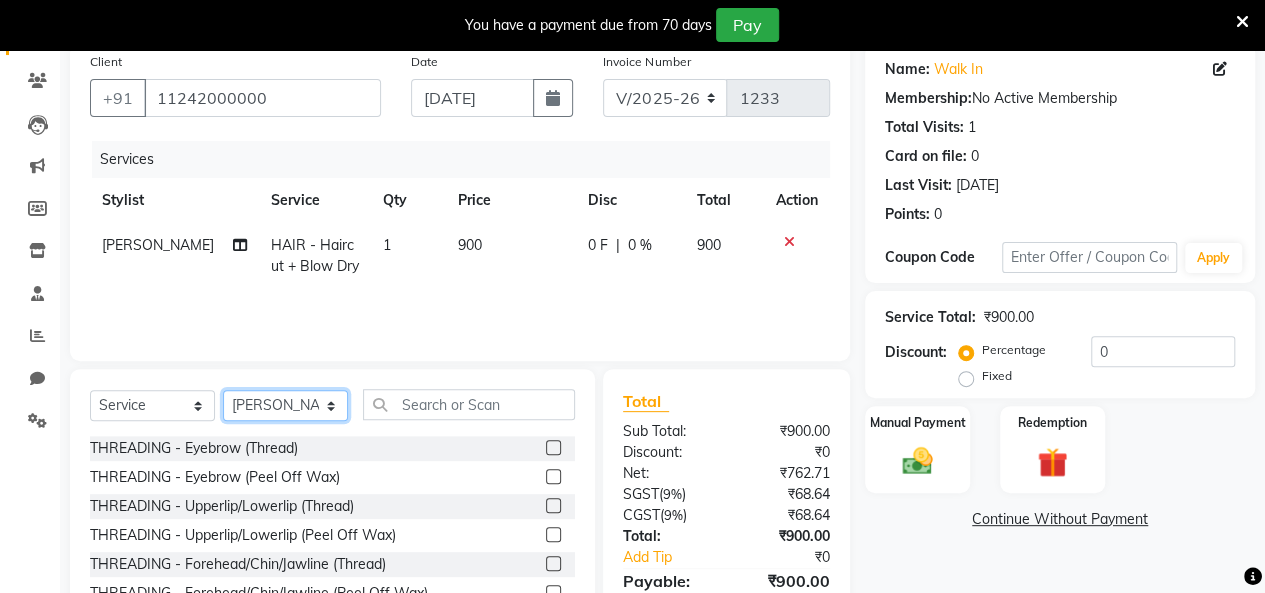 select on "72136" 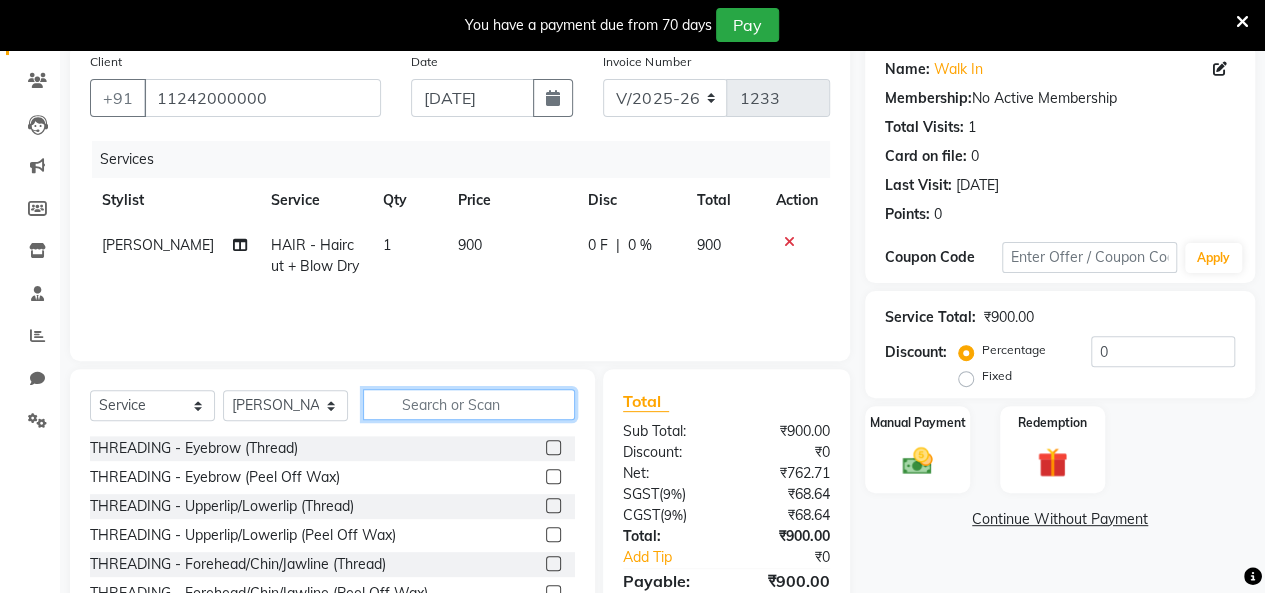 click 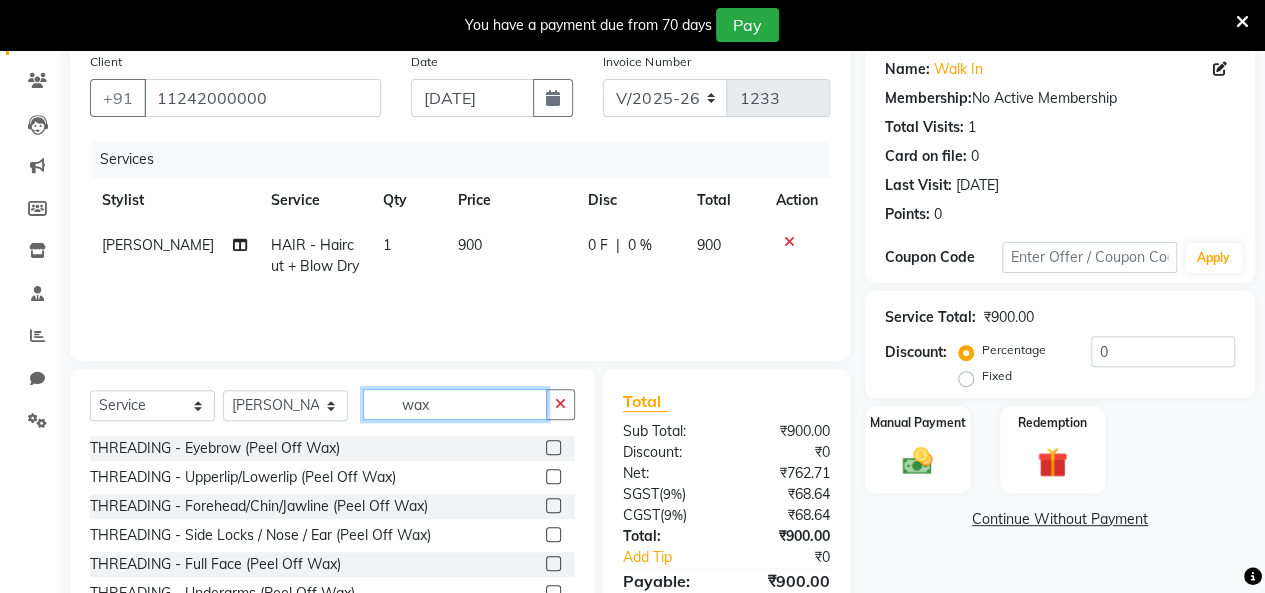 type on "wax" 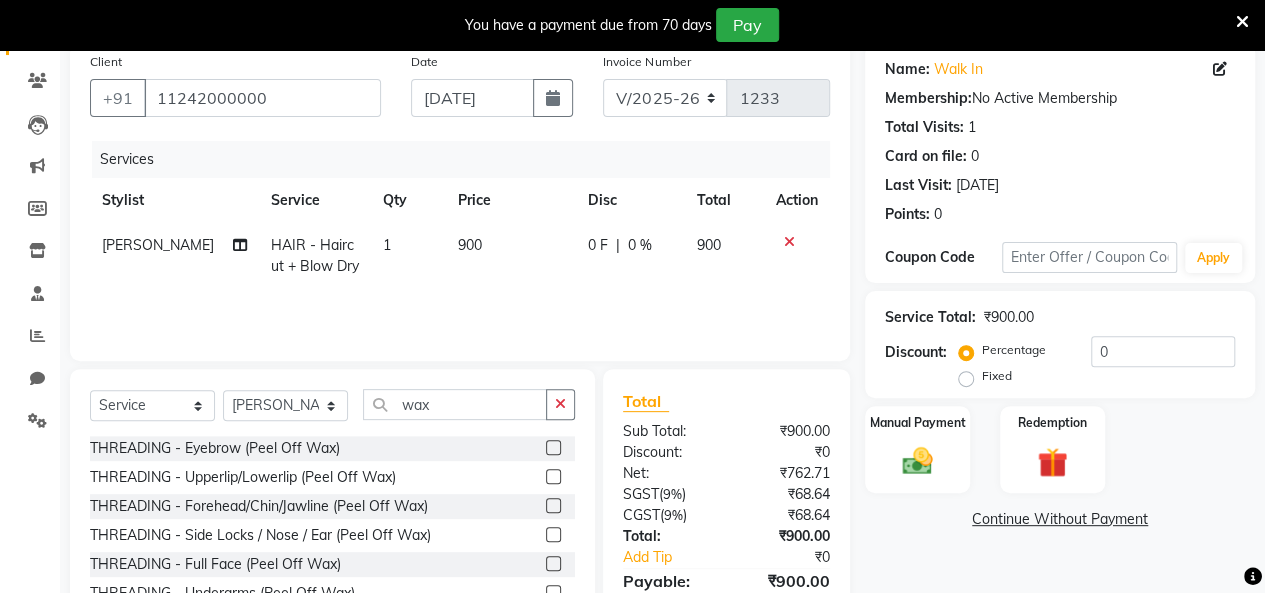 click 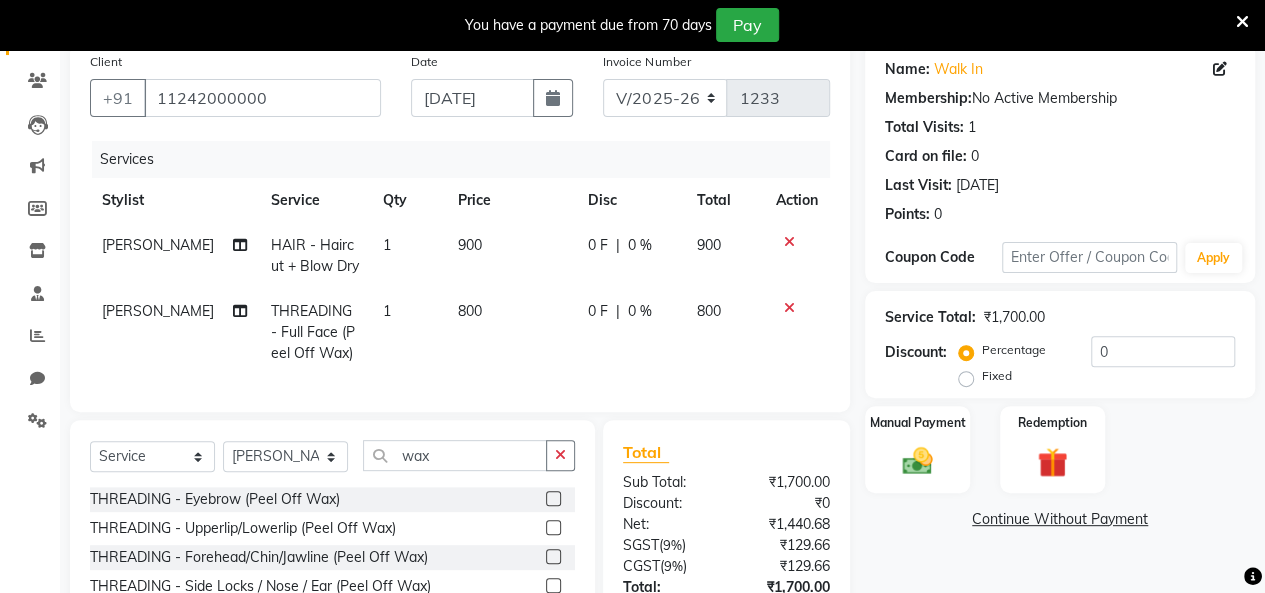 checkbox on "false" 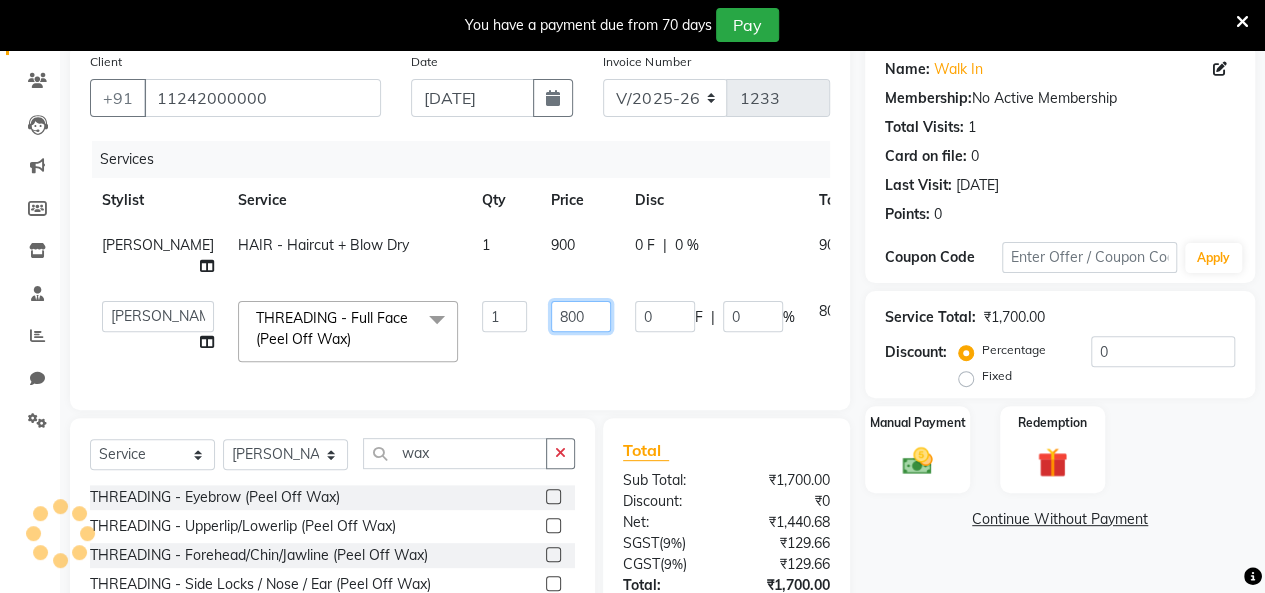 click on "800" 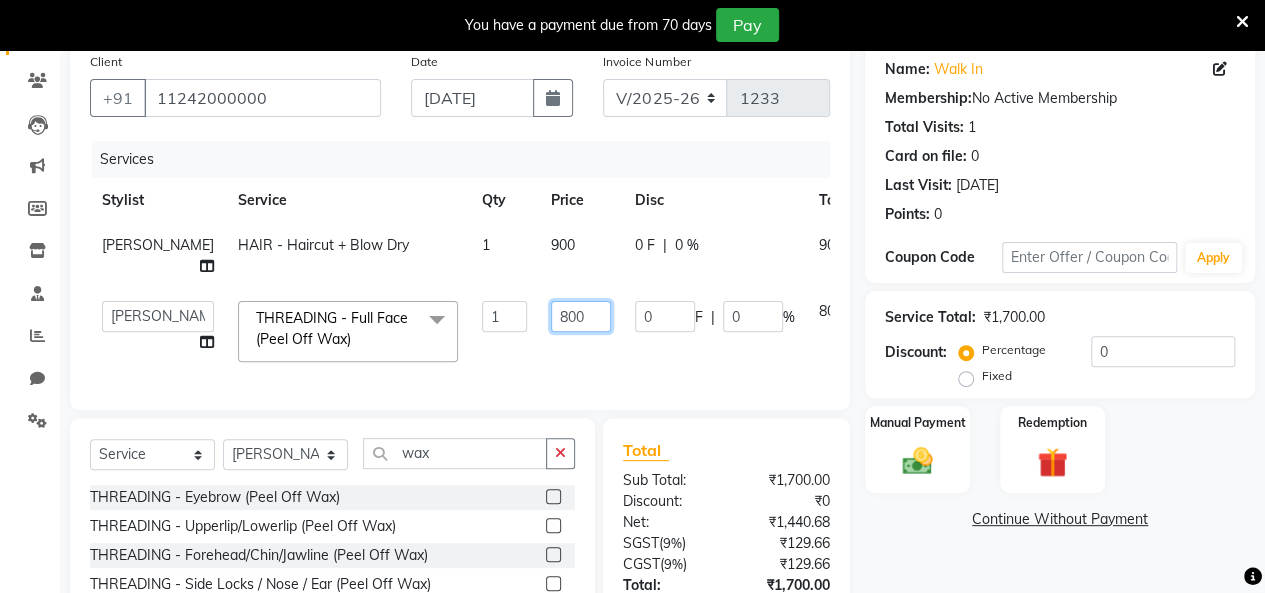 click on "800" 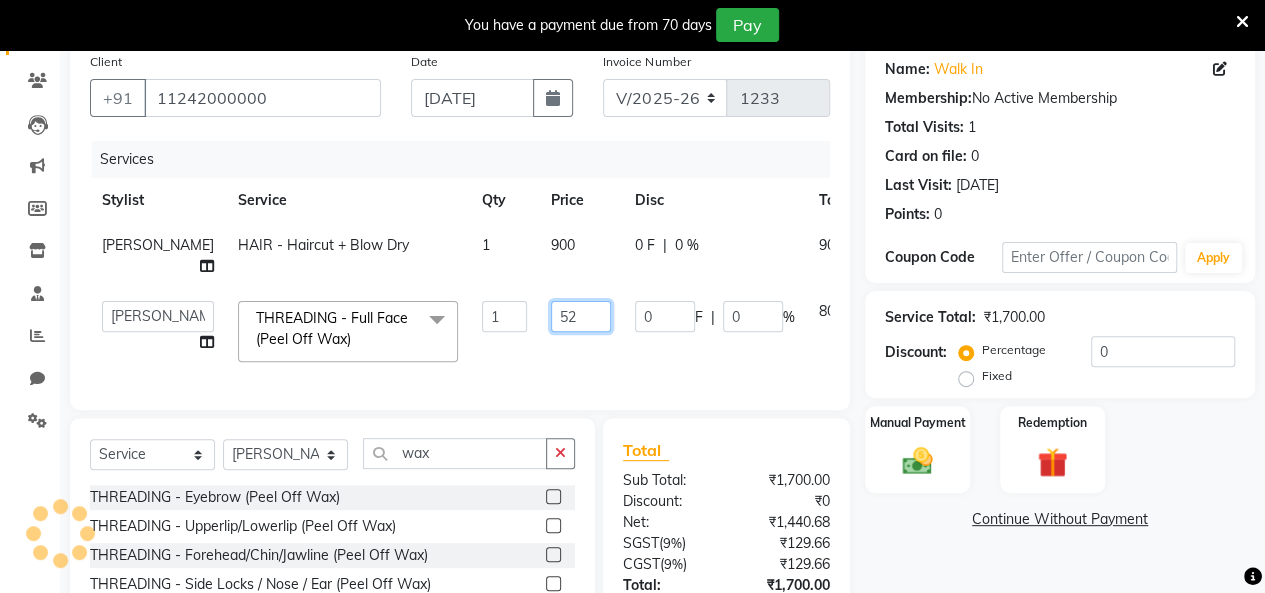 type on "520" 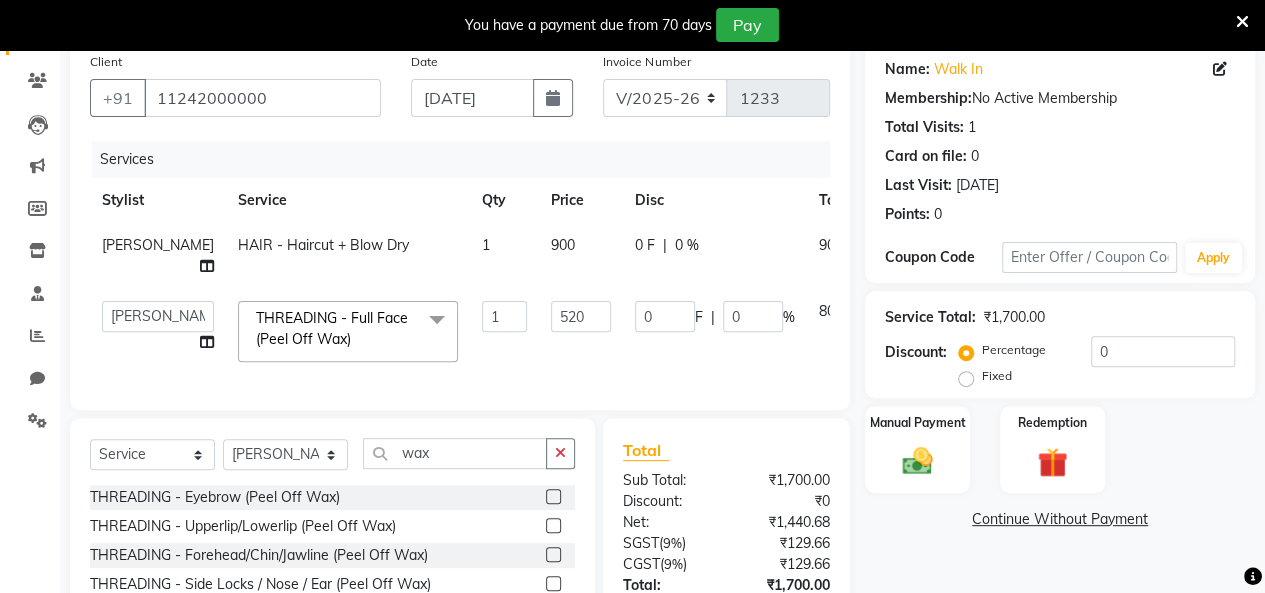 click on "Services Stylist Service Qty Price Disc Total Action [PERSON_NAME] HAIR - Haircut + Blow Dry 1 900 0 F | 0 % 900  [PERSON_NAME]   [PERSON_NAME]   [PERSON_NAME]   [PERSON_NAME]   [PERSON_NAME]   [PERSON_NAME]   [PERSON_NAME]    [PERSON_NAME]   [PERSON_NAME]   [PERSON_NAME]   [PERSON_NAME]  THREADING - Full Face (Peel Off Wax)  x THREADING - Eyebrow (Thread) THREADING - Eyebrow (Peel Off Wax) THREADING - Upperlip/Lowerlip (Thread) THREADING - Upperlip/Lowerlip (Peel Off Wax) THREADING - Forehead/Chin/Jawline (Thread) THREADING - Forehead/Chin/Jawline (Peel Off Wax) THREADING - Side Locks / Nose / Ear (Thread) THREADING - Side Locks / Nose / Ear (Peel Off Wax) THREADING - Full Face (Thread) THREADING - Full Face (Peel Off Wax) THREADING - Underarms (Peel Off Wax) WAXING - Underarms (Regular) WAXING - Underarms (Chocolate) WAXING - Half Arm (Regular) WAXING - Half Arm (Chocolate) WAXING - Full Arms (Regular) WAXING - Full Arms (Chocolate) WAXING - Full Legs (Regular) WAXING - Full Legs (Chocolate) SPA - Deep Tissue" 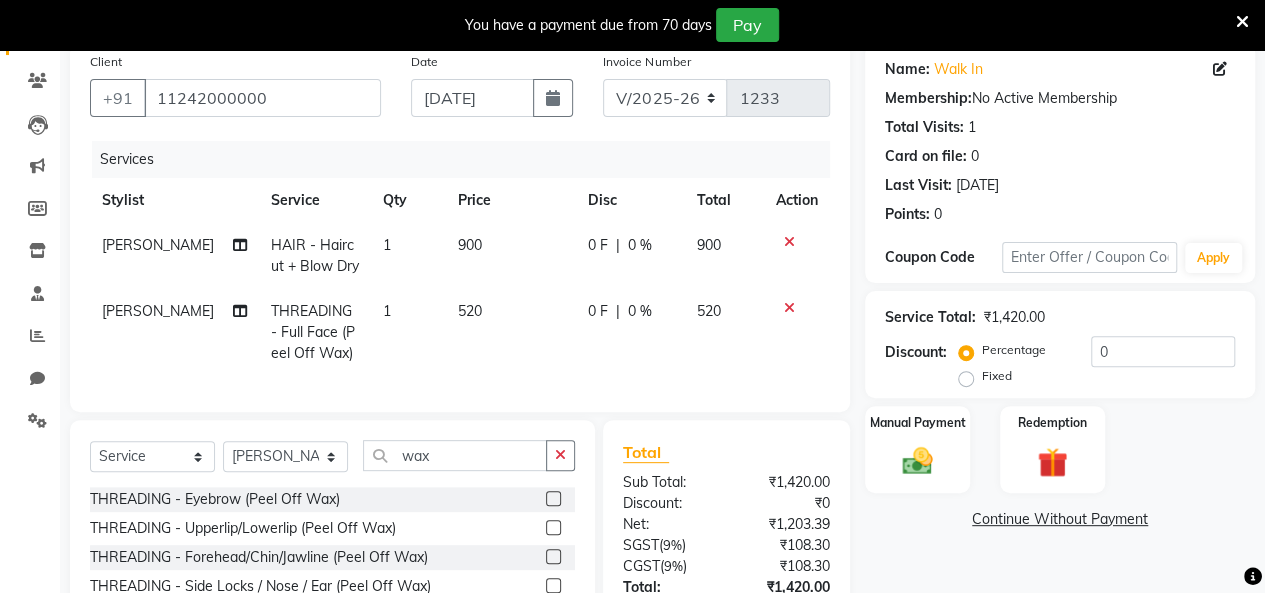 scroll, scrollTop: 256, scrollLeft: 0, axis: vertical 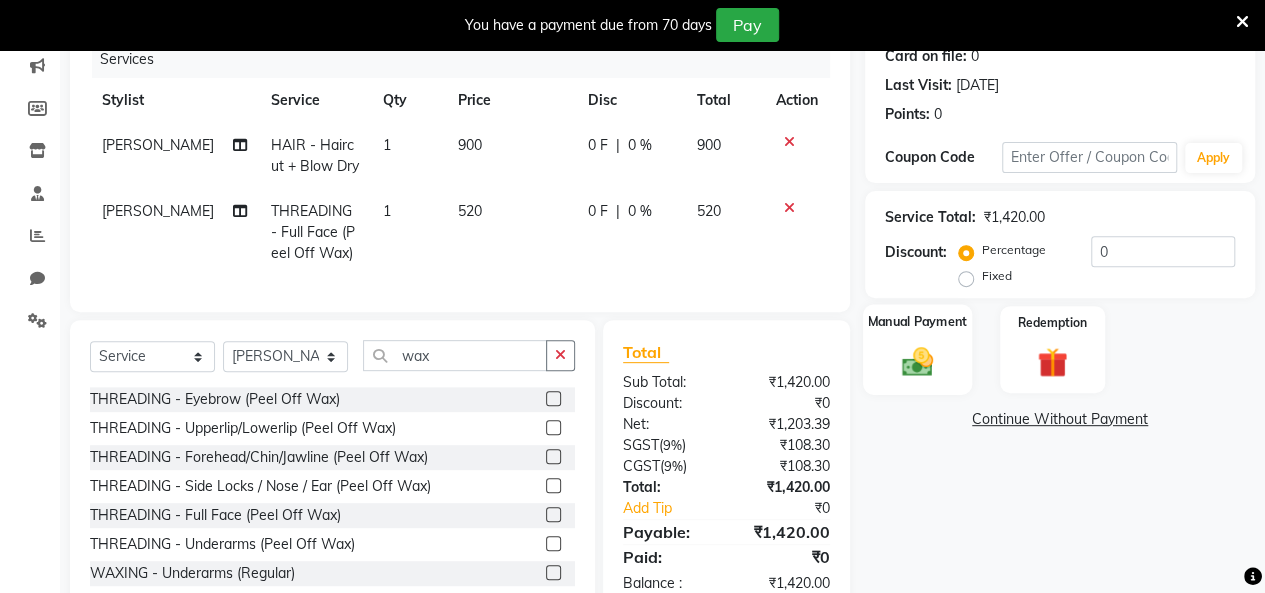 click 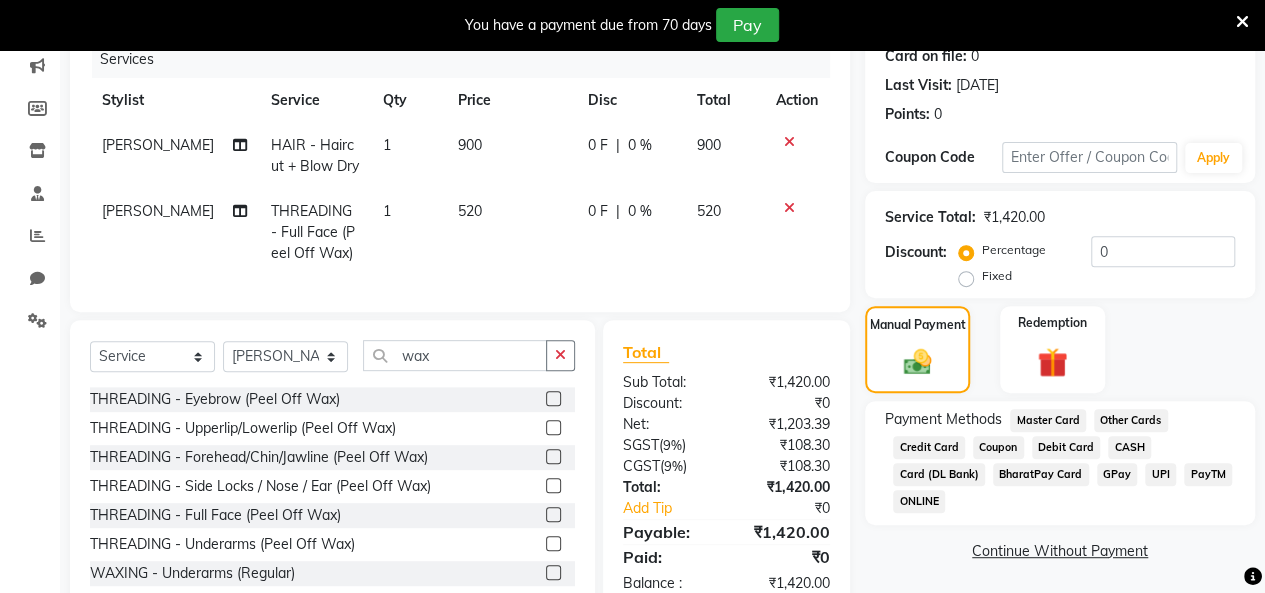 click on "GPay" 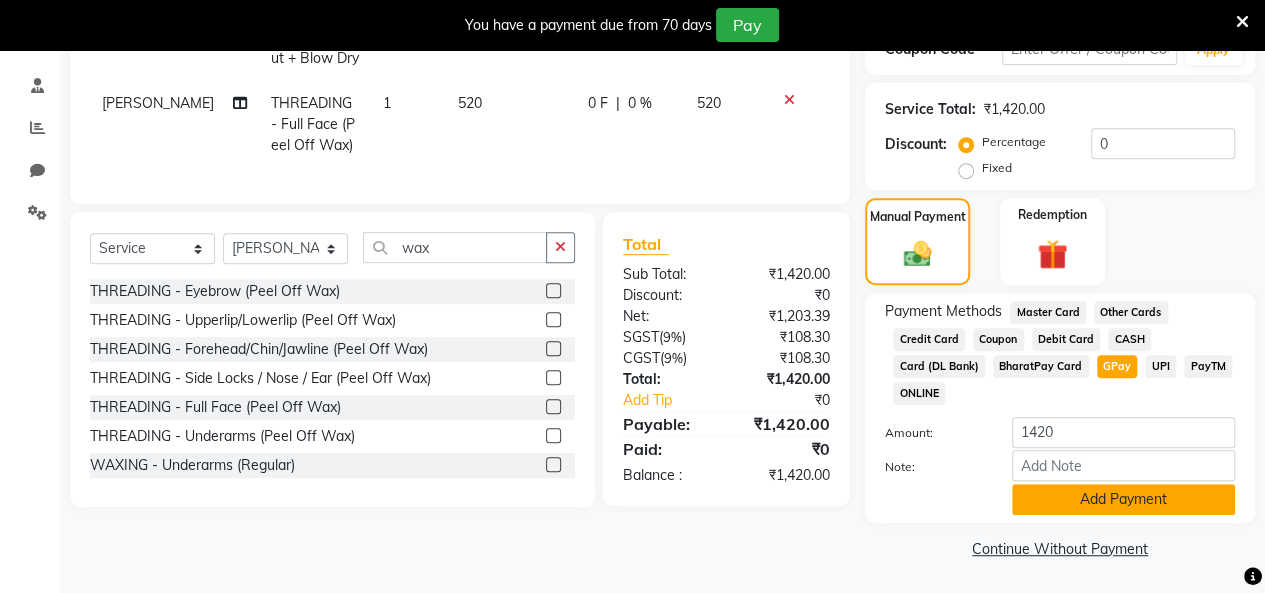 click on "Add Payment" 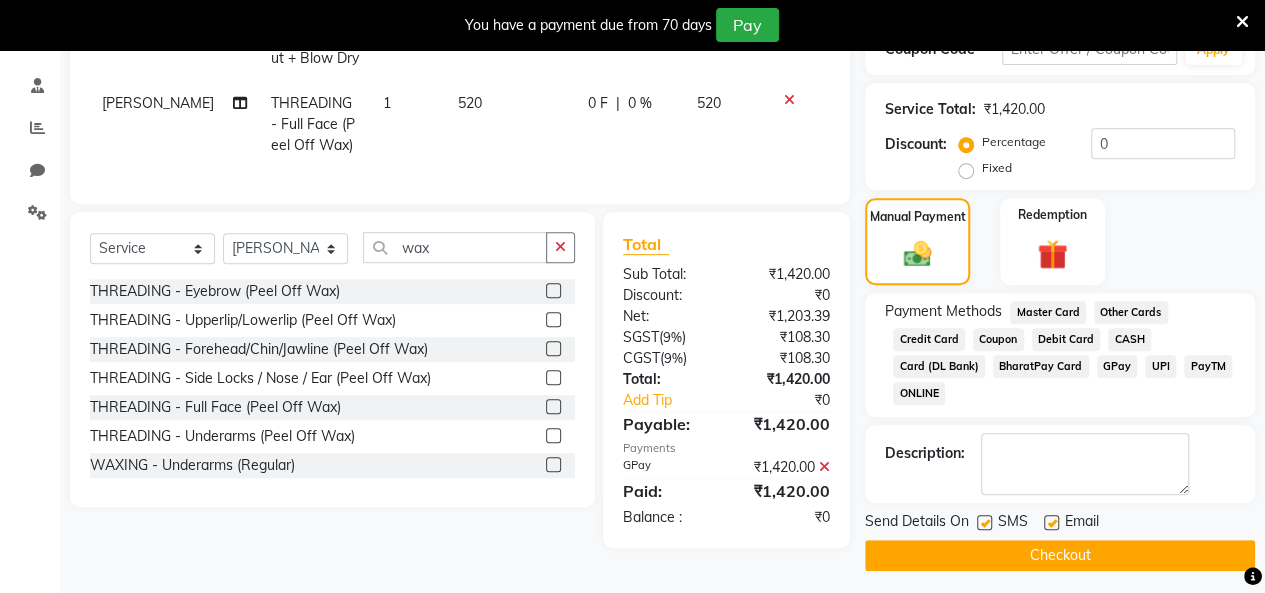 scroll, scrollTop: 370, scrollLeft: 0, axis: vertical 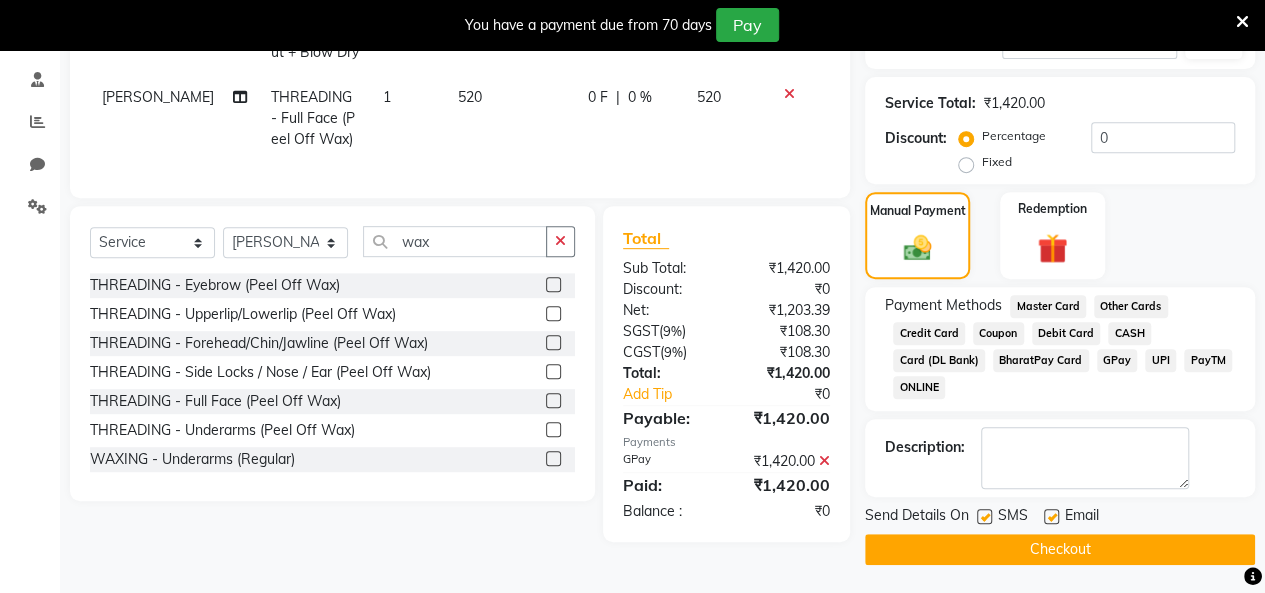 click 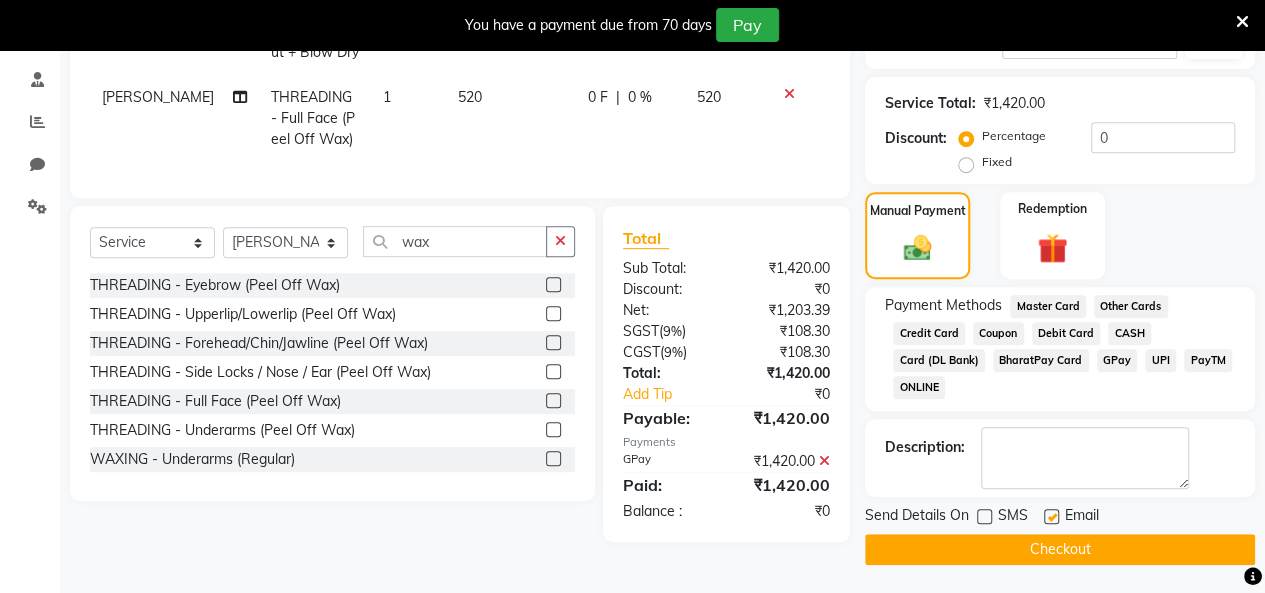 click 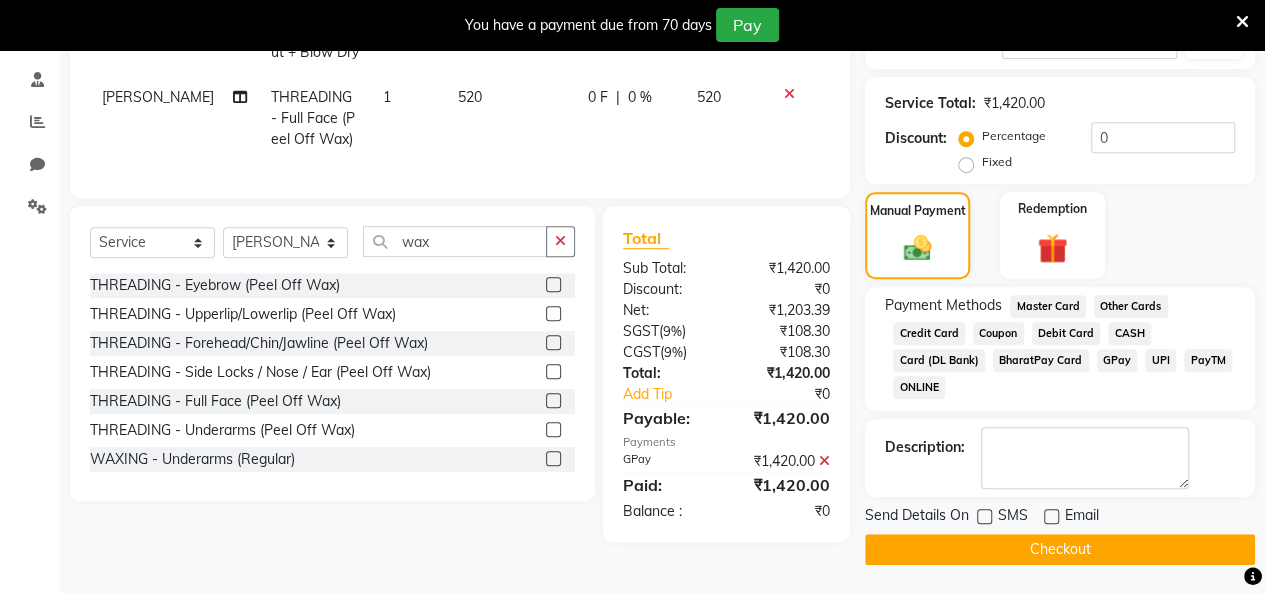 click on "Checkout" 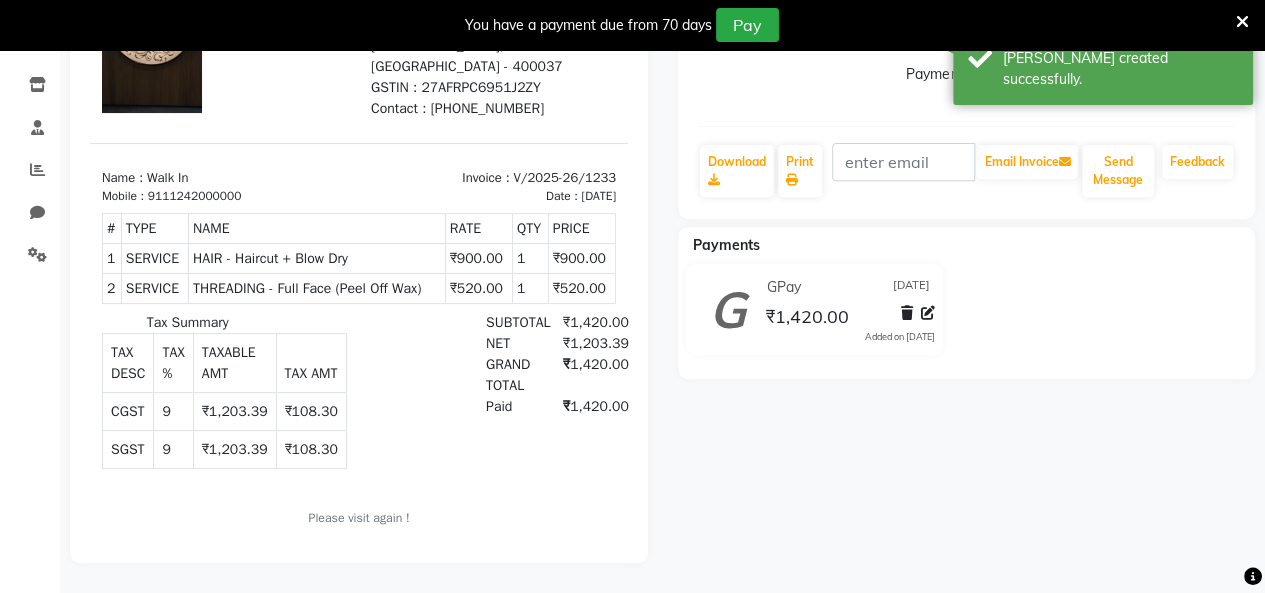scroll, scrollTop: 0, scrollLeft: 0, axis: both 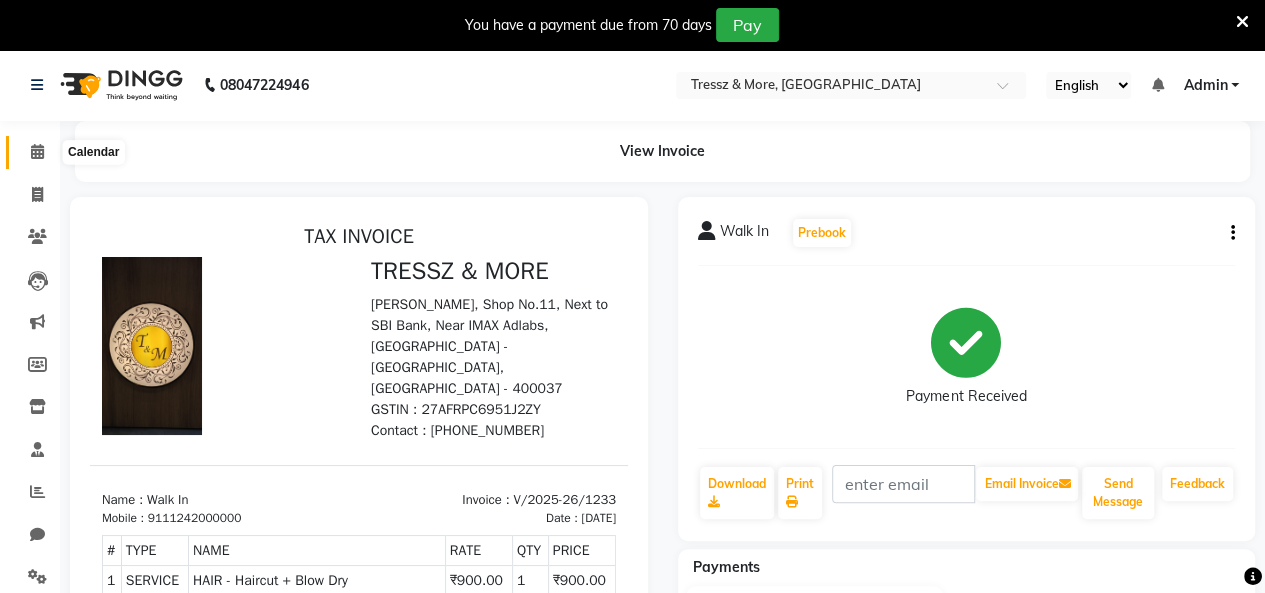 click 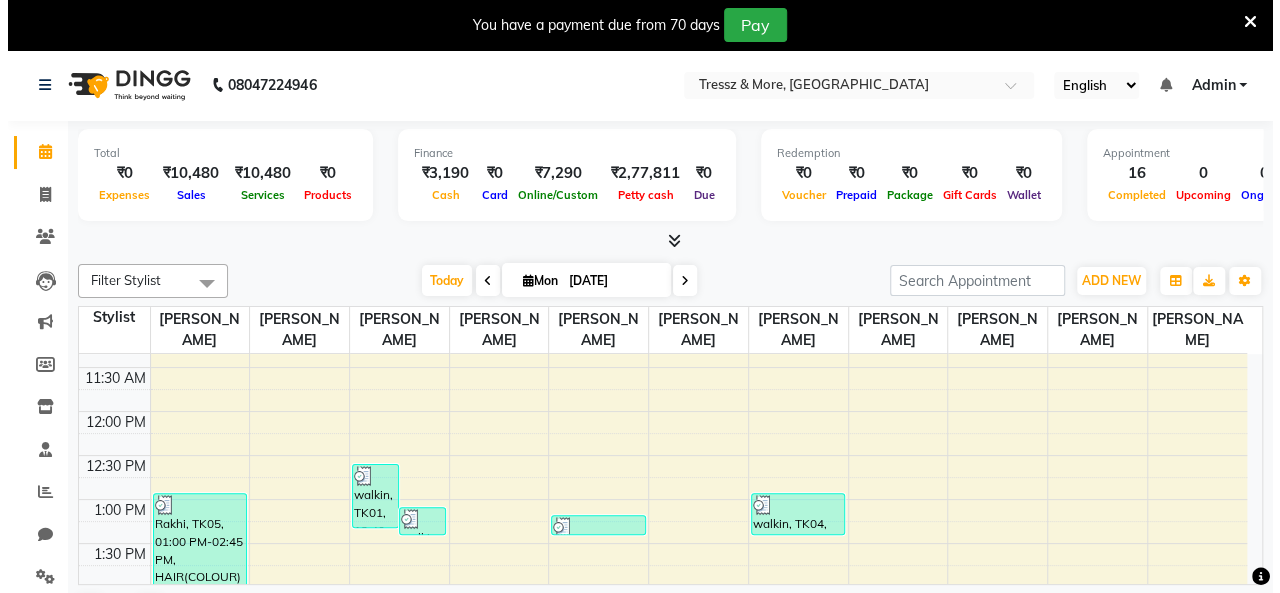 scroll, scrollTop: 0, scrollLeft: 0, axis: both 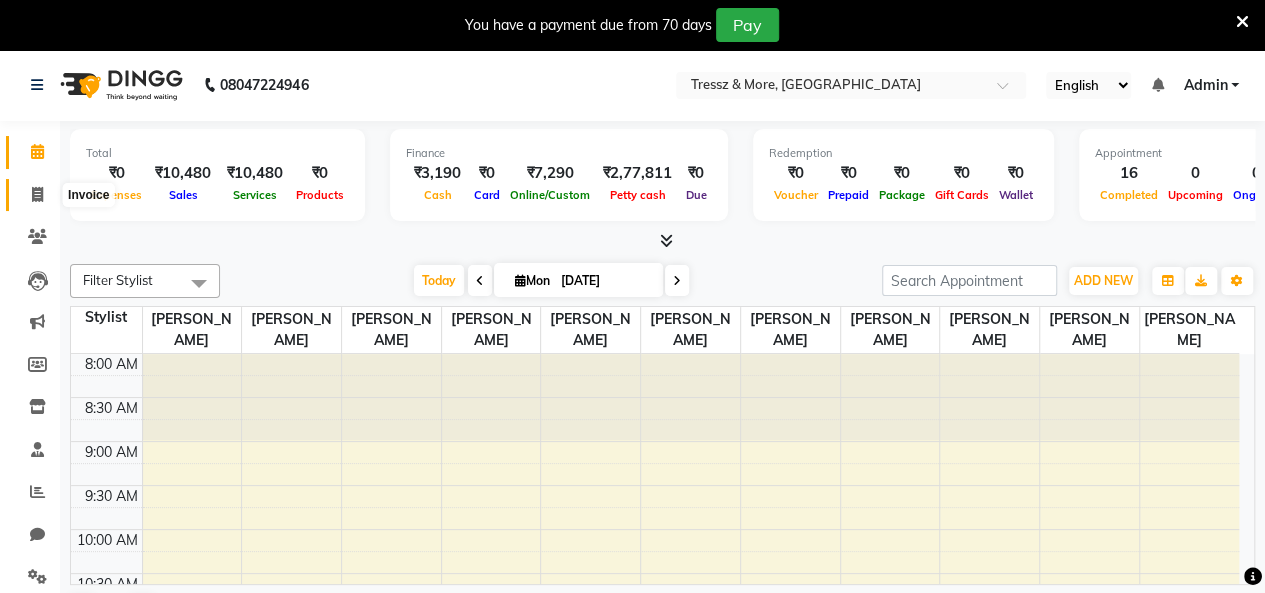 click 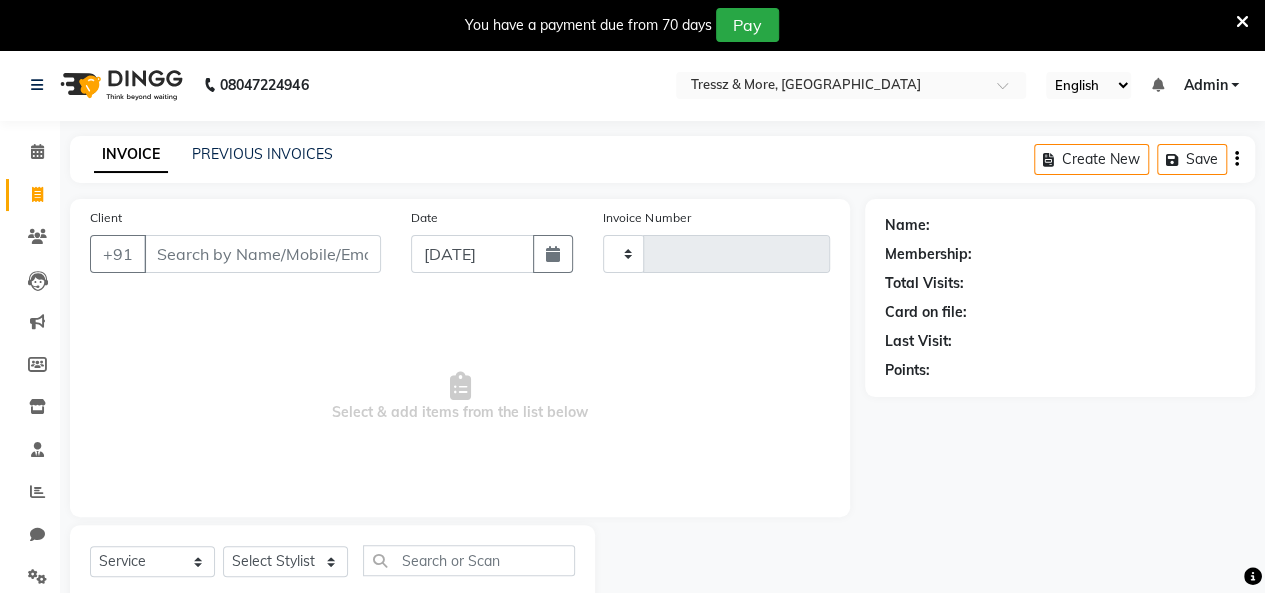 type on "1234" 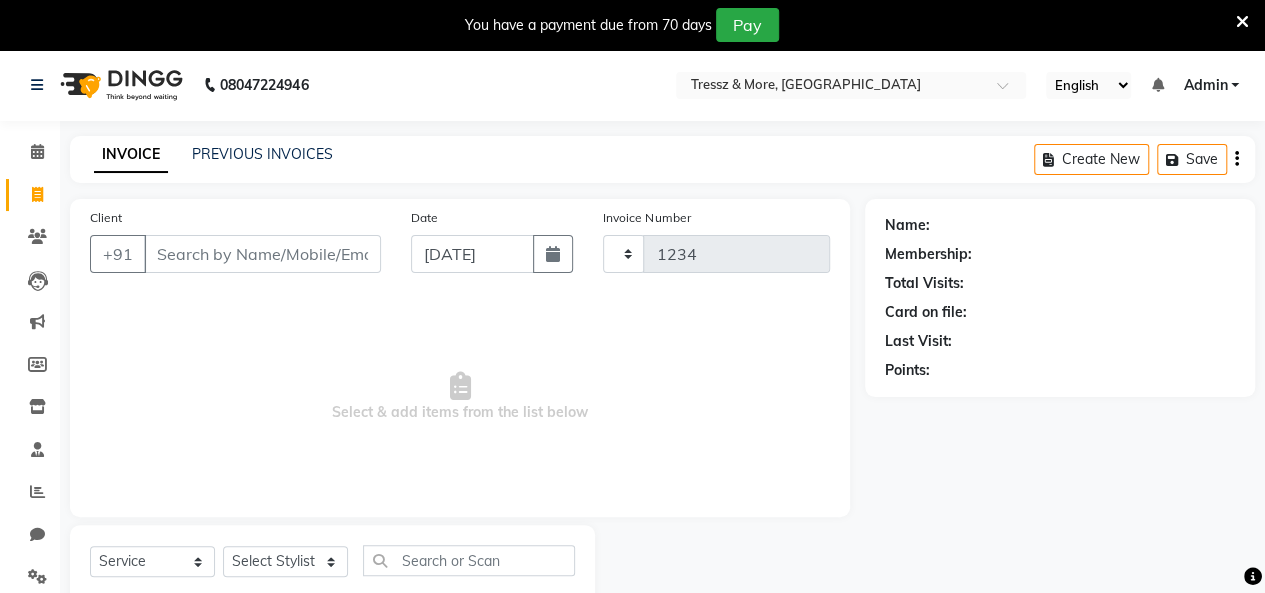 select on "3037" 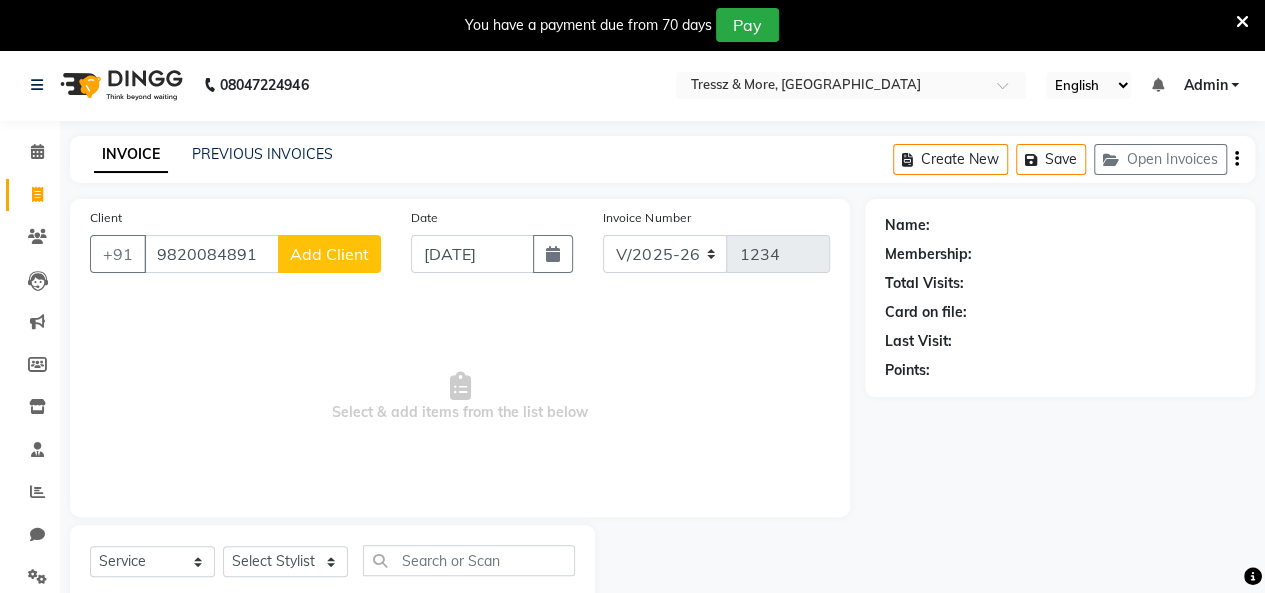type on "9820084891" 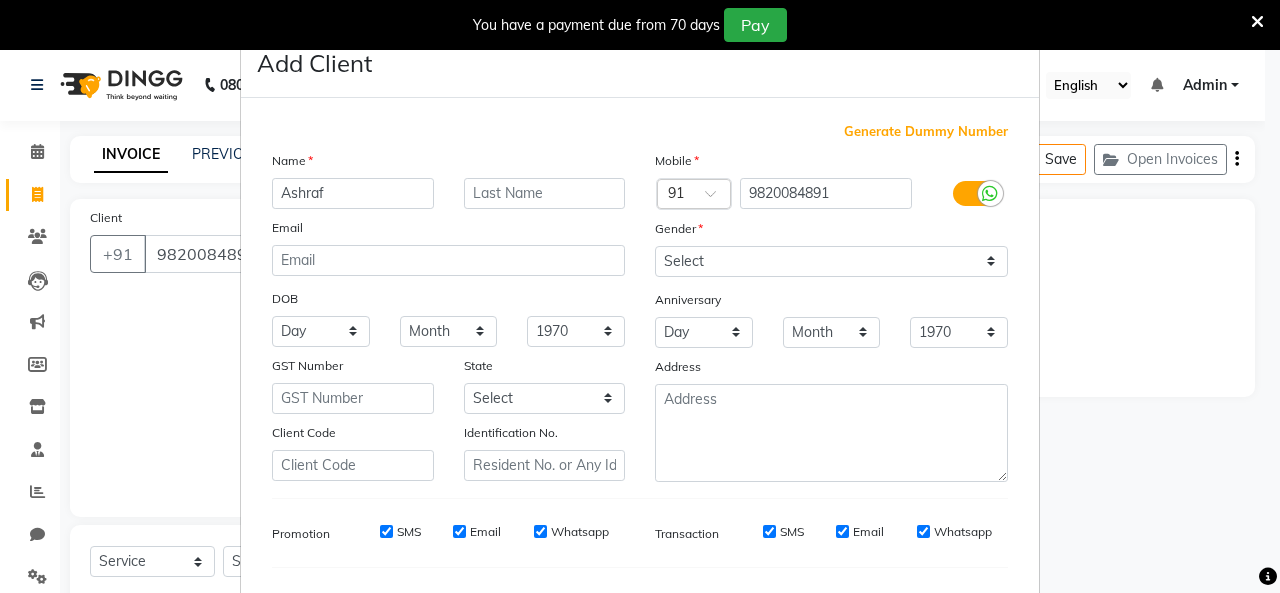 type 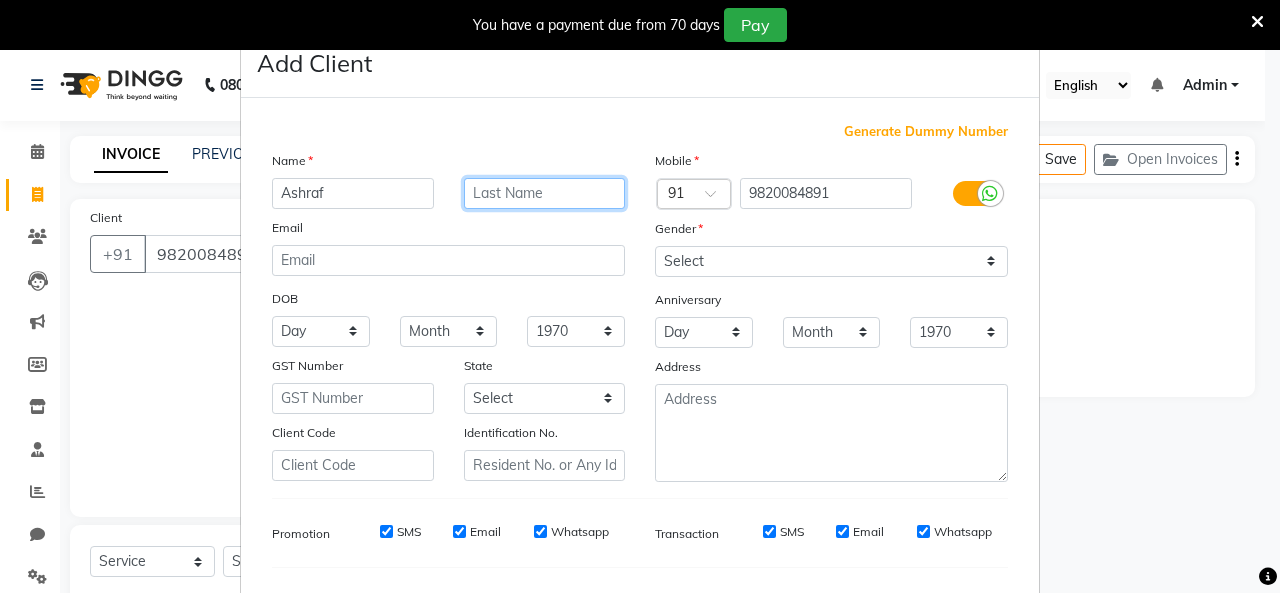 click at bounding box center (545, 193) 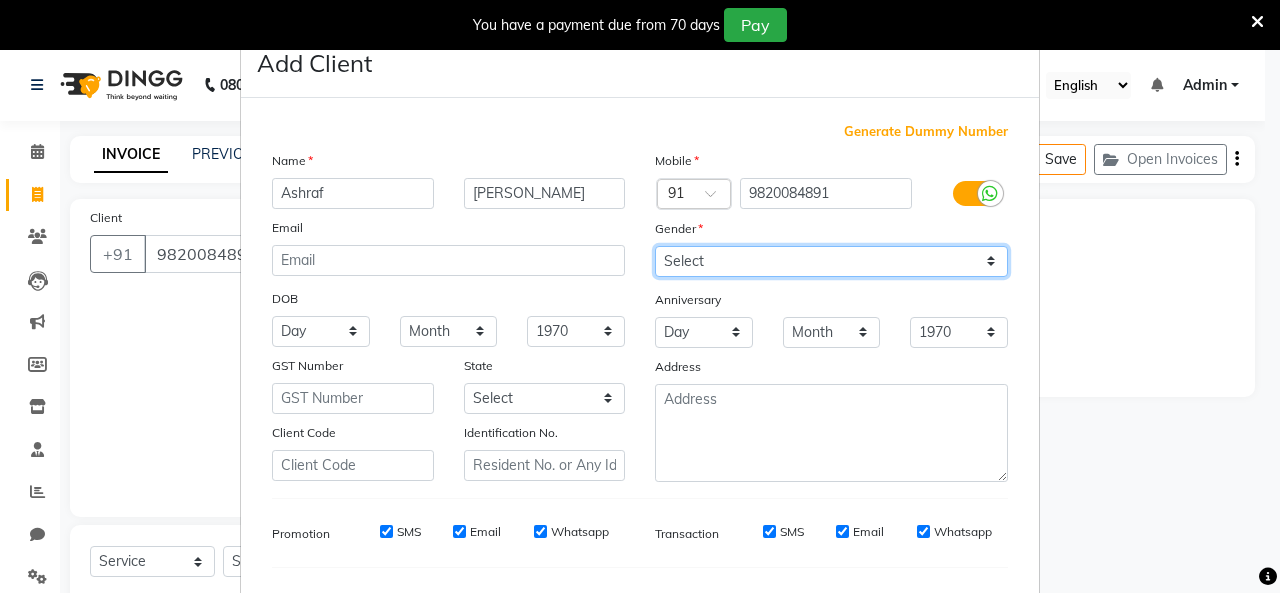 click on "Select [DEMOGRAPHIC_DATA] [DEMOGRAPHIC_DATA] Other Prefer Not To Say" at bounding box center [831, 261] 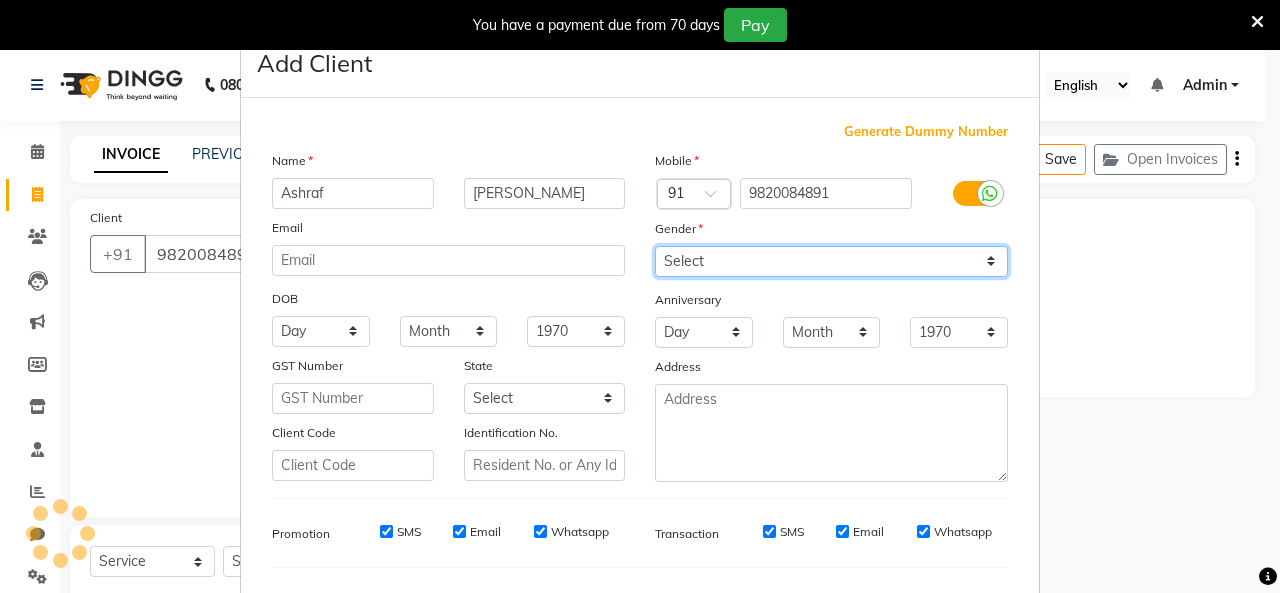 click on "Select [DEMOGRAPHIC_DATA] [DEMOGRAPHIC_DATA] Other Prefer Not To Say" at bounding box center (831, 261) 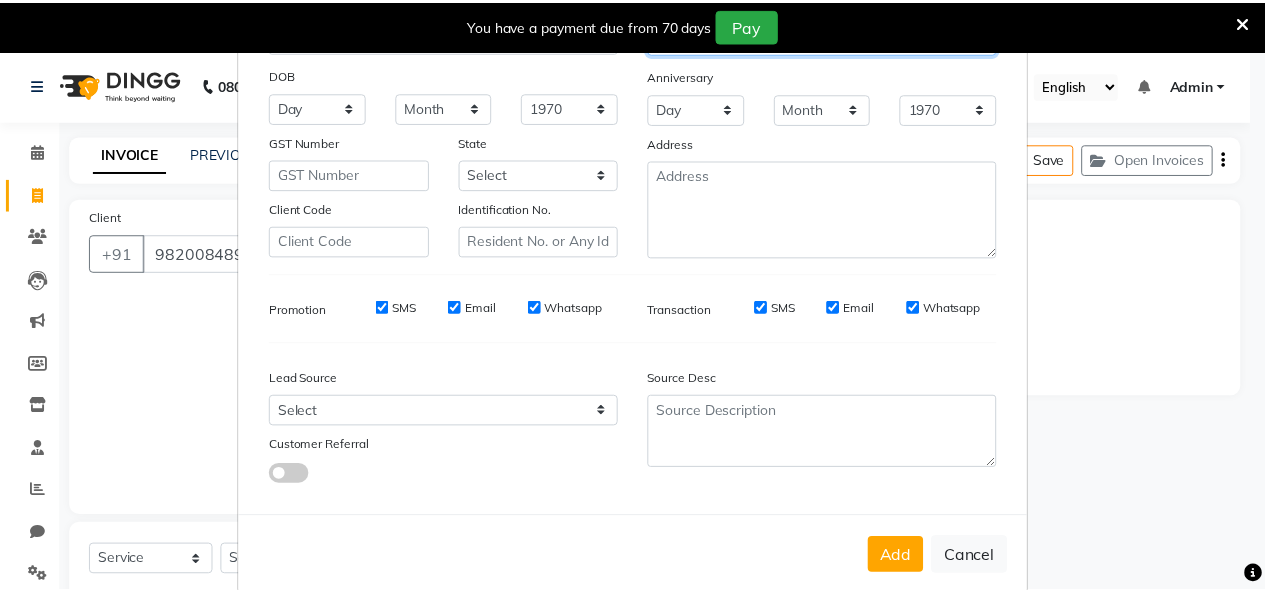scroll, scrollTop: 252, scrollLeft: 0, axis: vertical 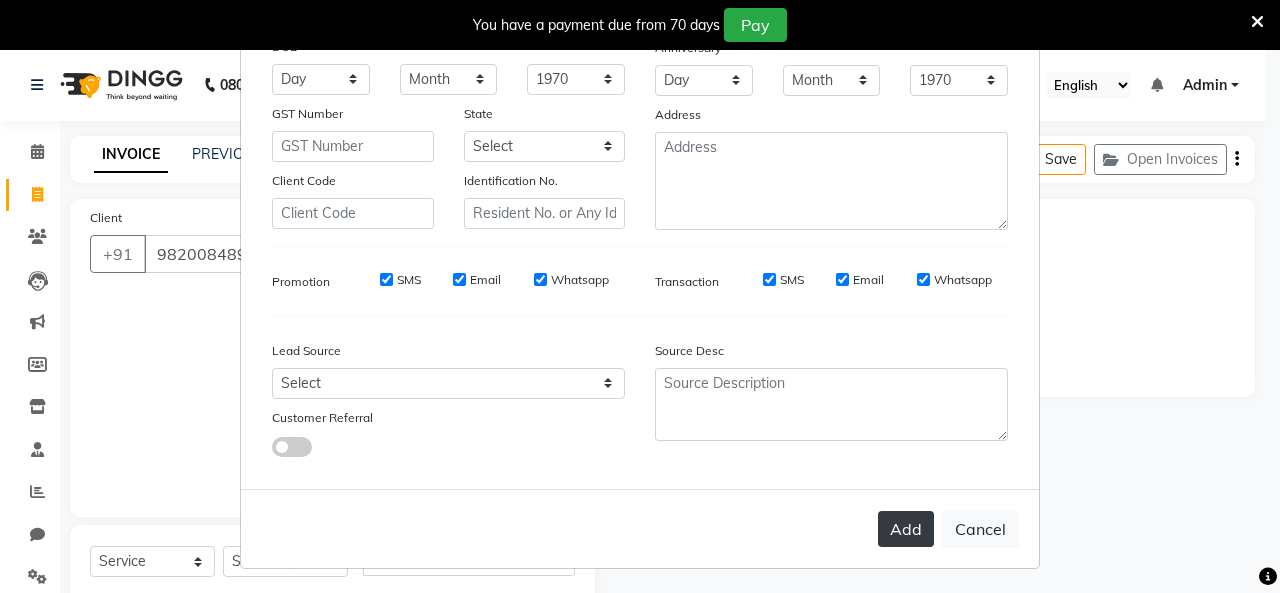 click on "Add" at bounding box center [906, 529] 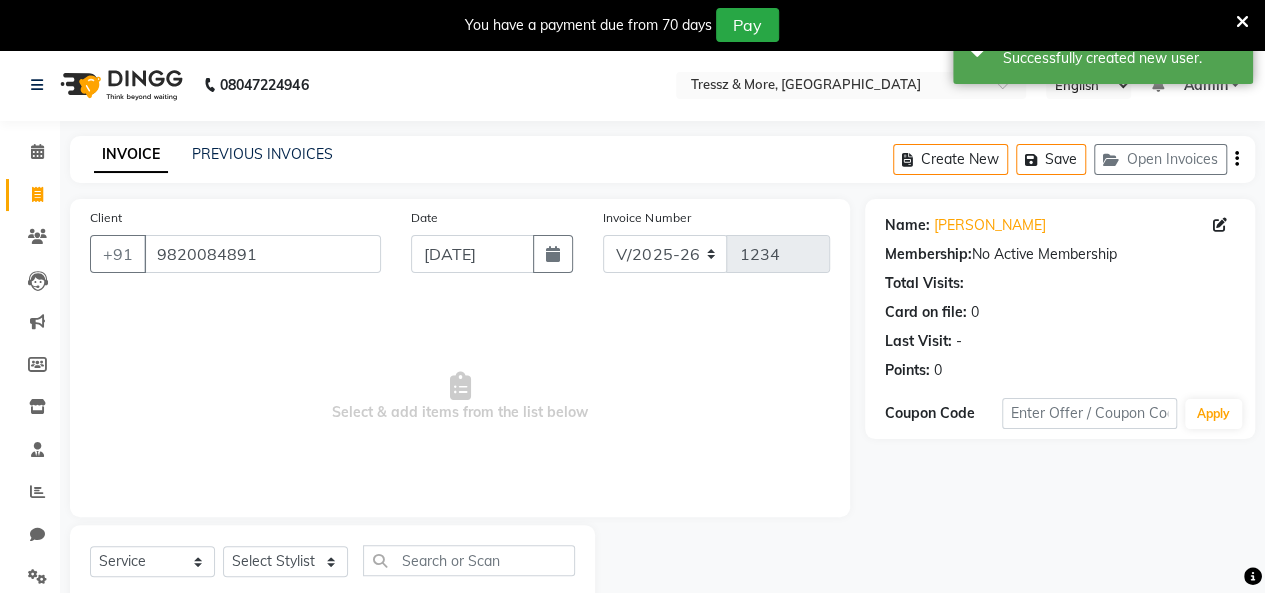 scroll, scrollTop: 56, scrollLeft: 0, axis: vertical 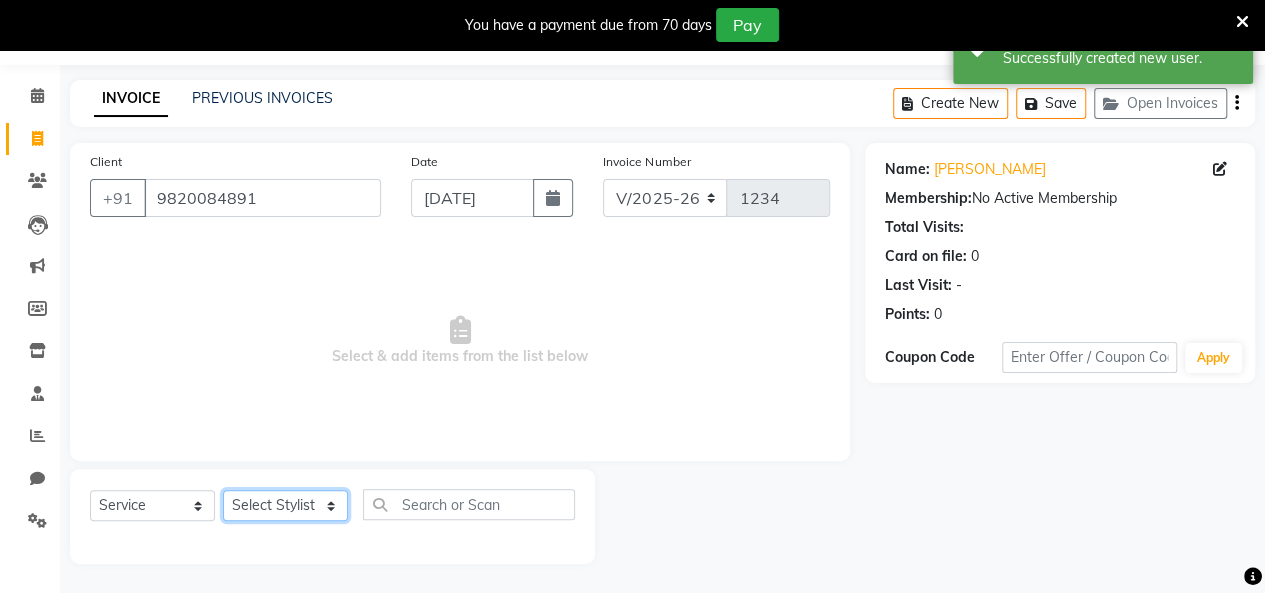 click on "Select Stylist [PERSON_NAME] [PERSON_NAME] [PERSON_NAME] [PERSON_NAME] [PERSON_NAME] [PERSON_NAME] [PERSON_NAME]  [PERSON_NAME] [PERSON_NAME] [PERSON_NAME] [PERSON_NAME]" 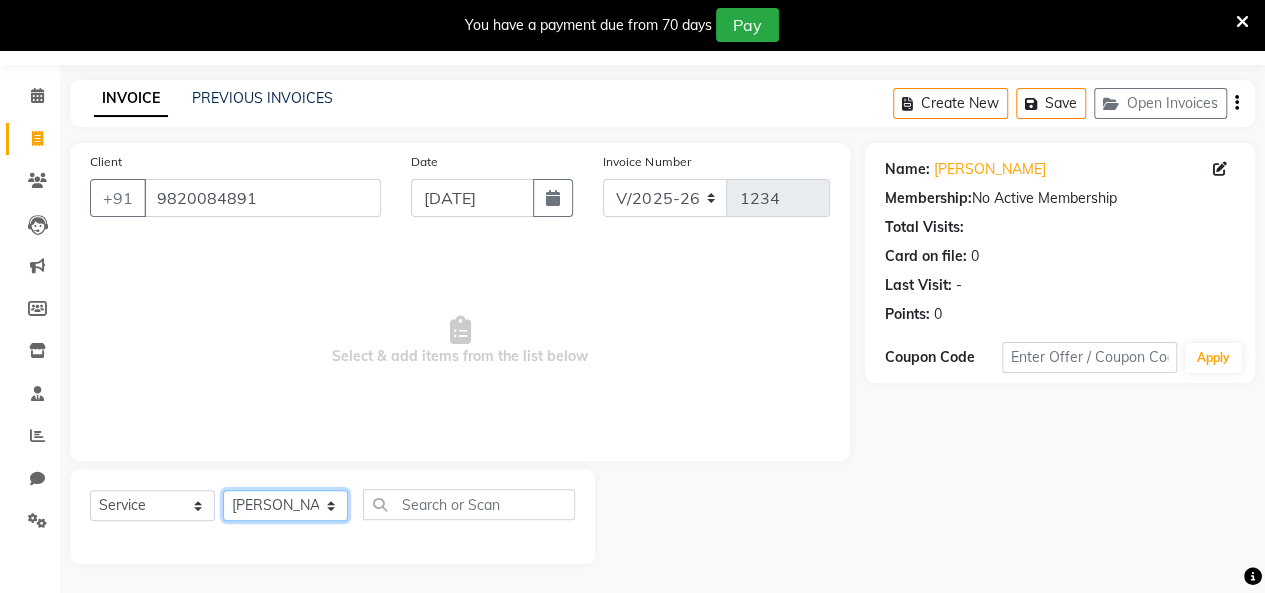 click on "Select Stylist [PERSON_NAME] [PERSON_NAME] [PERSON_NAME] [PERSON_NAME] [PERSON_NAME] [PERSON_NAME] [PERSON_NAME]  [PERSON_NAME] [PERSON_NAME] [PERSON_NAME] [PERSON_NAME]" 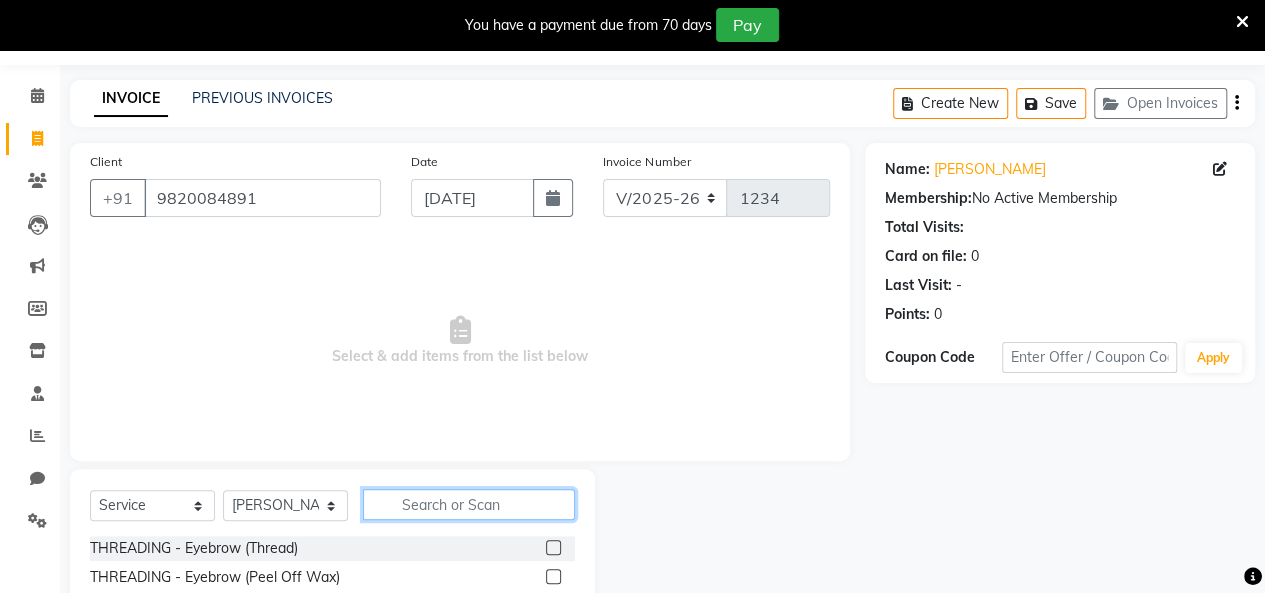 click 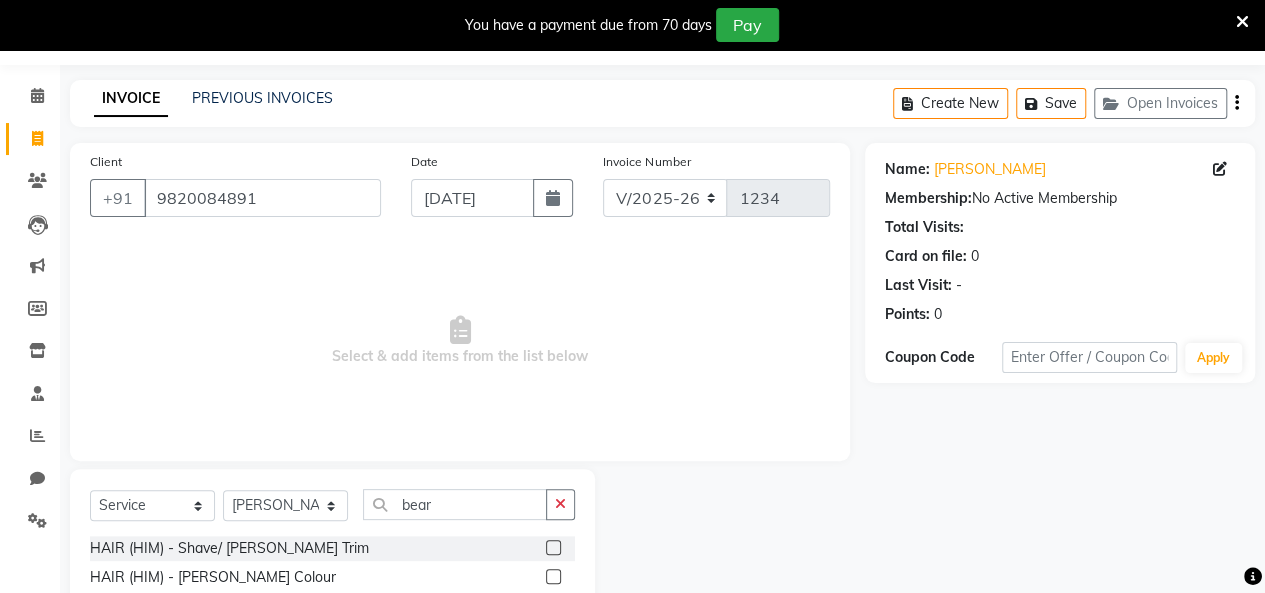 click 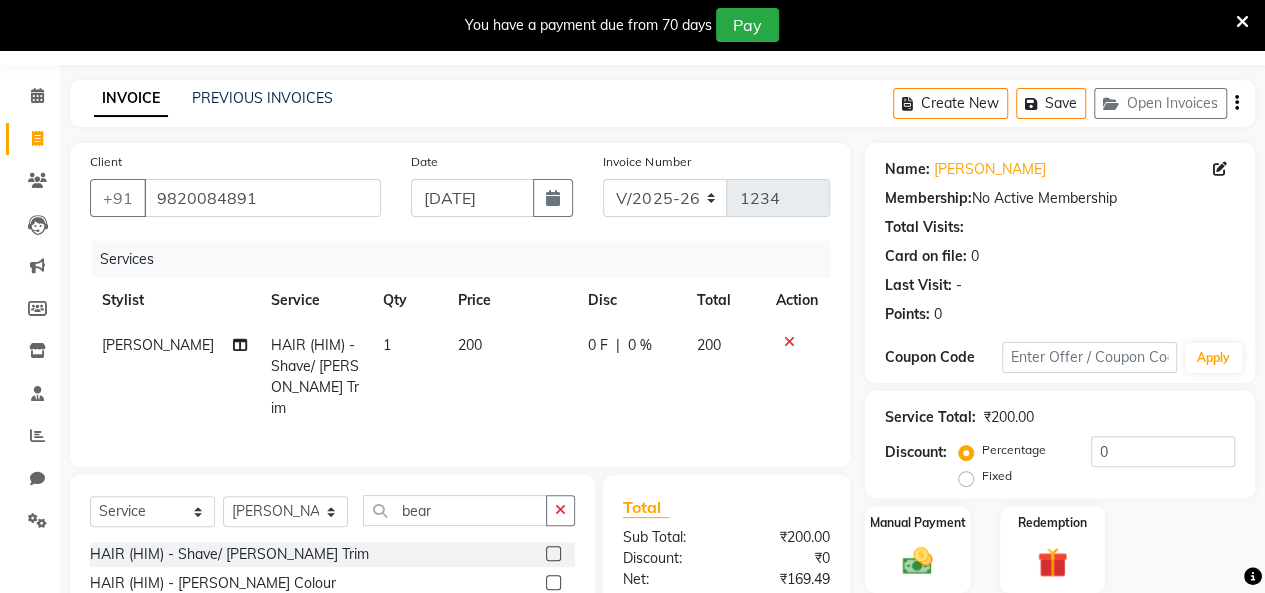 scroll, scrollTop: 254, scrollLeft: 0, axis: vertical 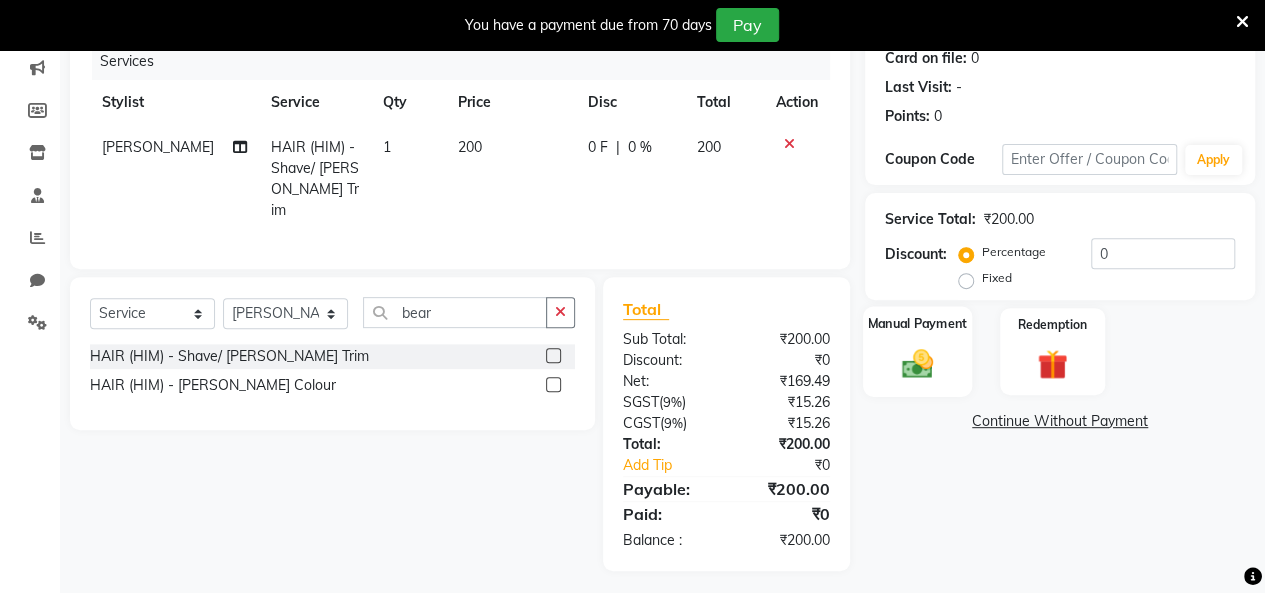 click 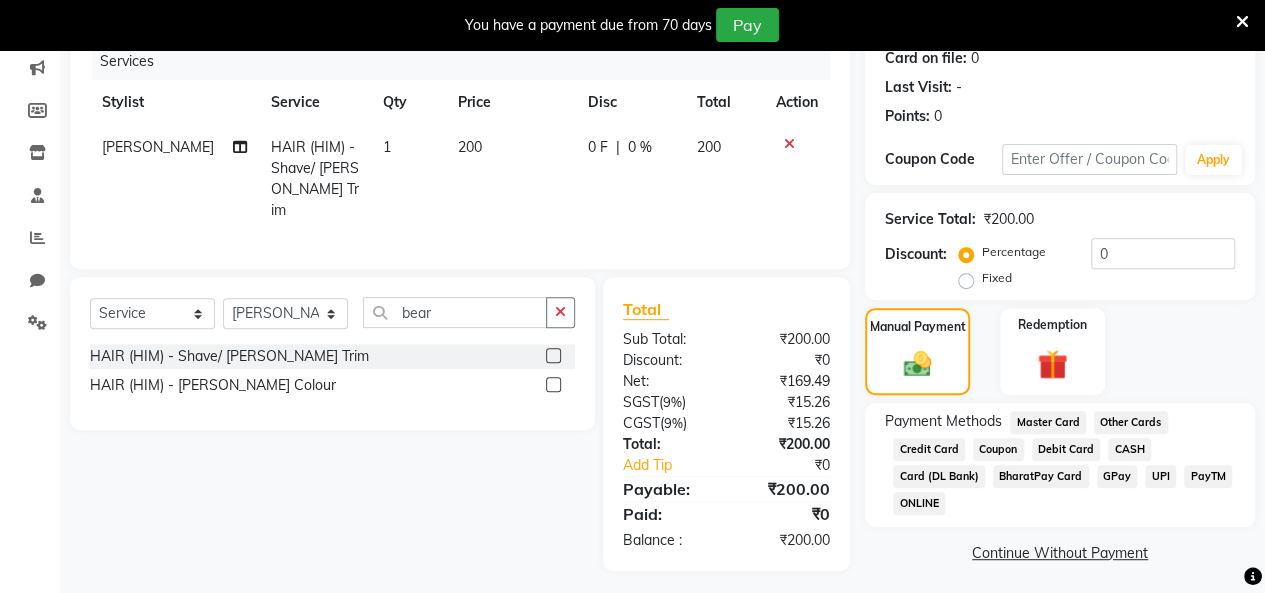 click on "CASH" 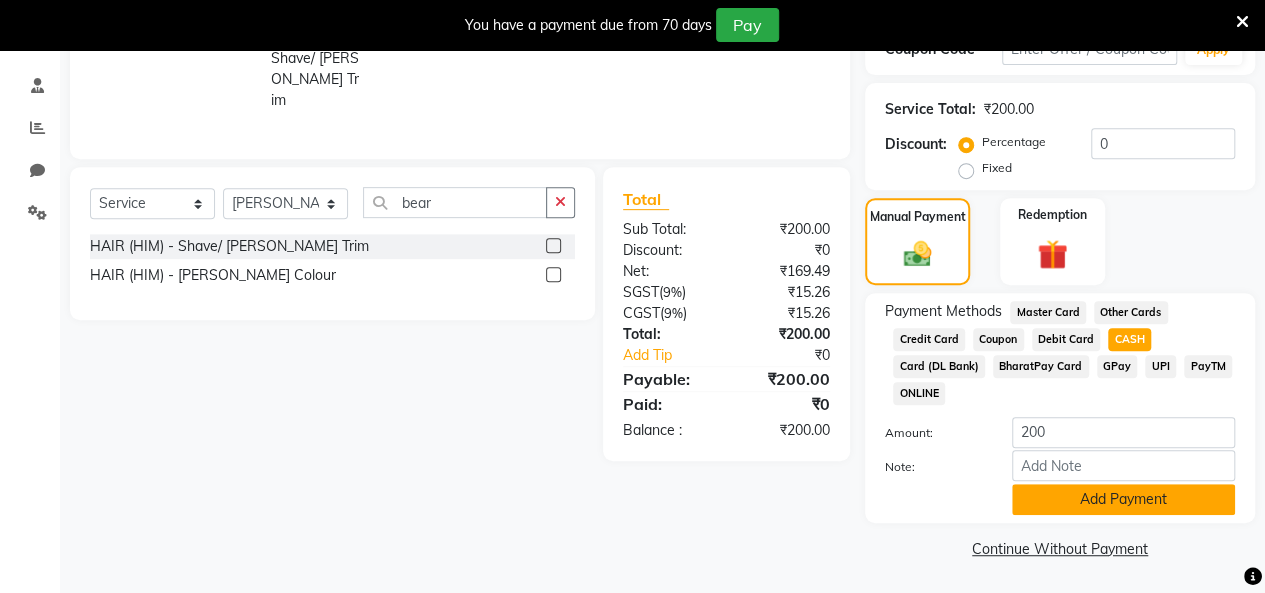click on "Add Payment" 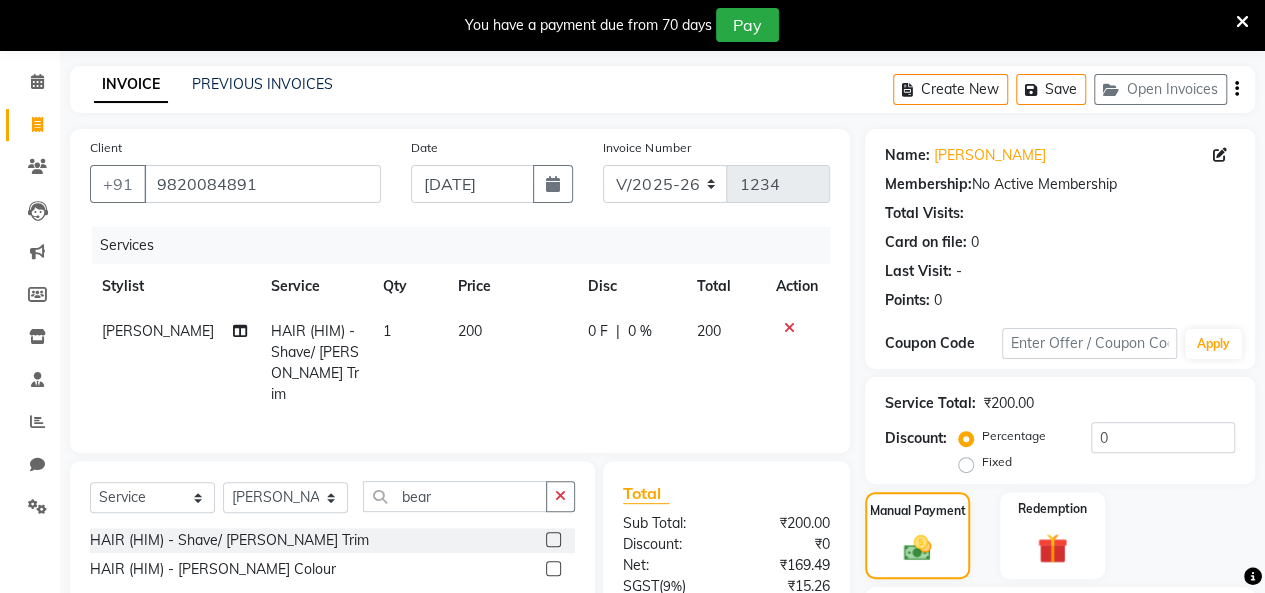 scroll, scrollTop: 370, scrollLeft: 0, axis: vertical 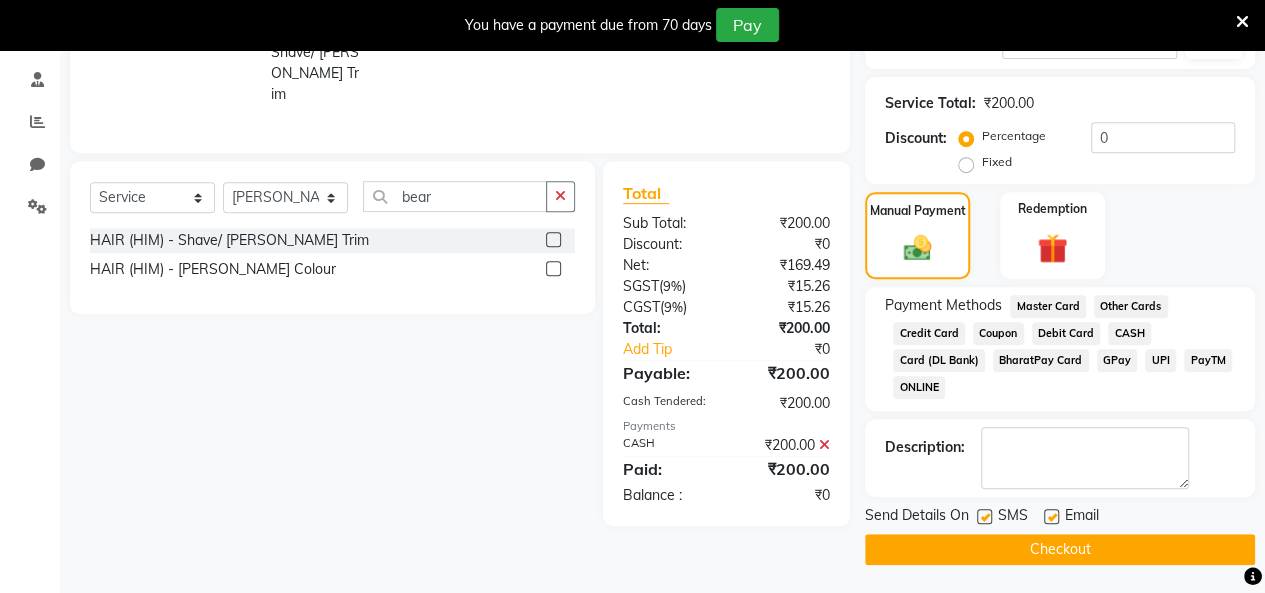 click on "Send Details On SMS Email" 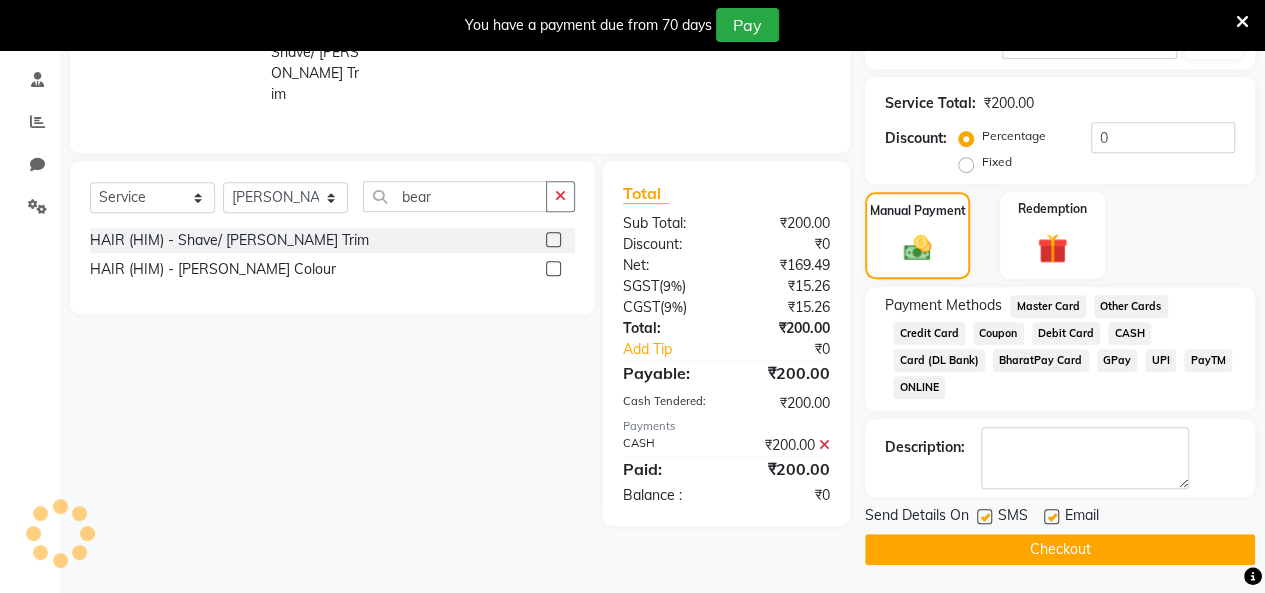 click 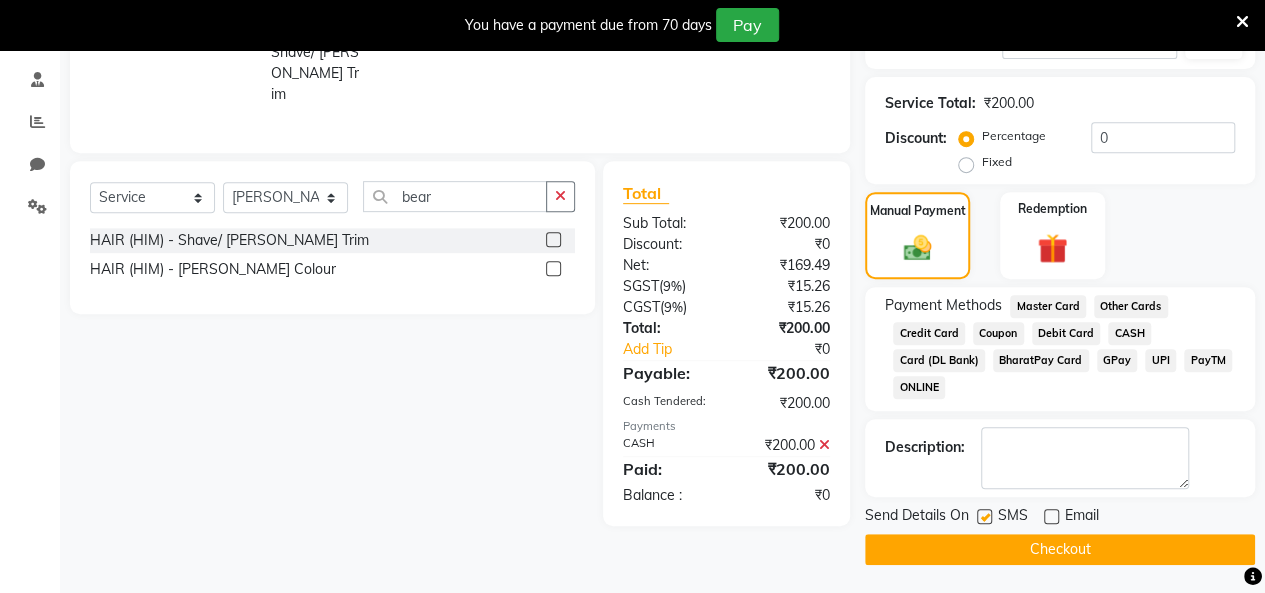 click 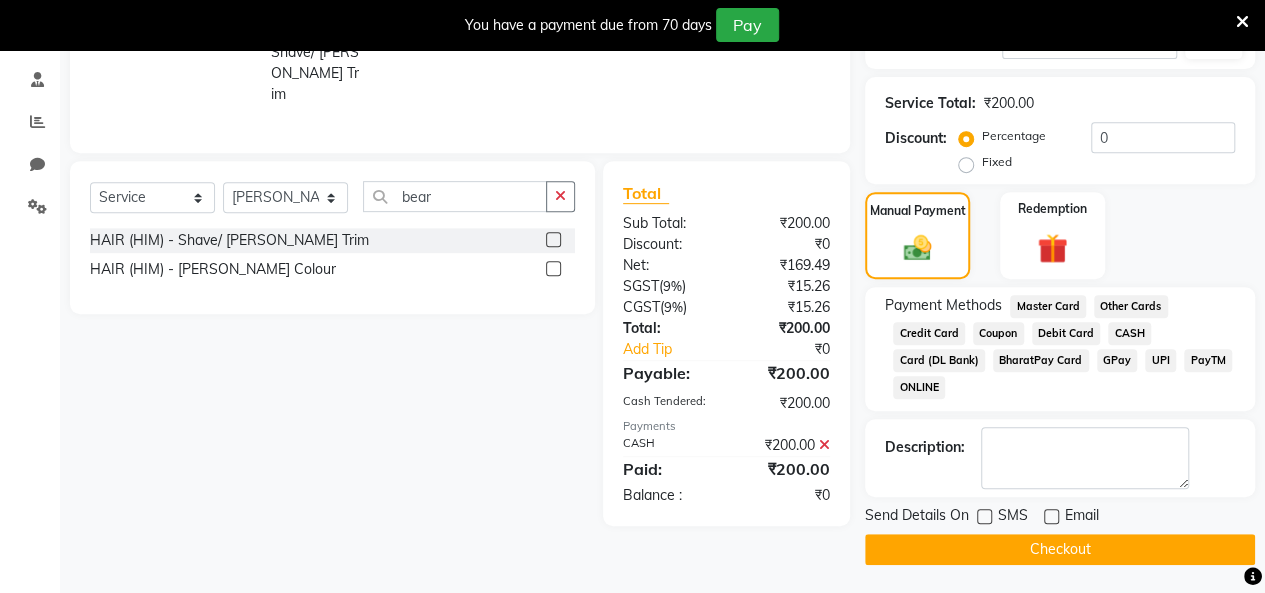 click on "Checkout" 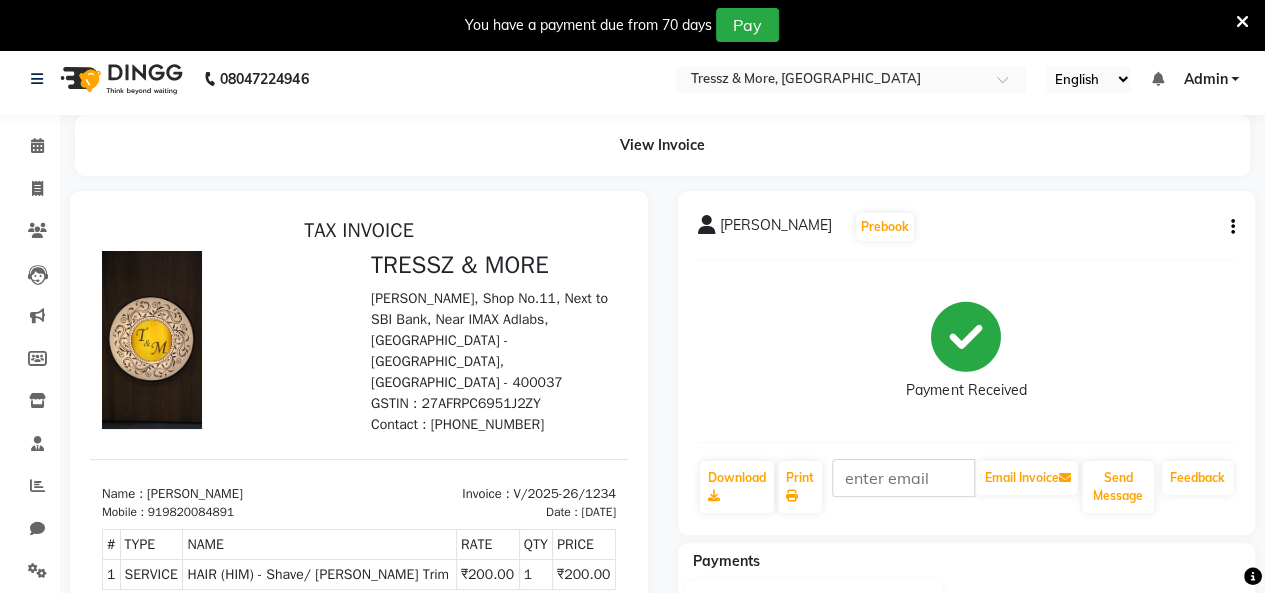 scroll, scrollTop: 0, scrollLeft: 0, axis: both 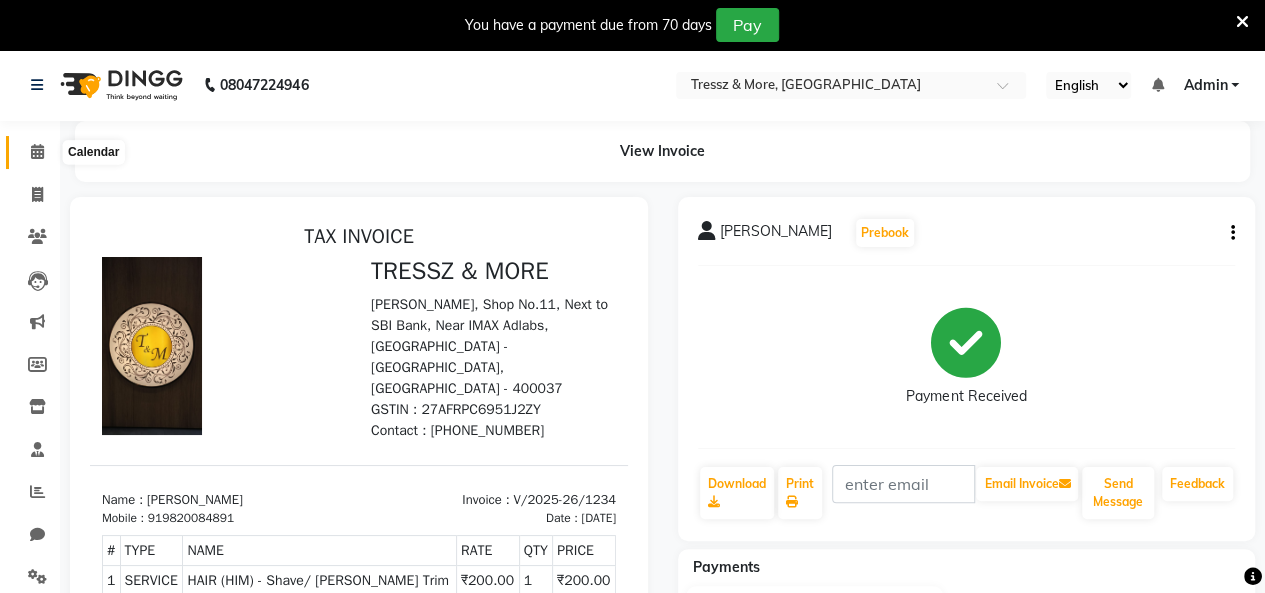 click 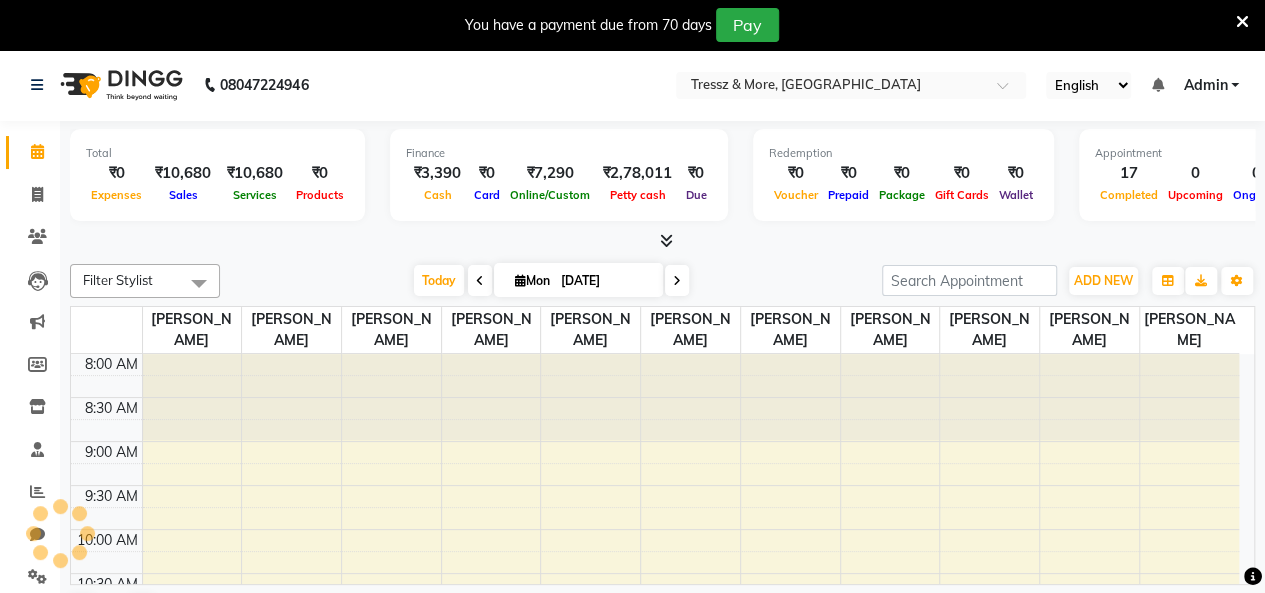 scroll, scrollTop: 856, scrollLeft: 0, axis: vertical 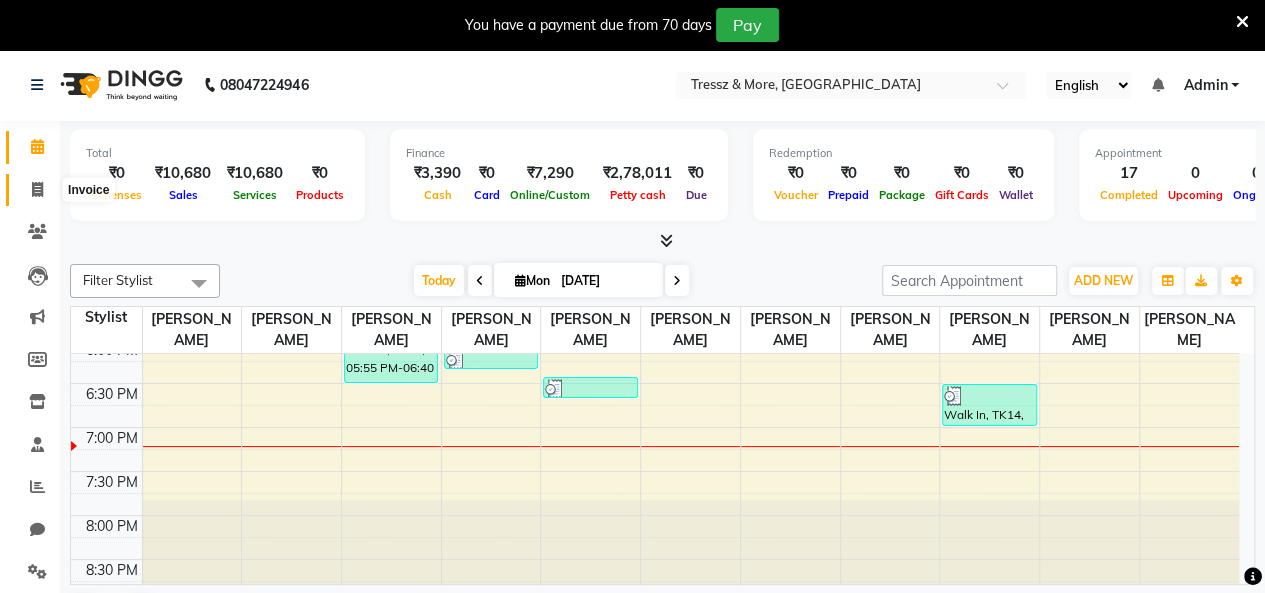 click 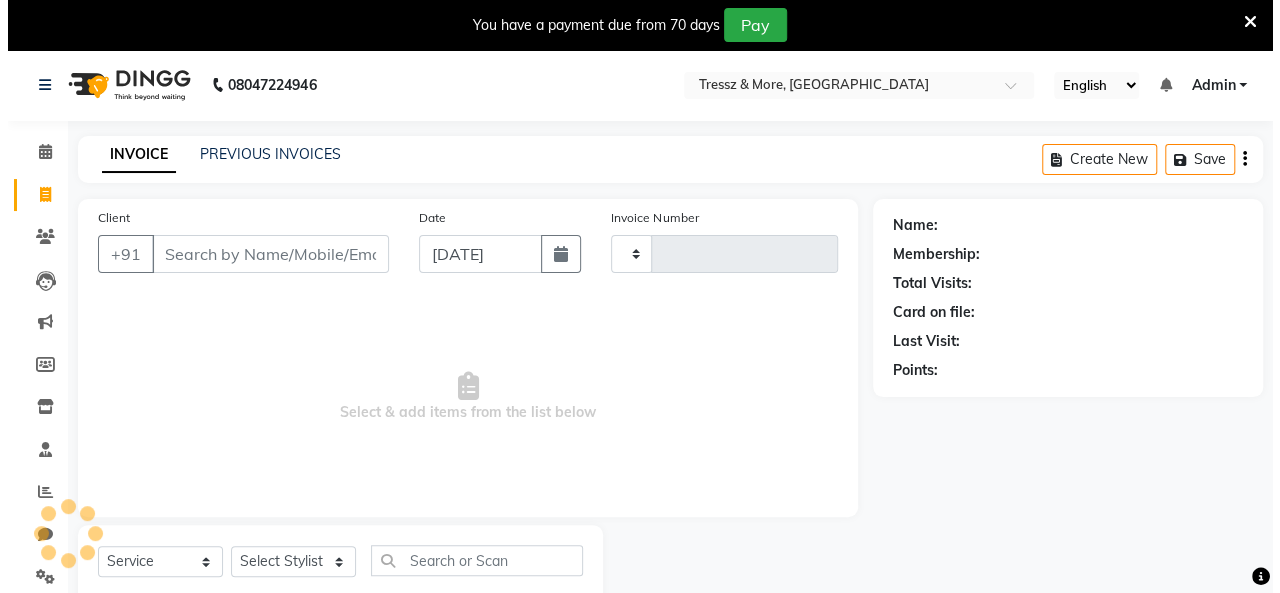 scroll, scrollTop: 0, scrollLeft: 0, axis: both 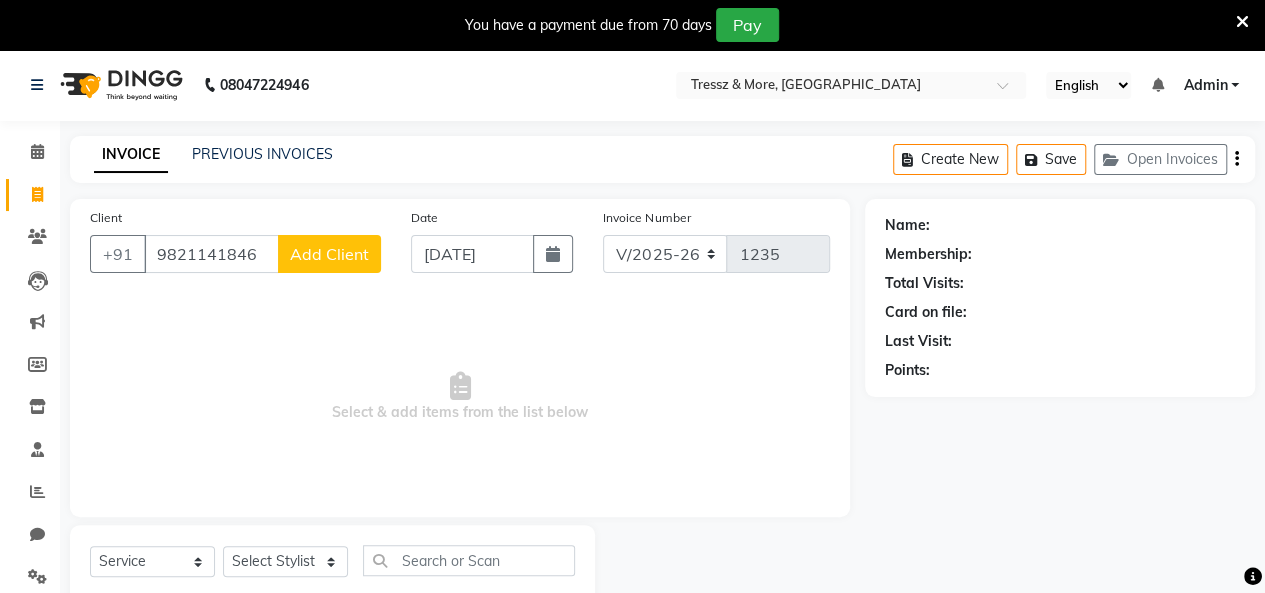 click on "Add Client" 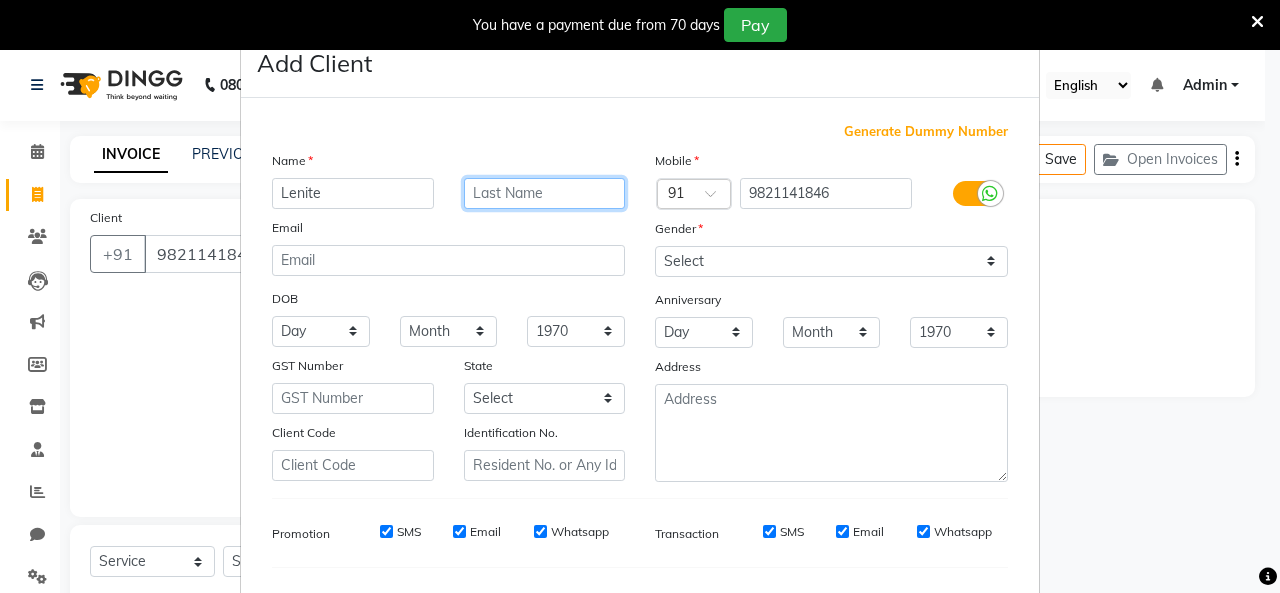 click at bounding box center [545, 193] 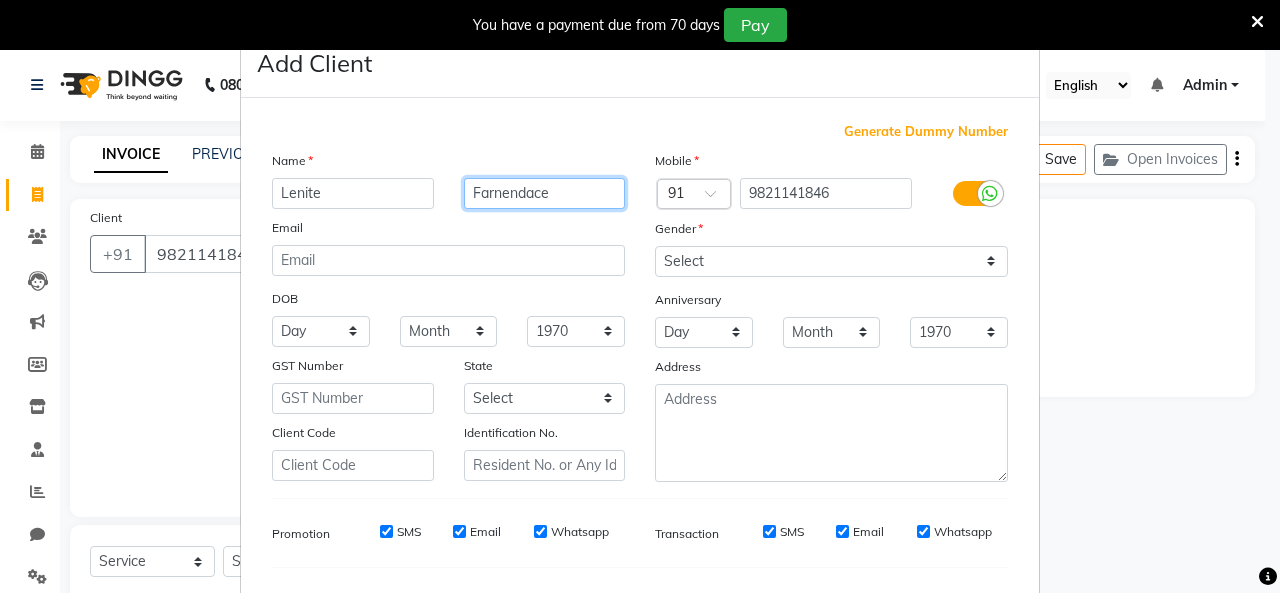 click on "Farnendace" at bounding box center (545, 193) 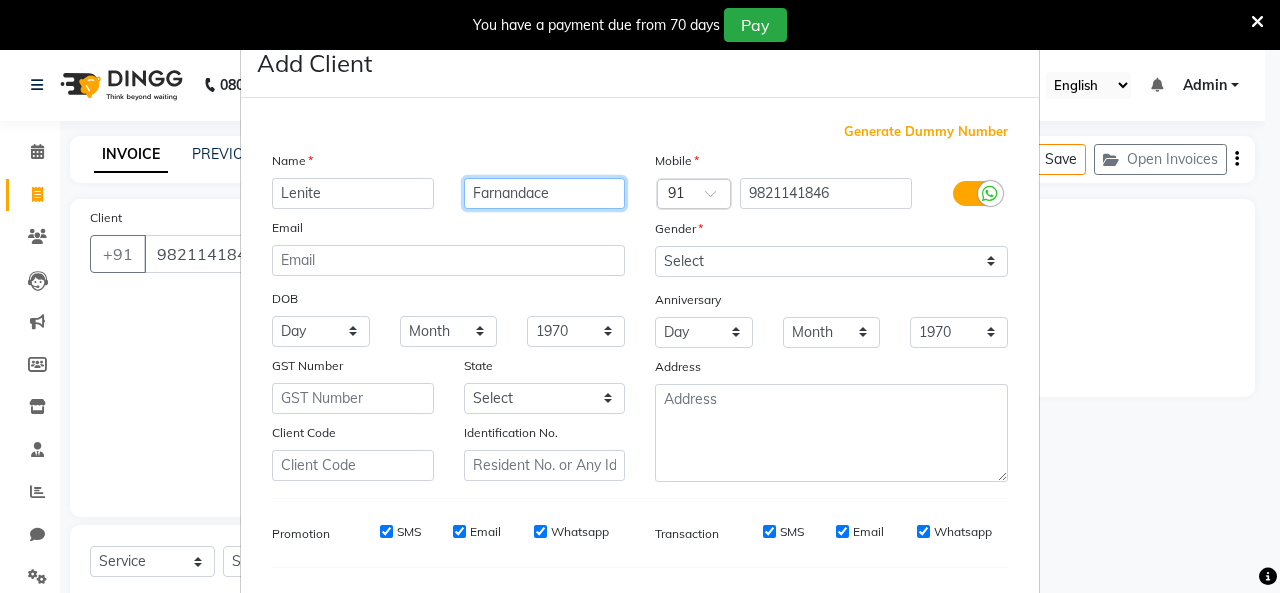 click on "Farnandace" at bounding box center [545, 193] 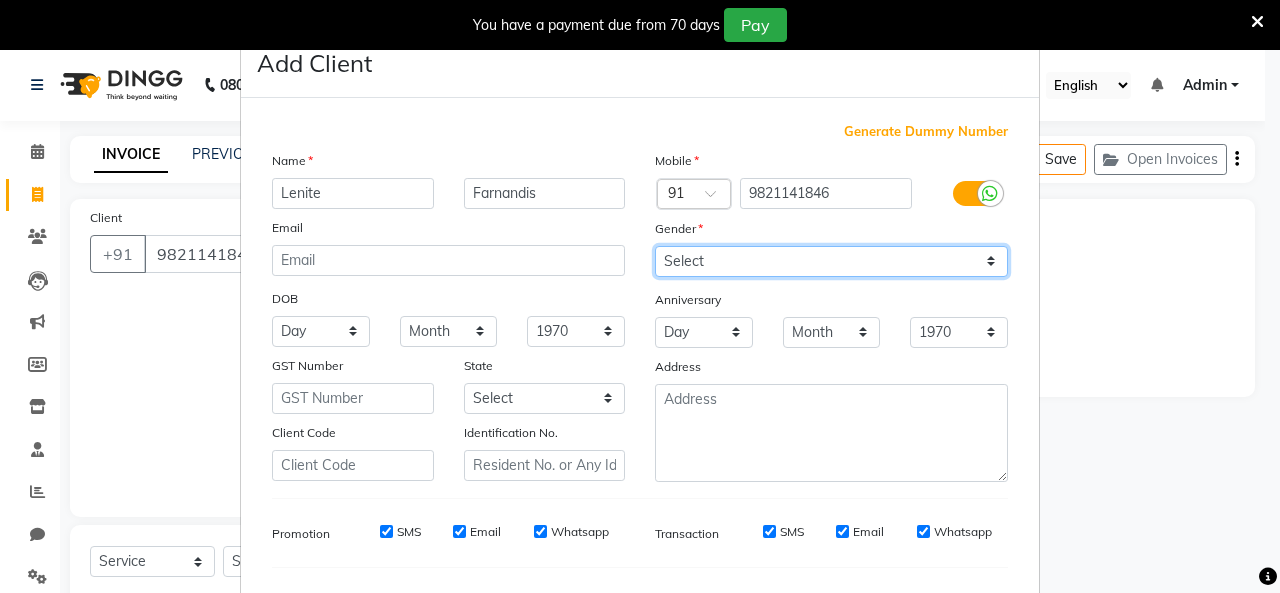 click on "Select [DEMOGRAPHIC_DATA] [DEMOGRAPHIC_DATA] Other Prefer Not To Say" at bounding box center [831, 261] 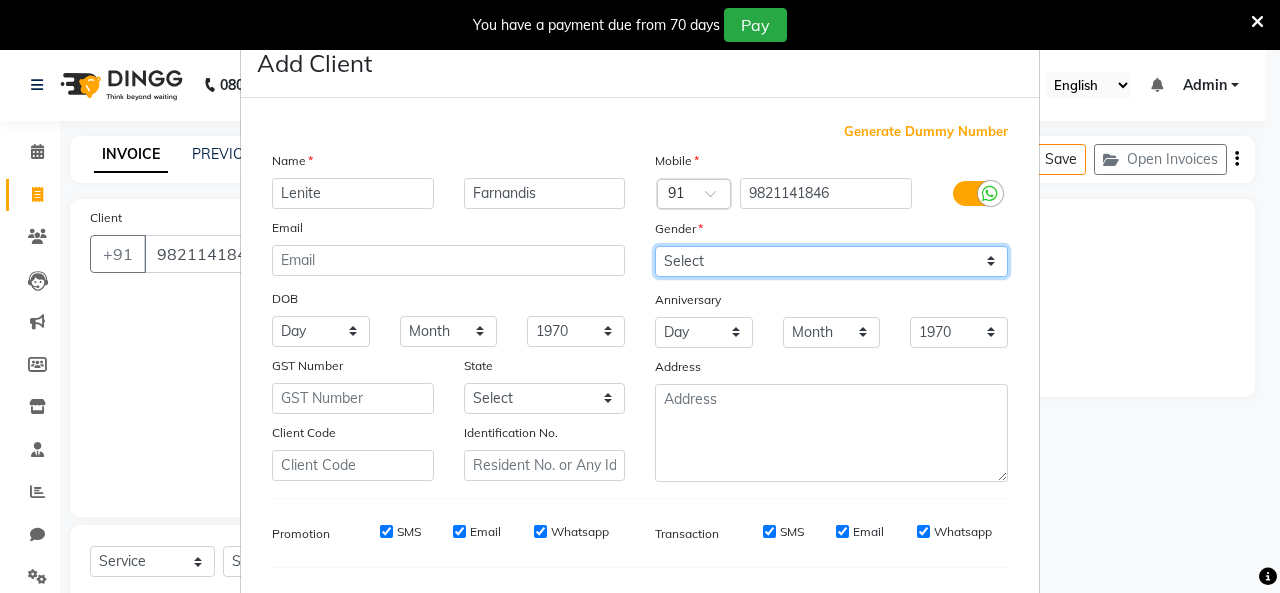 click on "Select [DEMOGRAPHIC_DATA] [DEMOGRAPHIC_DATA] Other Prefer Not To Say" at bounding box center (831, 261) 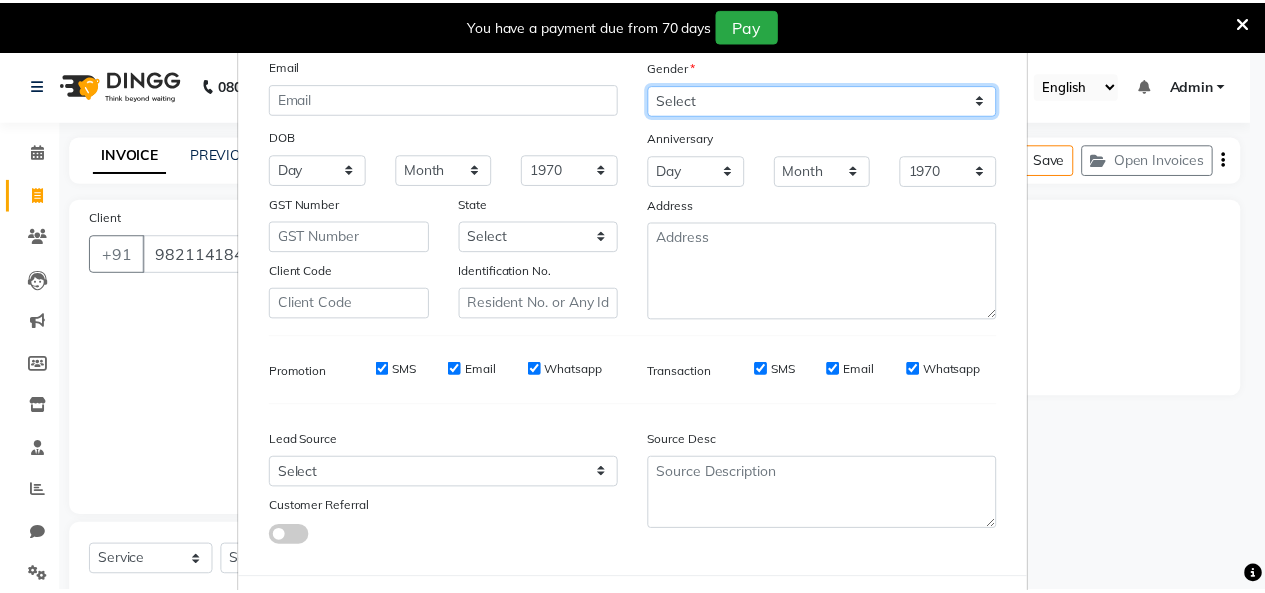 scroll, scrollTop: 252, scrollLeft: 0, axis: vertical 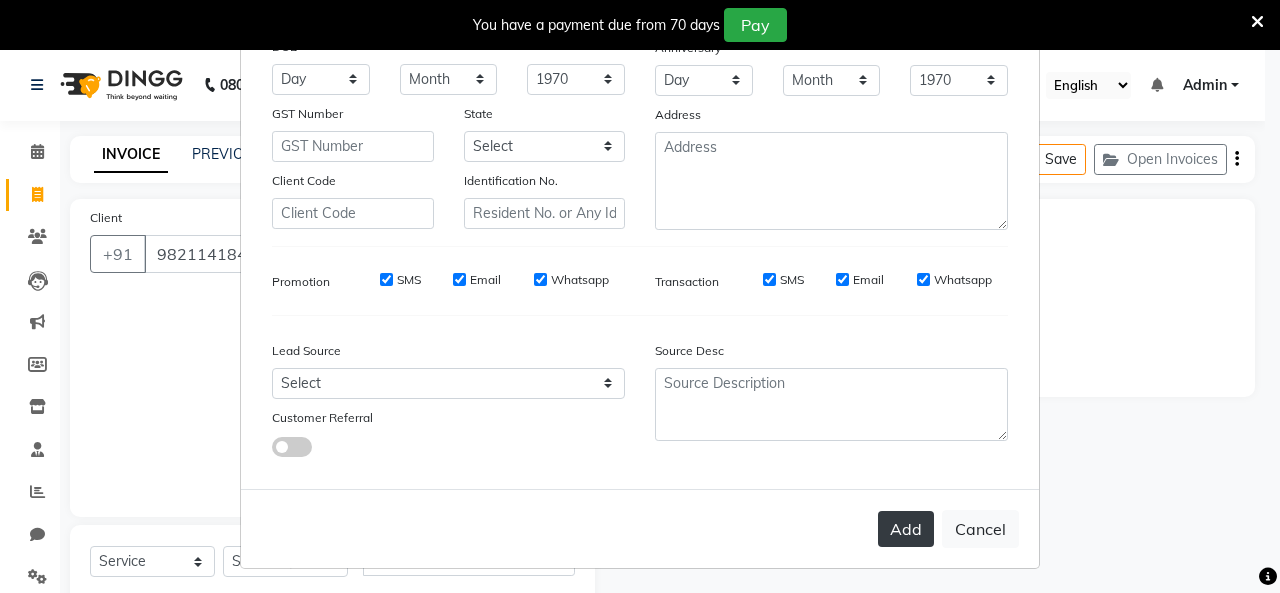 click on "Add" at bounding box center (906, 529) 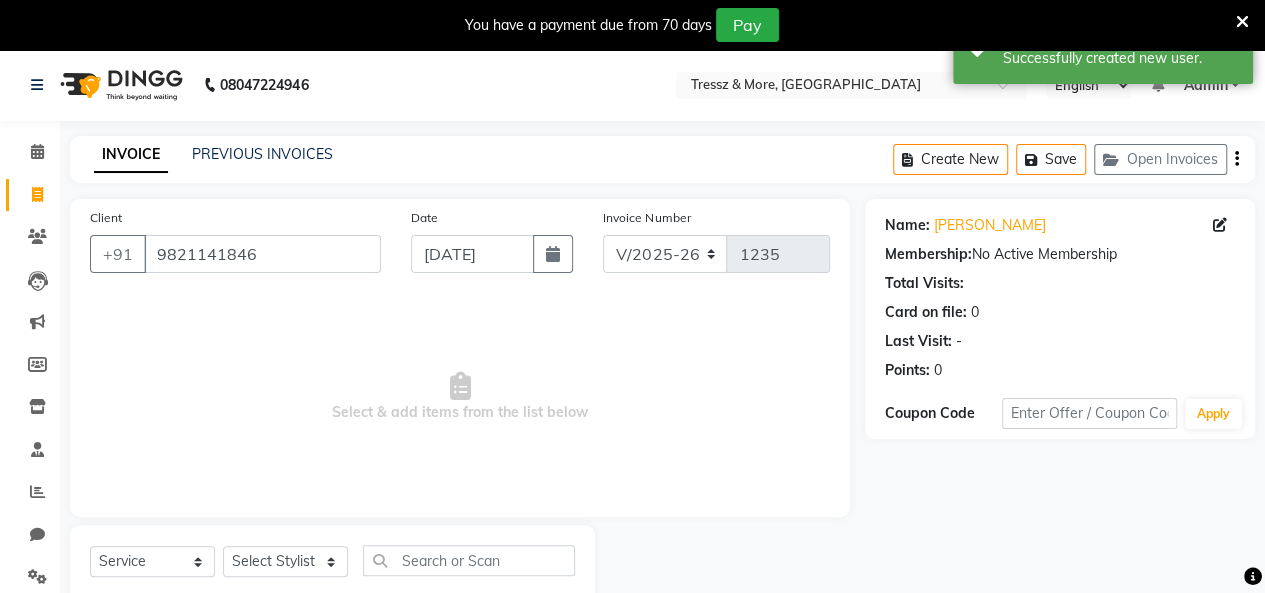 scroll, scrollTop: 56, scrollLeft: 0, axis: vertical 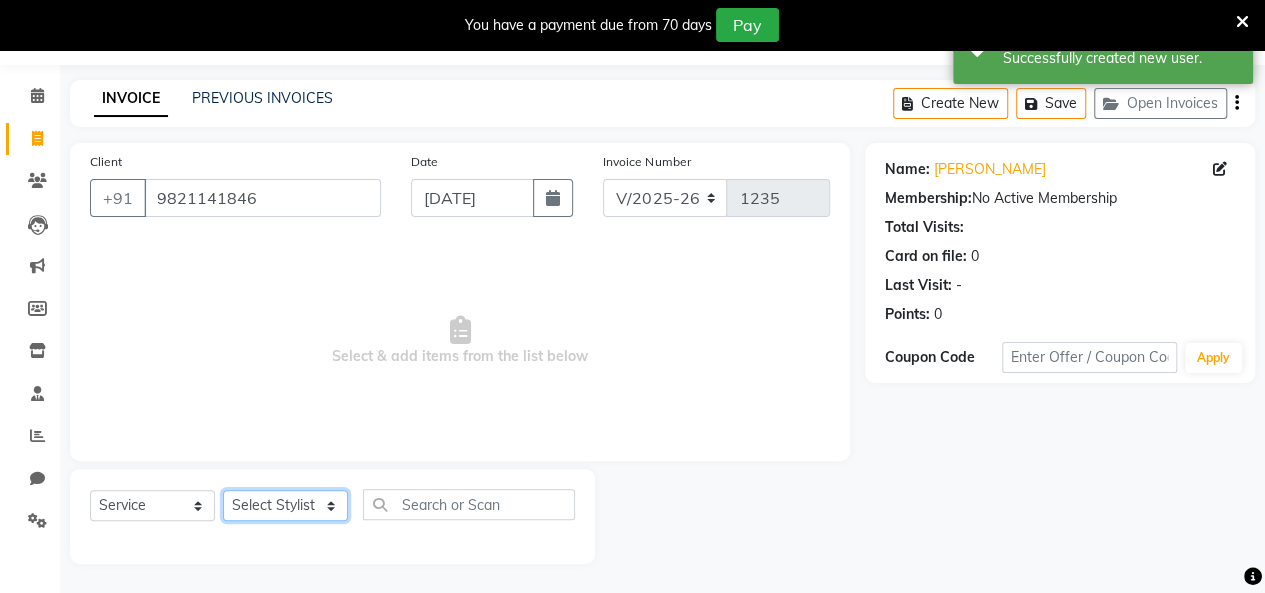 click on "Select Stylist [PERSON_NAME] [PERSON_NAME] [PERSON_NAME] [PERSON_NAME] [PERSON_NAME] [PERSON_NAME] [PERSON_NAME]  [PERSON_NAME] [PERSON_NAME] [PERSON_NAME] [PERSON_NAME]" 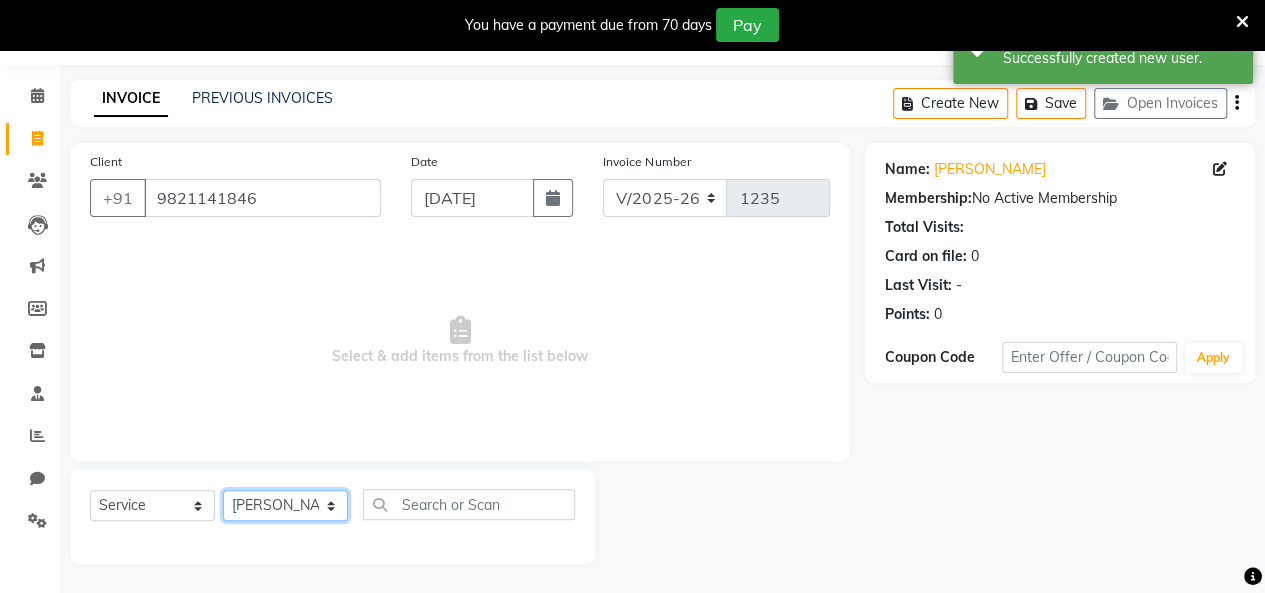 click on "Select Stylist [PERSON_NAME] [PERSON_NAME] [PERSON_NAME] [PERSON_NAME] [PERSON_NAME] [PERSON_NAME] [PERSON_NAME]  [PERSON_NAME] [PERSON_NAME] [PERSON_NAME] [PERSON_NAME]" 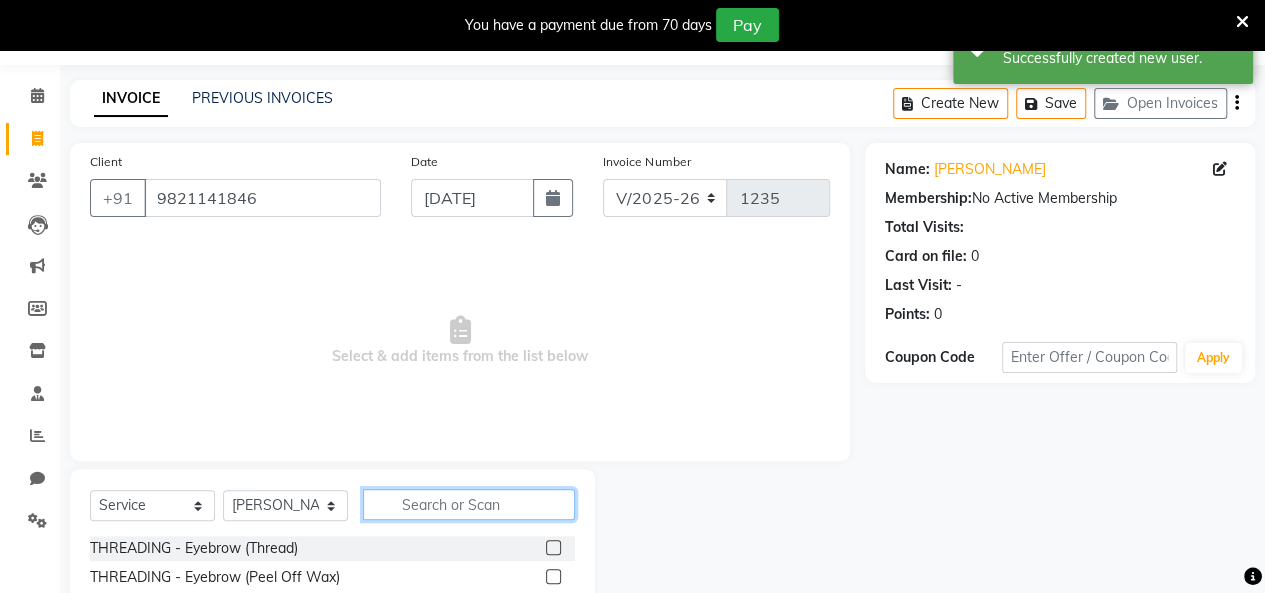 click 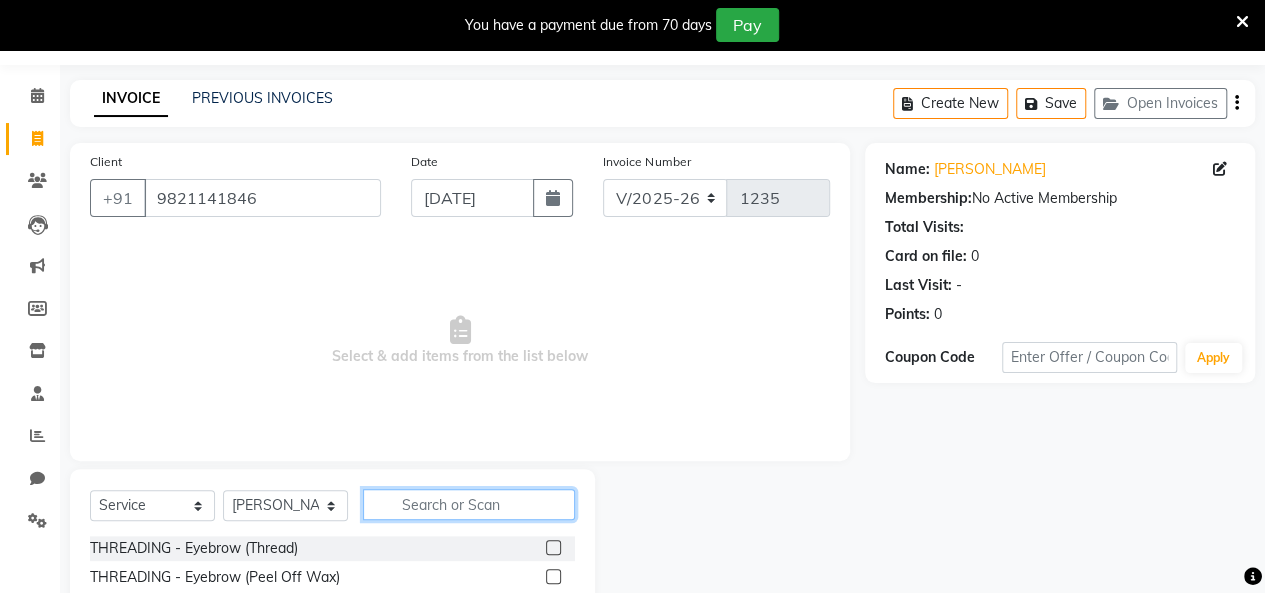 scroll, scrollTop: 256, scrollLeft: 0, axis: vertical 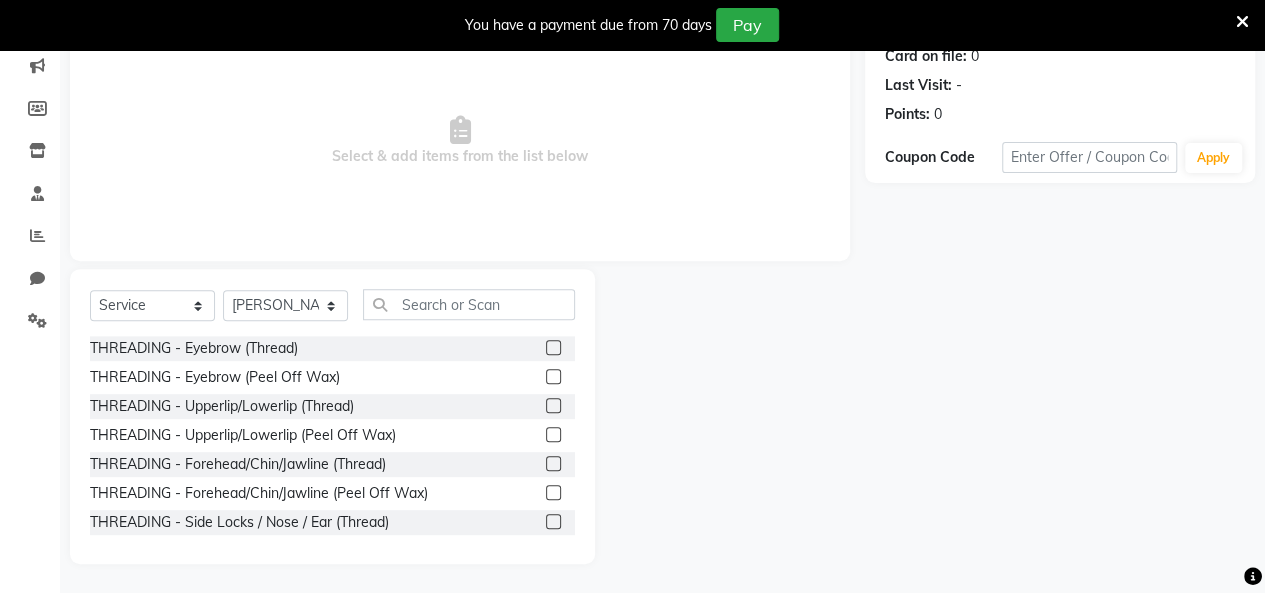 click 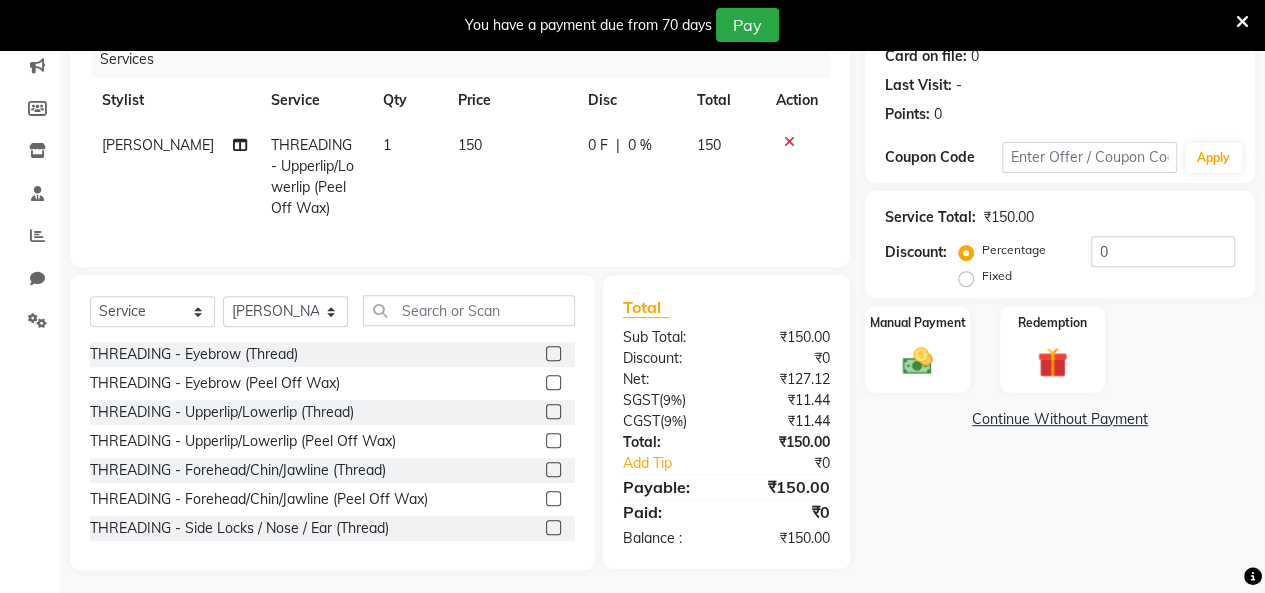 click 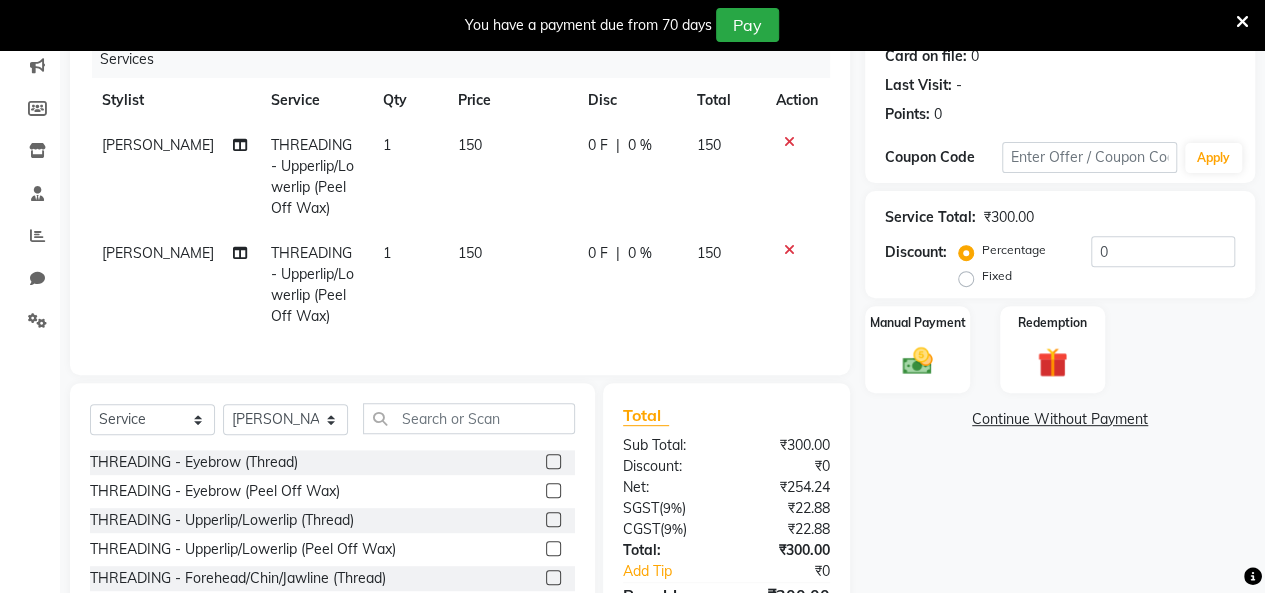 click 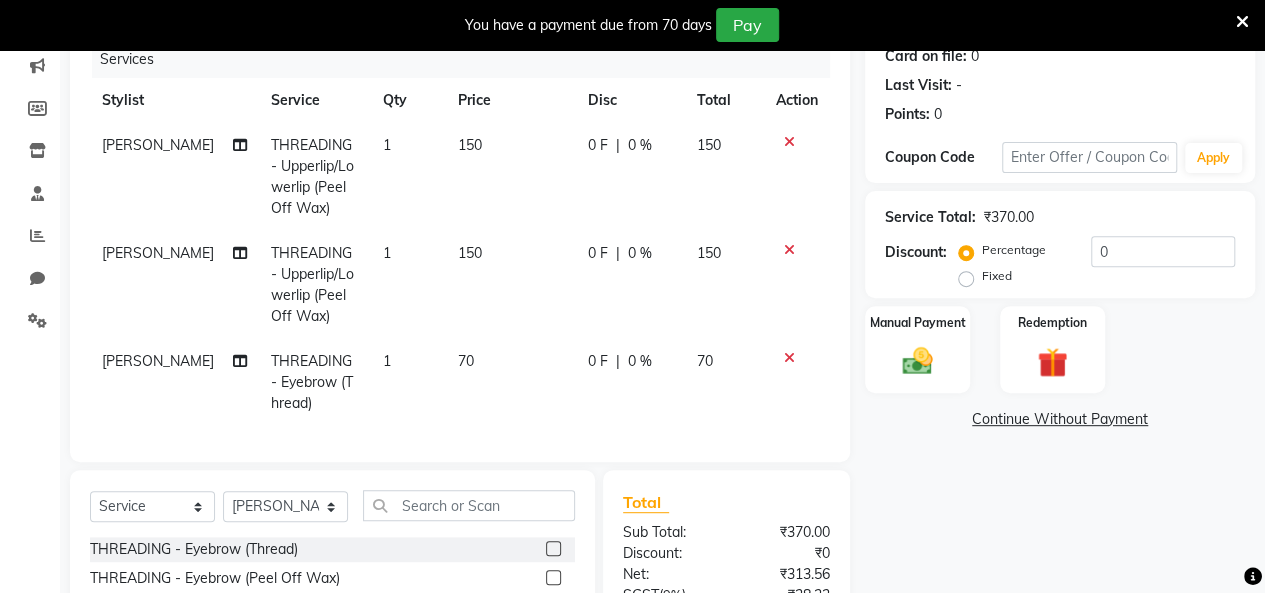 scroll, scrollTop: 356, scrollLeft: 0, axis: vertical 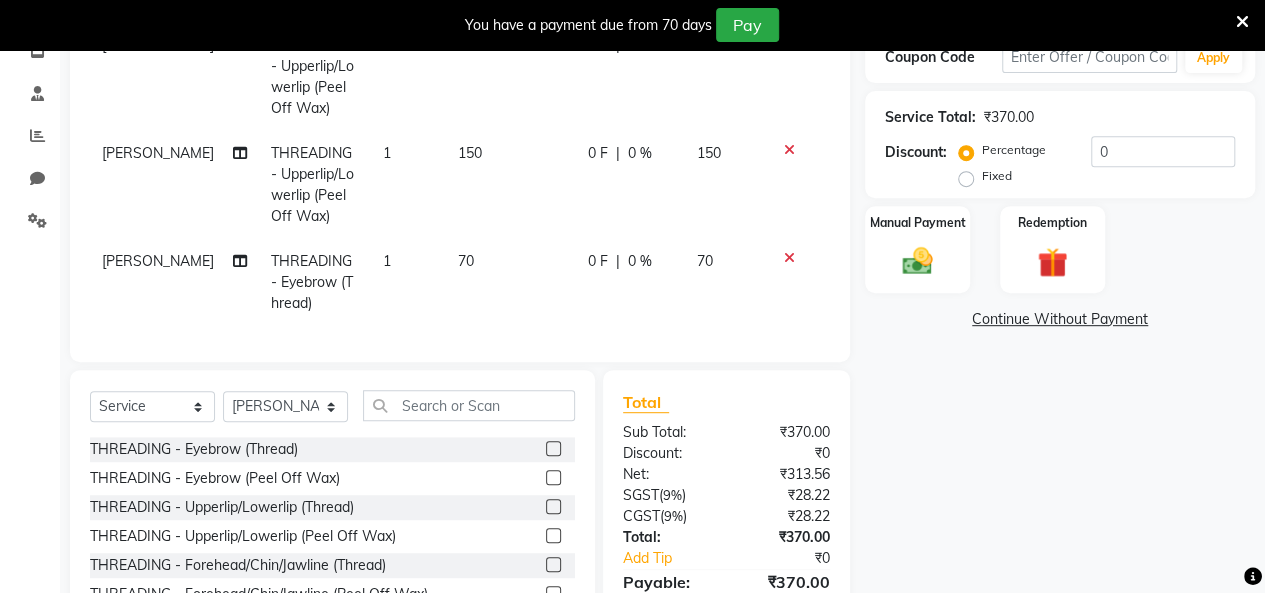 click 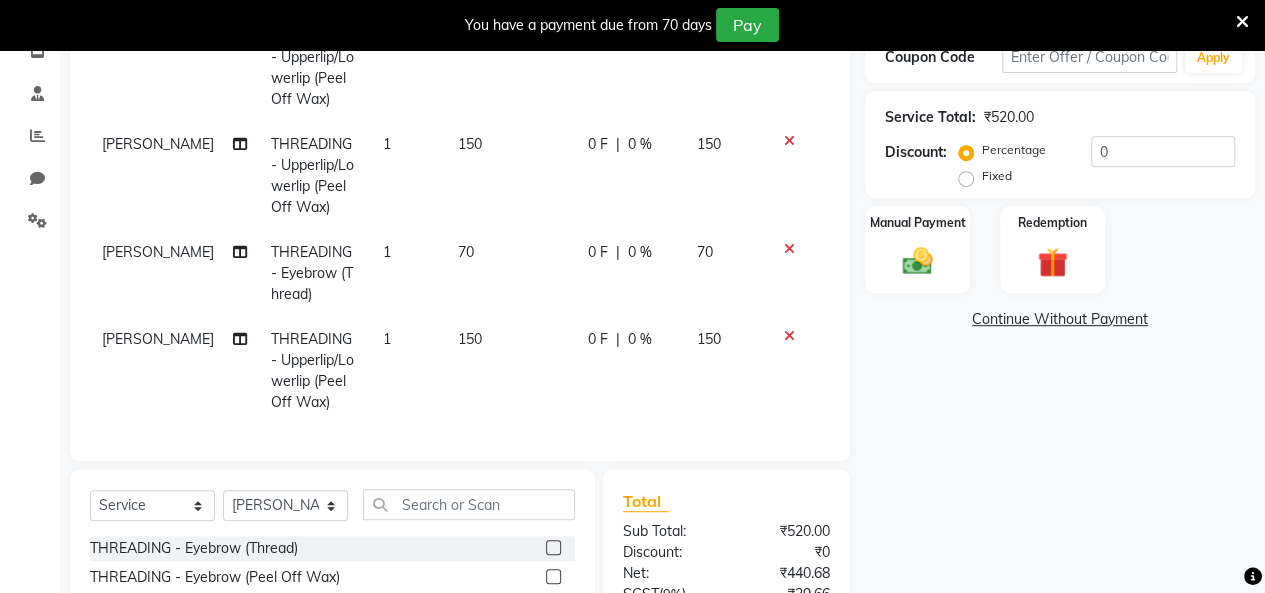 scroll, scrollTop: 0, scrollLeft: 0, axis: both 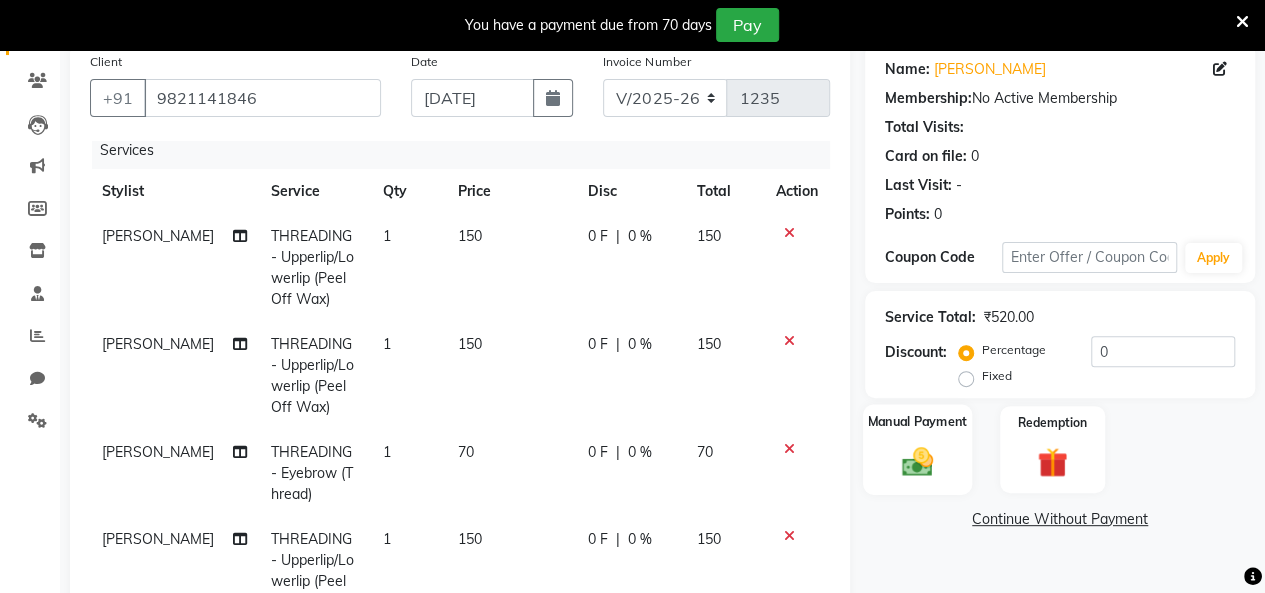 click 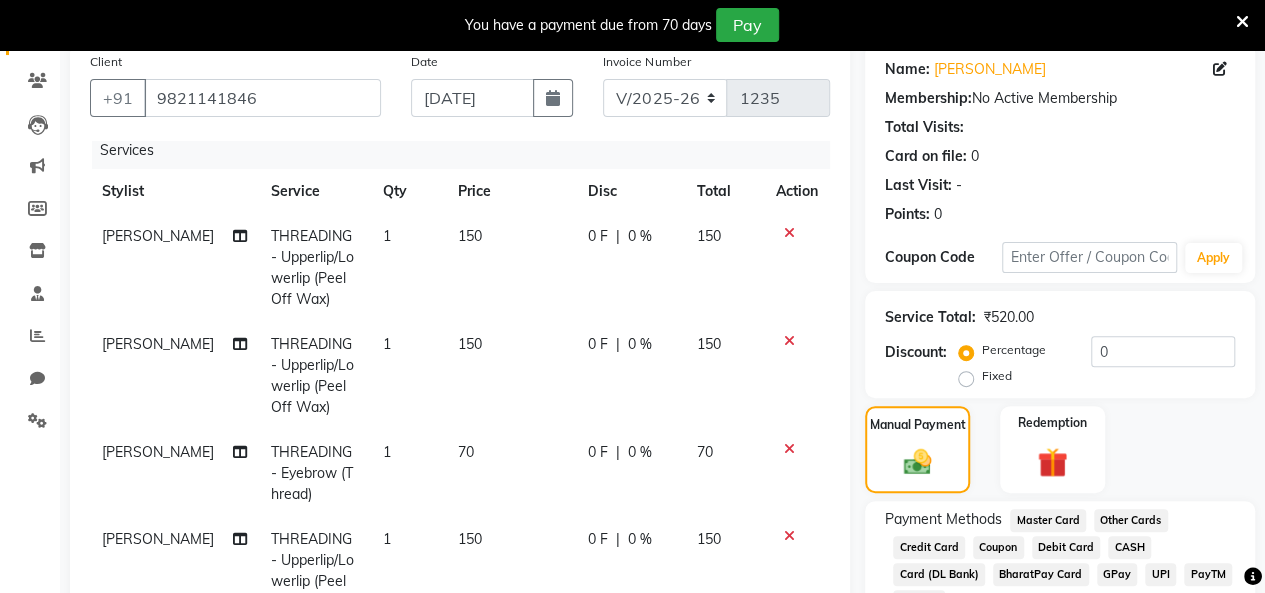 scroll, scrollTop: 456, scrollLeft: 0, axis: vertical 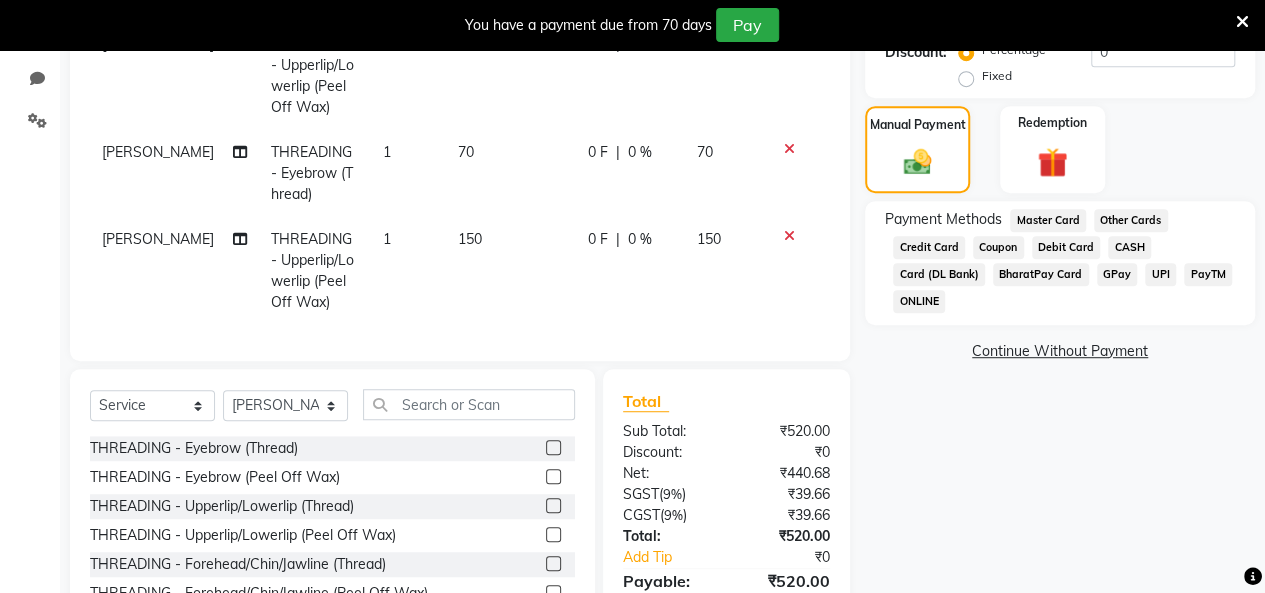 click on "CASH" 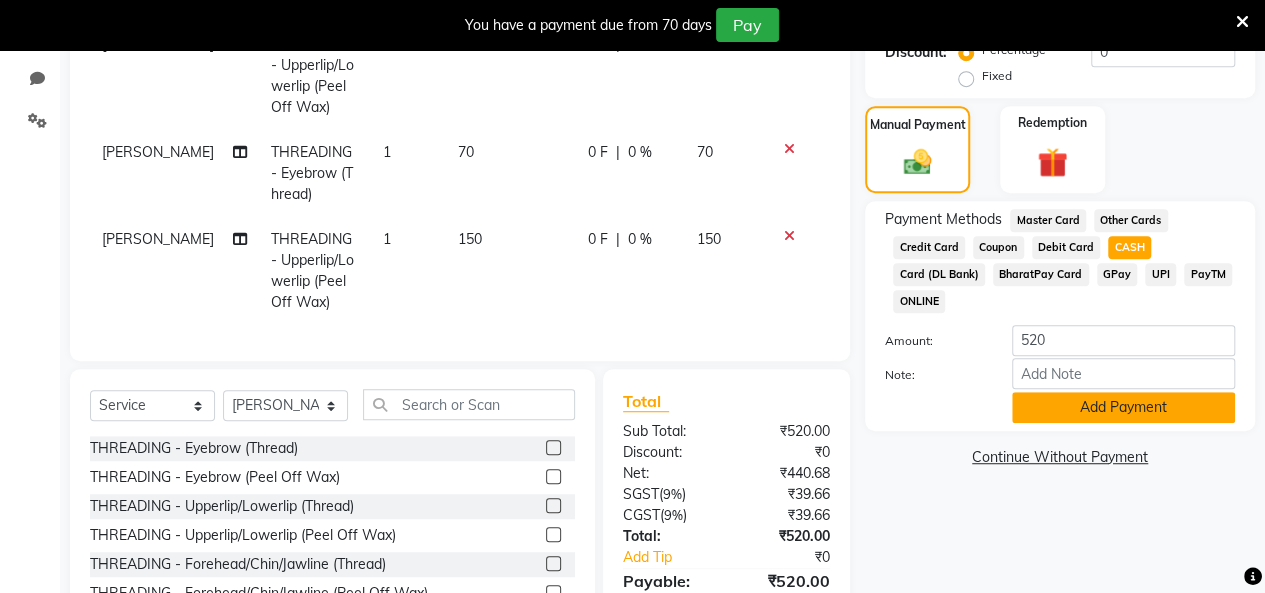 scroll, scrollTop: 556, scrollLeft: 0, axis: vertical 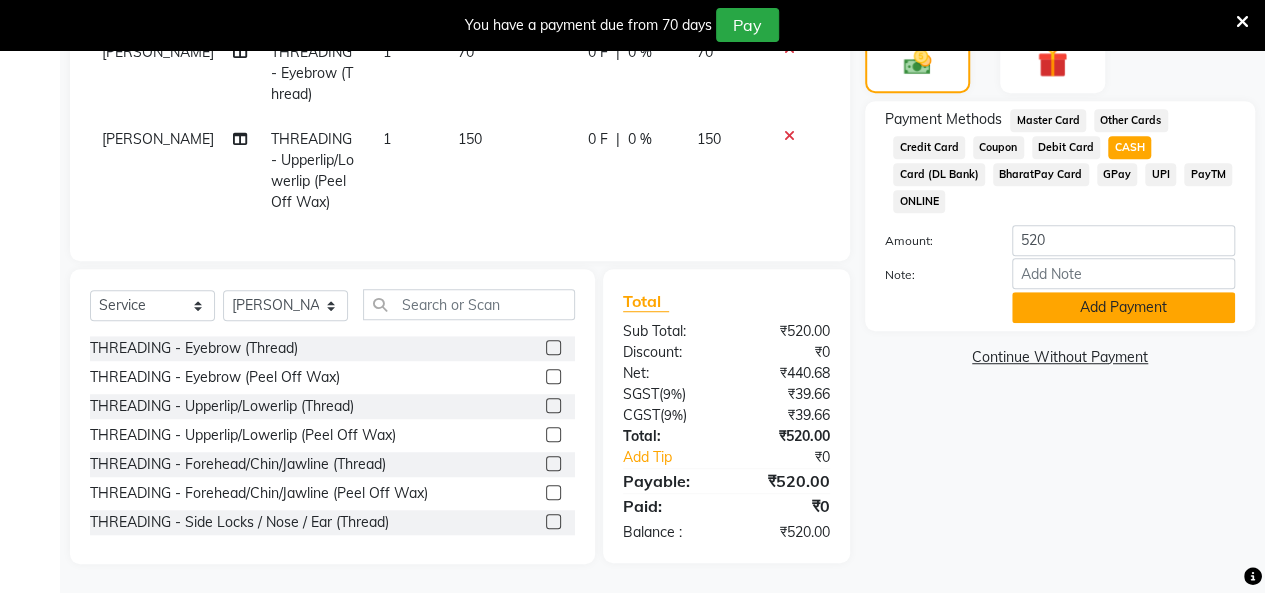 click on "Add Payment" 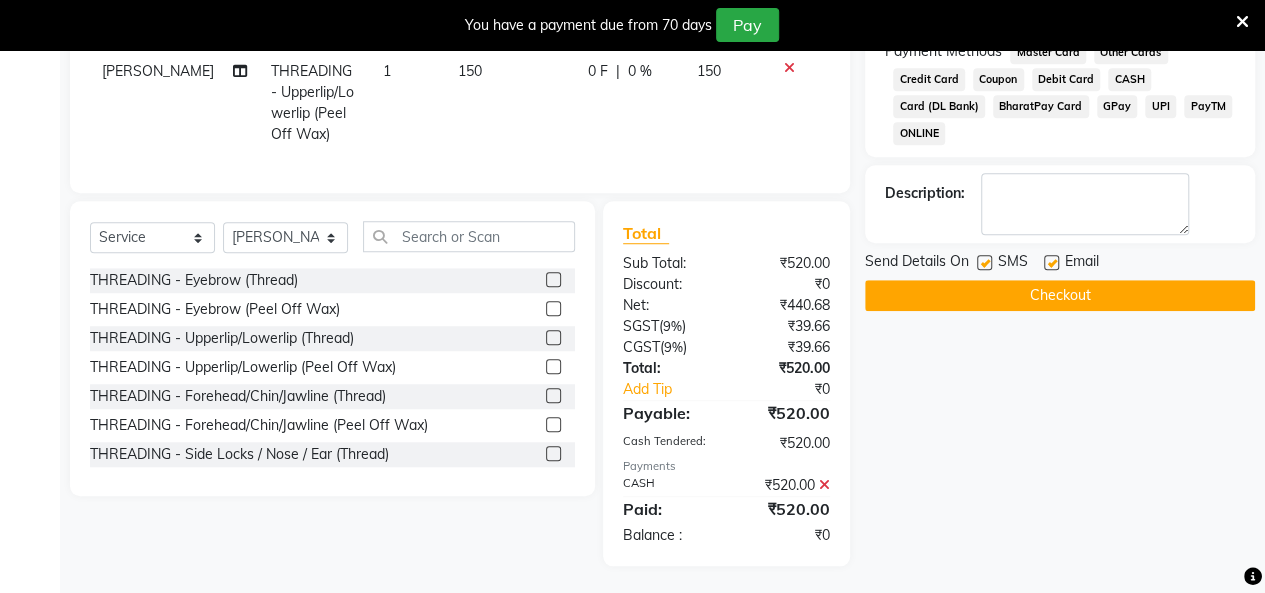 scroll, scrollTop: 425, scrollLeft: 0, axis: vertical 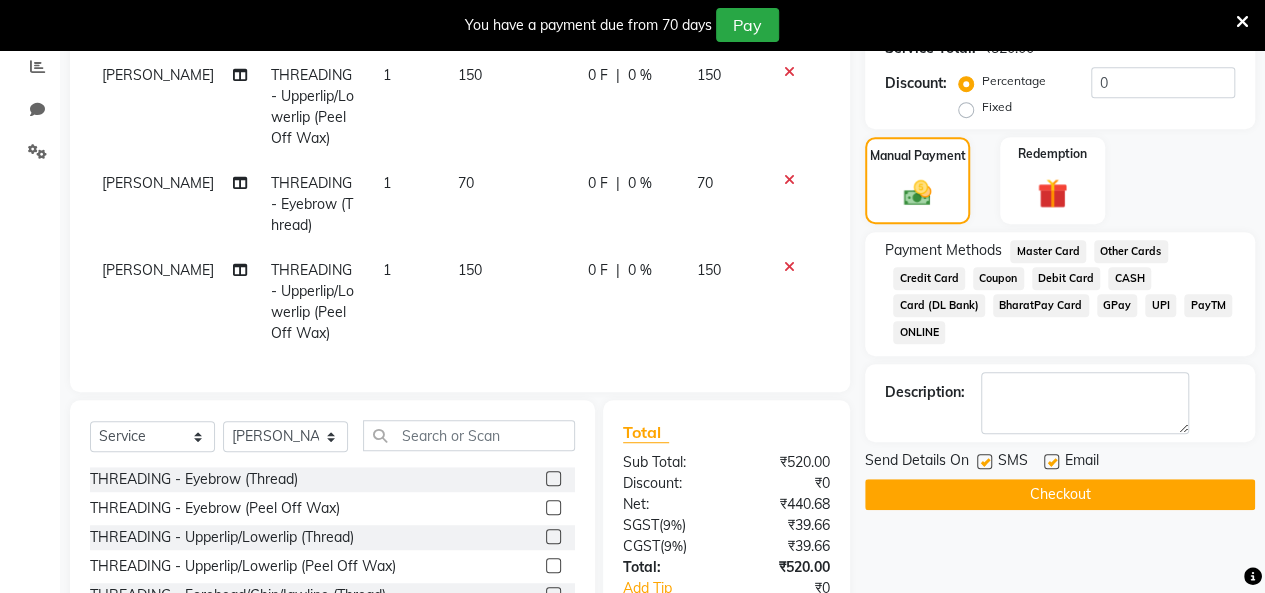 click on "150" 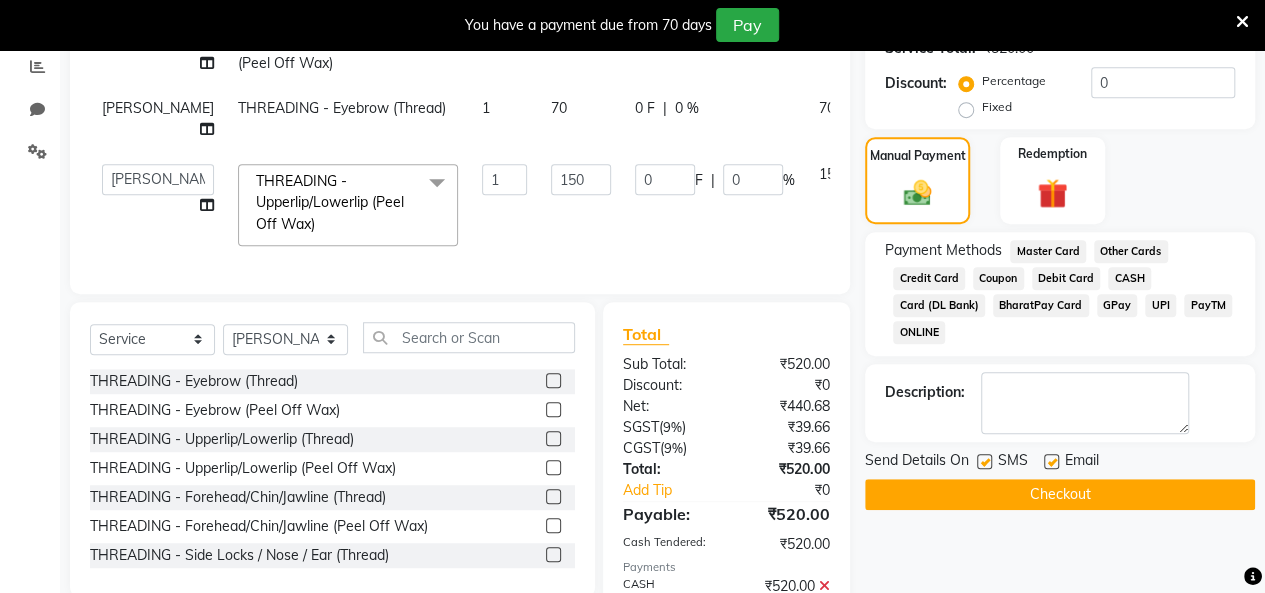 scroll, scrollTop: 604, scrollLeft: 0, axis: vertical 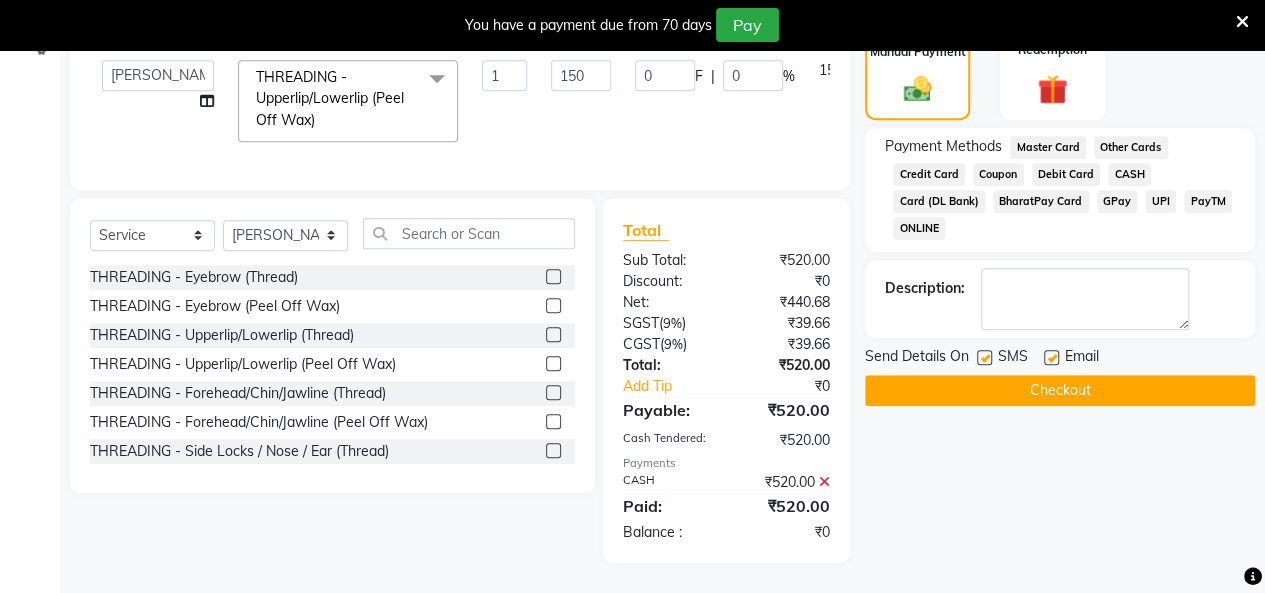 click 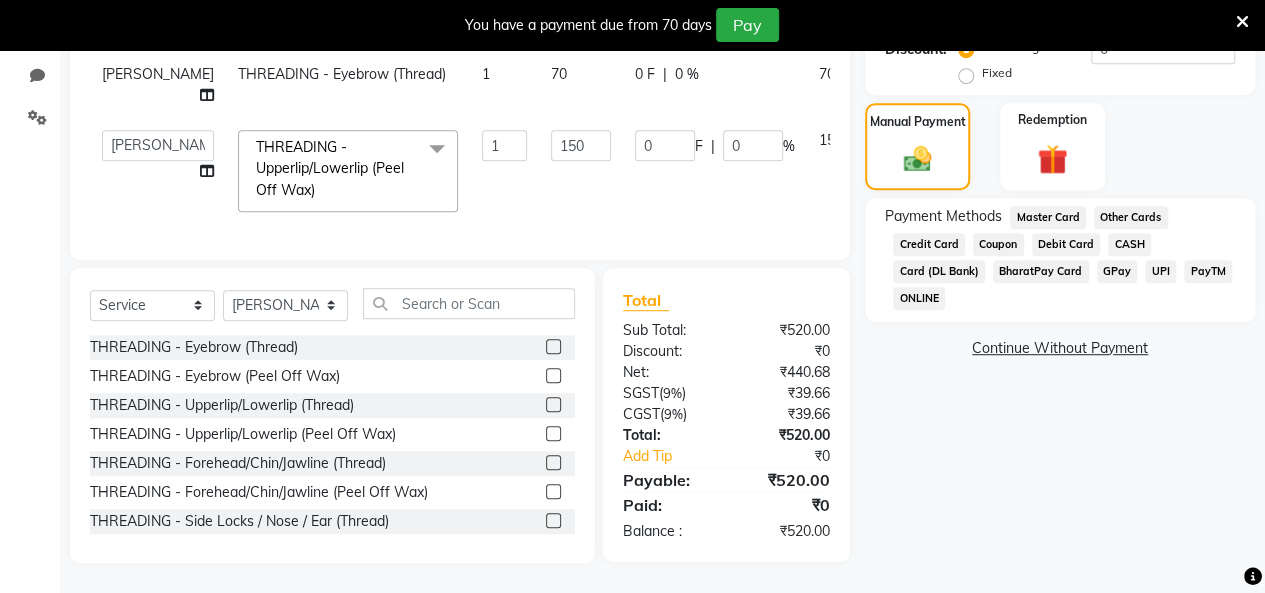 scroll, scrollTop: 336, scrollLeft: 0, axis: vertical 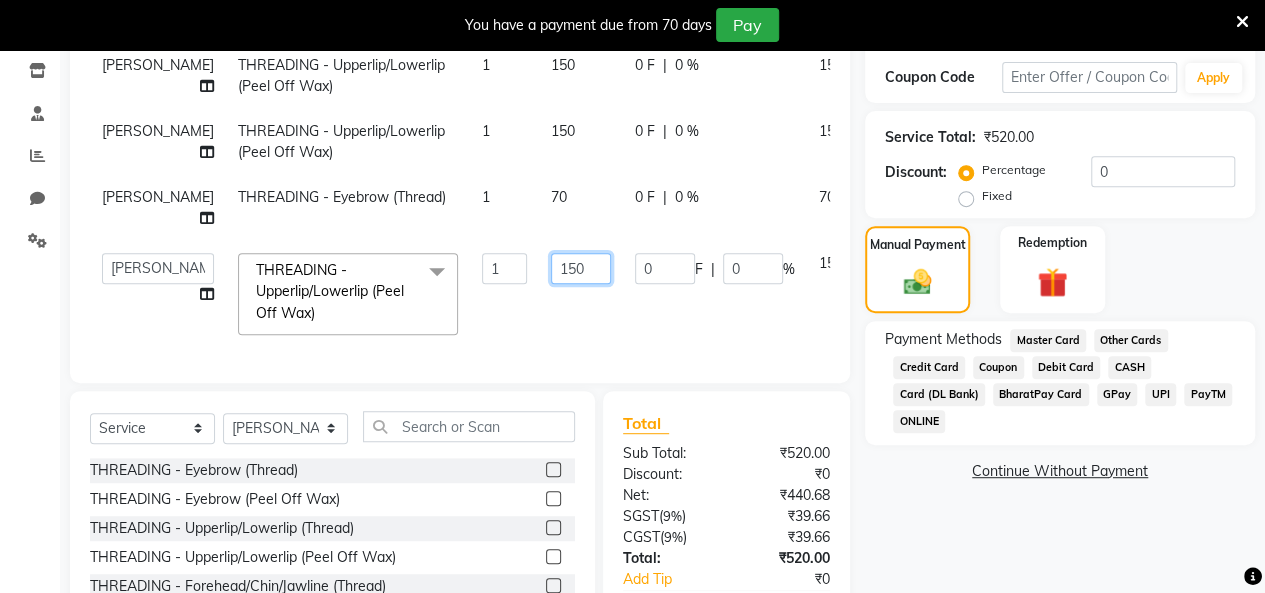click on "150" 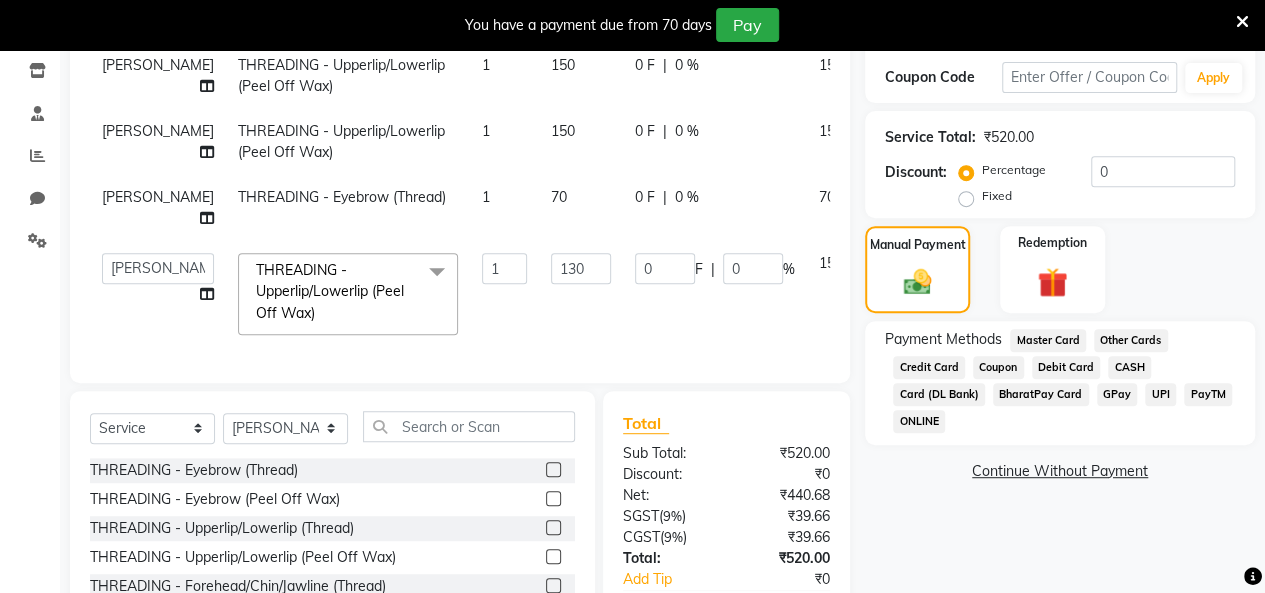click on "0 F | 0 %" 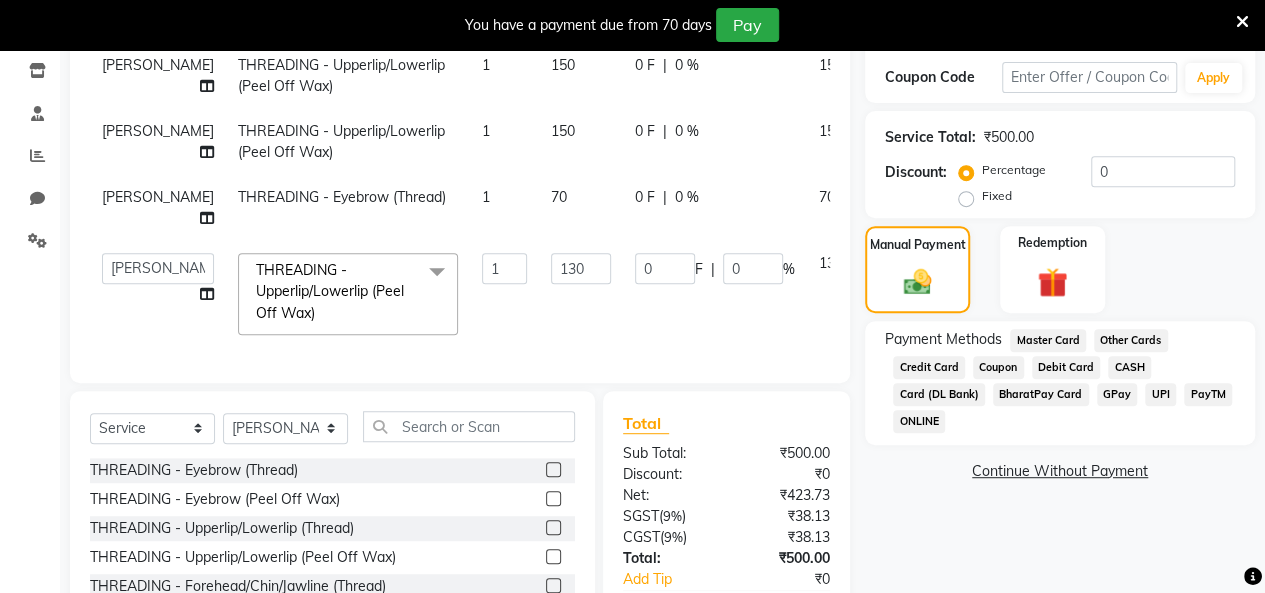 click on "CASH" 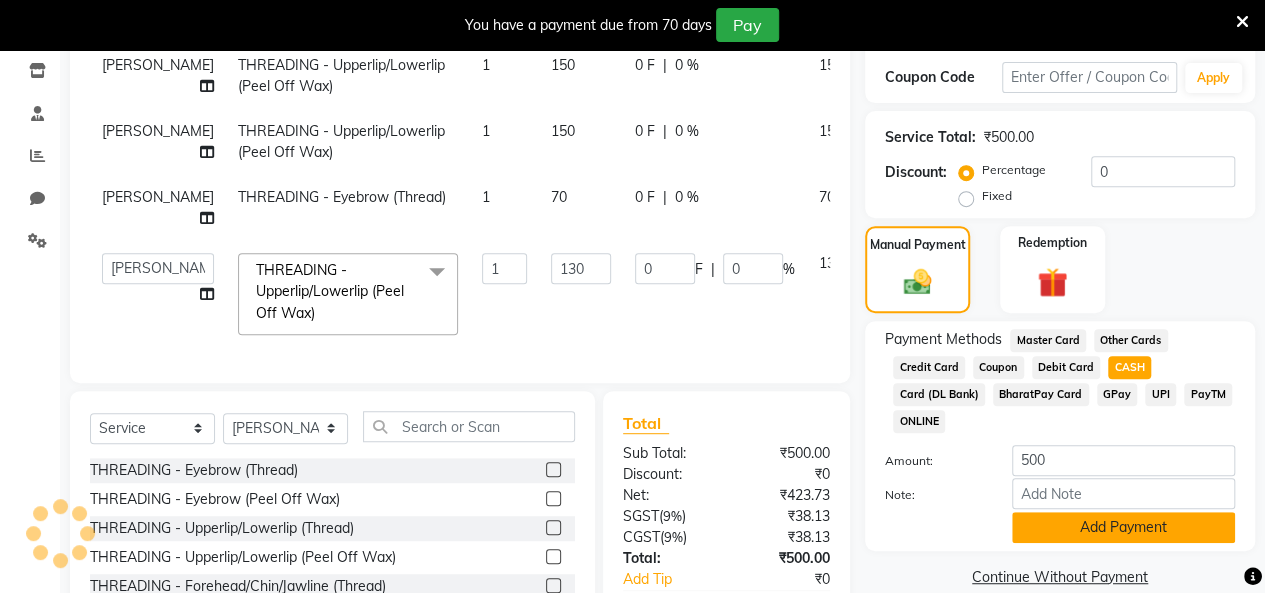 scroll, scrollTop: 536, scrollLeft: 0, axis: vertical 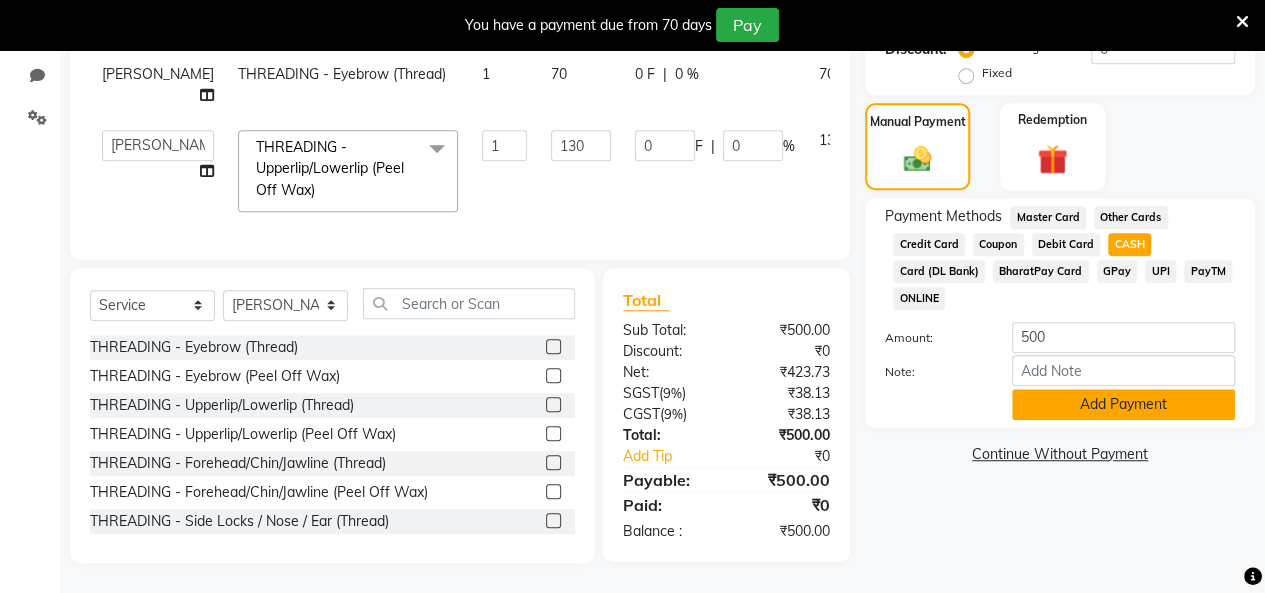 click on "Add Payment" 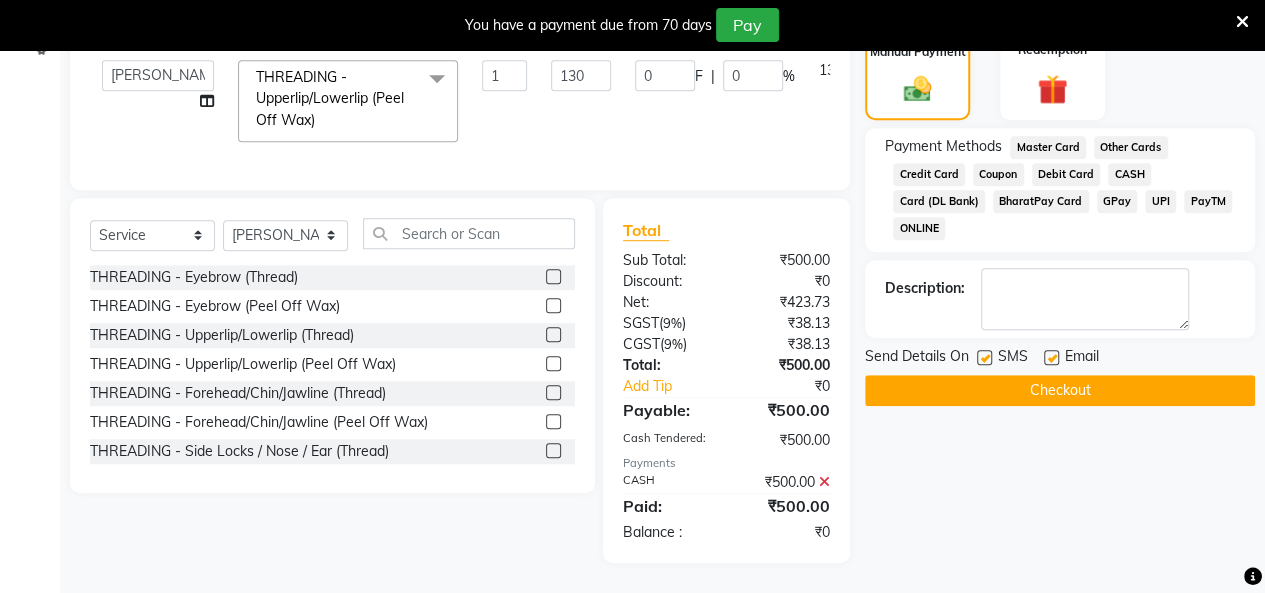 scroll, scrollTop: 604, scrollLeft: 0, axis: vertical 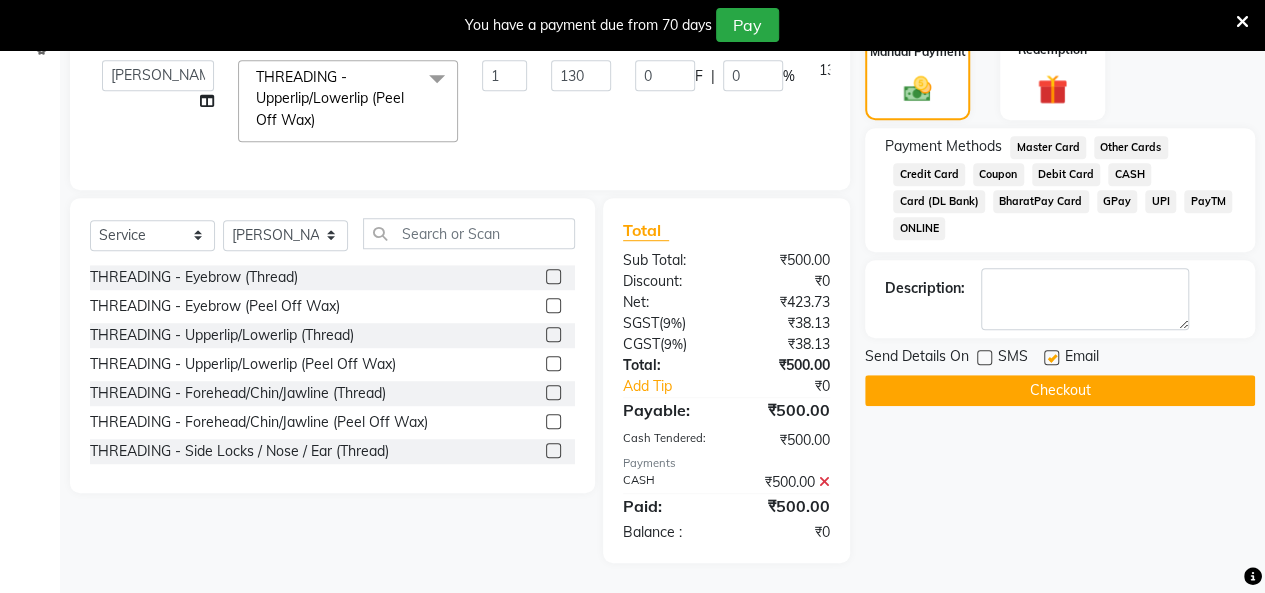 click 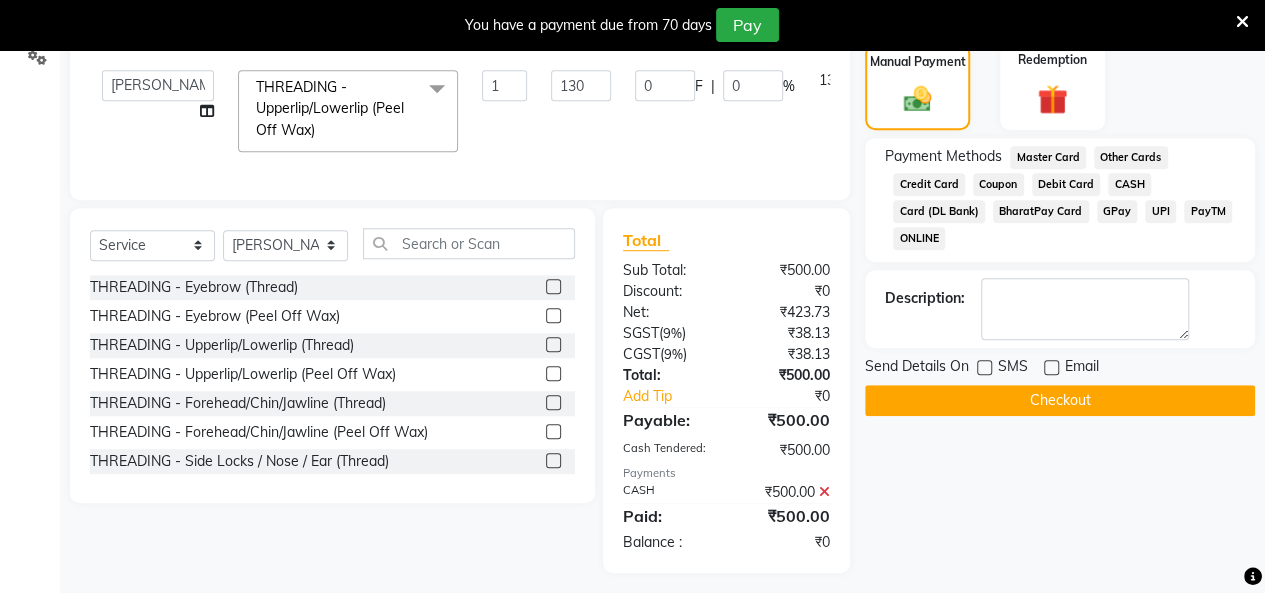 scroll, scrollTop: 604, scrollLeft: 0, axis: vertical 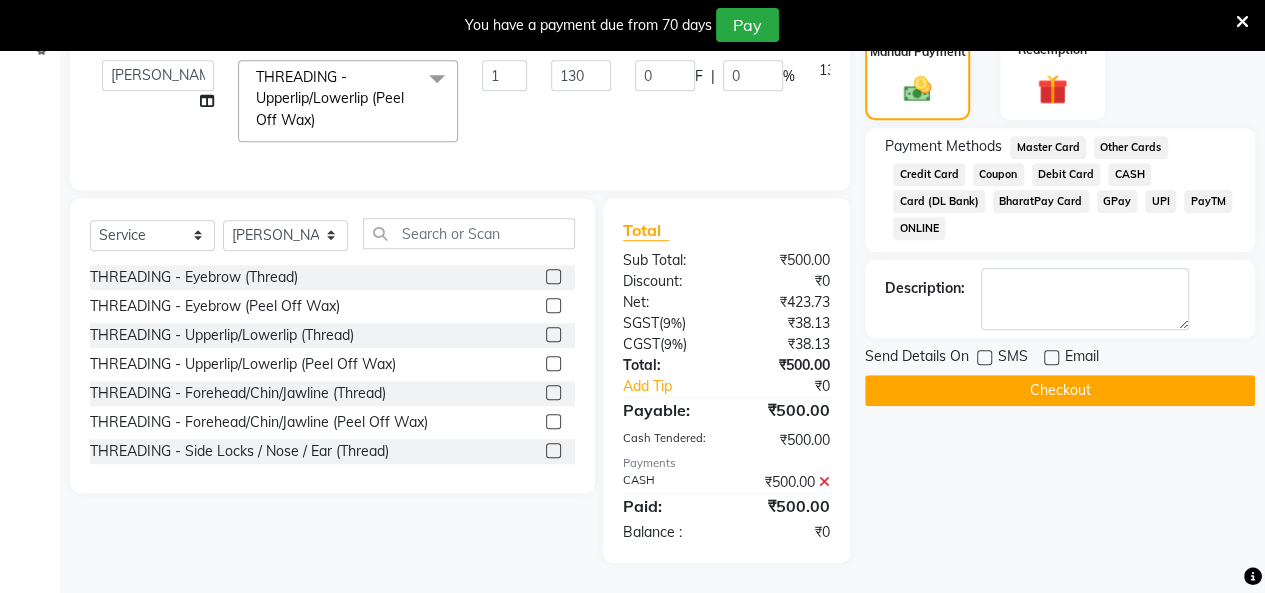 click on "Checkout" 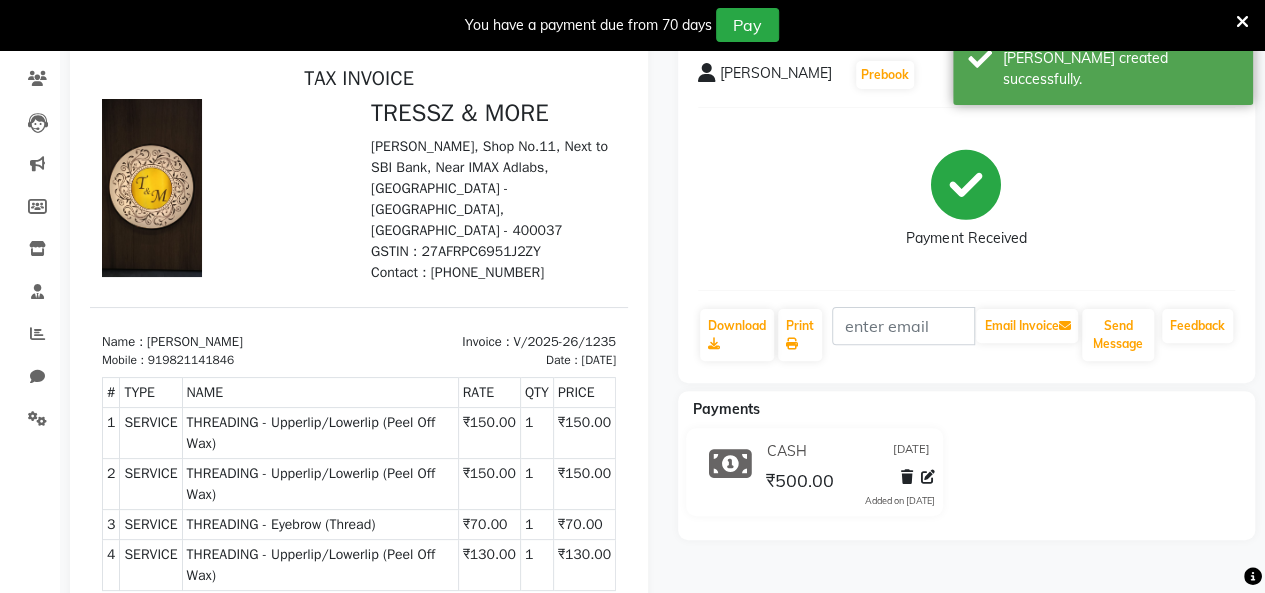 scroll, scrollTop: 58, scrollLeft: 0, axis: vertical 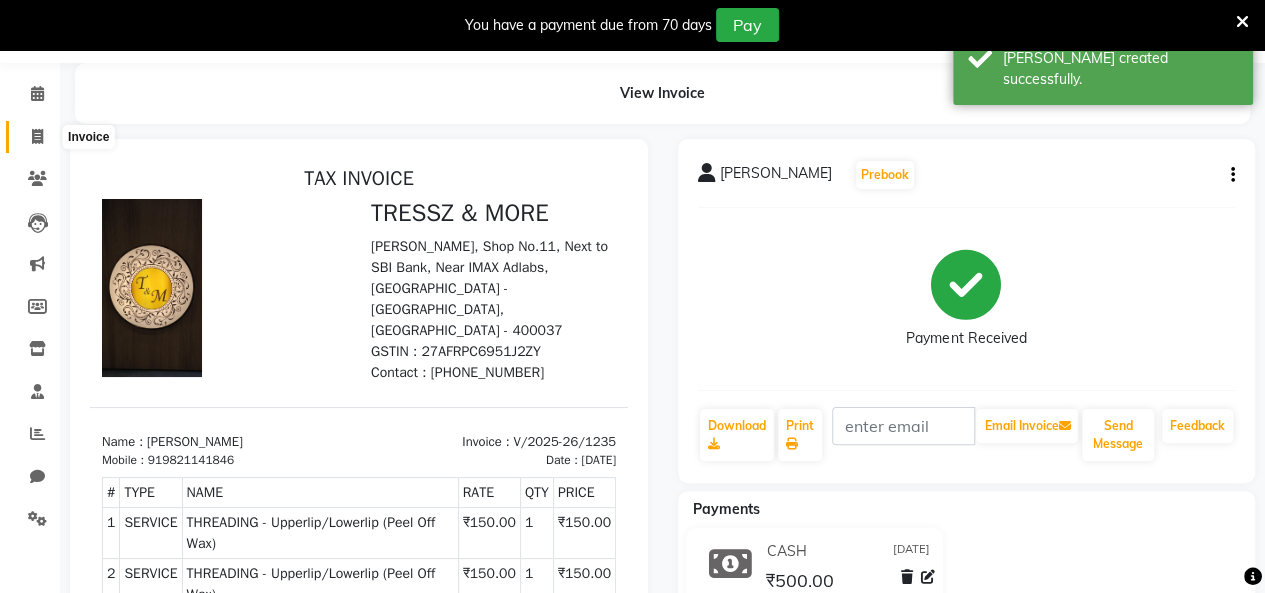 drag, startPoint x: 41, startPoint y: 131, endPoint x: 37, endPoint y: 142, distance: 11.7046995 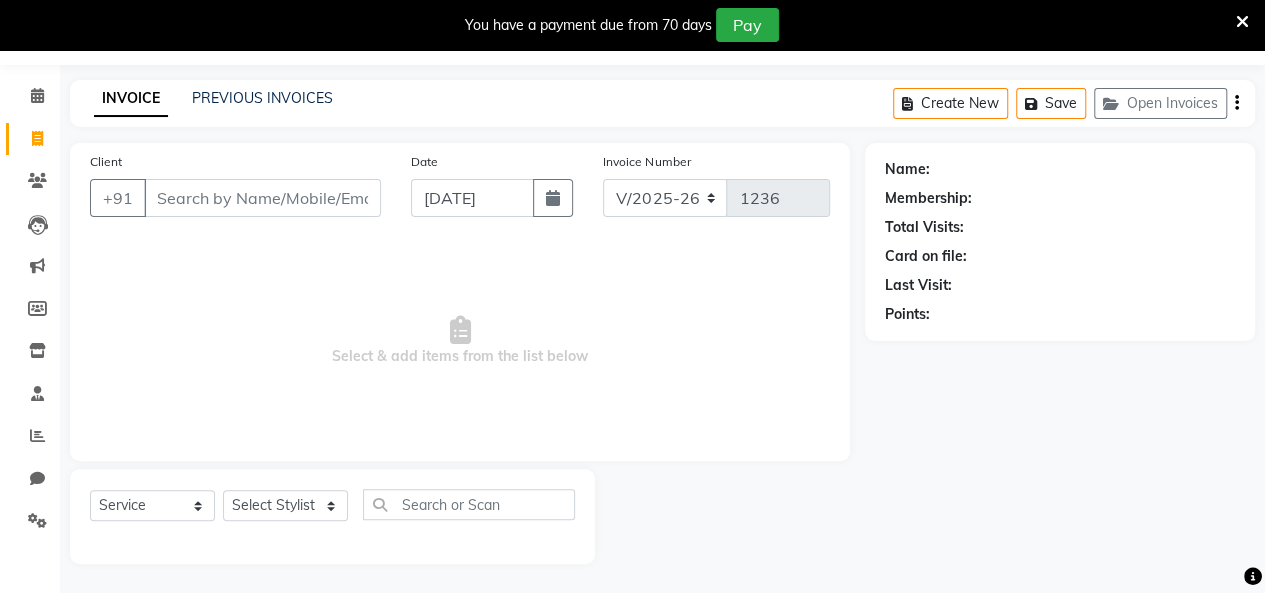 scroll, scrollTop: 0, scrollLeft: 0, axis: both 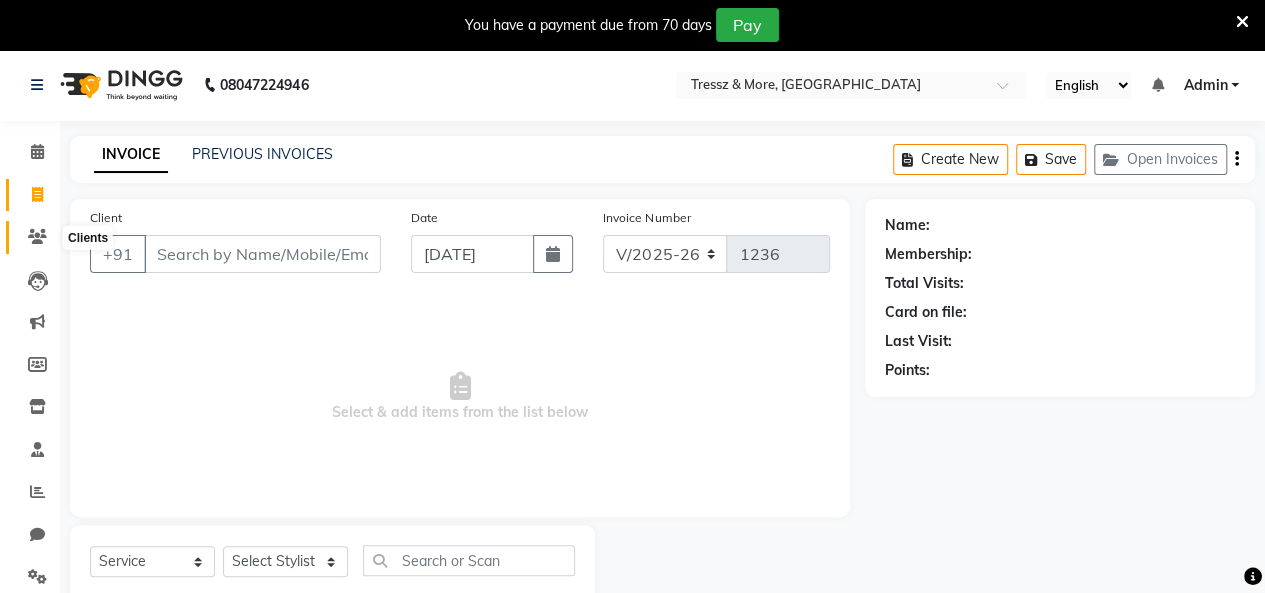 click 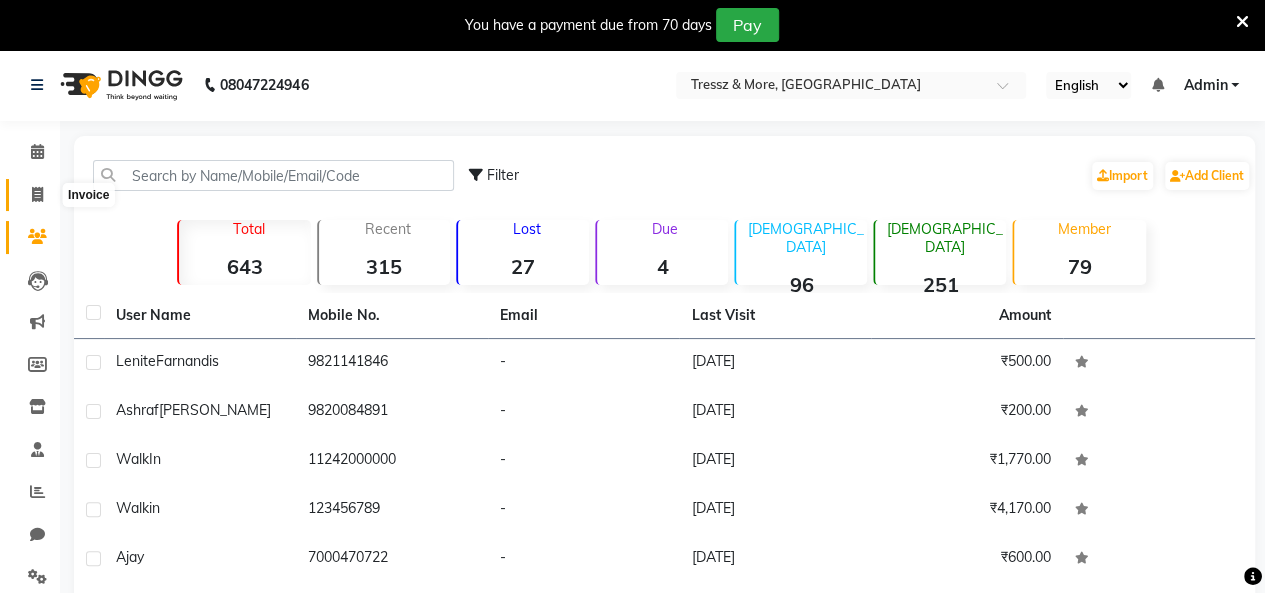 click 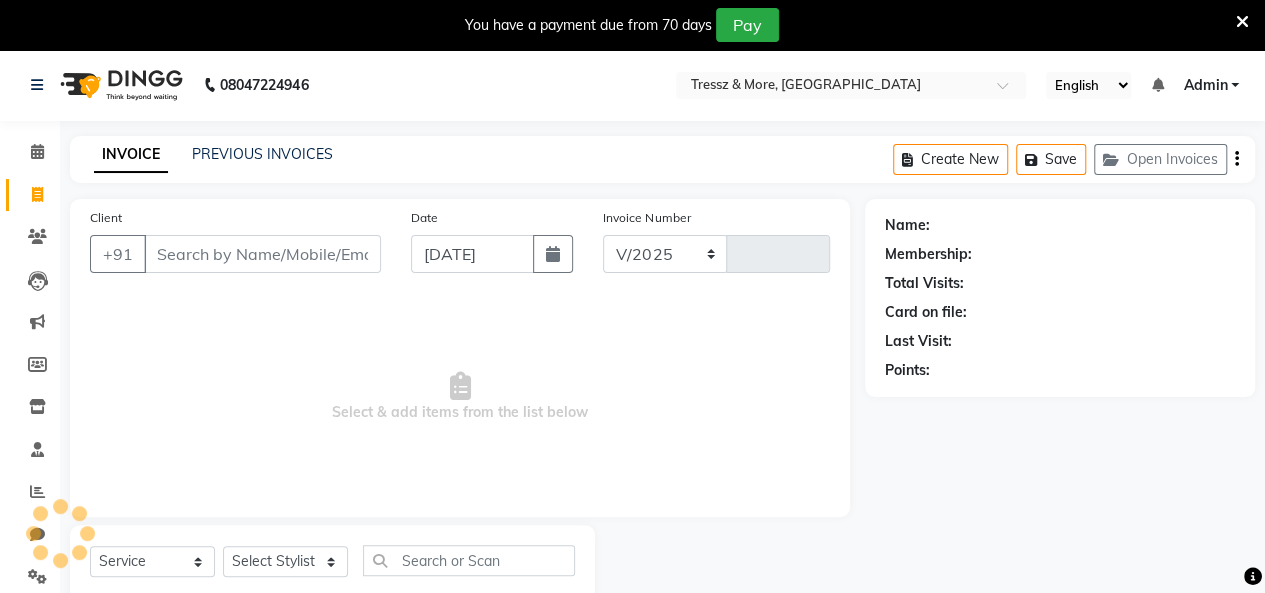scroll, scrollTop: 56, scrollLeft: 0, axis: vertical 